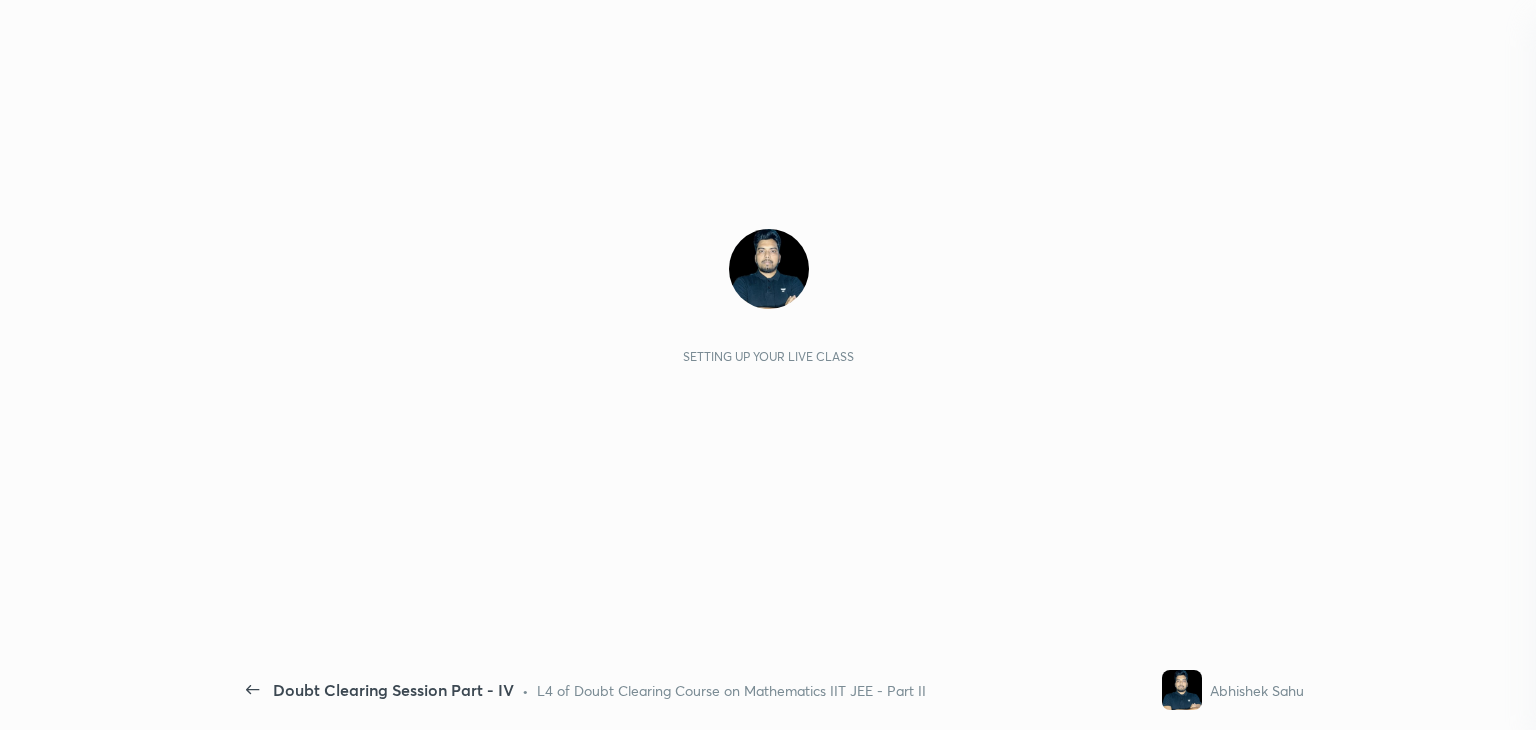 scroll, scrollTop: 0, scrollLeft: 0, axis: both 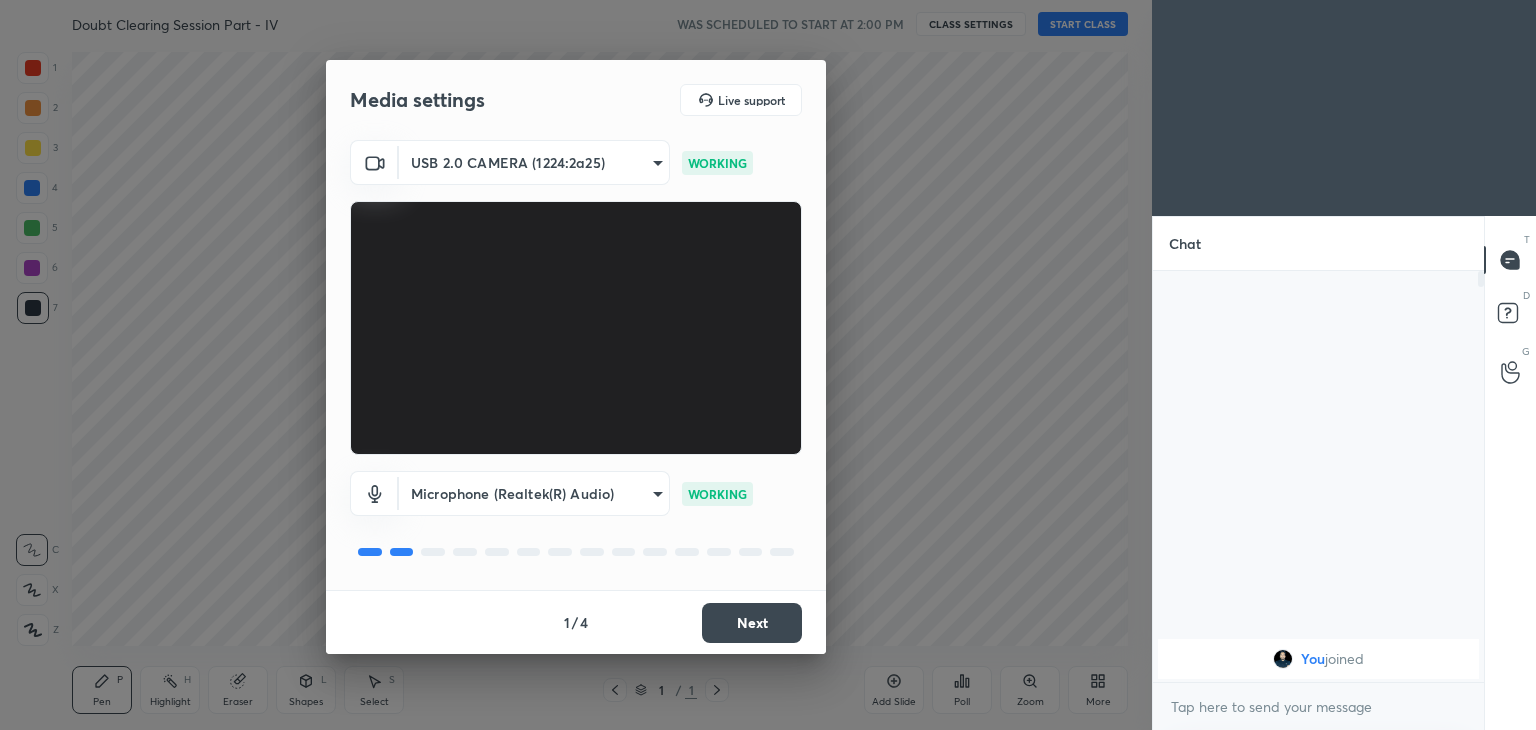 click on "Next" at bounding box center [752, 623] 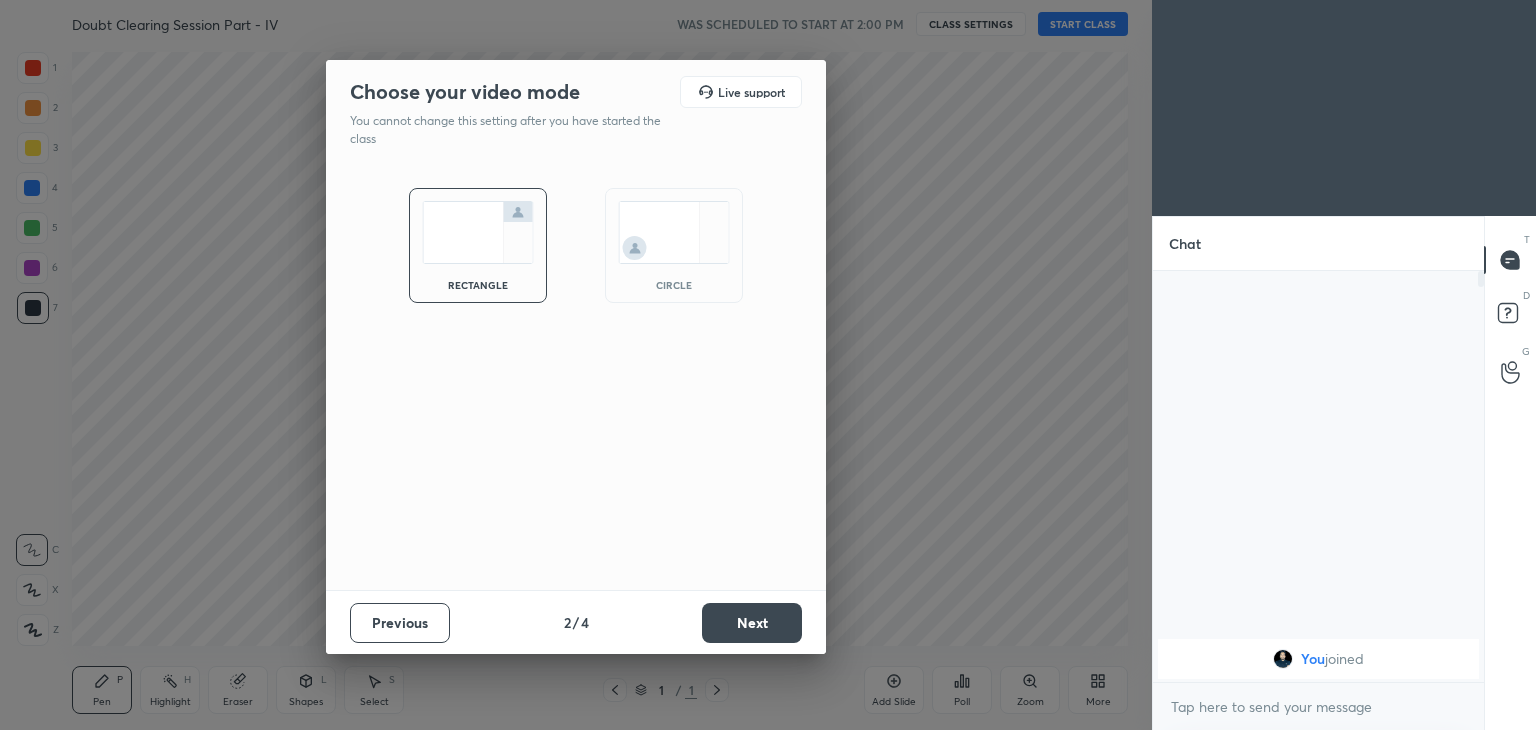 click on "circle" at bounding box center [674, 245] 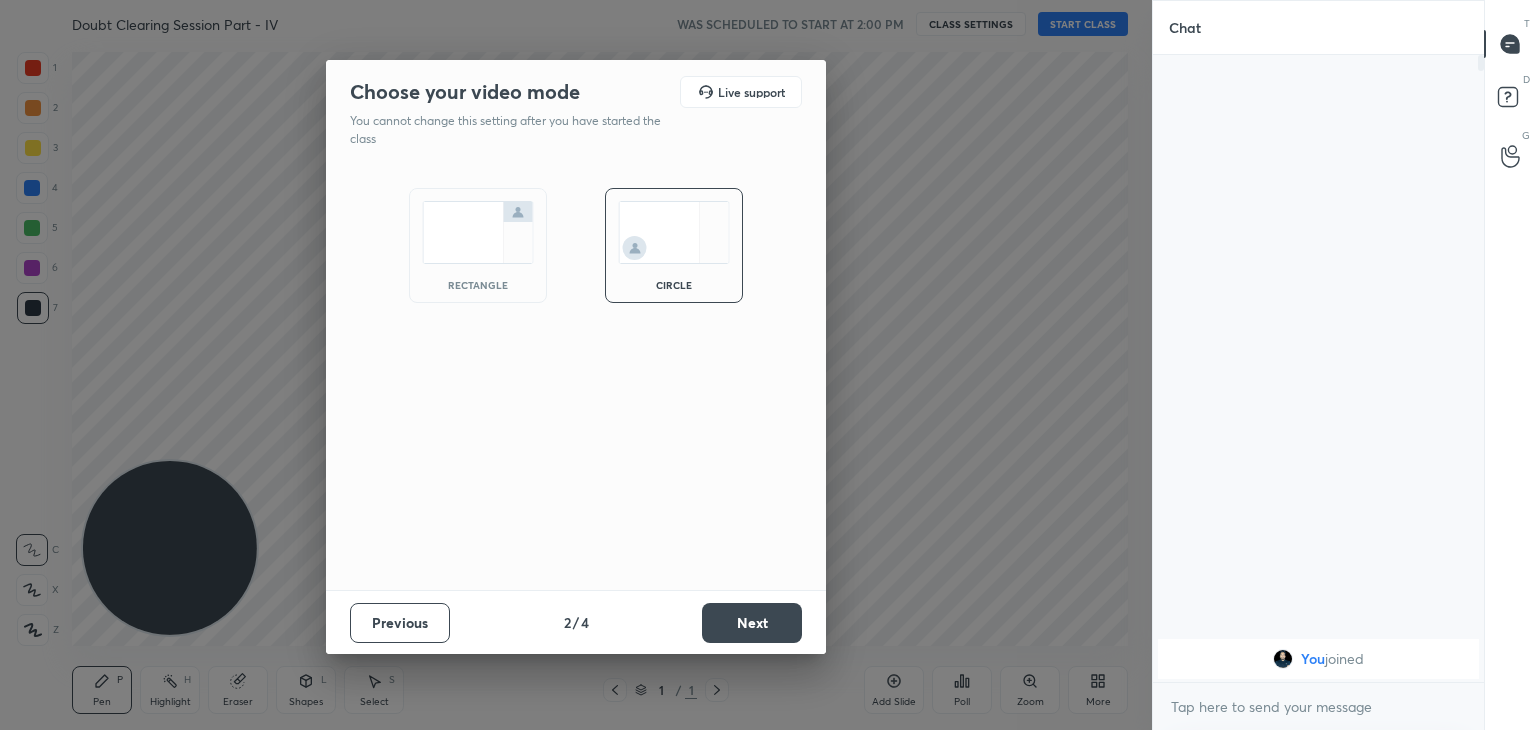 click on "Next" at bounding box center [752, 623] 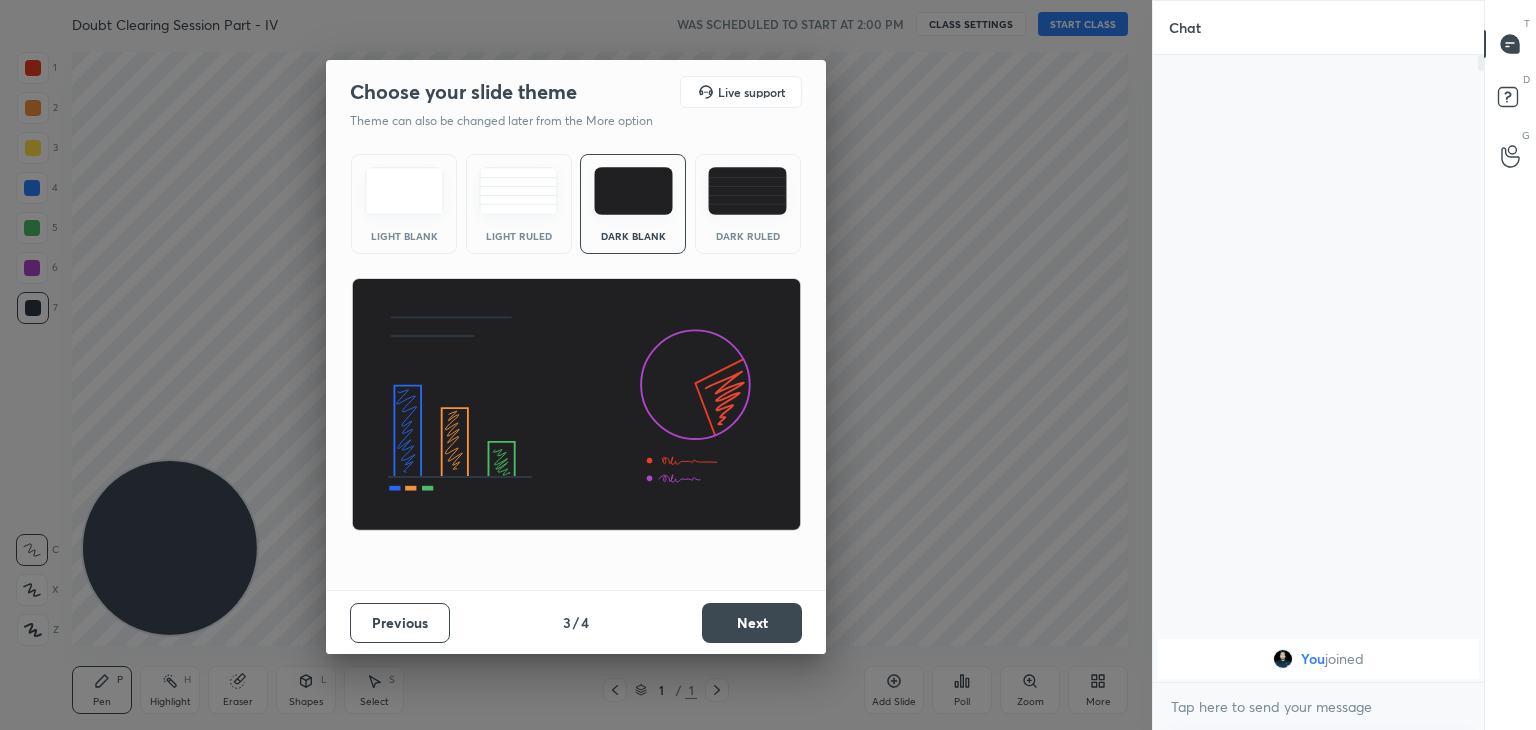 click on "Next" at bounding box center (752, 623) 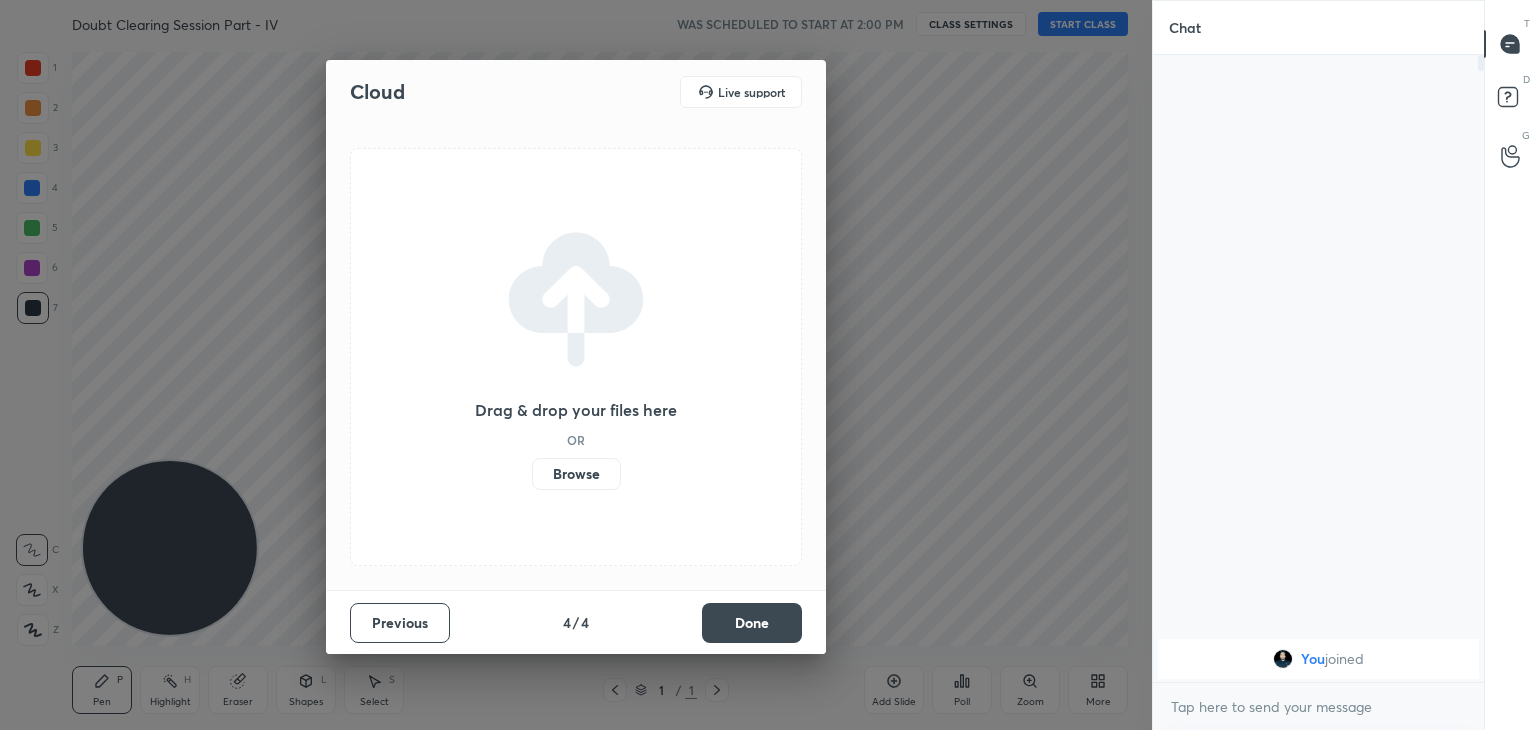 click on "Done" at bounding box center [752, 623] 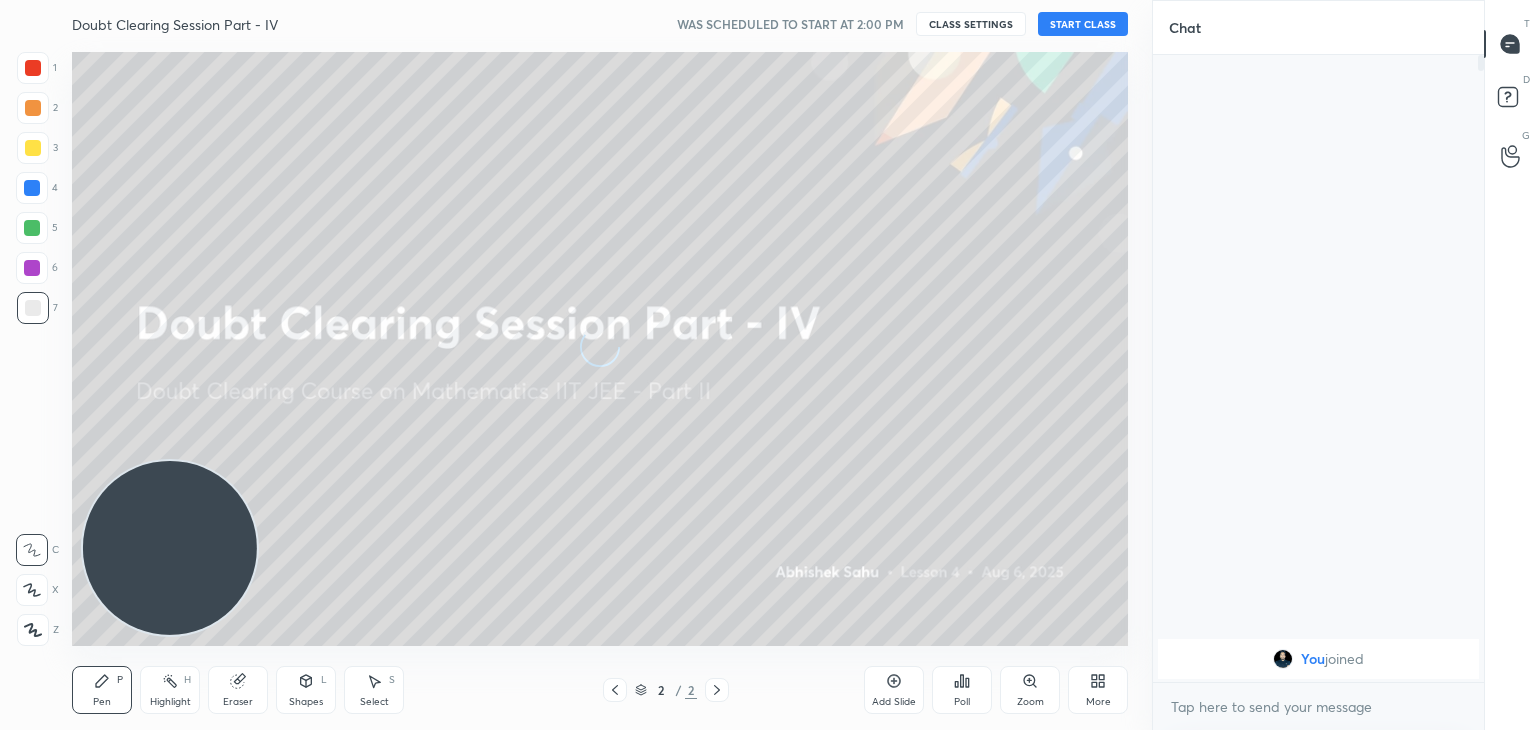 click on "More" at bounding box center (1098, 690) 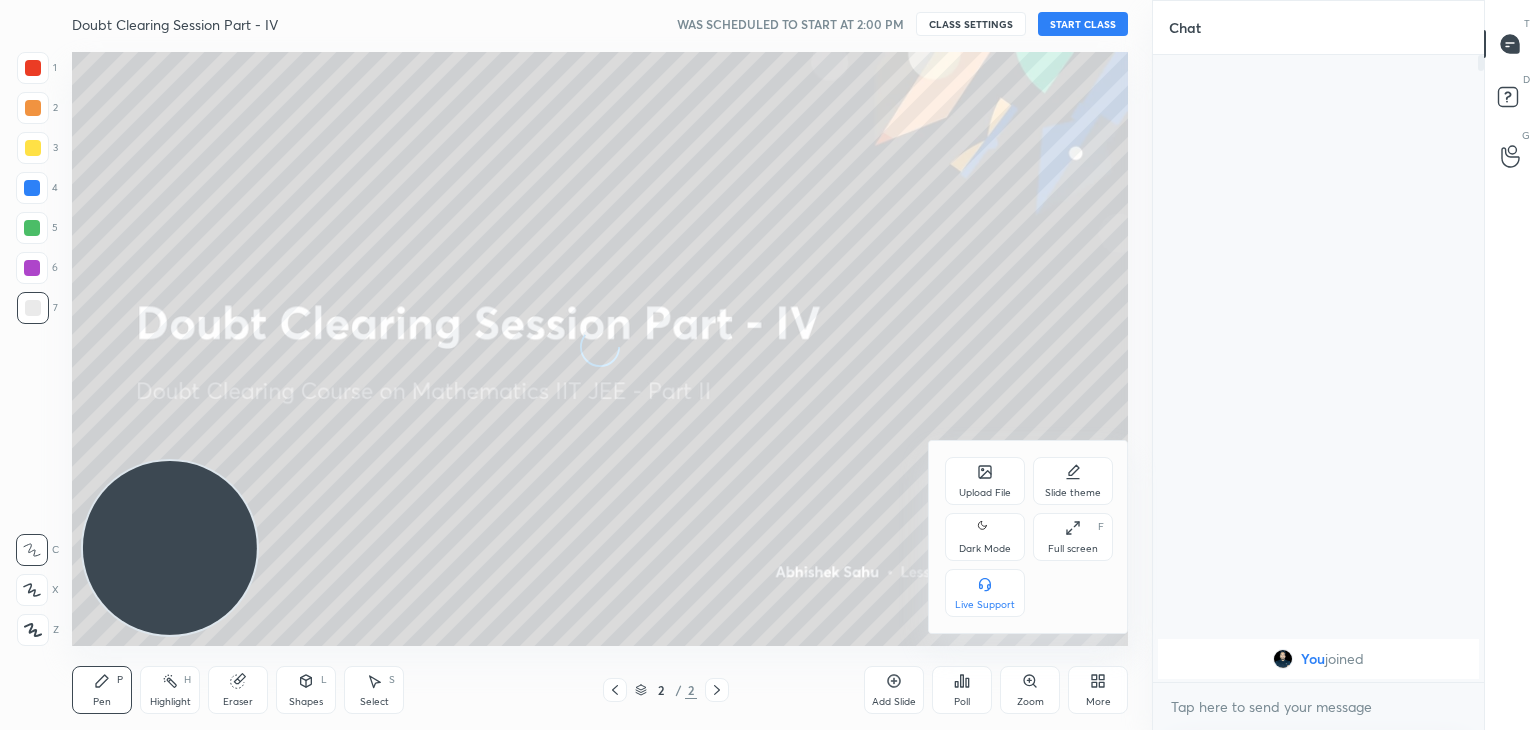 click 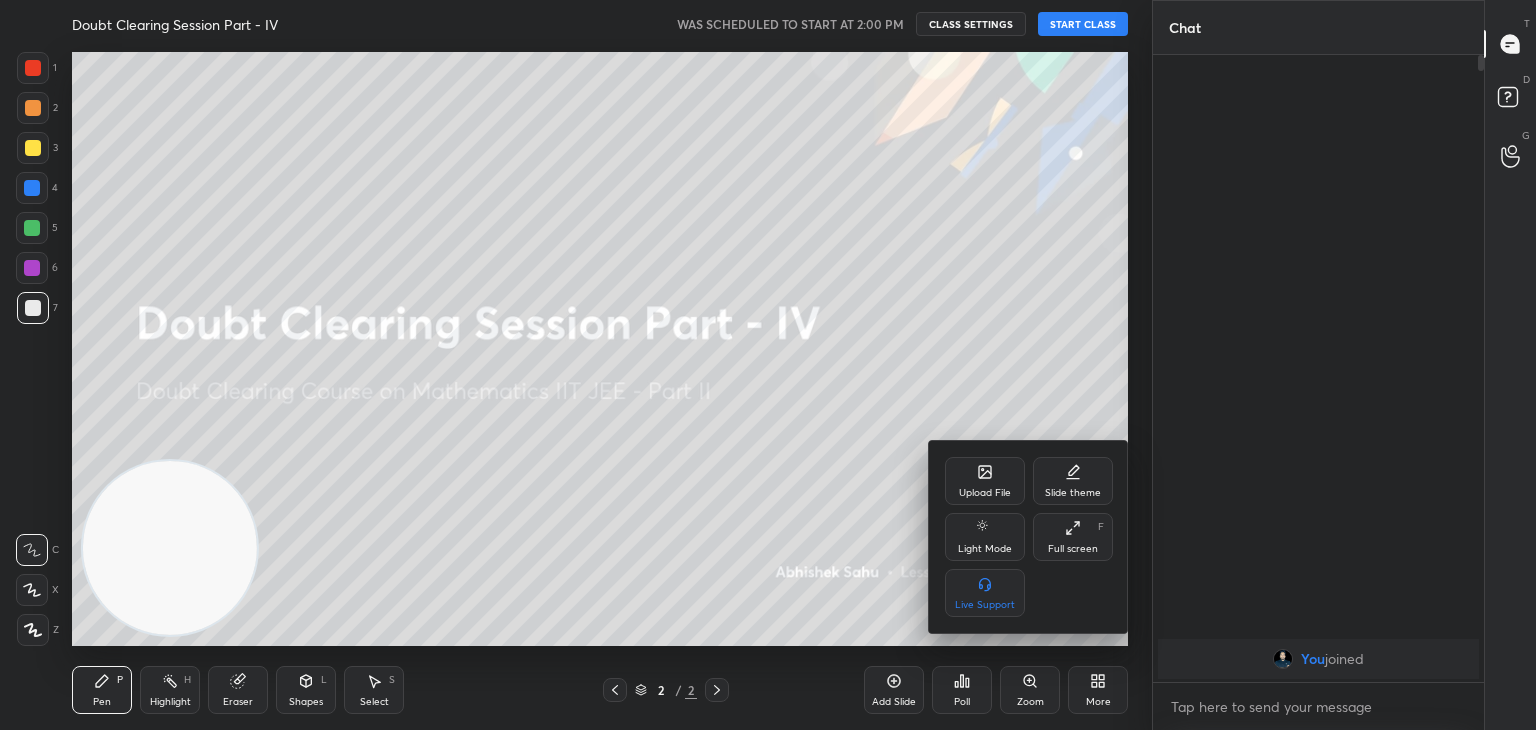 drag, startPoint x: 708, startPoint y: 549, endPoint x: 698, endPoint y: 532, distance: 19.723083 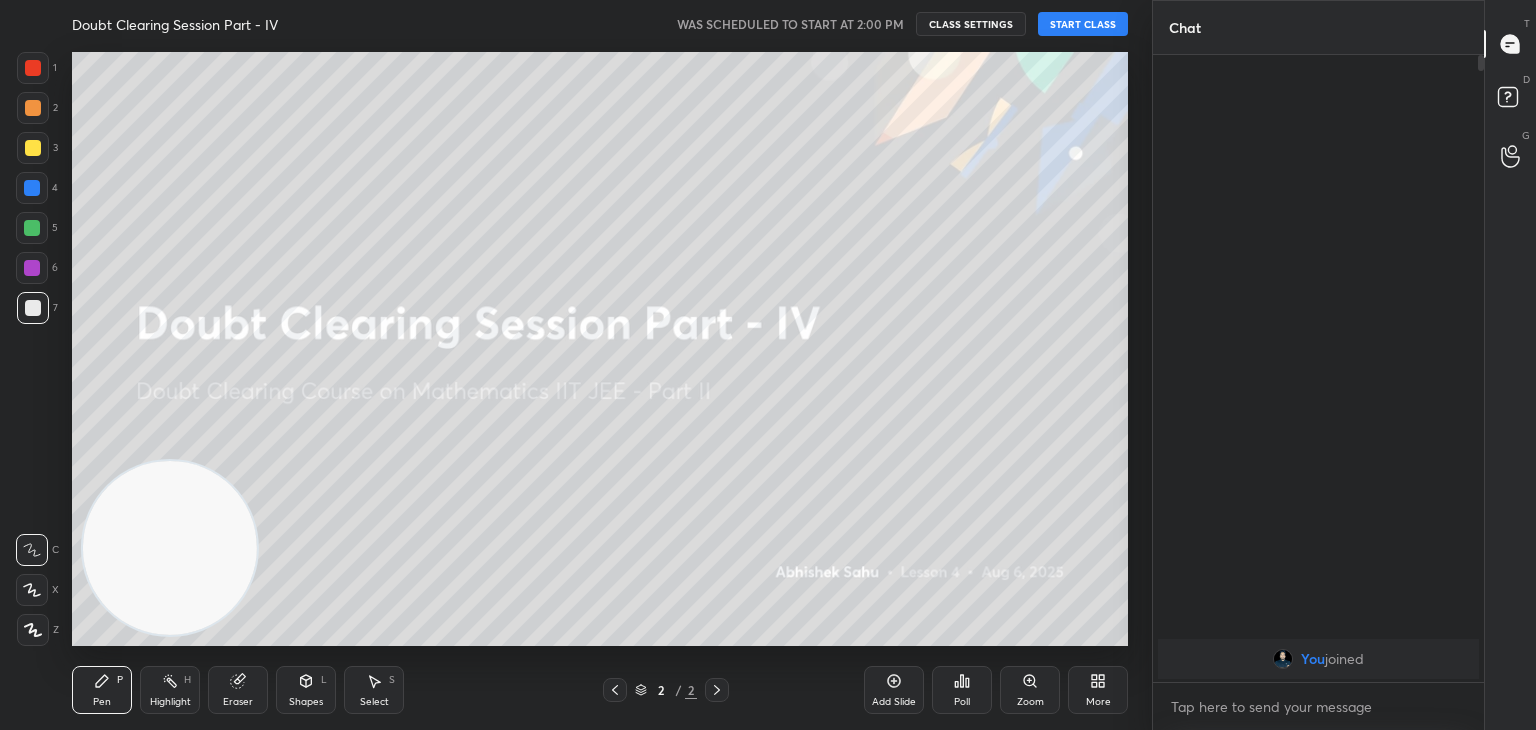 click on "START CLASS" at bounding box center [1083, 24] 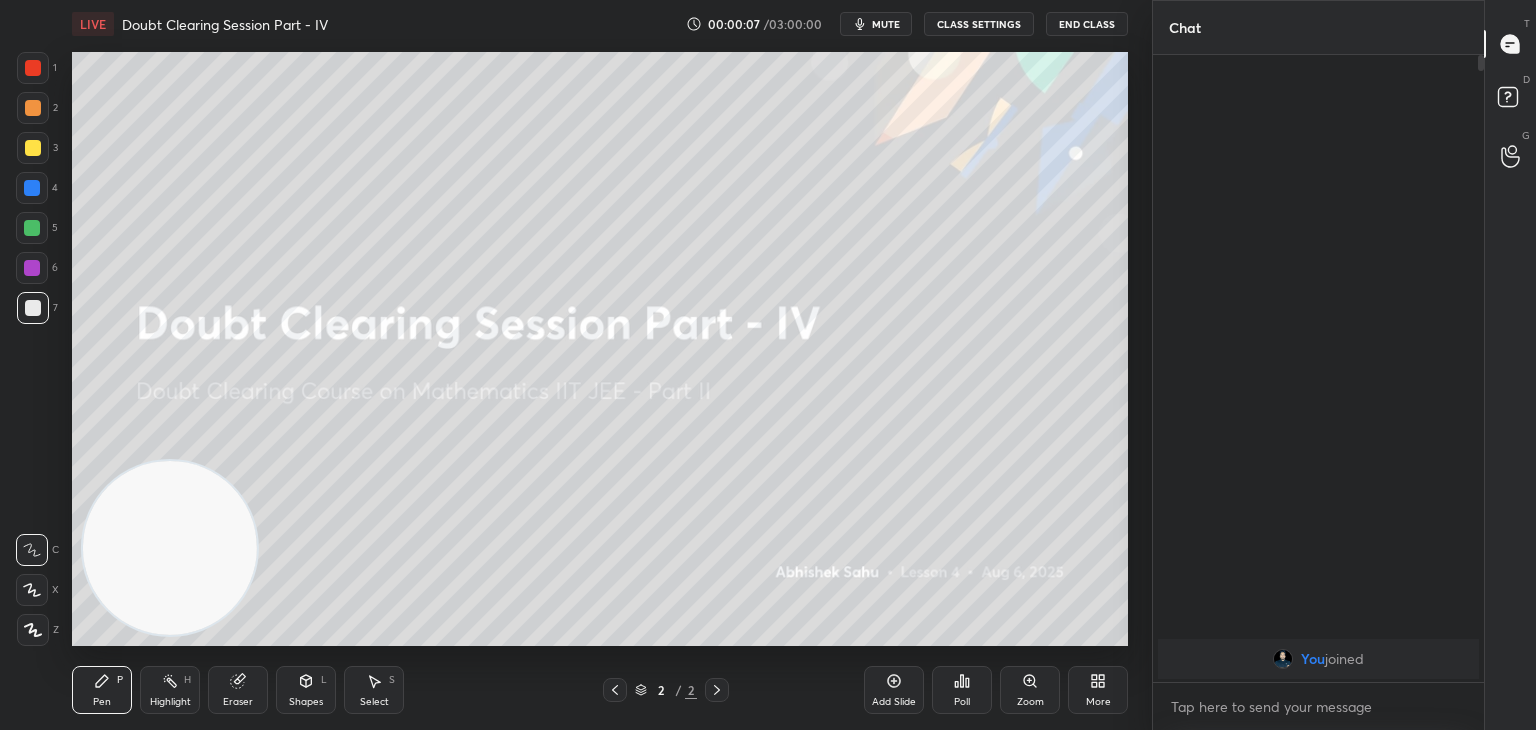 click on "mute" at bounding box center [886, 24] 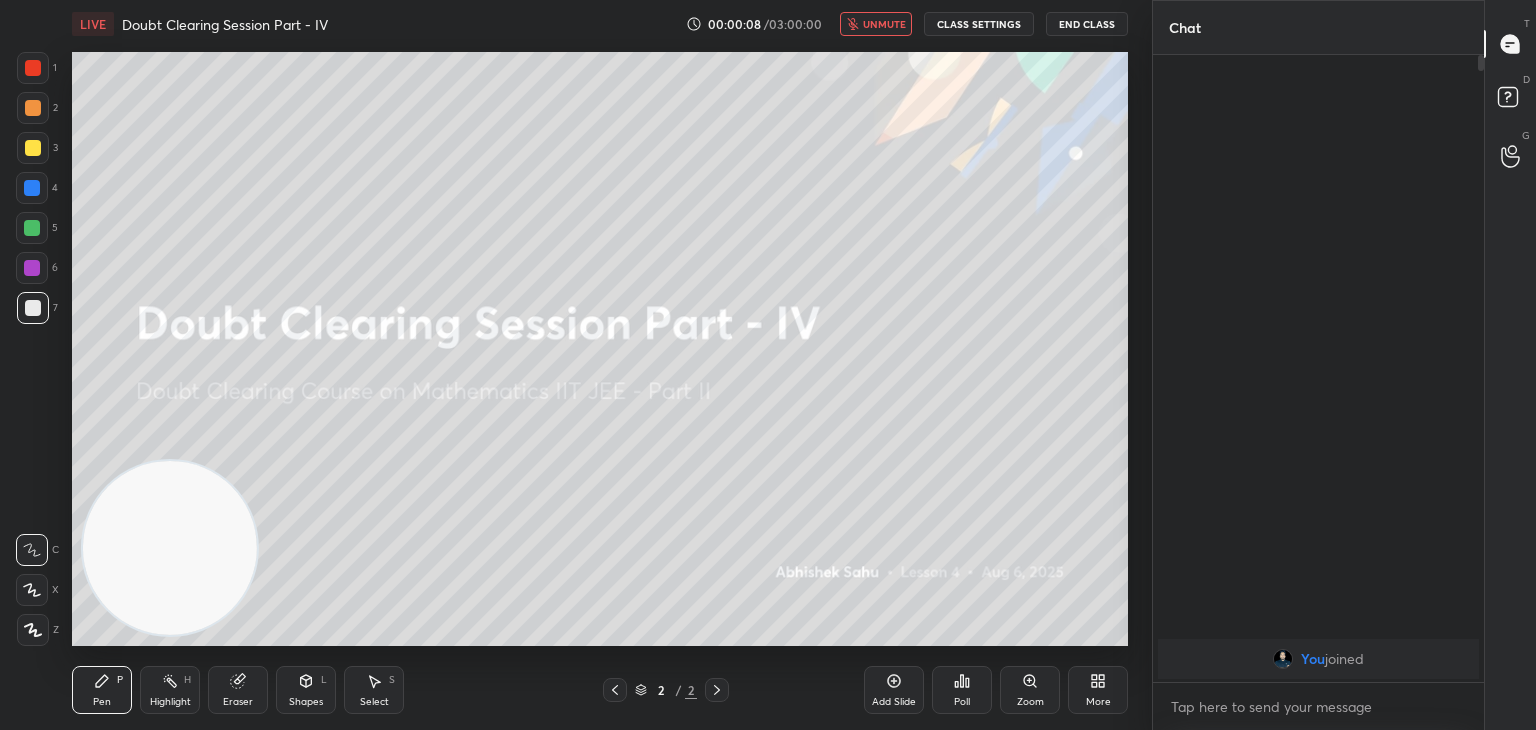 click 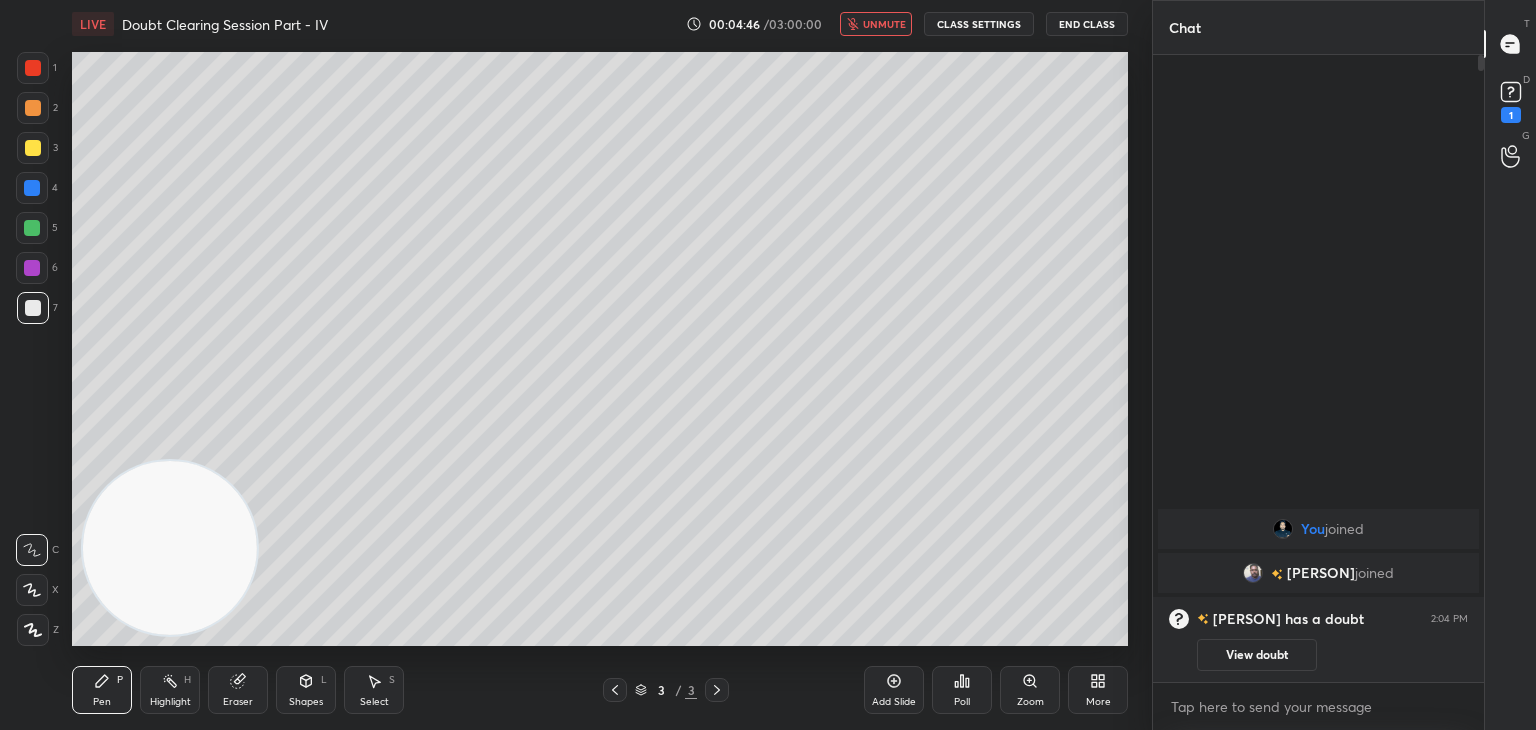click 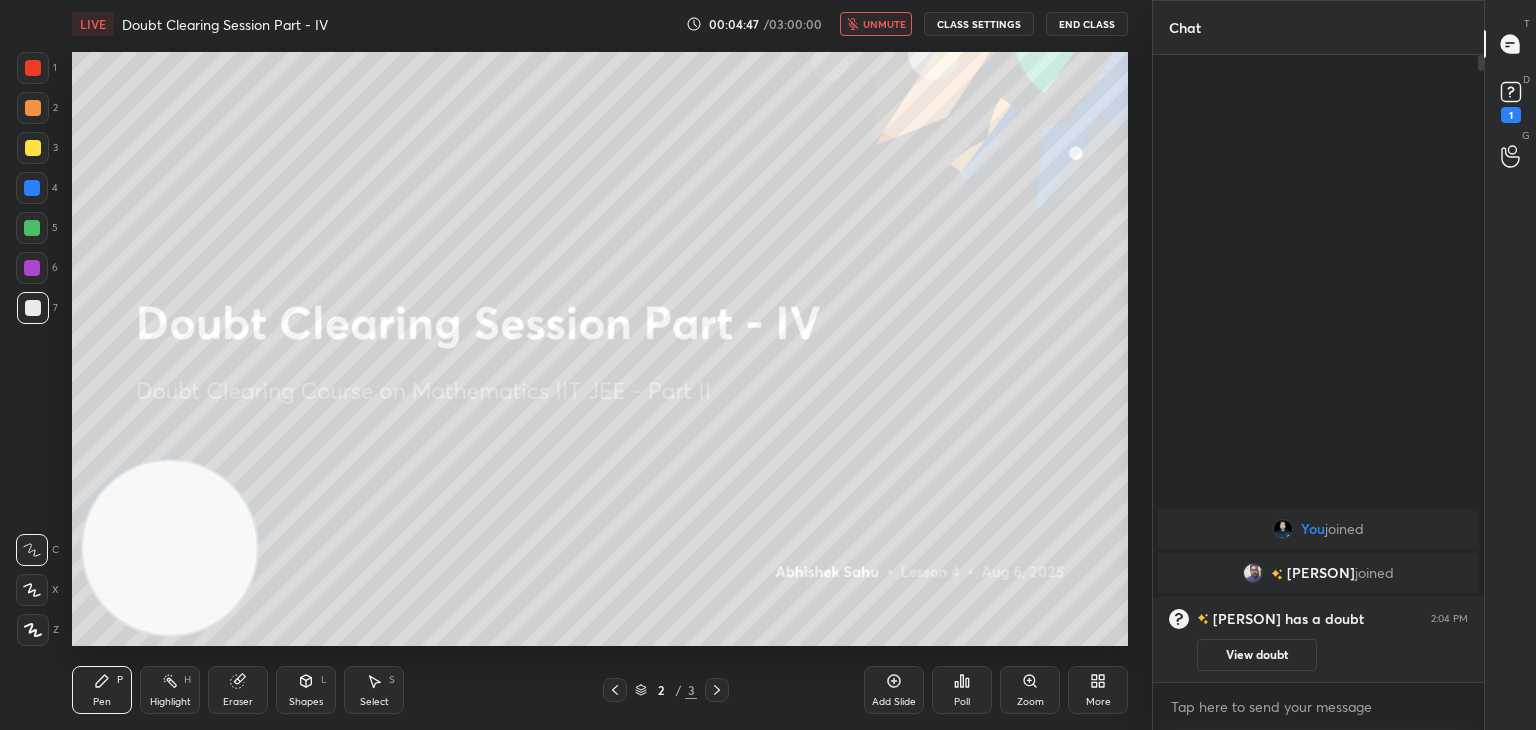 click on "View doubt" at bounding box center (1257, 655) 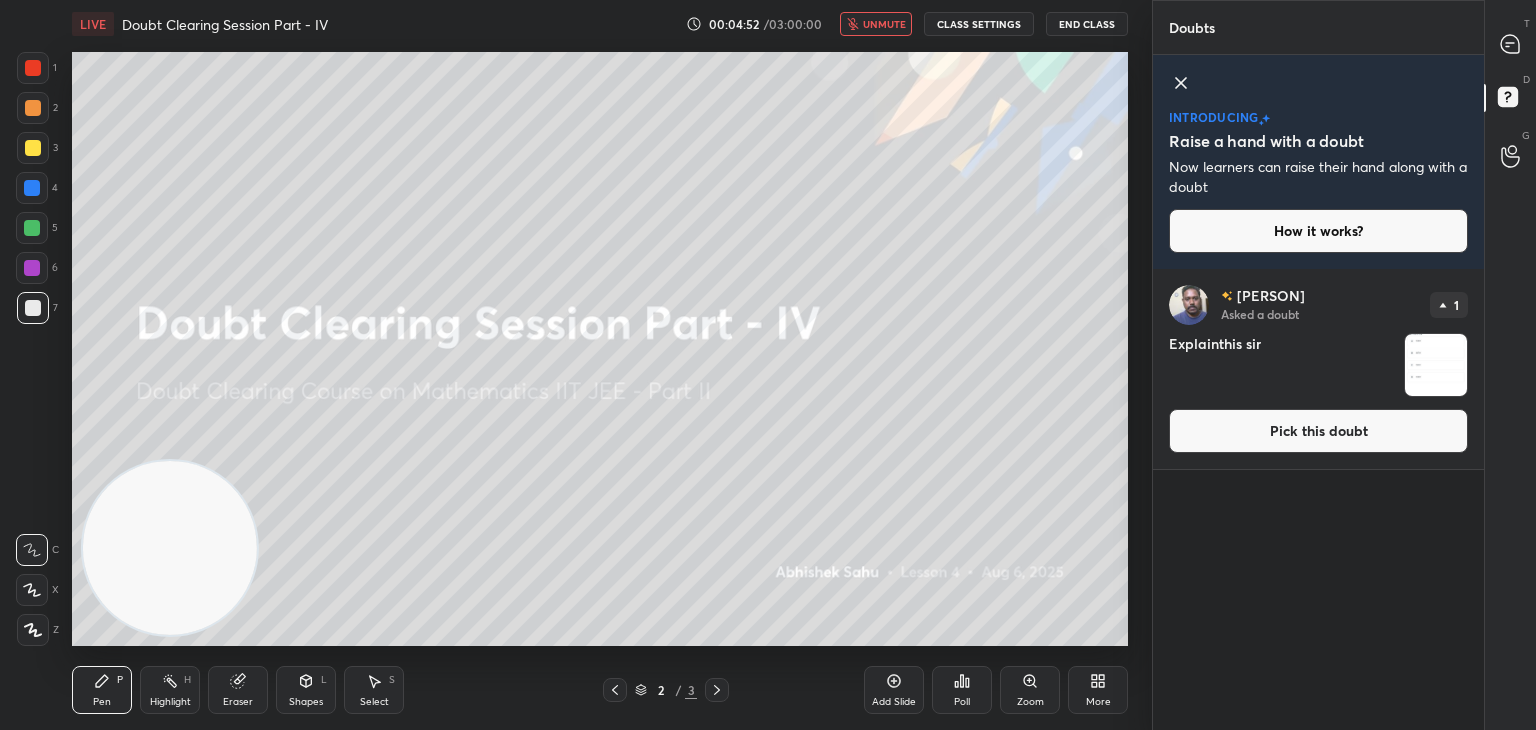 click 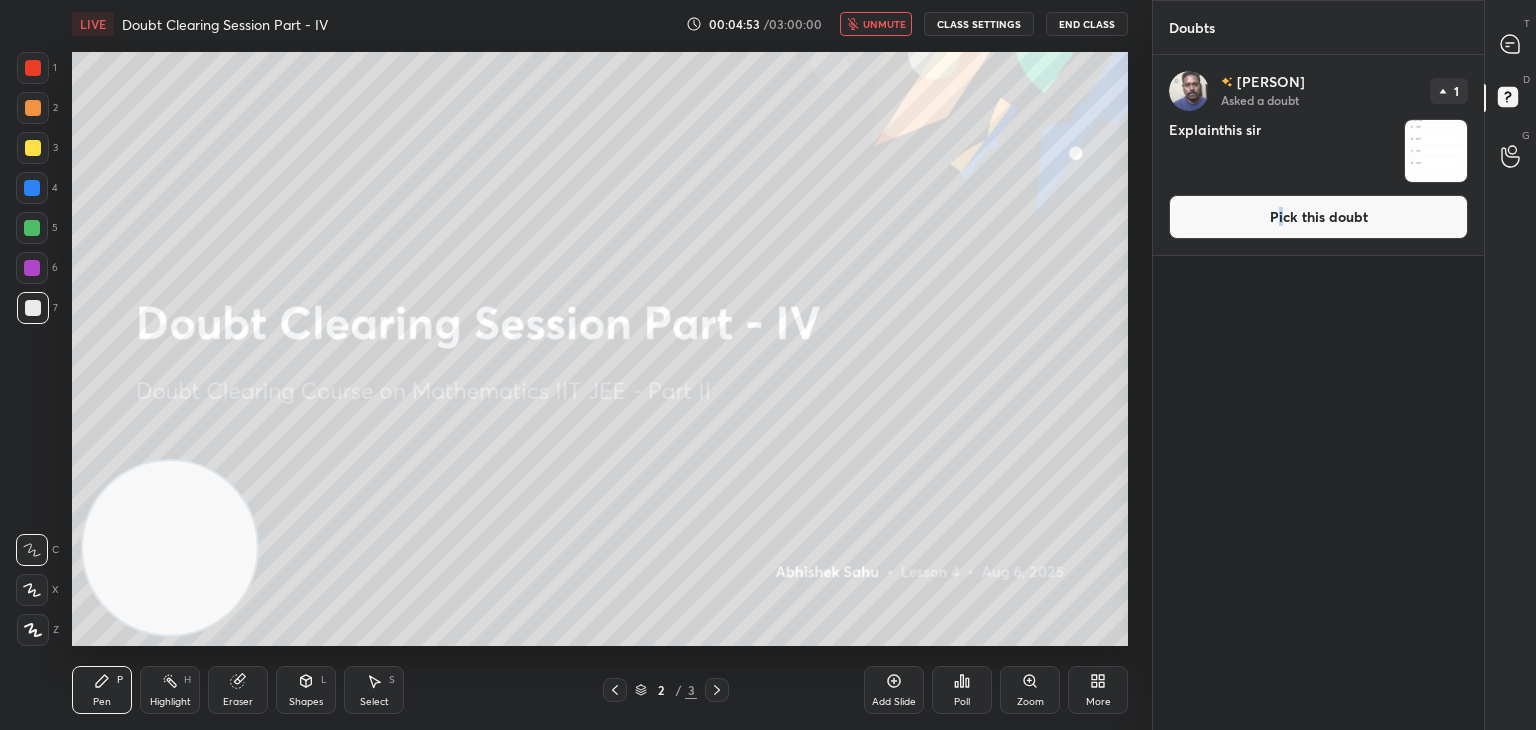 drag, startPoint x: 1280, startPoint y: 223, endPoint x: 1267, endPoint y: 219, distance: 13.601471 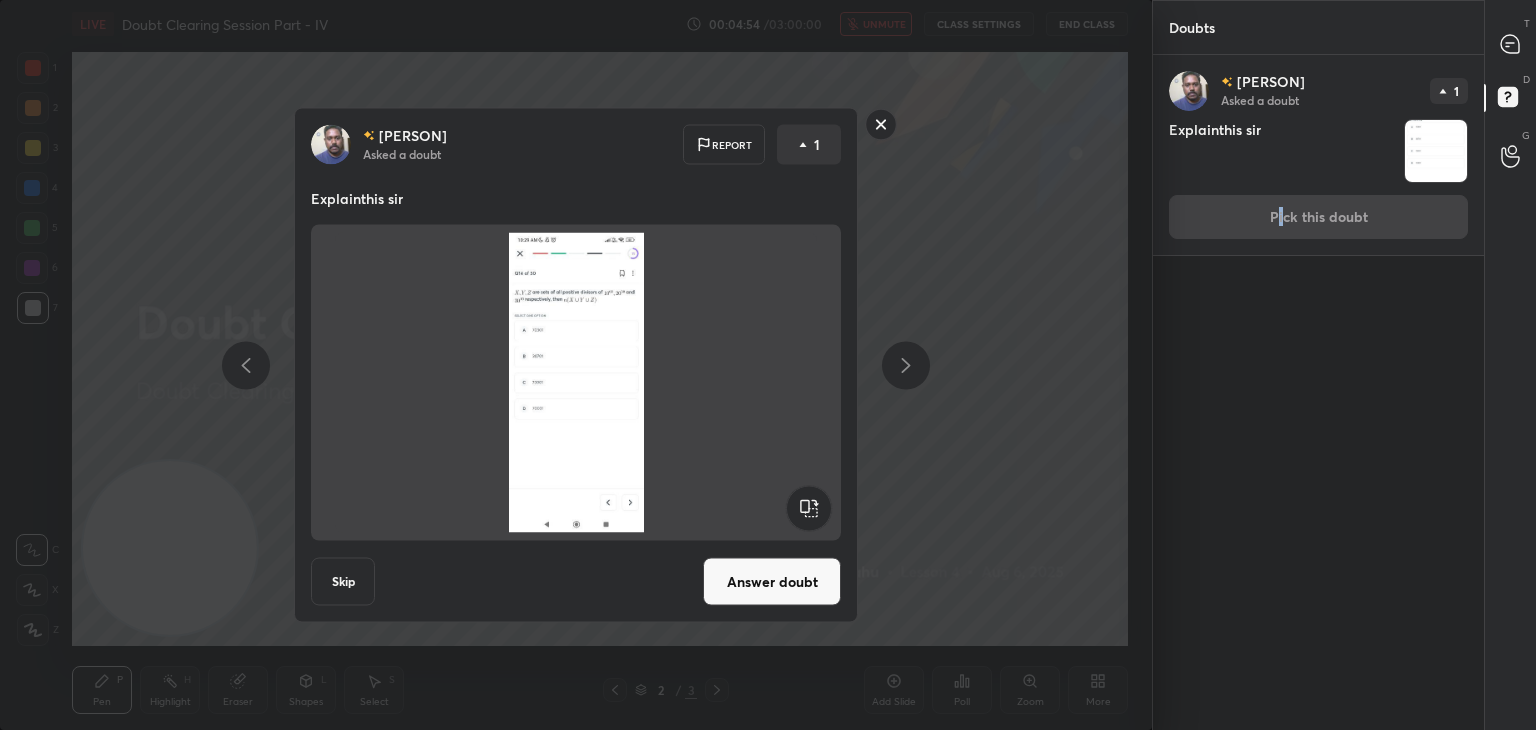 click on "Answer doubt" at bounding box center (772, 582) 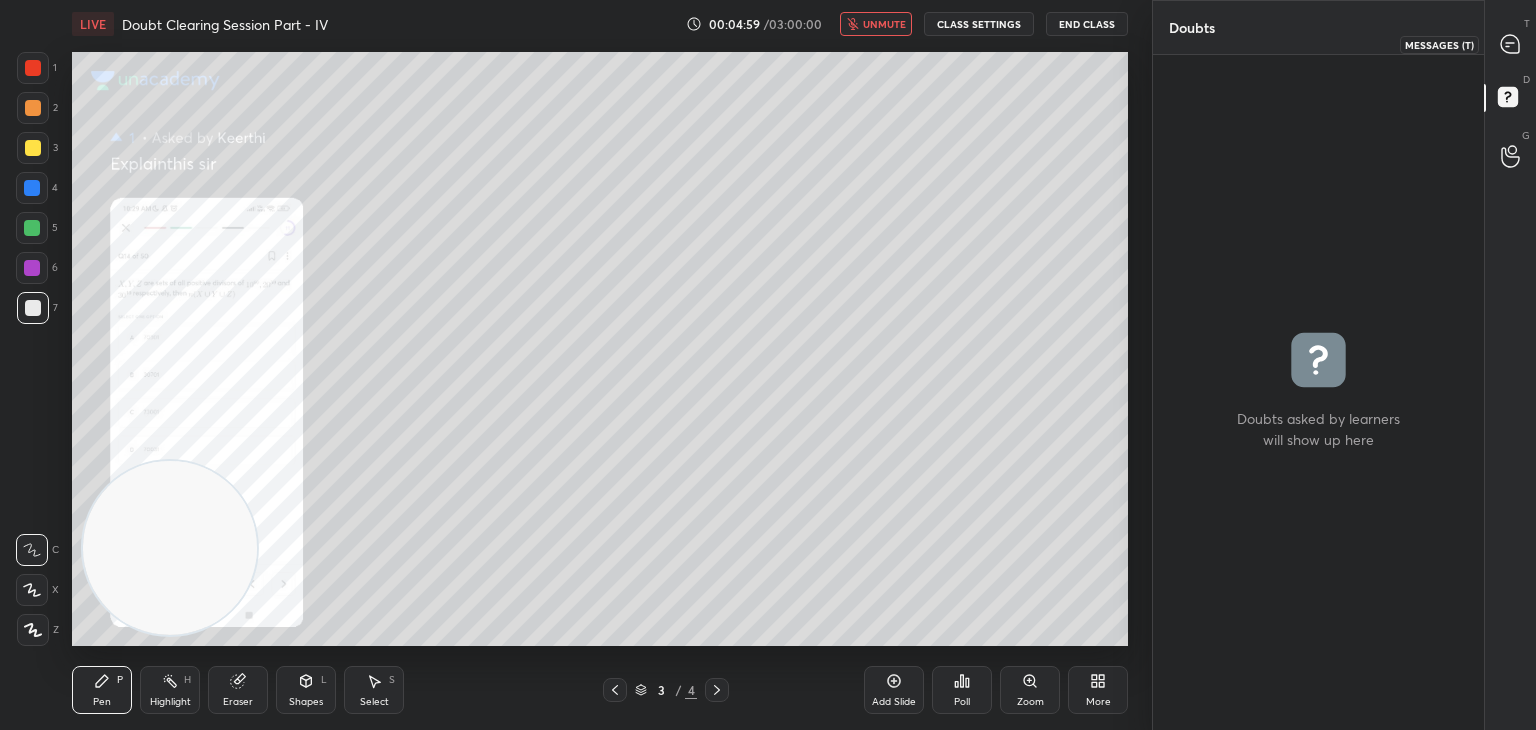 click 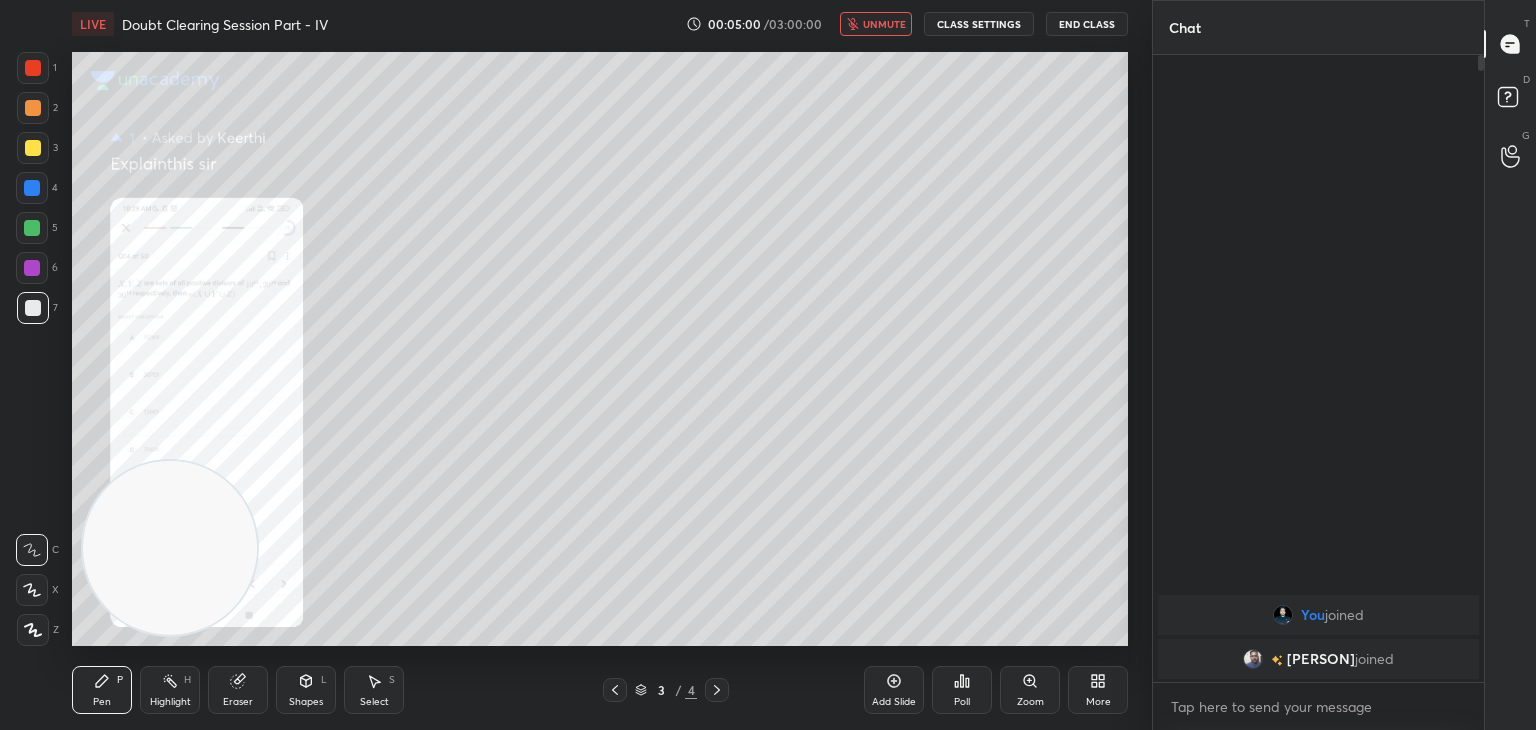 scroll, scrollTop: 6, scrollLeft: 6, axis: both 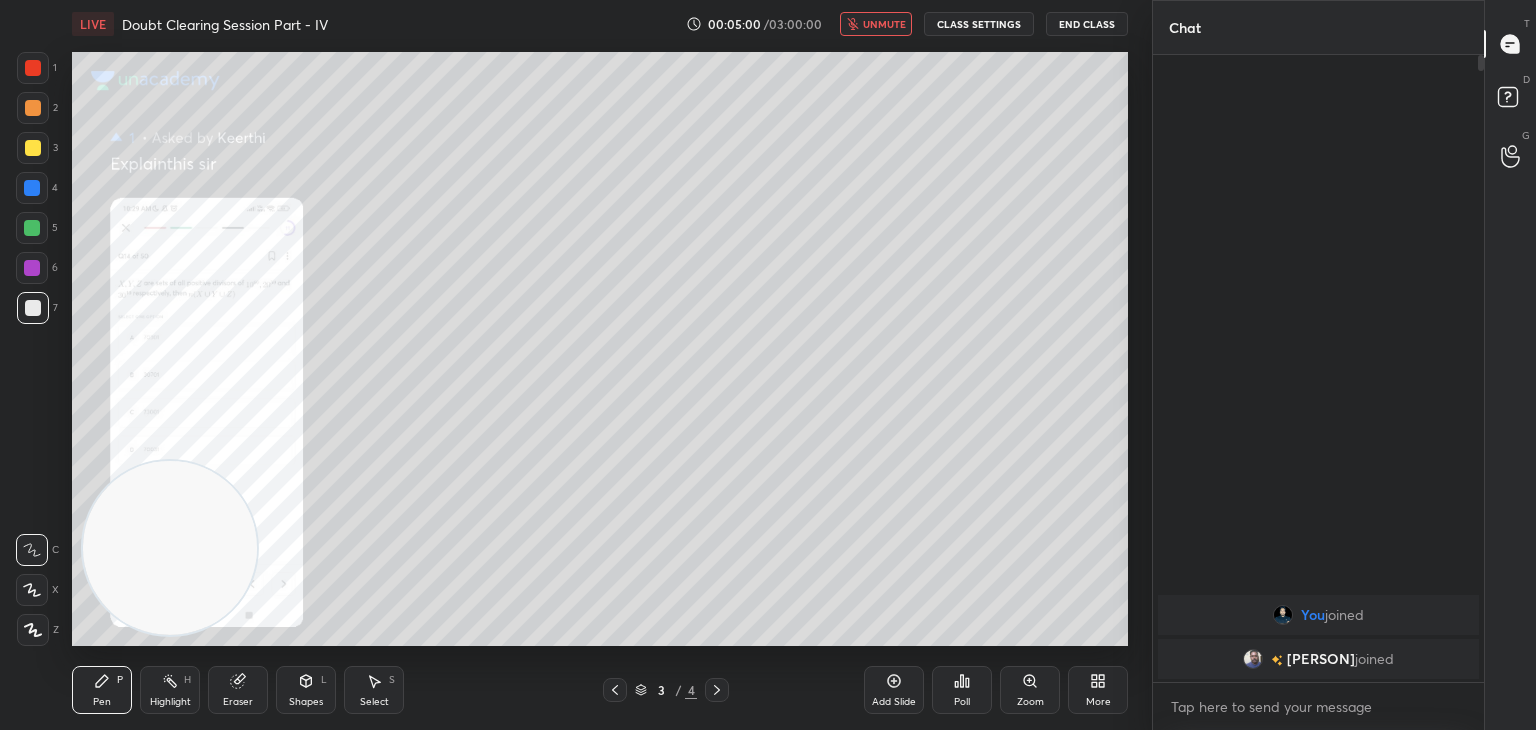 click 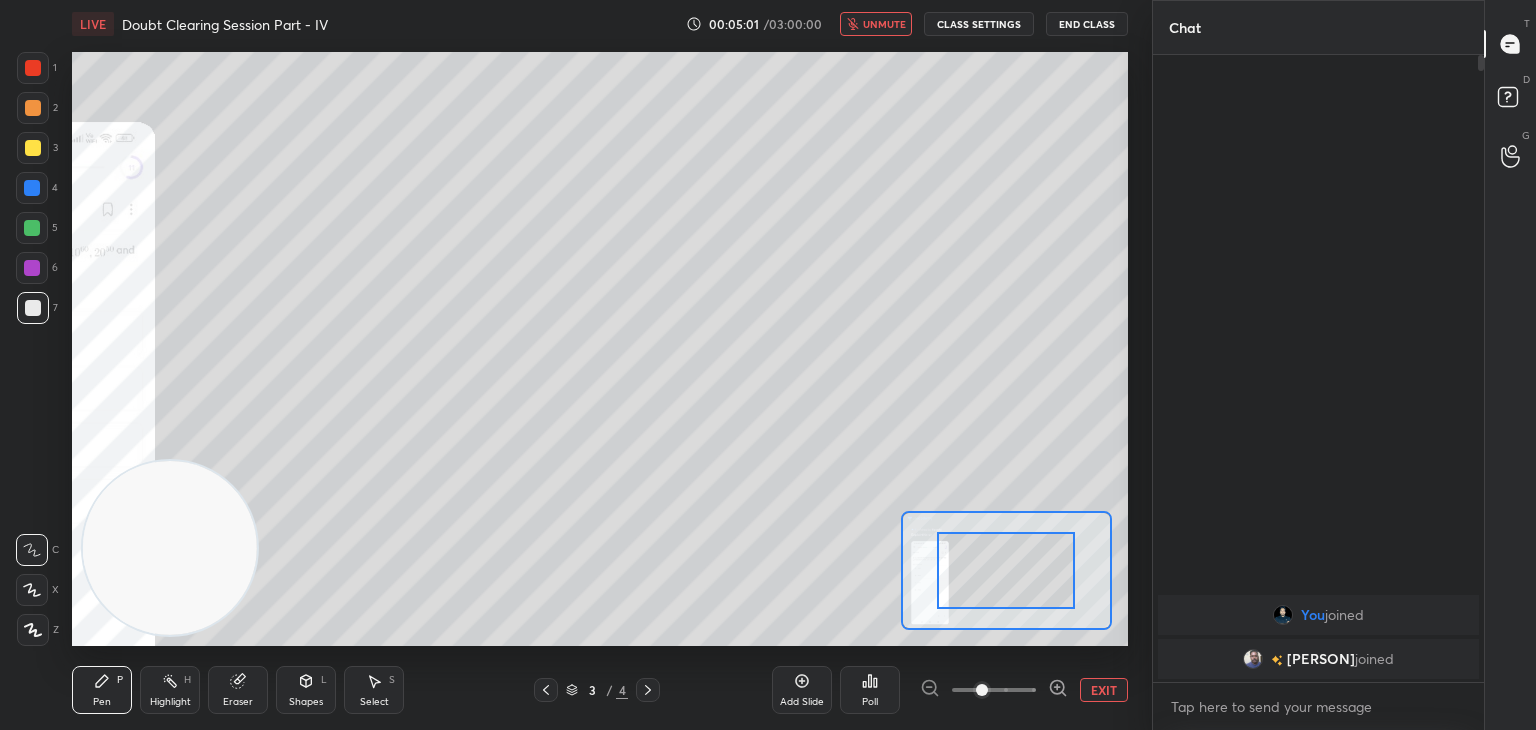 click at bounding box center [994, 690] 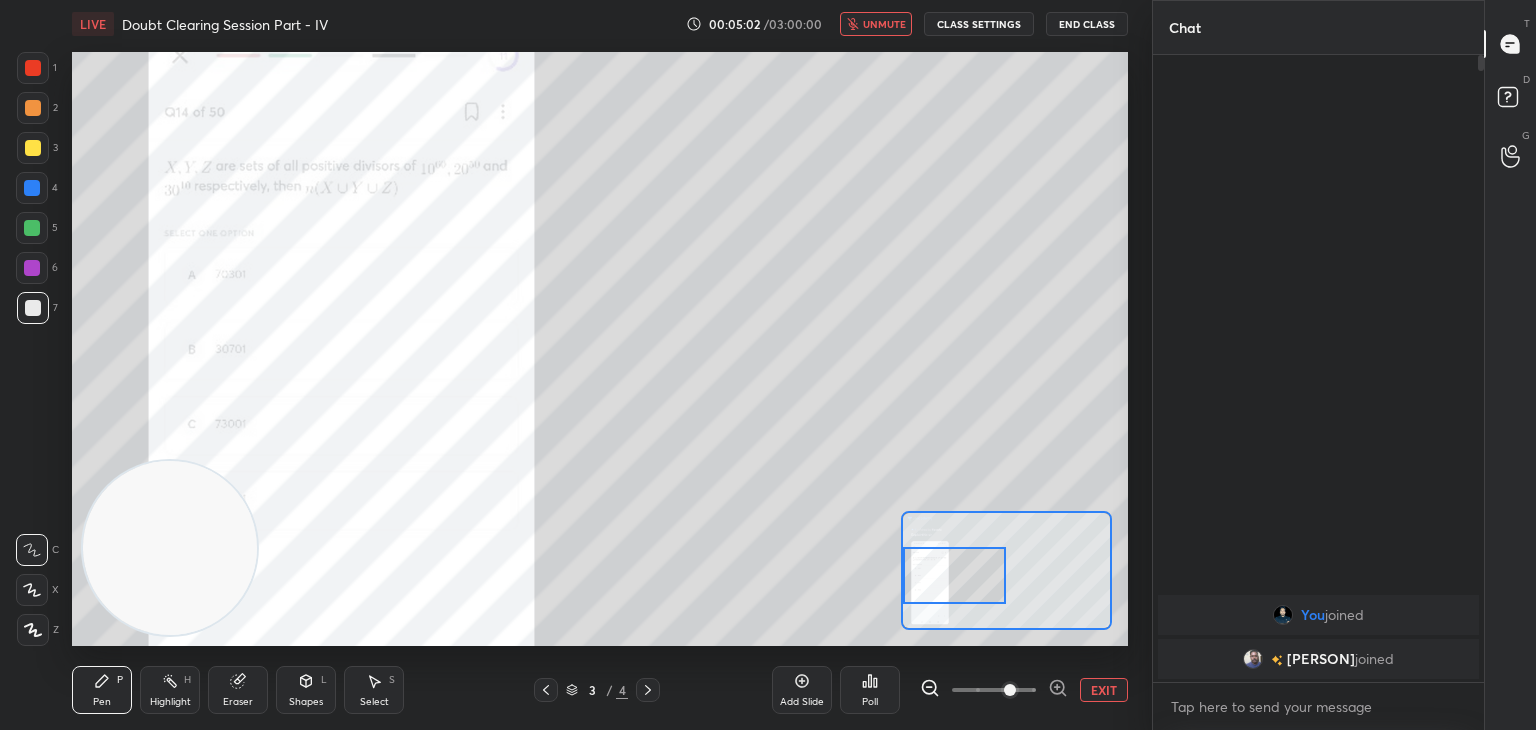 drag, startPoint x: 1000, startPoint y: 584, endPoint x: 900, endPoint y: 589, distance: 100.12492 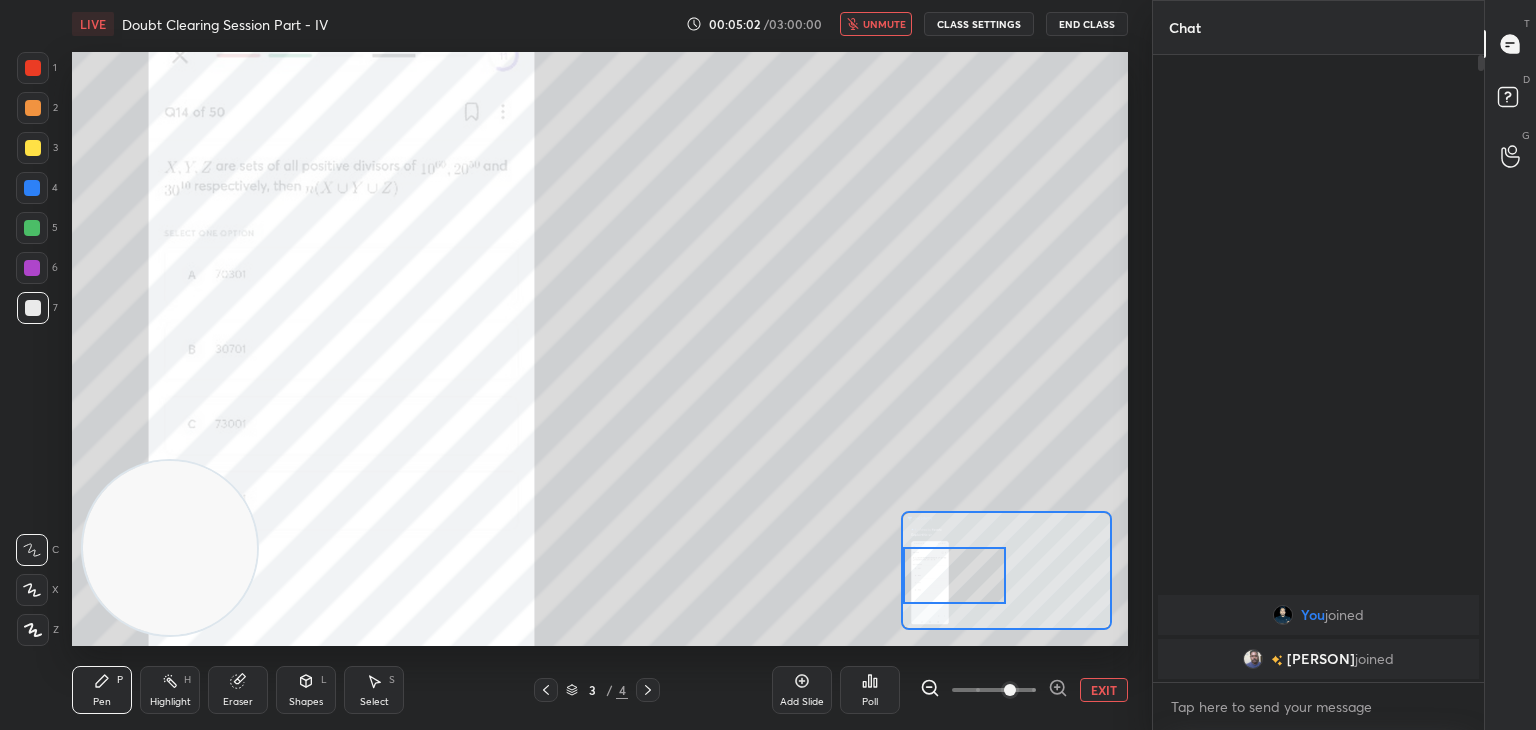 click at bounding box center (1006, 570) 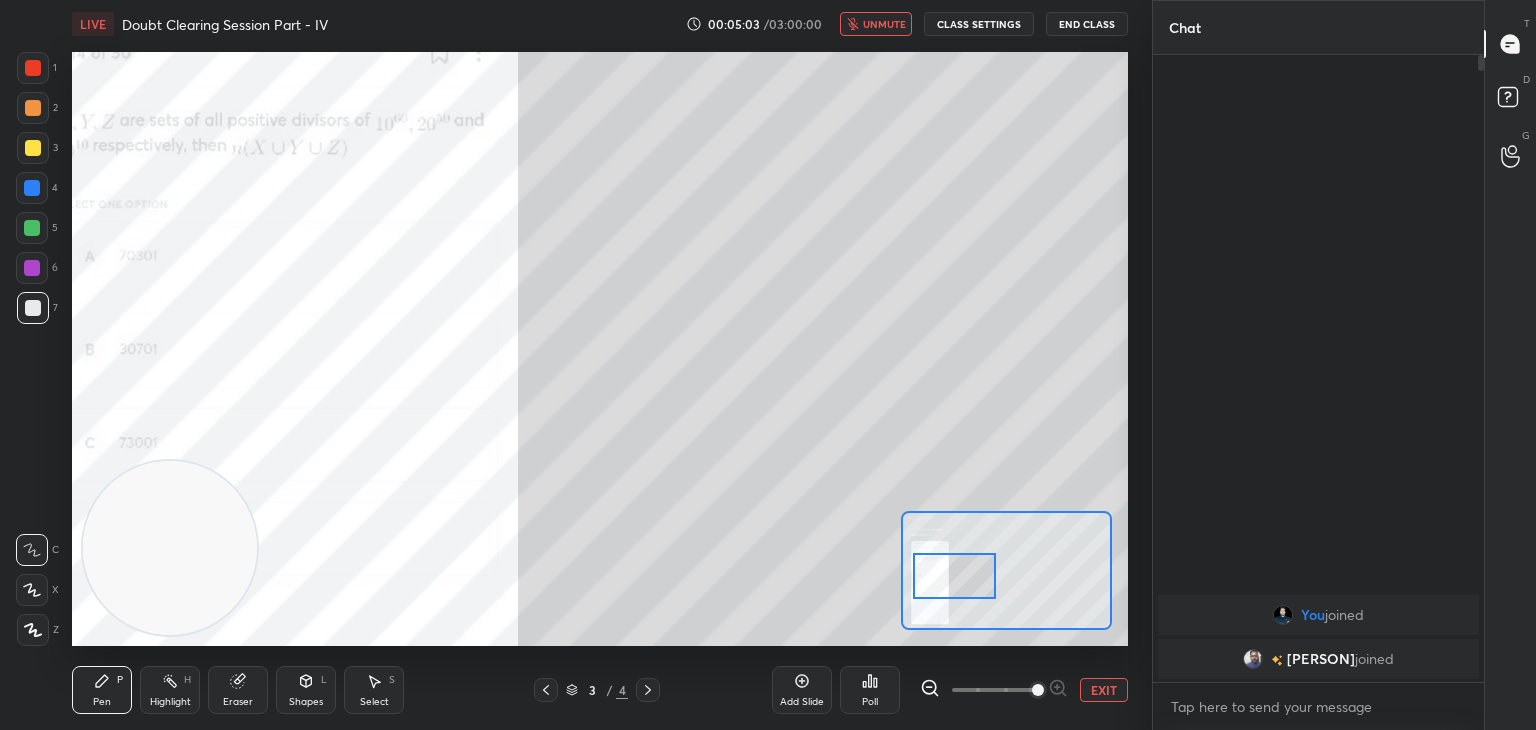 drag, startPoint x: 1028, startPoint y: 695, endPoint x: 1041, endPoint y: 690, distance: 13.928389 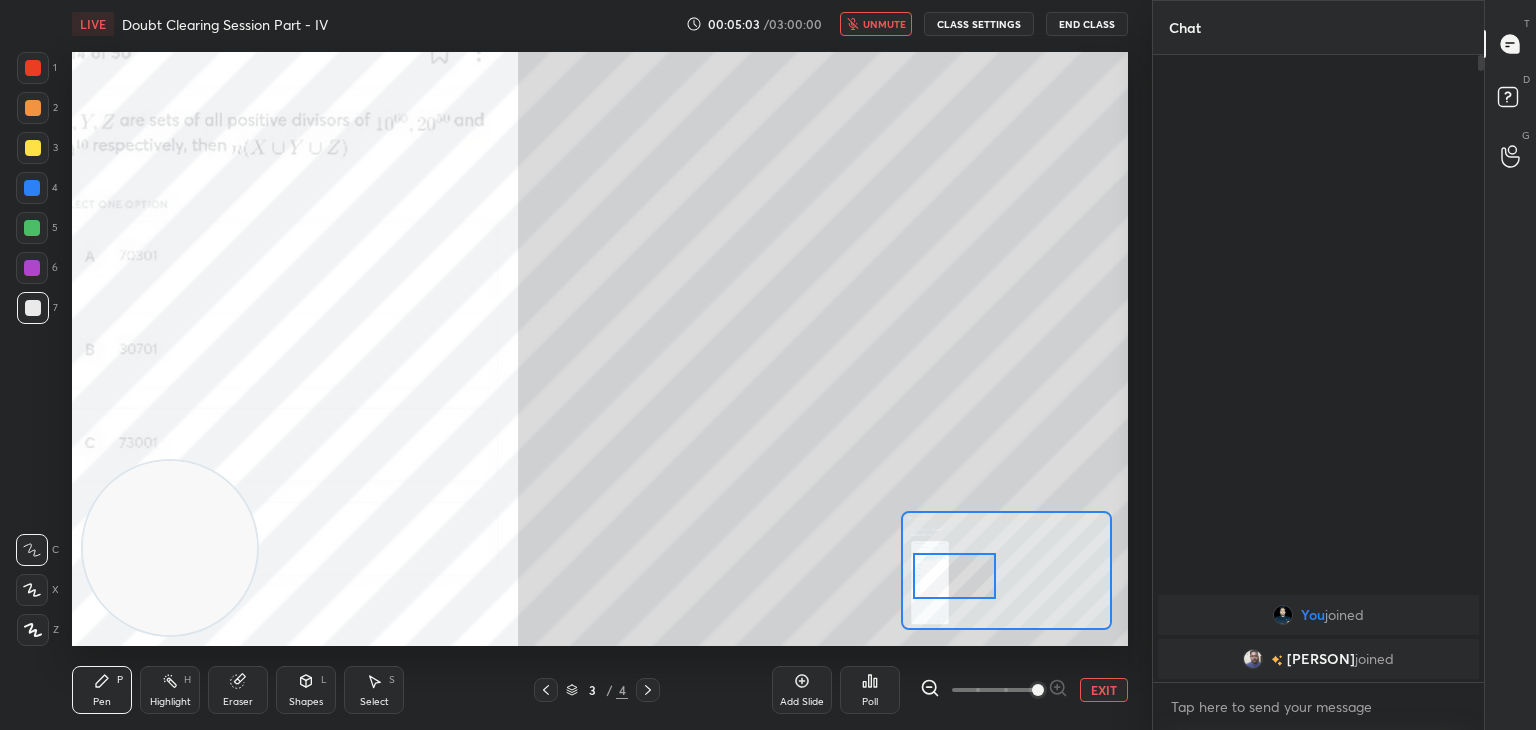 click at bounding box center [1038, 690] 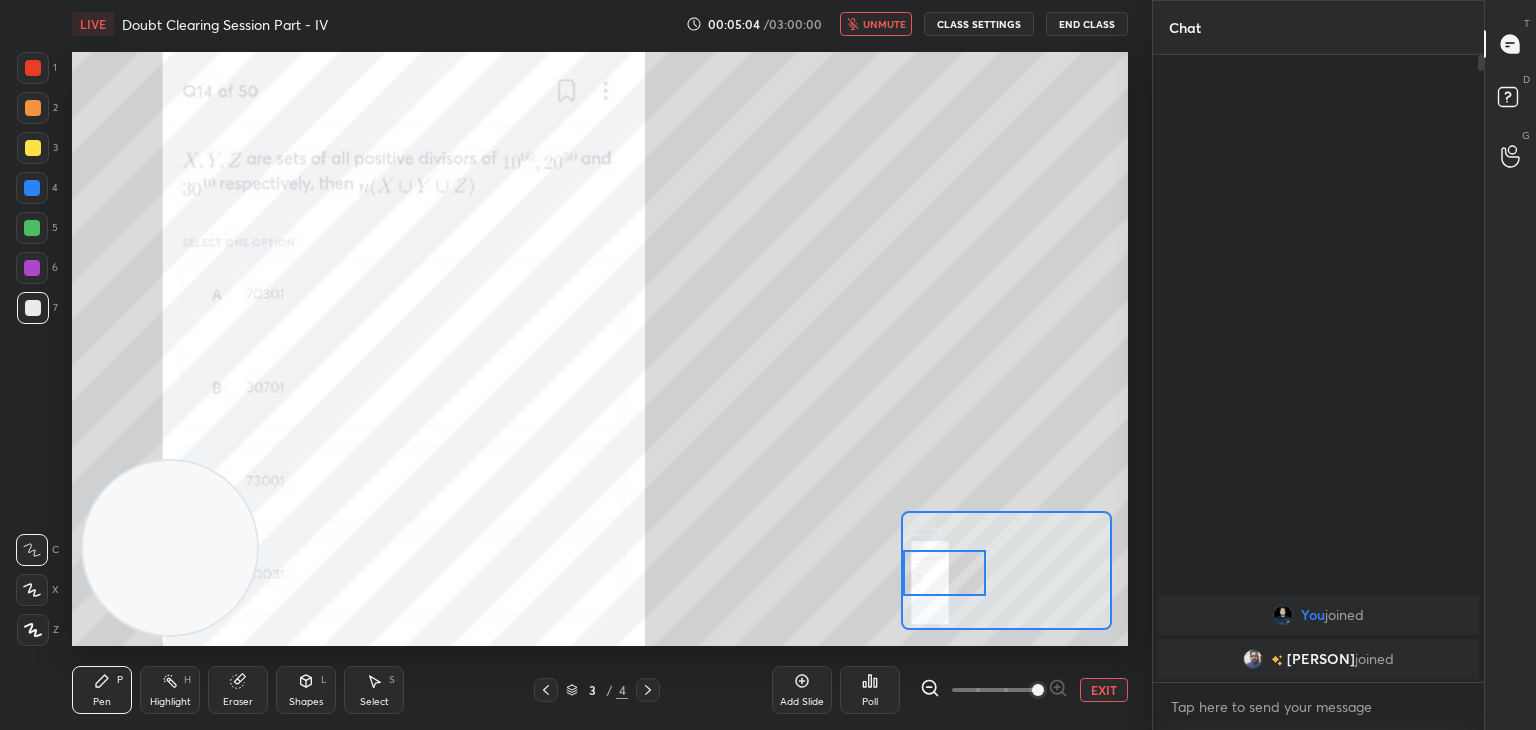 drag, startPoint x: 947, startPoint y: 584, endPoint x: 916, endPoint y: 580, distance: 31.257 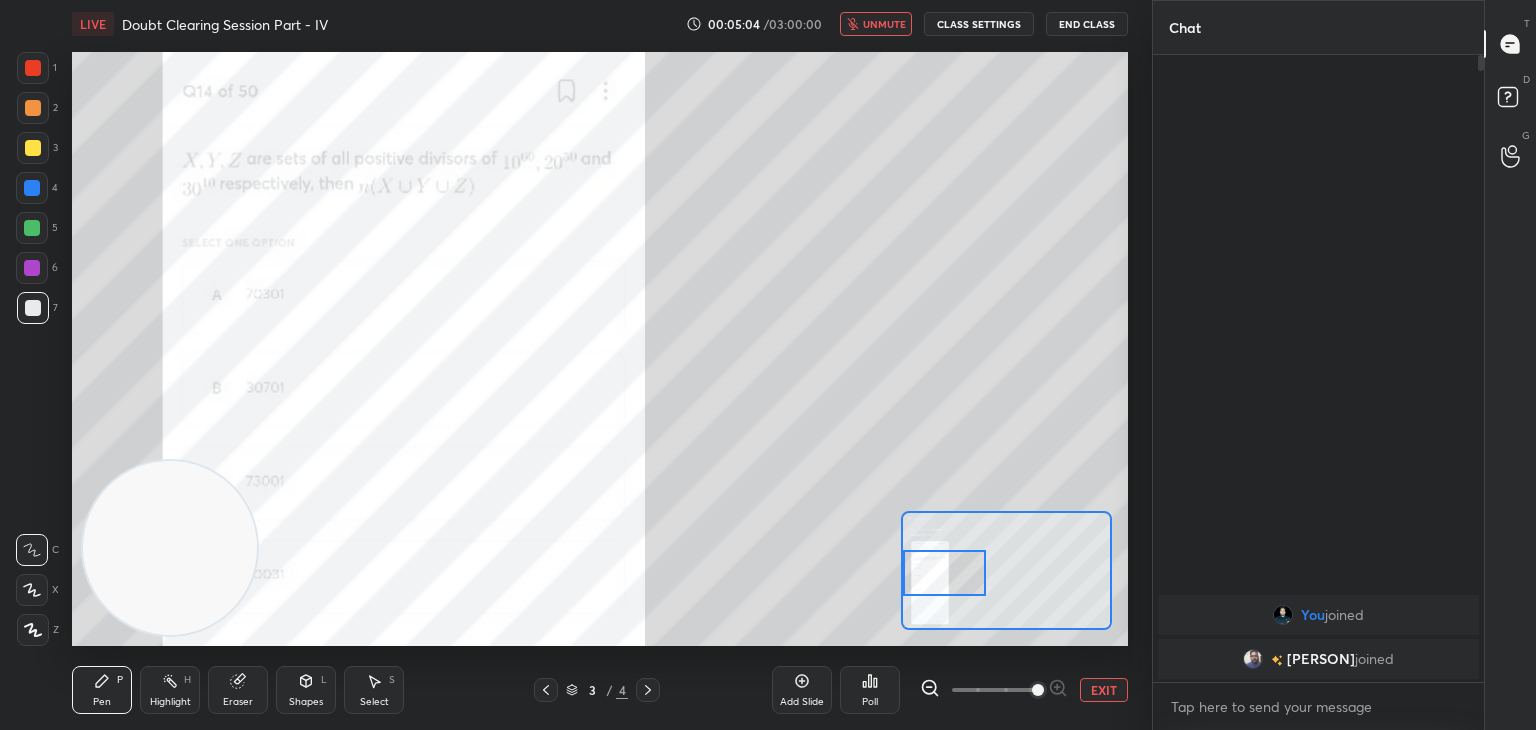 click at bounding box center [944, 573] 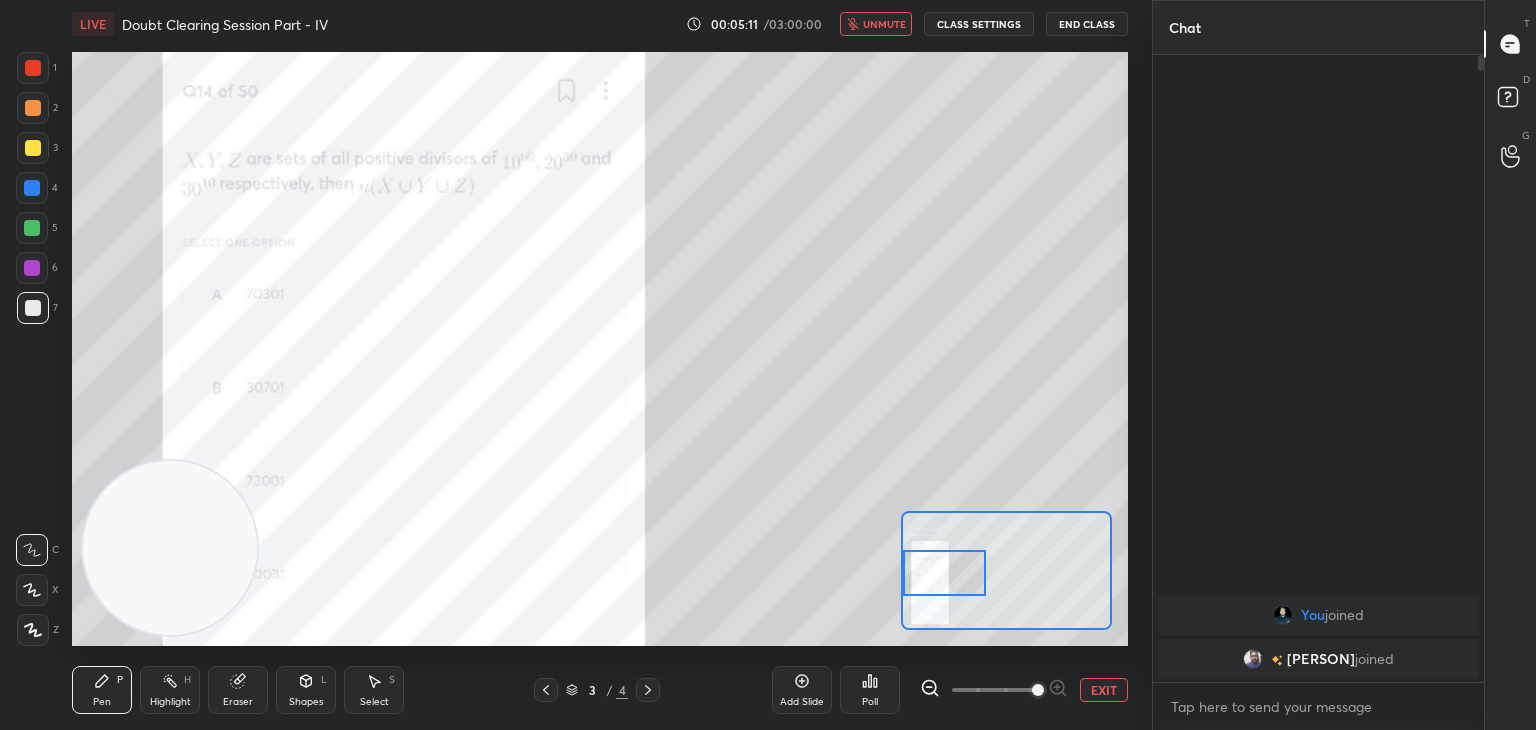 click on "LIVE Doubt Clearing Session Part - IV 00:05:11 /  03:00:00 unmute CLASS SETTINGS End Class" at bounding box center (600, 24) 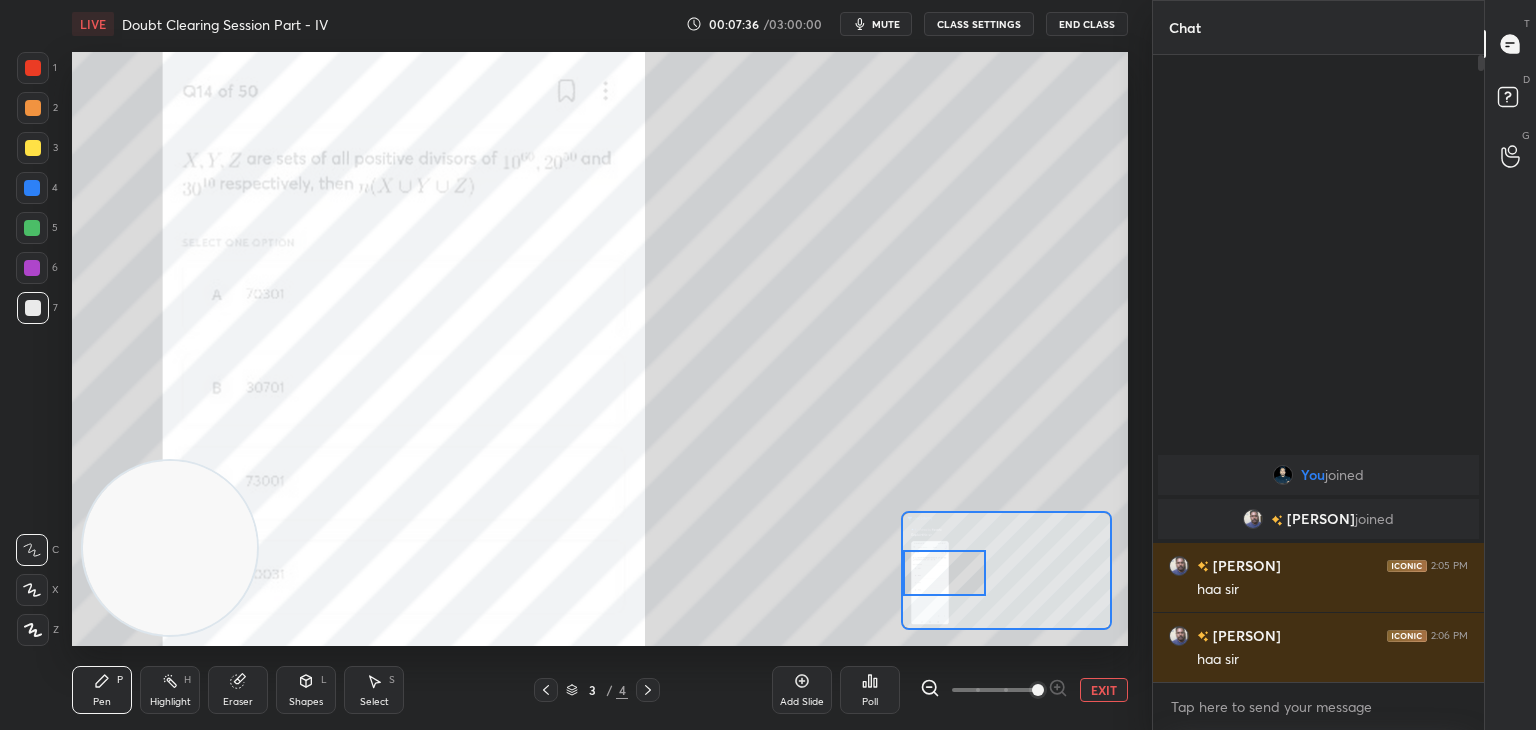 click on "EXIT" at bounding box center [1104, 690] 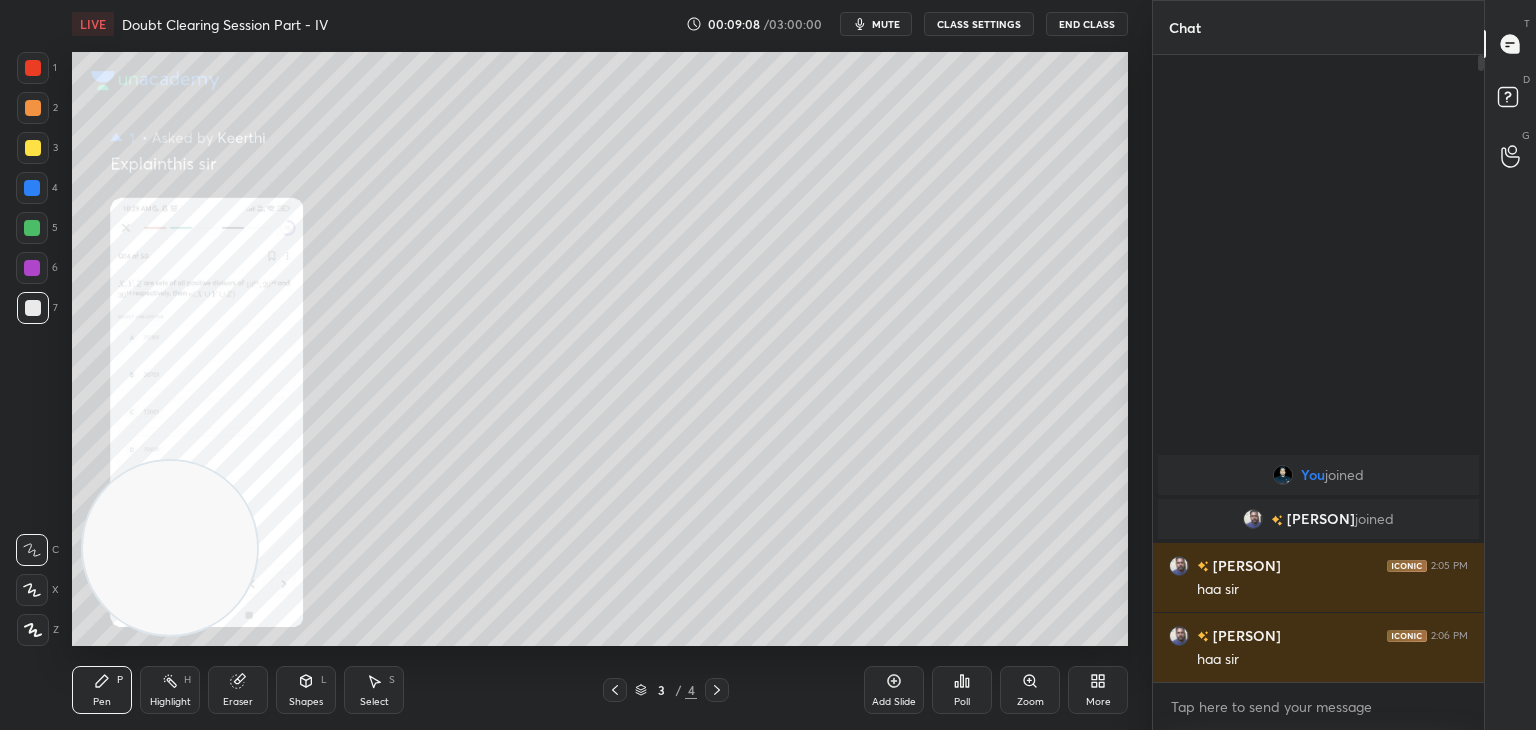 drag, startPoint x: 254, startPoint y: 685, endPoint x: 269, endPoint y: 654, distance: 34.43835 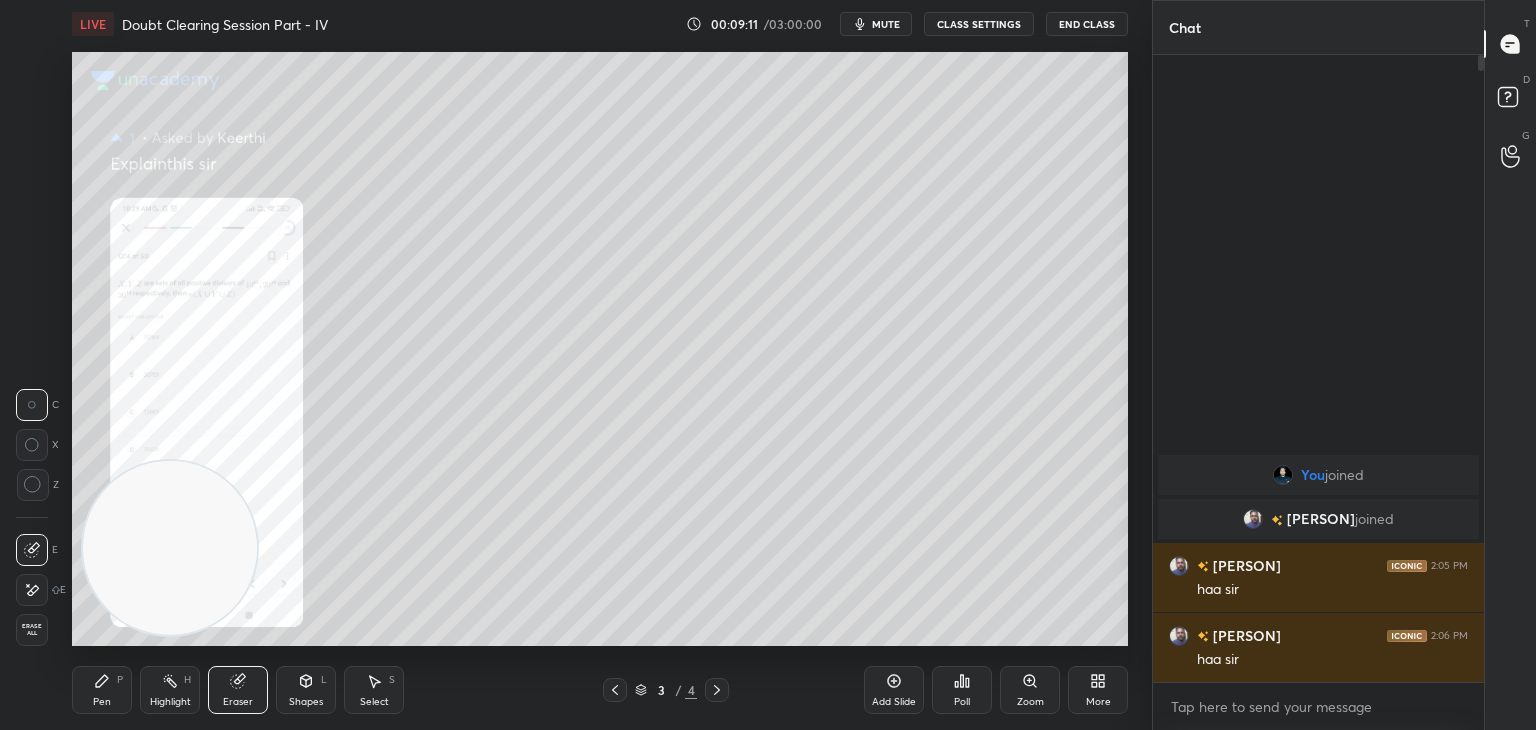 click on "Pen P" at bounding box center [102, 690] 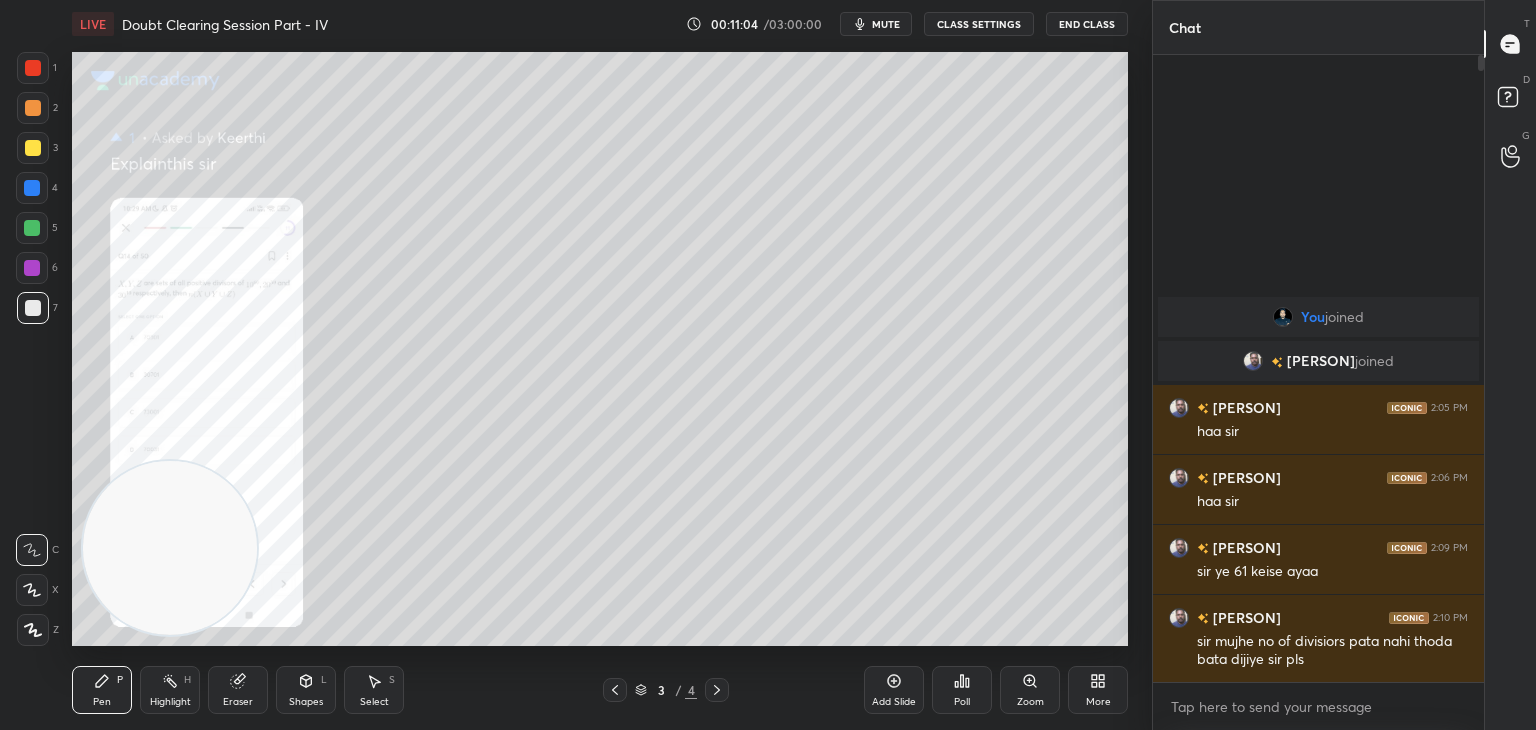 click 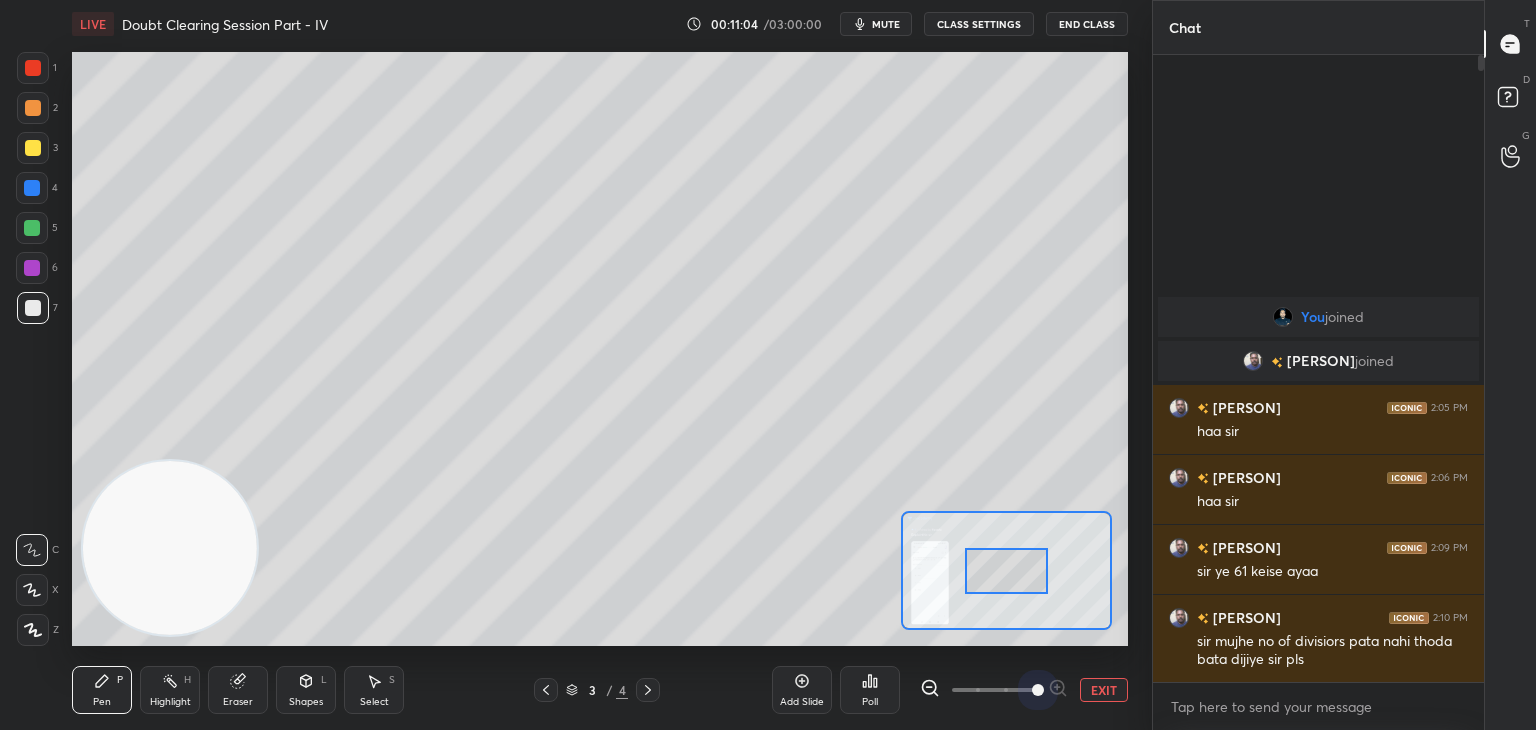 click at bounding box center [994, 690] 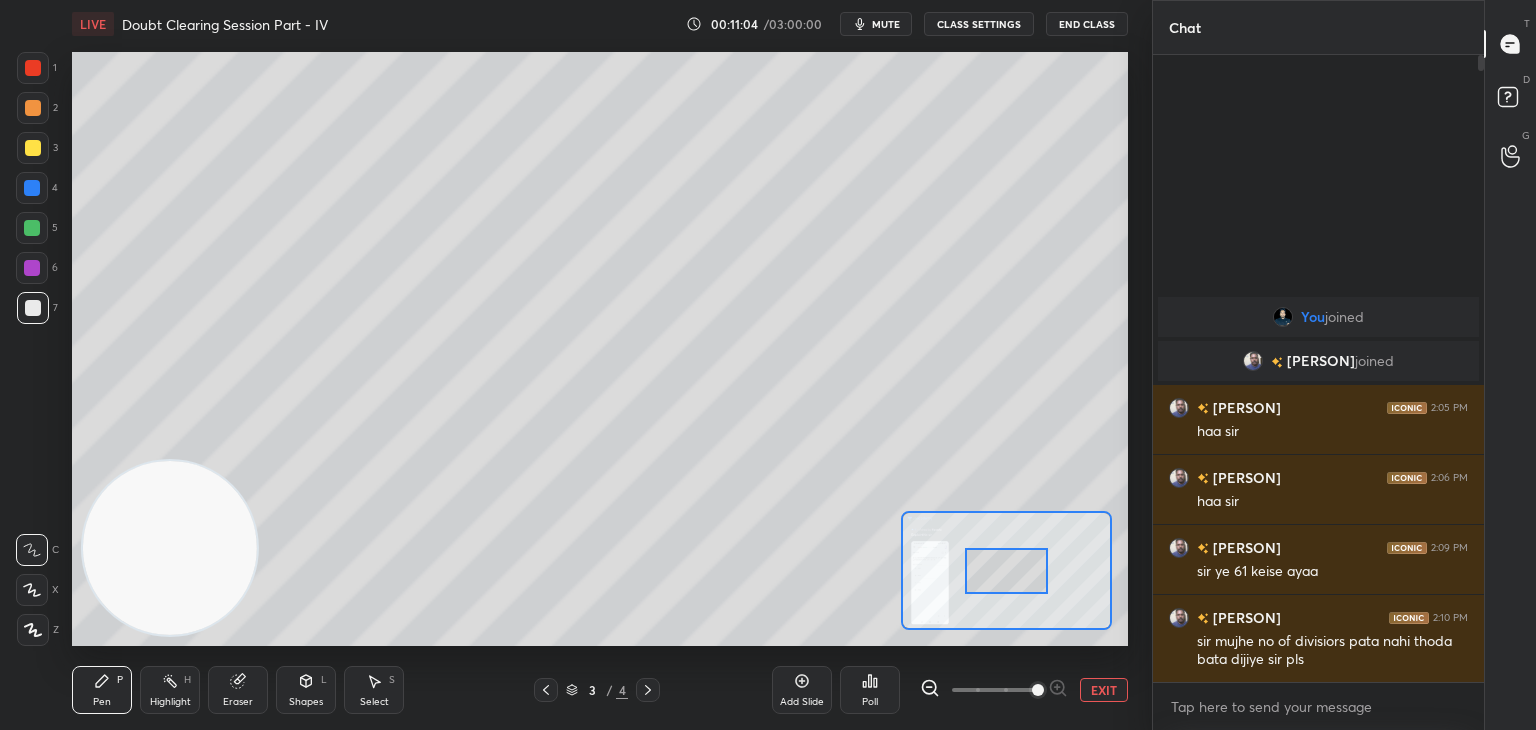 click at bounding box center (1038, 690) 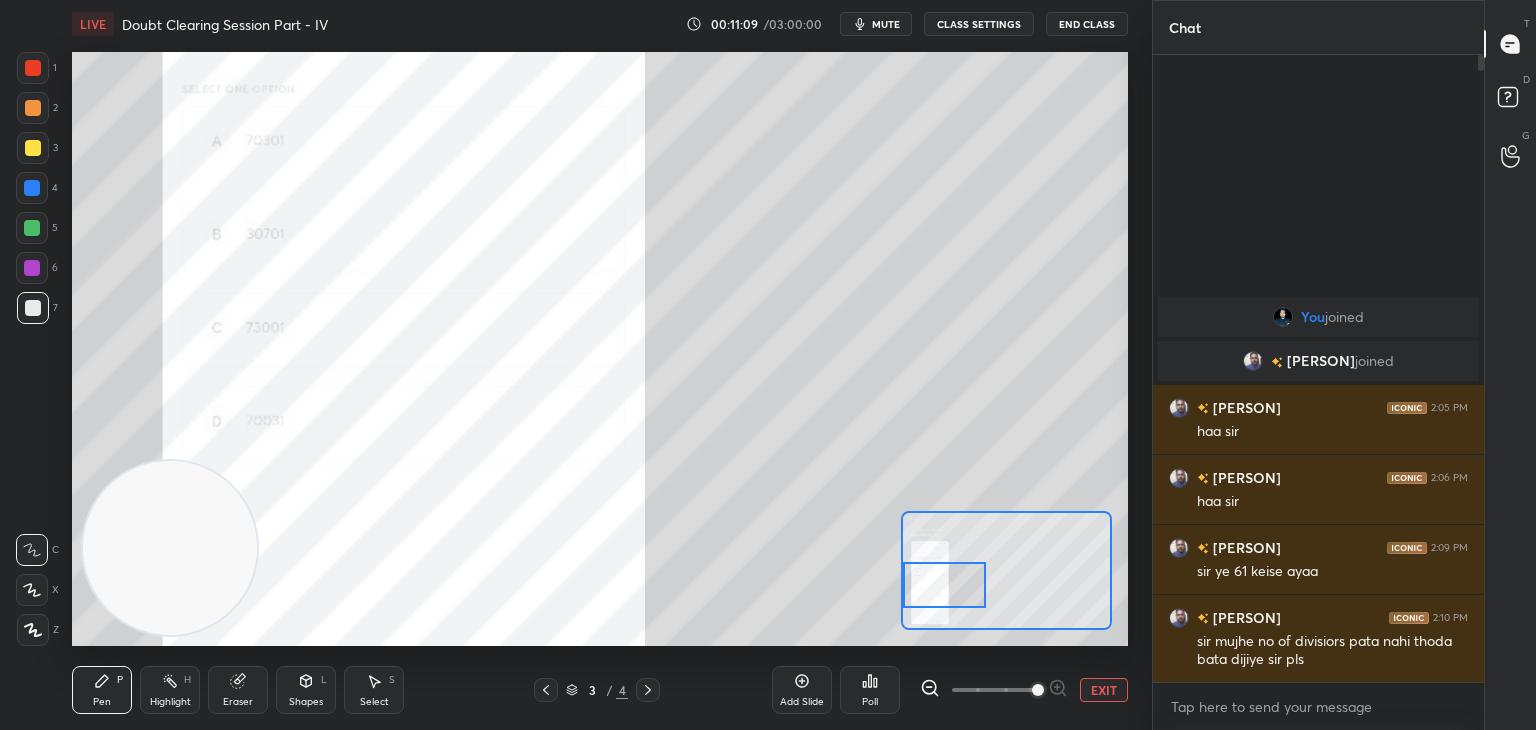 drag, startPoint x: 996, startPoint y: 554, endPoint x: 903, endPoint y: 569, distance: 94.20191 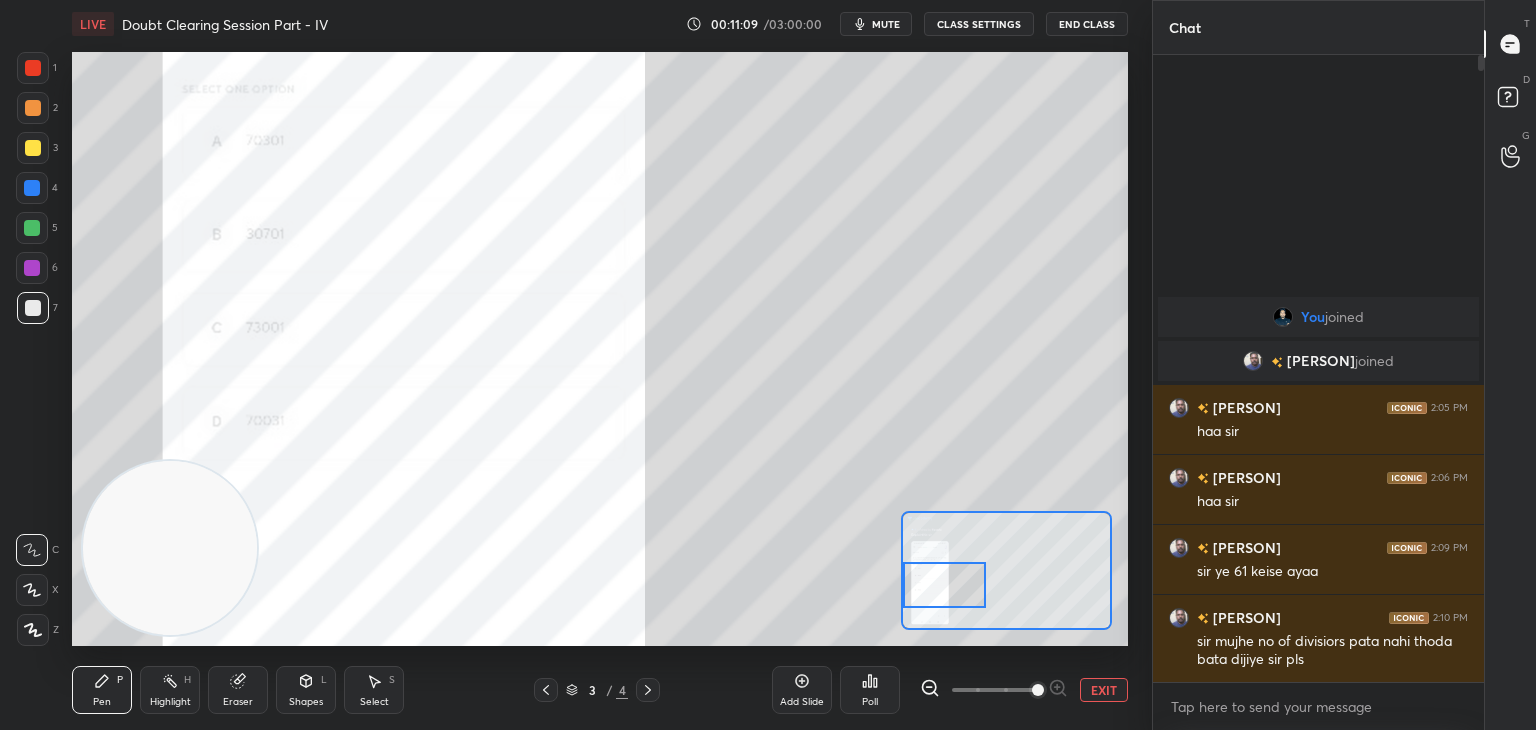 click at bounding box center [944, 585] 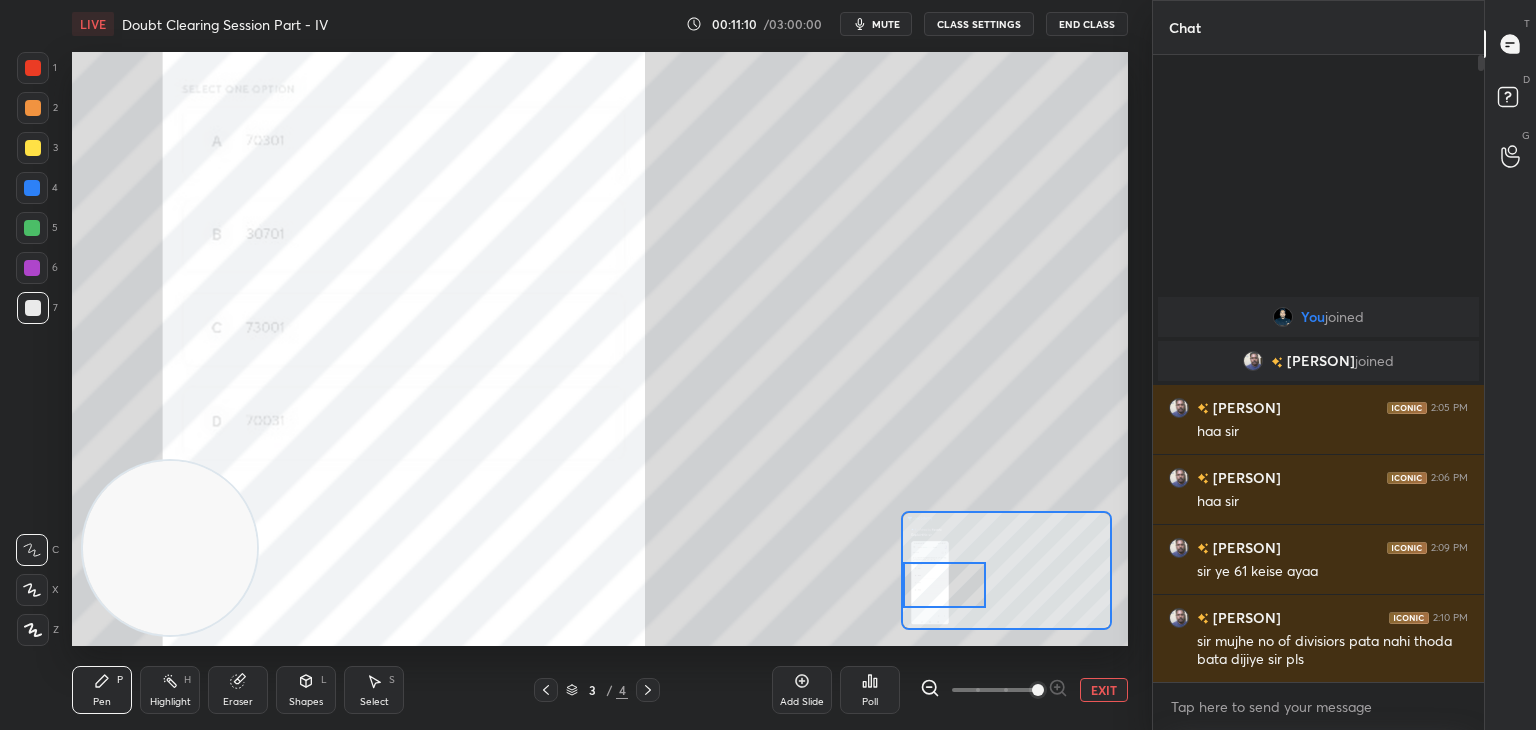 click at bounding box center (33, 68) 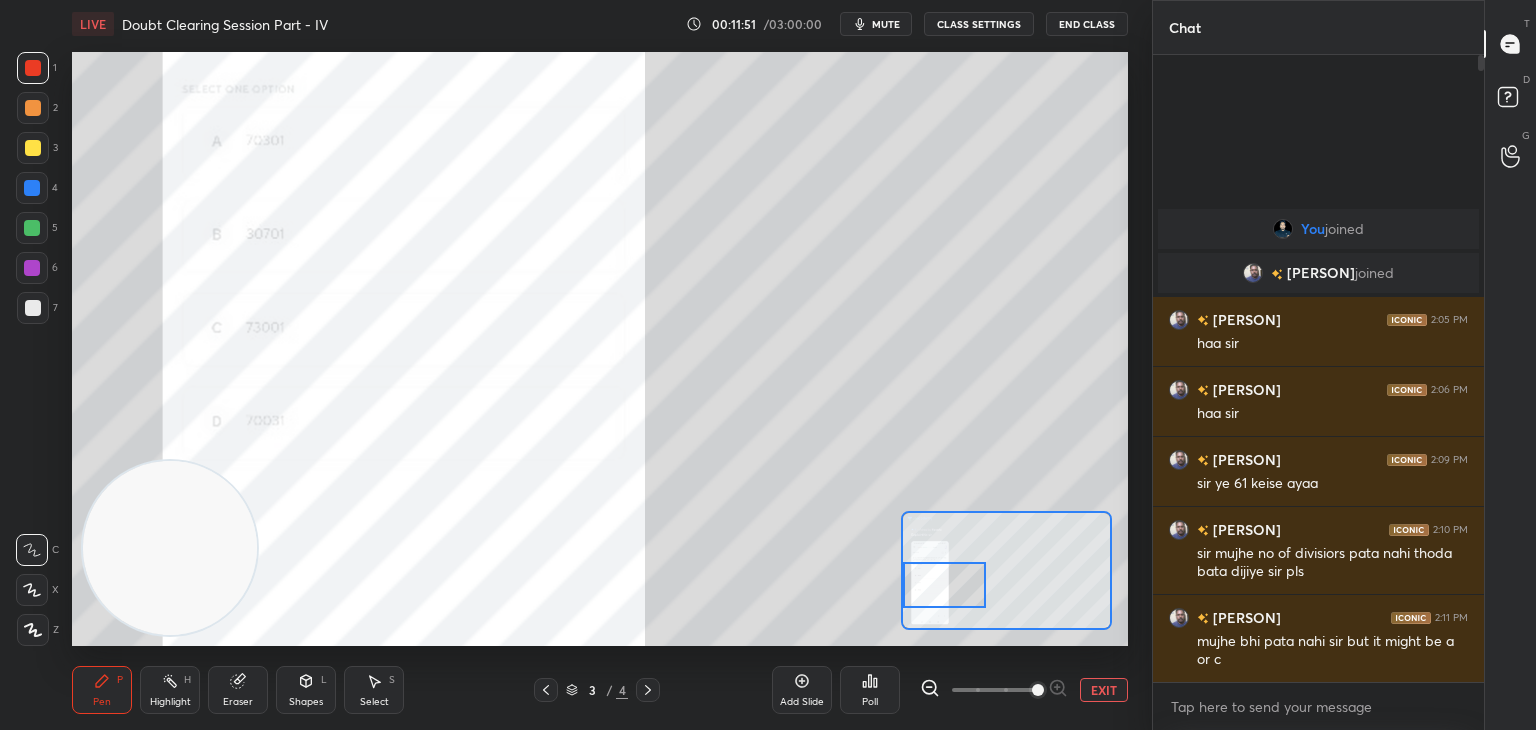 drag, startPoint x: 1100, startPoint y: 700, endPoint x: 1104, endPoint y: 689, distance: 11.7046995 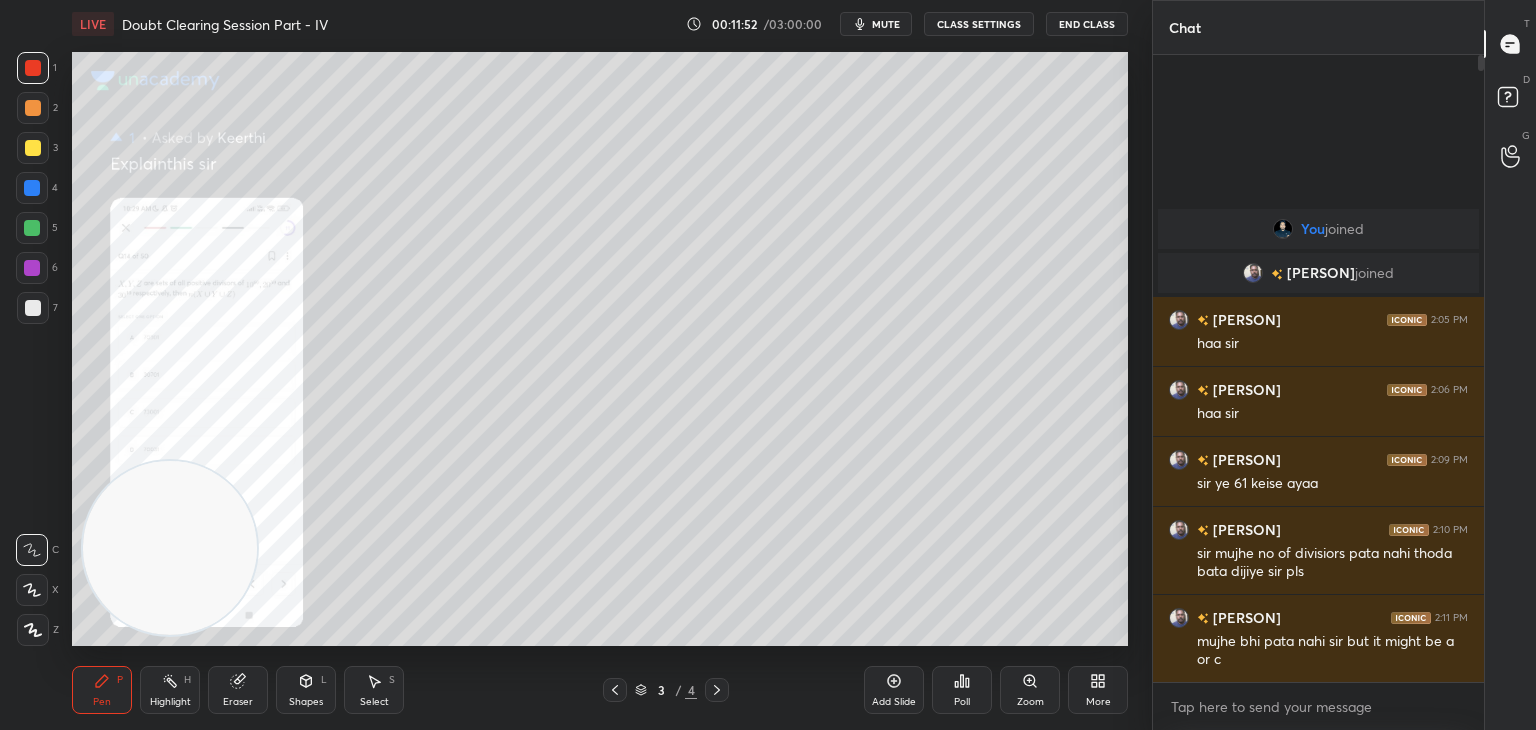 click on "Zoom" at bounding box center [1030, 690] 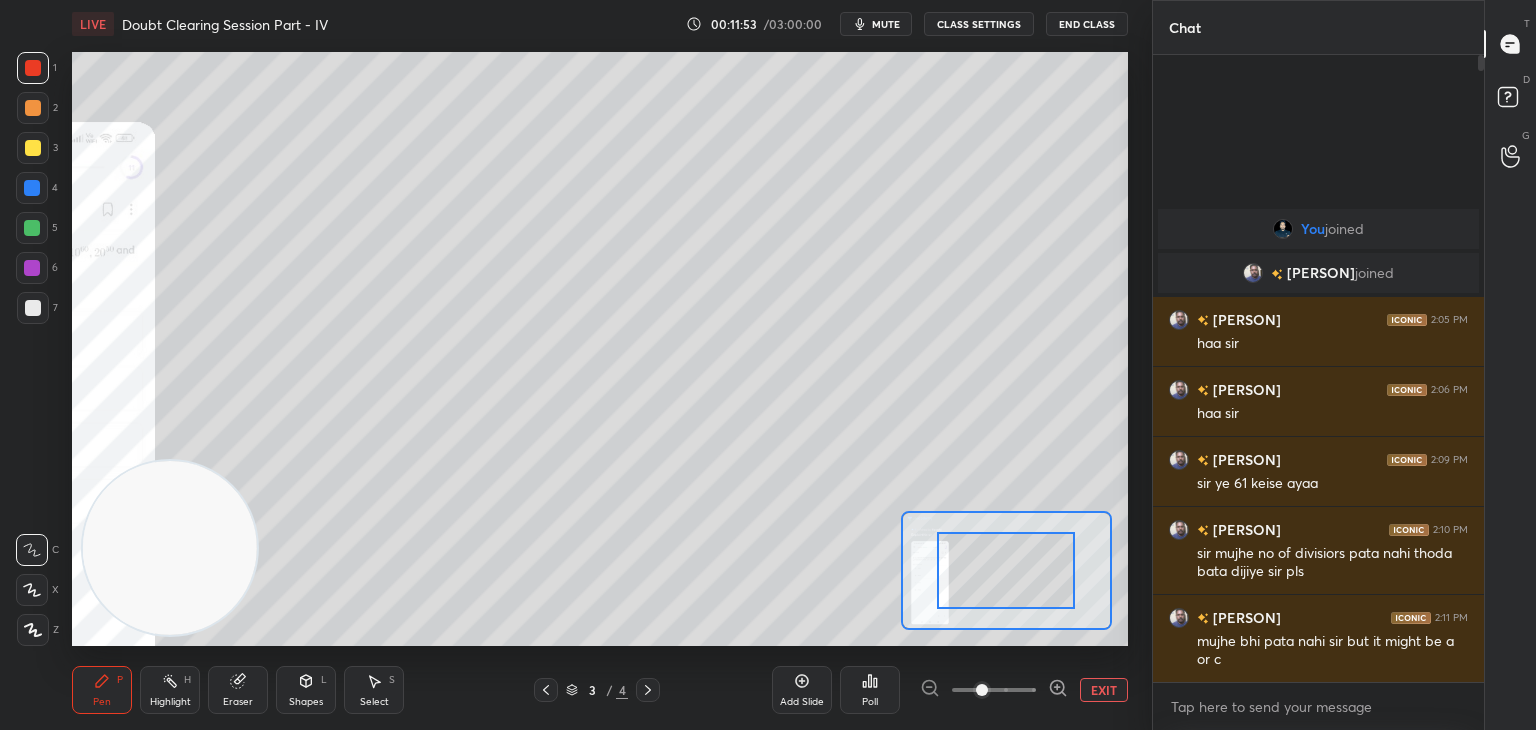 click at bounding box center [994, 690] 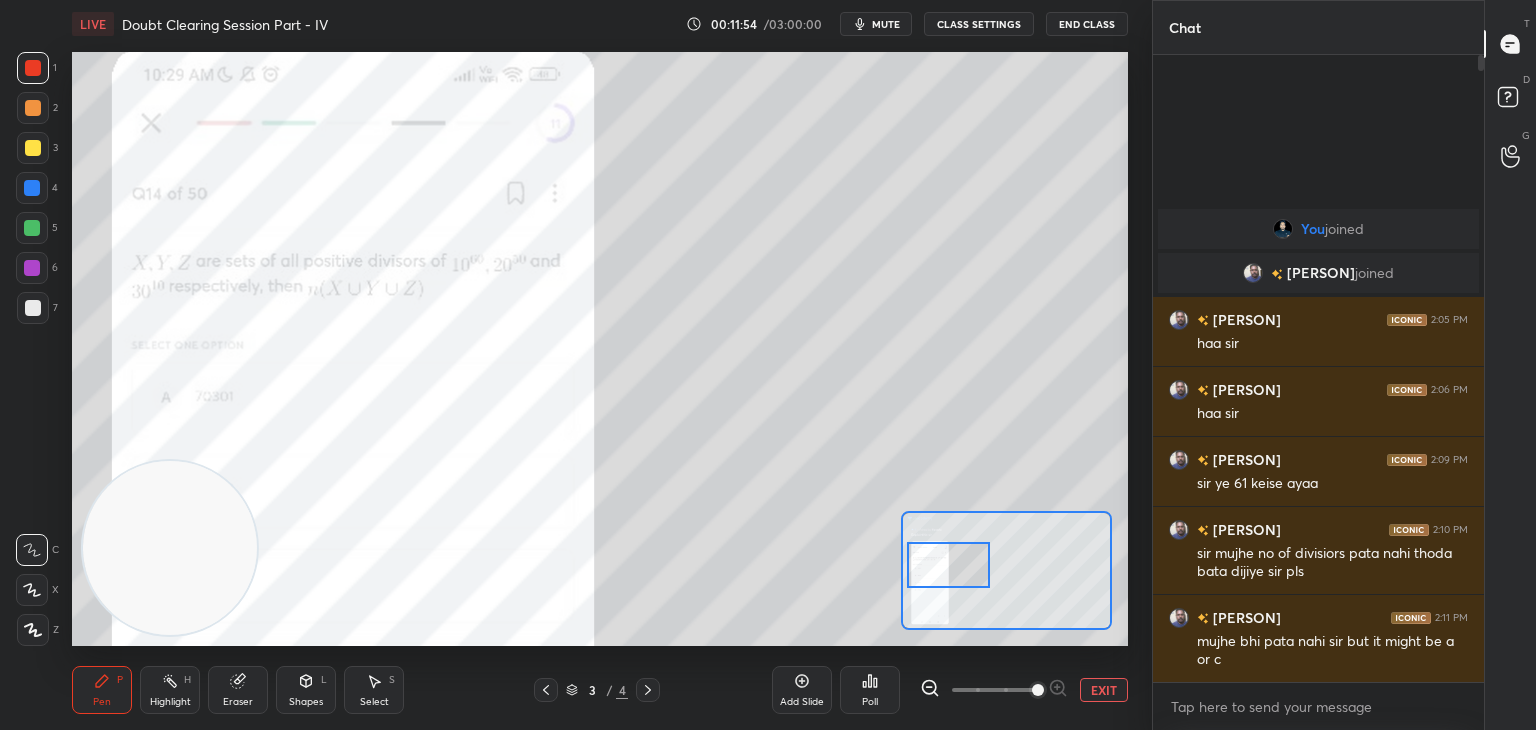 drag, startPoint x: 1011, startPoint y: 568, endPoint x: 944, endPoint y: 558, distance: 67.74216 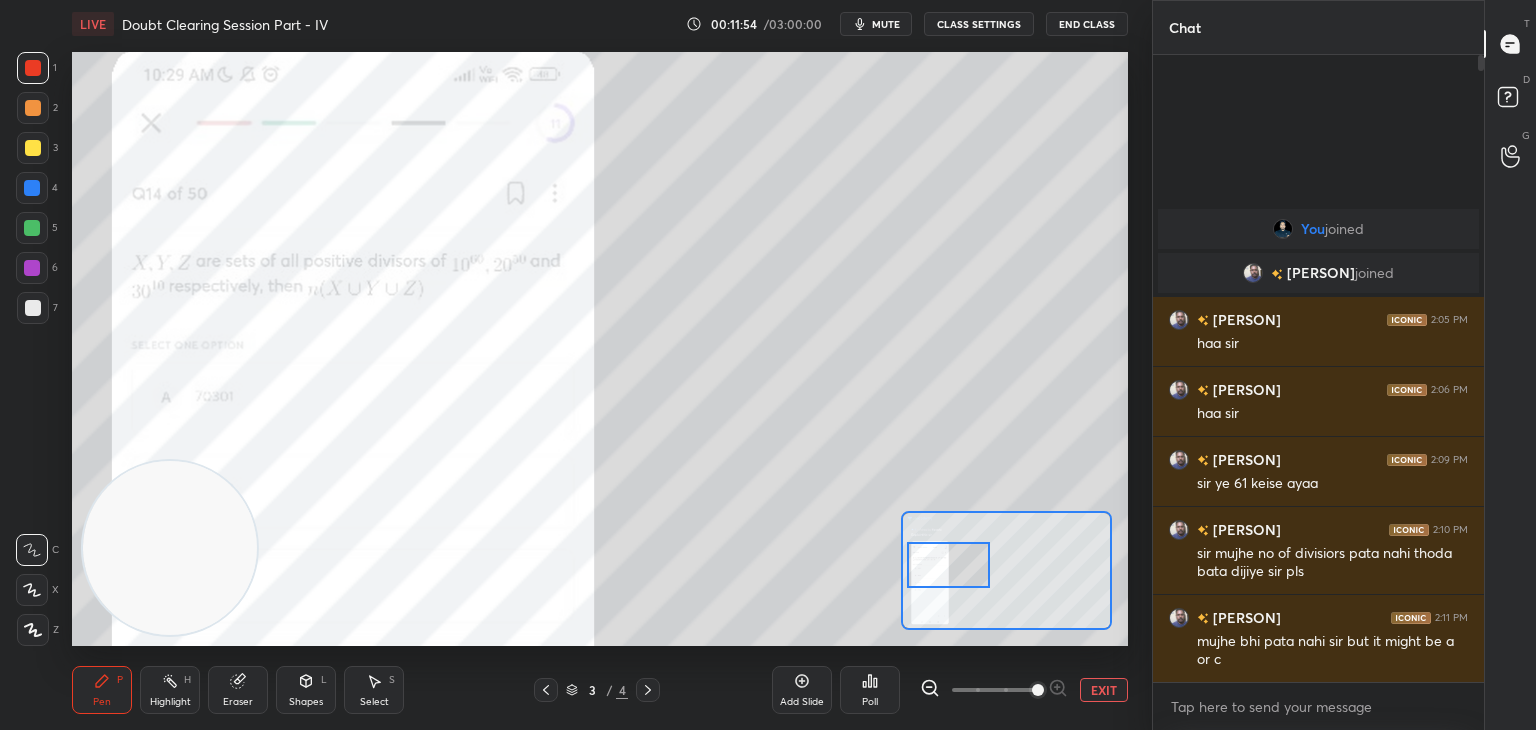 click at bounding box center [948, 565] 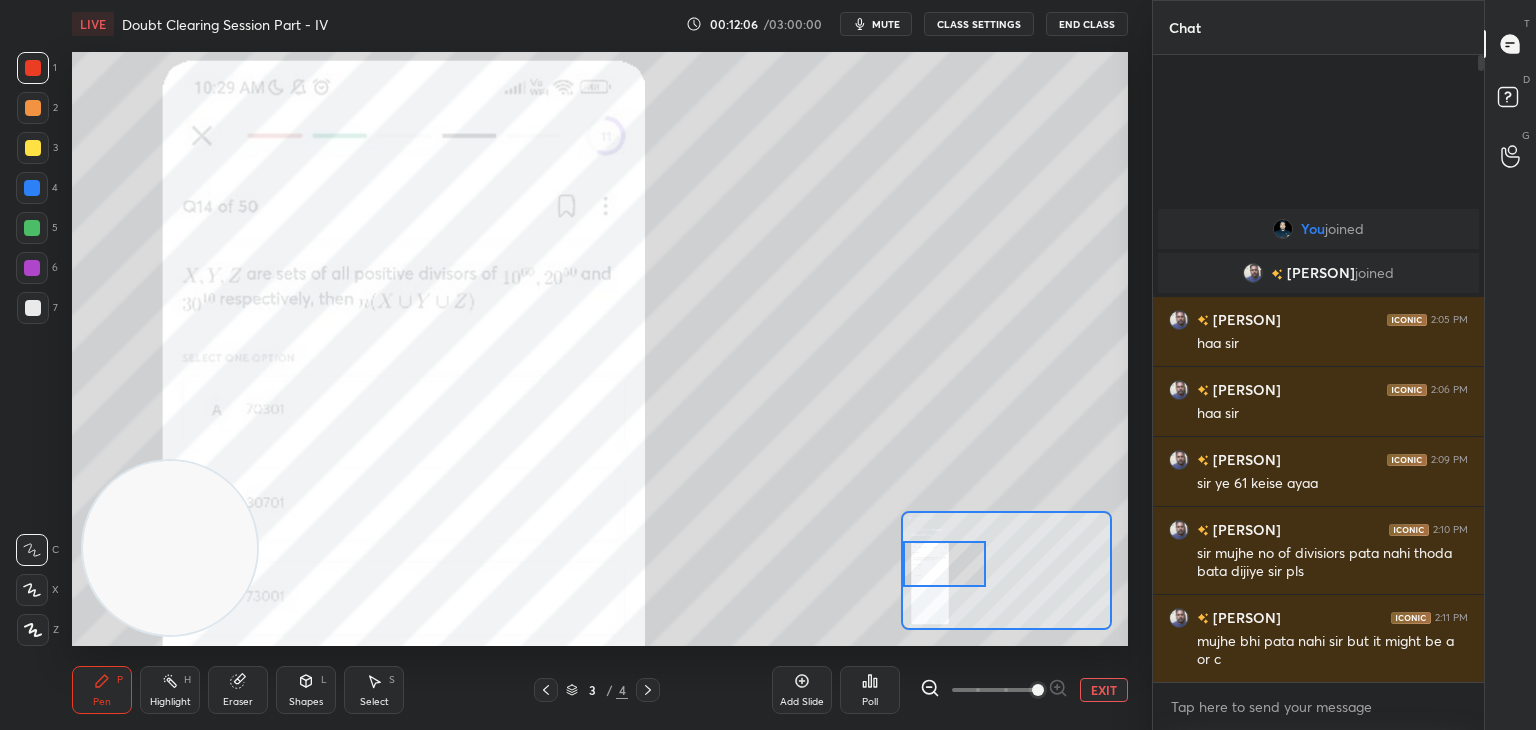 click on "EXIT" at bounding box center (1104, 690) 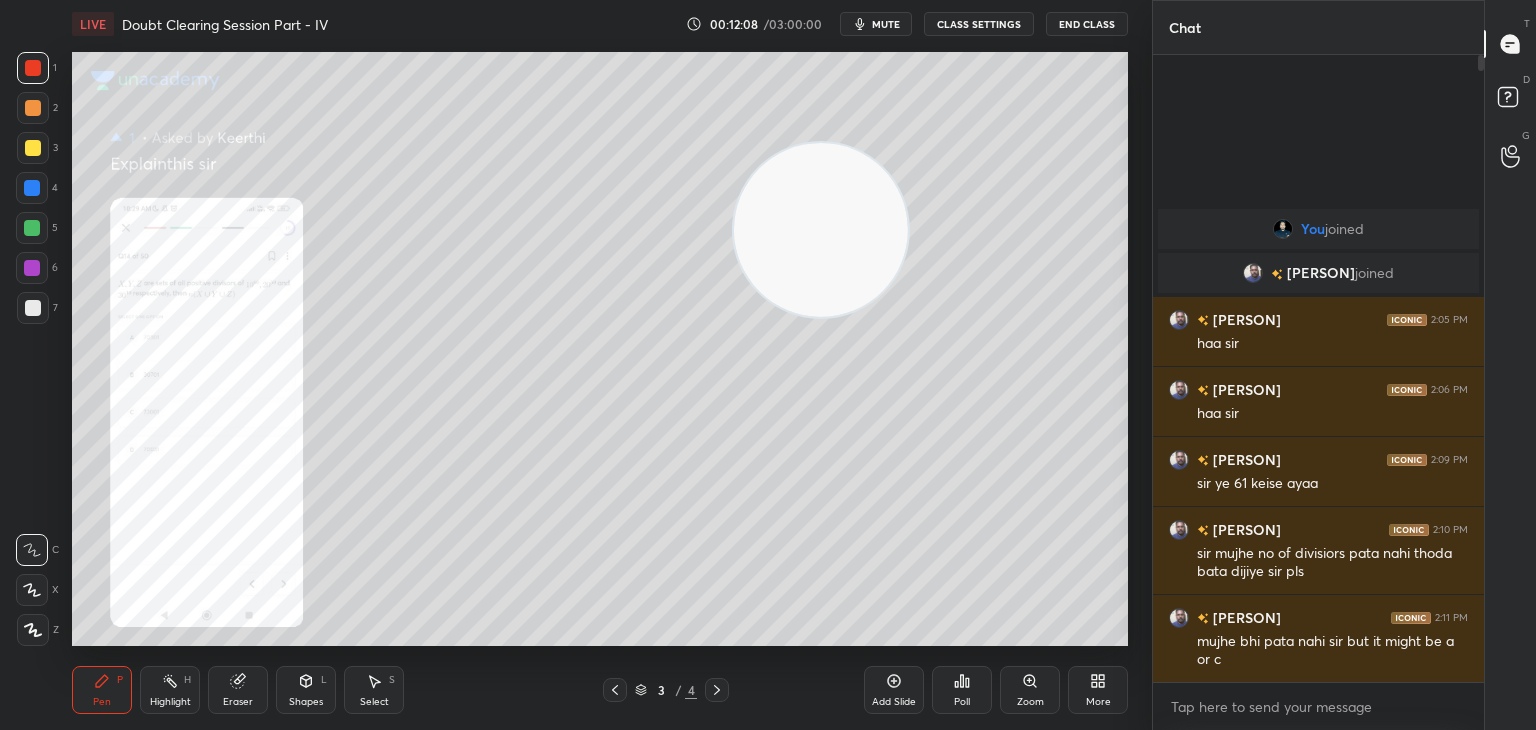 drag, startPoint x: 170, startPoint y: 560, endPoint x: 1090, endPoint y: 139, distance: 1011.75146 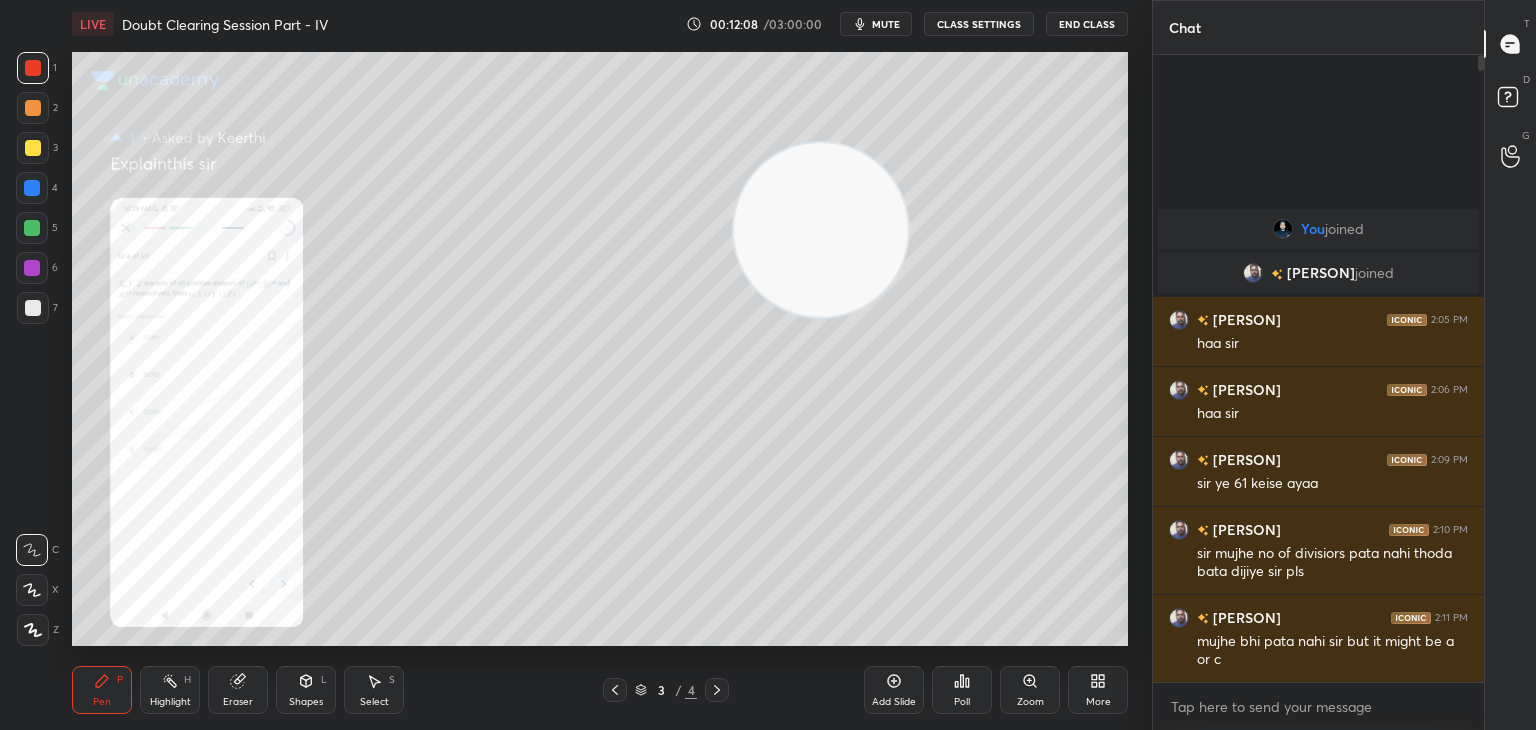 click at bounding box center [821, 230] 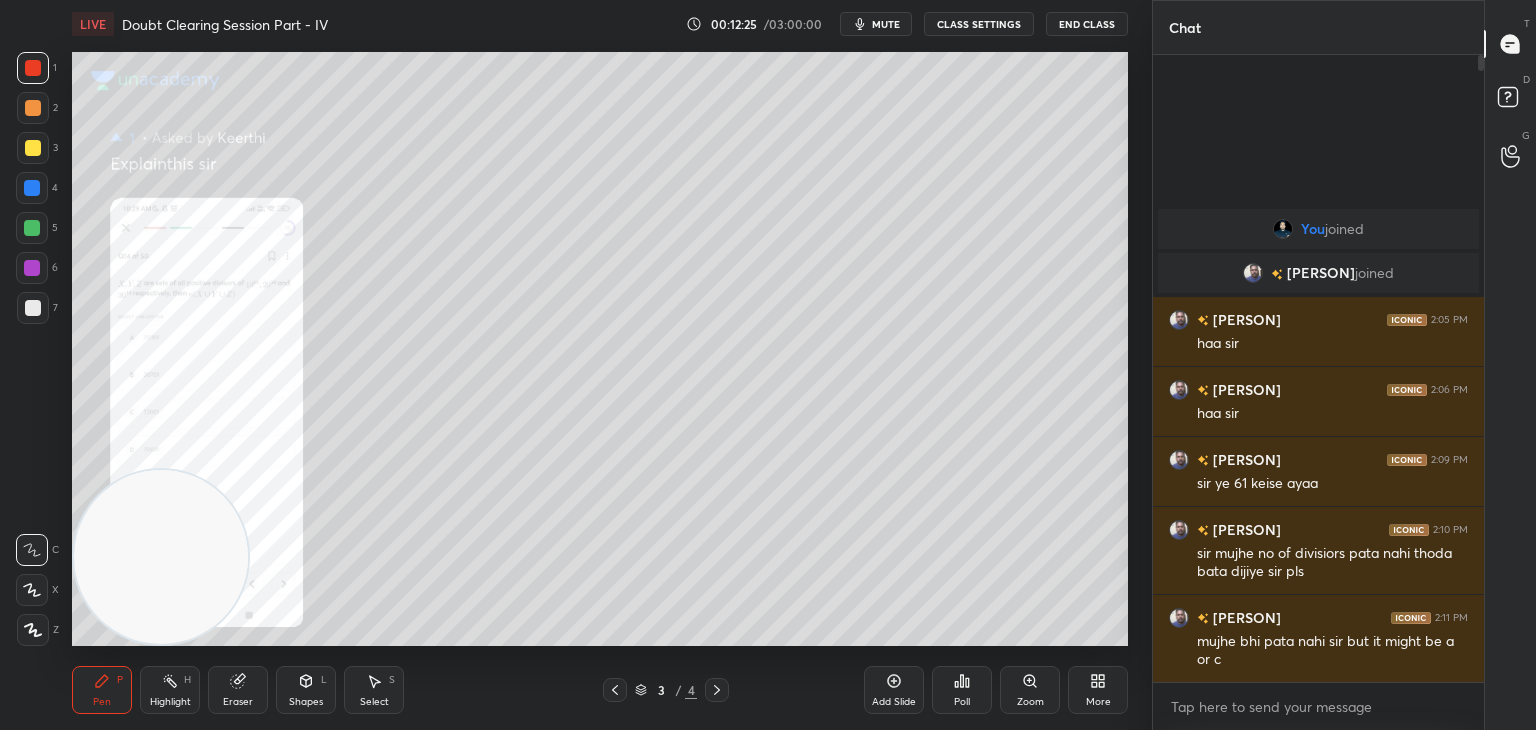 drag, startPoint x: 982, startPoint y: 175, endPoint x: 96, endPoint y: 689, distance: 1024.3008 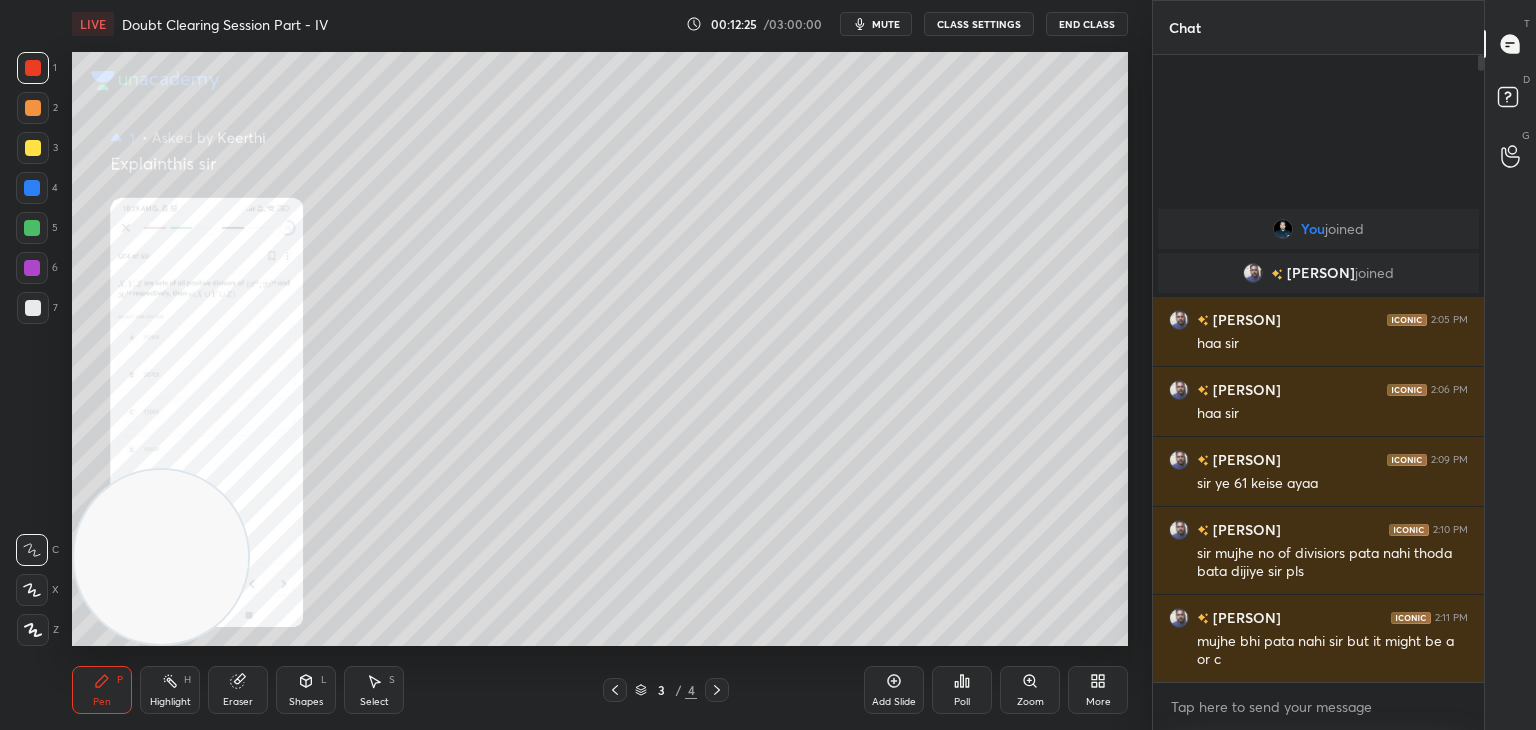 click on "LIVE Doubt Clearing Session Part - IV 00:12:25 /  03:00:00 mute CLASS SETTINGS End Class Setting up your live class Poll for   secs No correct answer Start poll Back Doubt Clearing Session Part - IV • L4 of Doubt Clearing Course on Mathematics IIT JEE - Part II [PERSON] Pen P Highlight H Eraser Shapes L Select S 3 / 4 Add Slide Poll Zoom More" at bounding box center (600, 365) 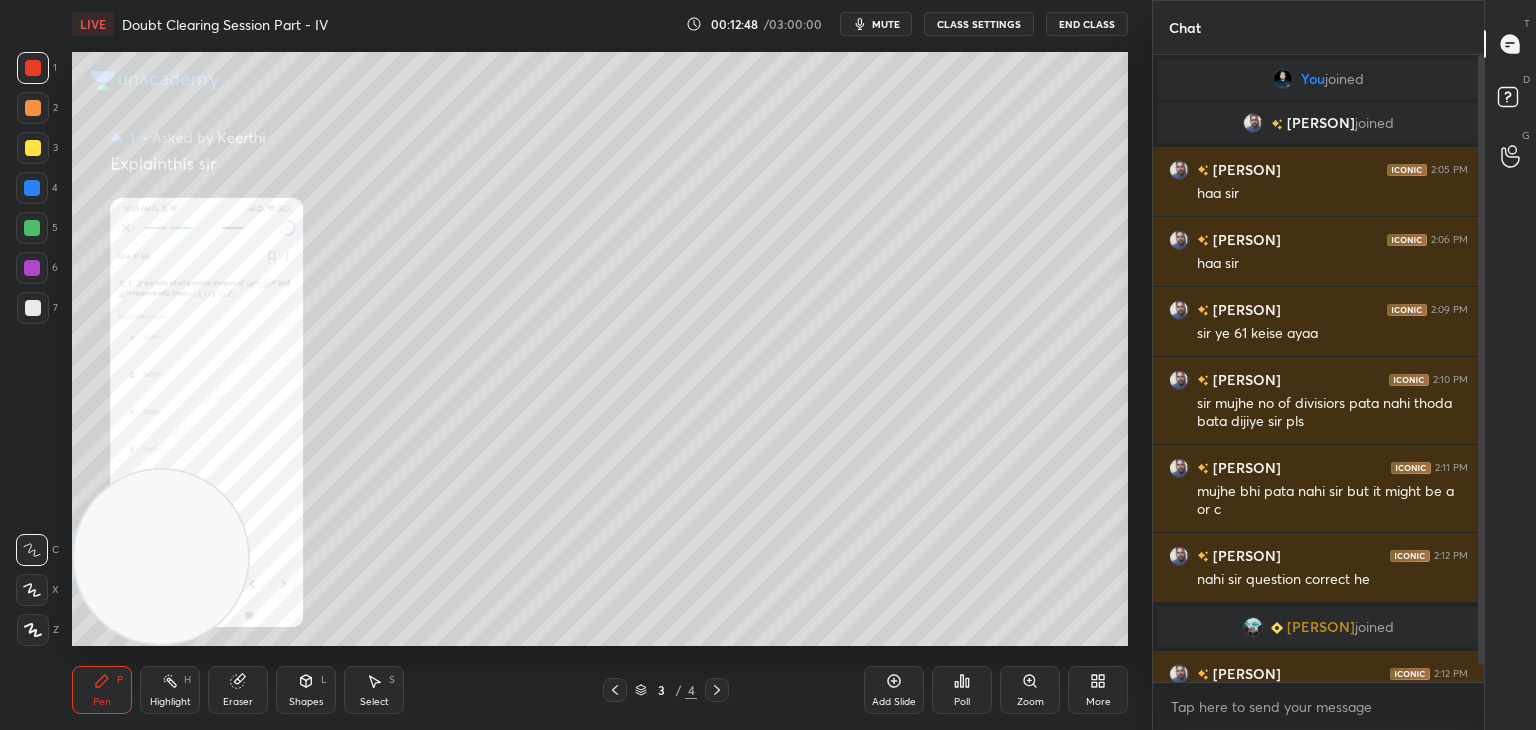 scroll, scrollTop: 38, scrollLeft: 0, axis: vertical 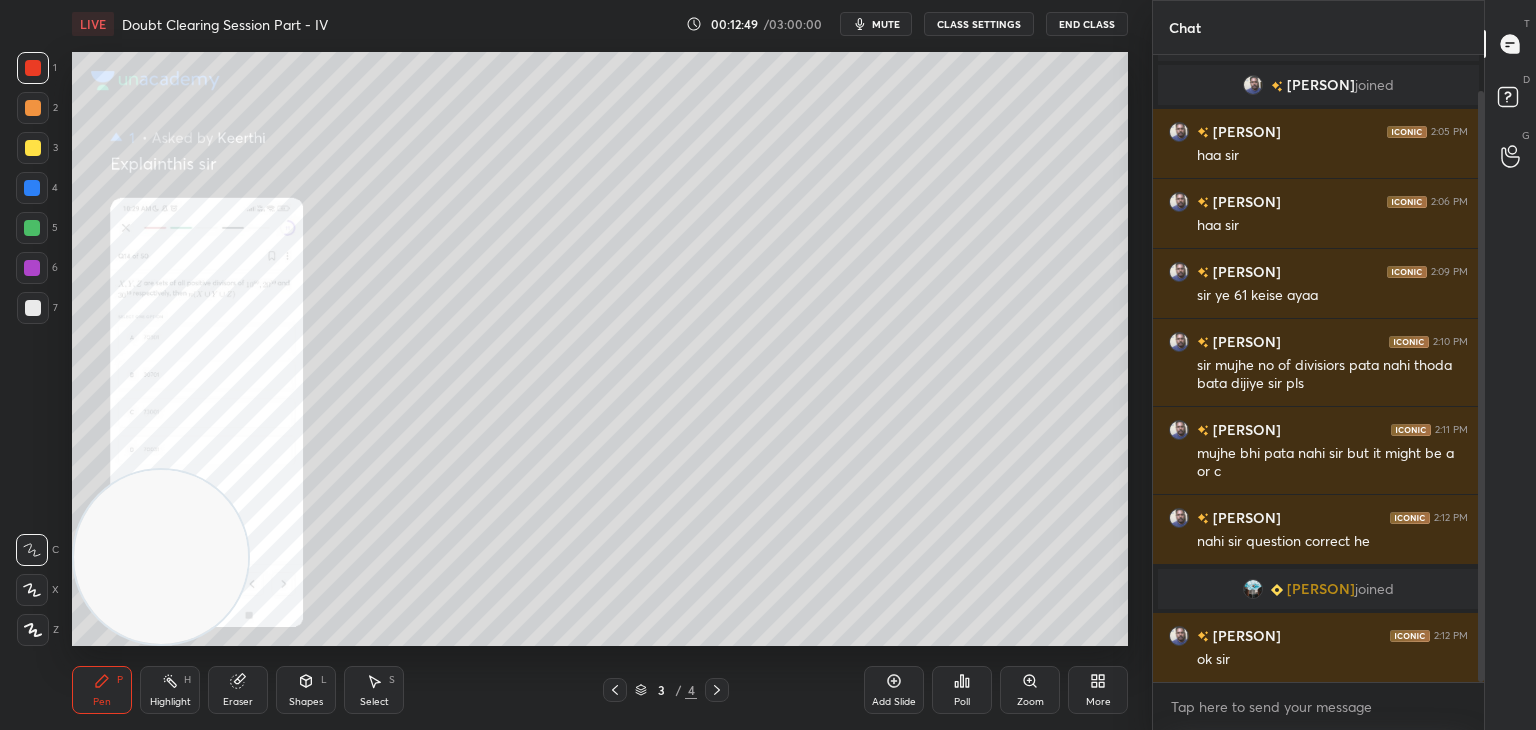 drag, startPoint x: 1482, startPoint y: 321, endPoint x: 1479, endPoint y: 361, distance: 40.112343 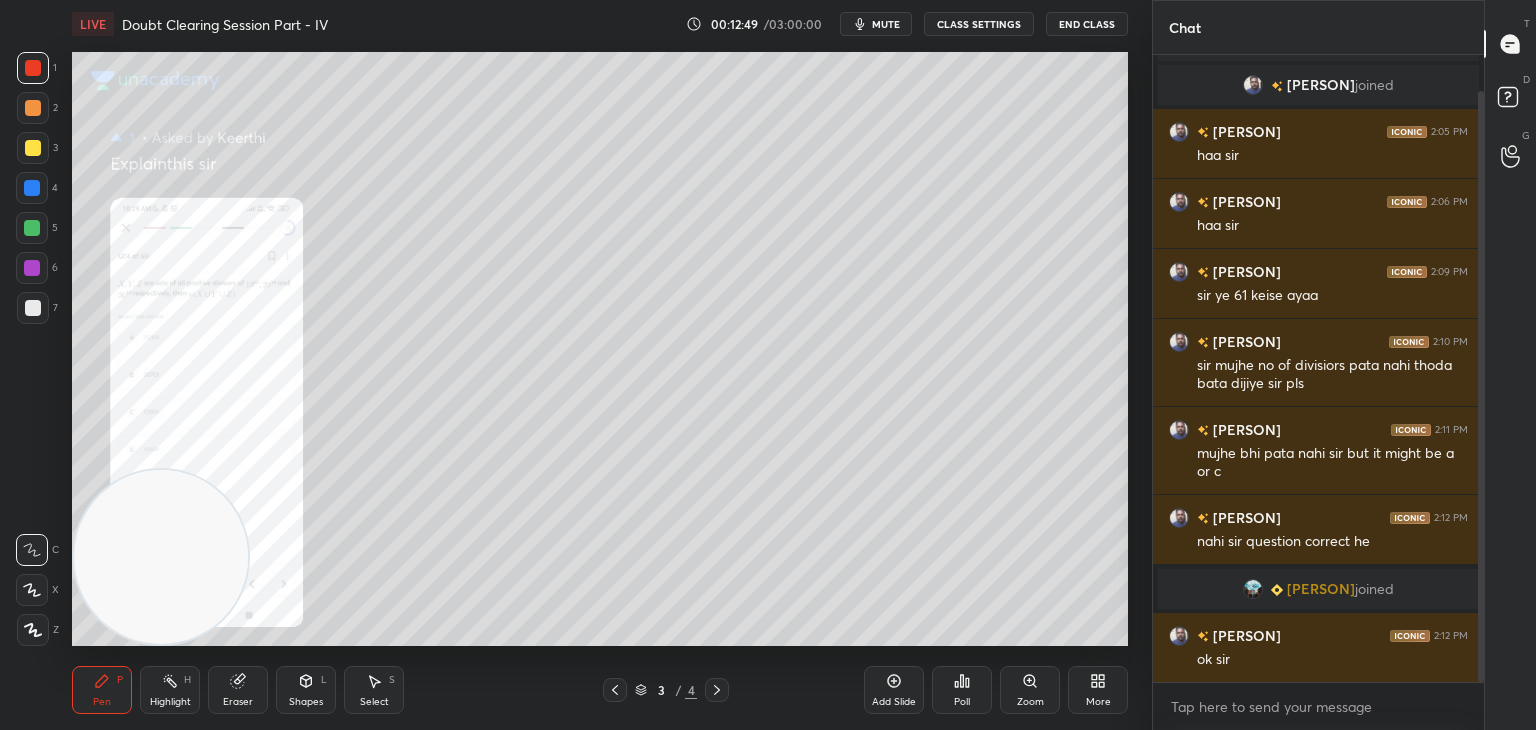 click at bounding box center [1481, 386] 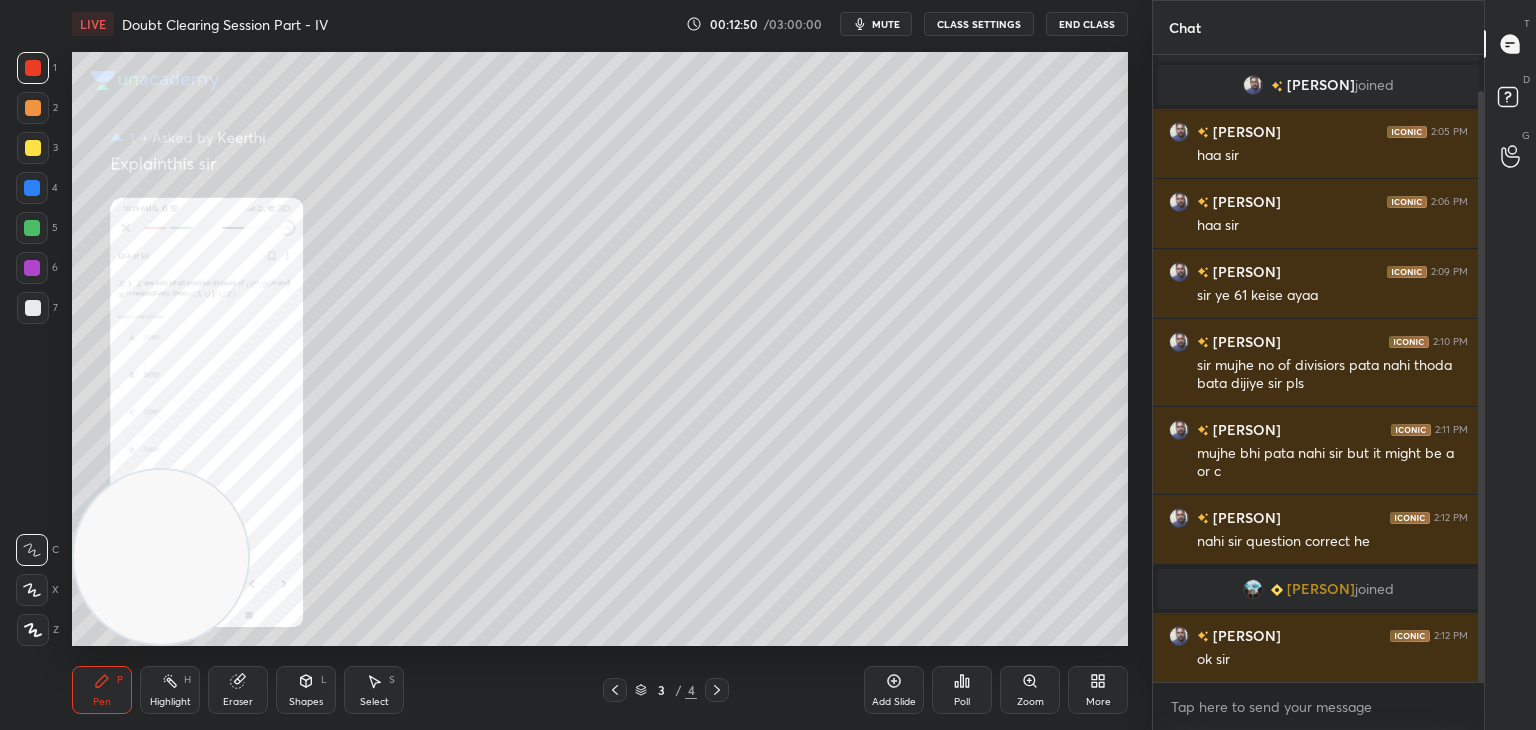 drag, startPoint x: 713, startPoint y: 693, endPoint x: 724, endPoint y: 660, distance: 34.785053 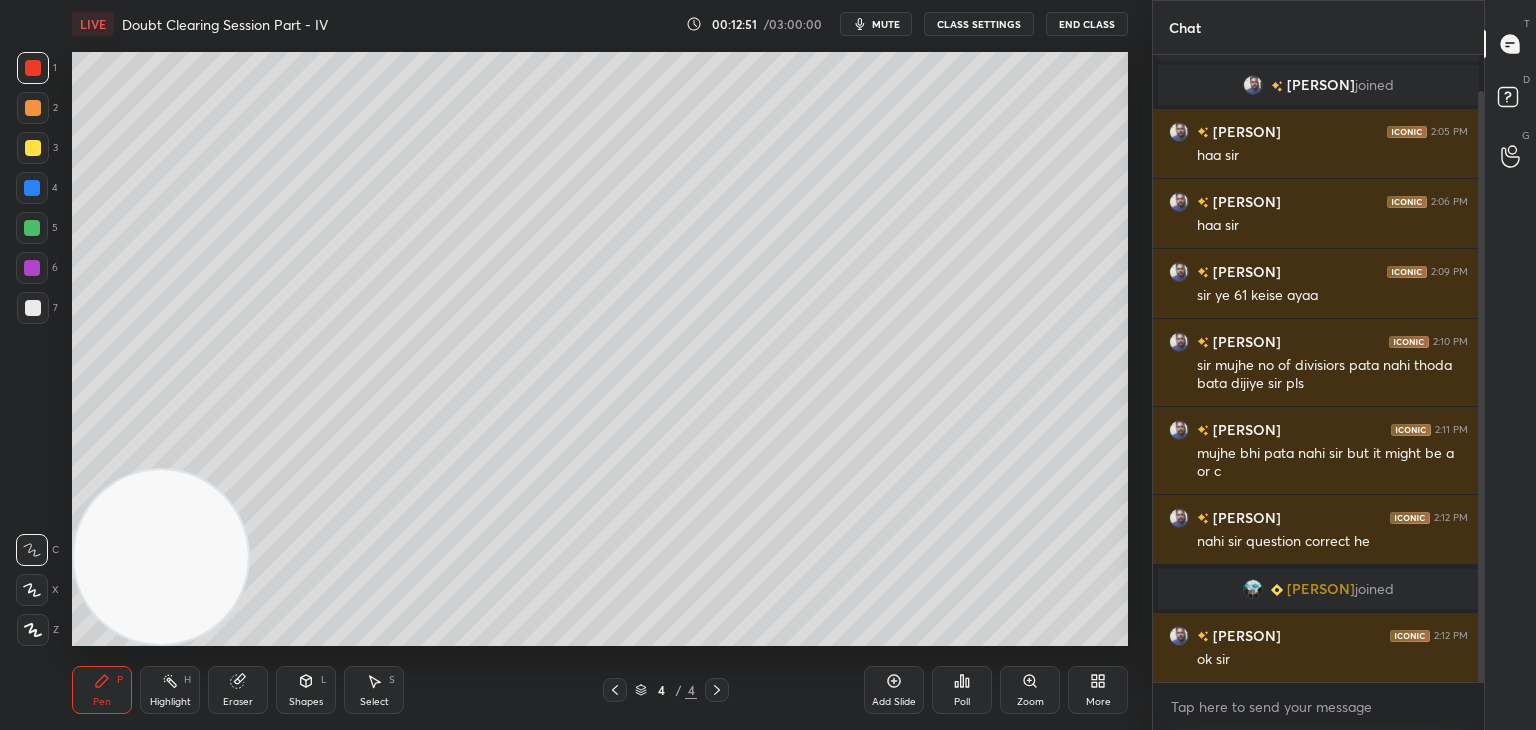 click on "mute" at bounding box center (886, 24) 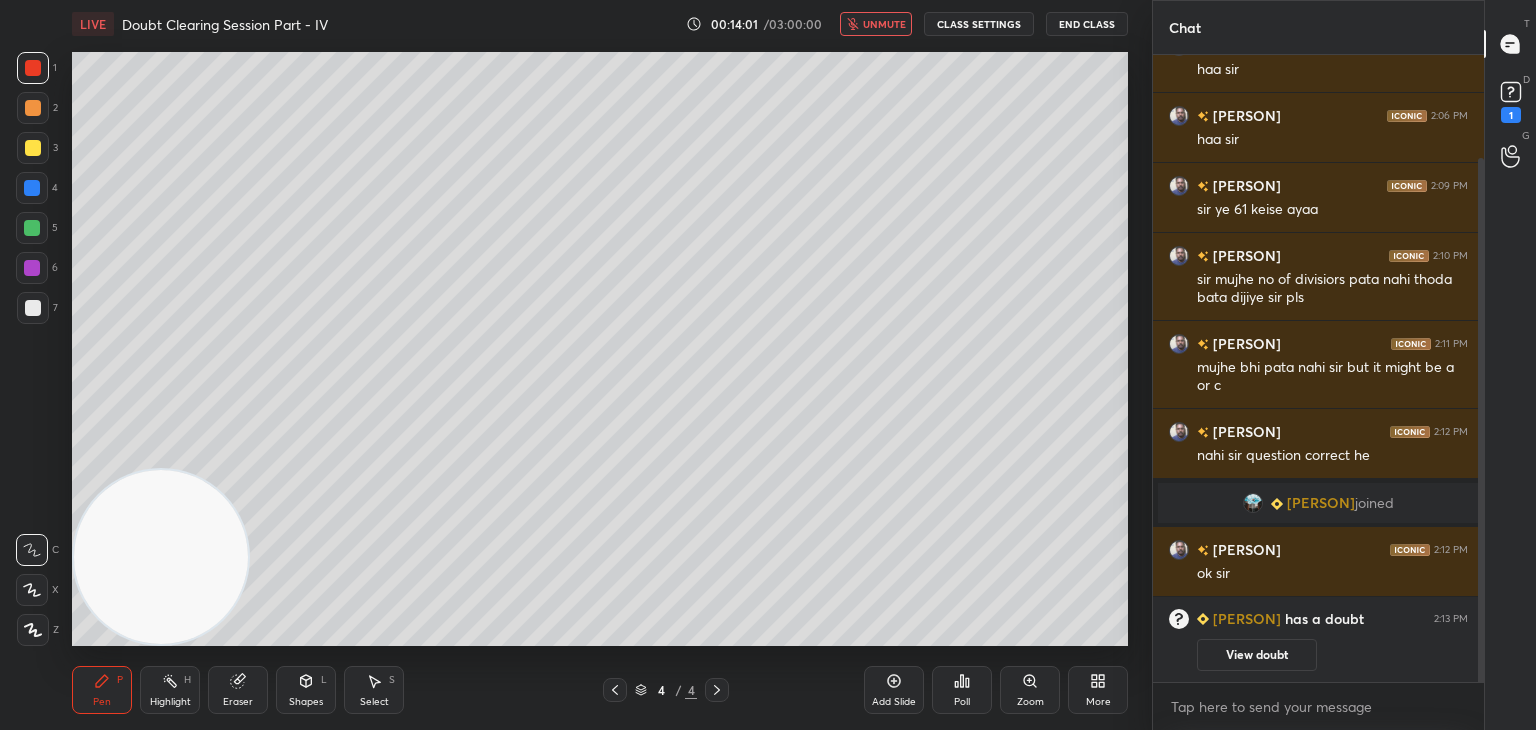 scroll, scrollTop: 194, scrollLeft: 0, axis: vertical 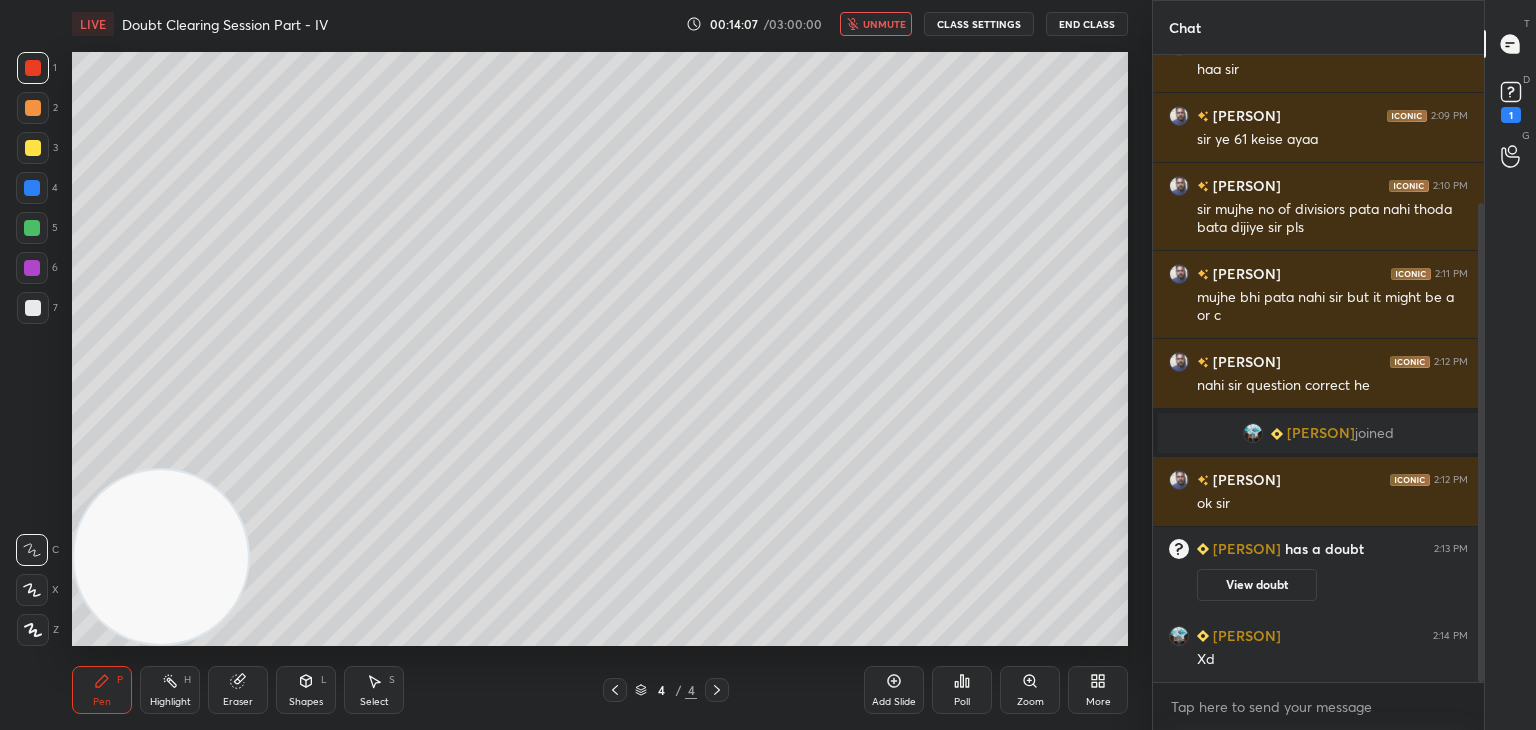 drag, startPoint x: 1257, startPoint y: 570, endPoint x: 1232, endPoint y: 574, distance: 25.317978 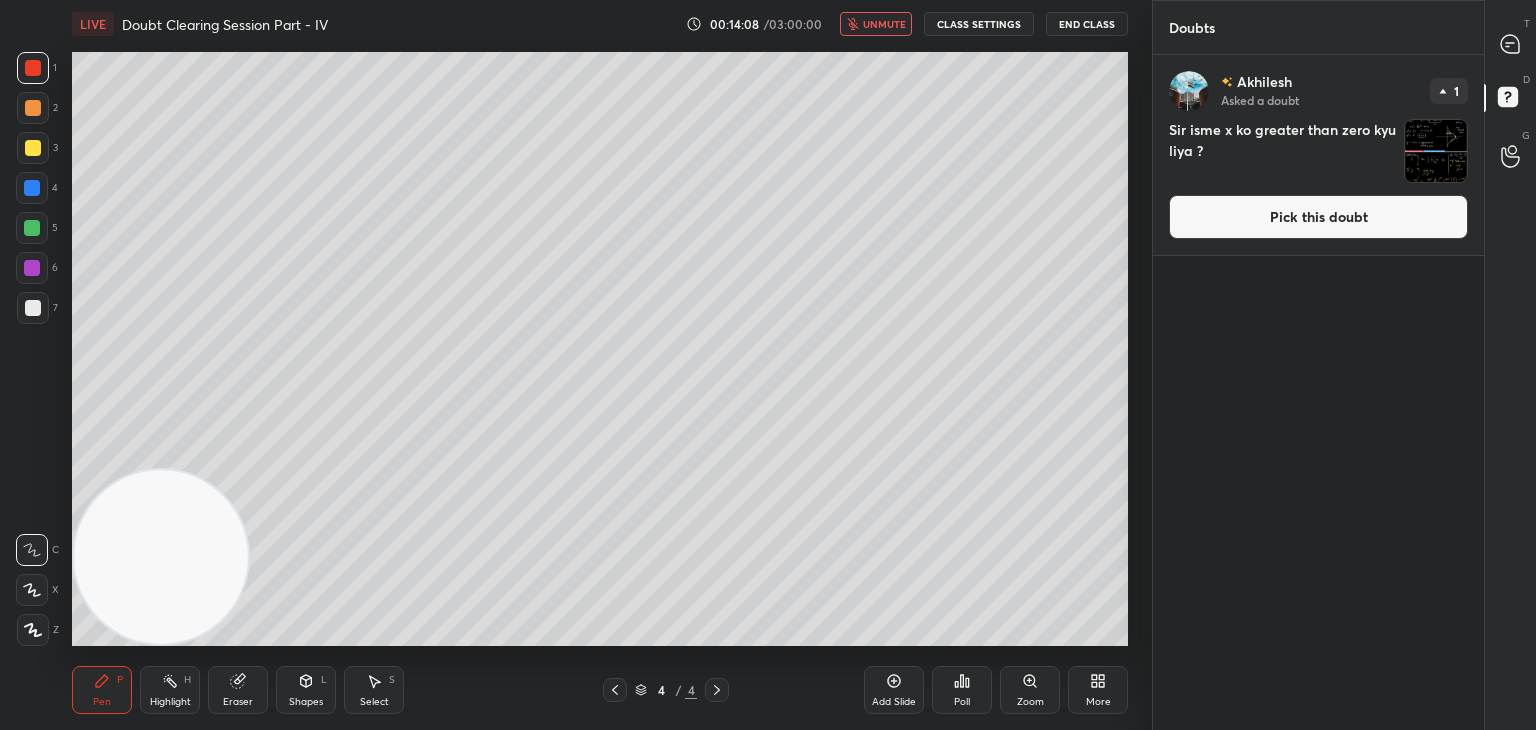 click at bounding box center (615, 690) 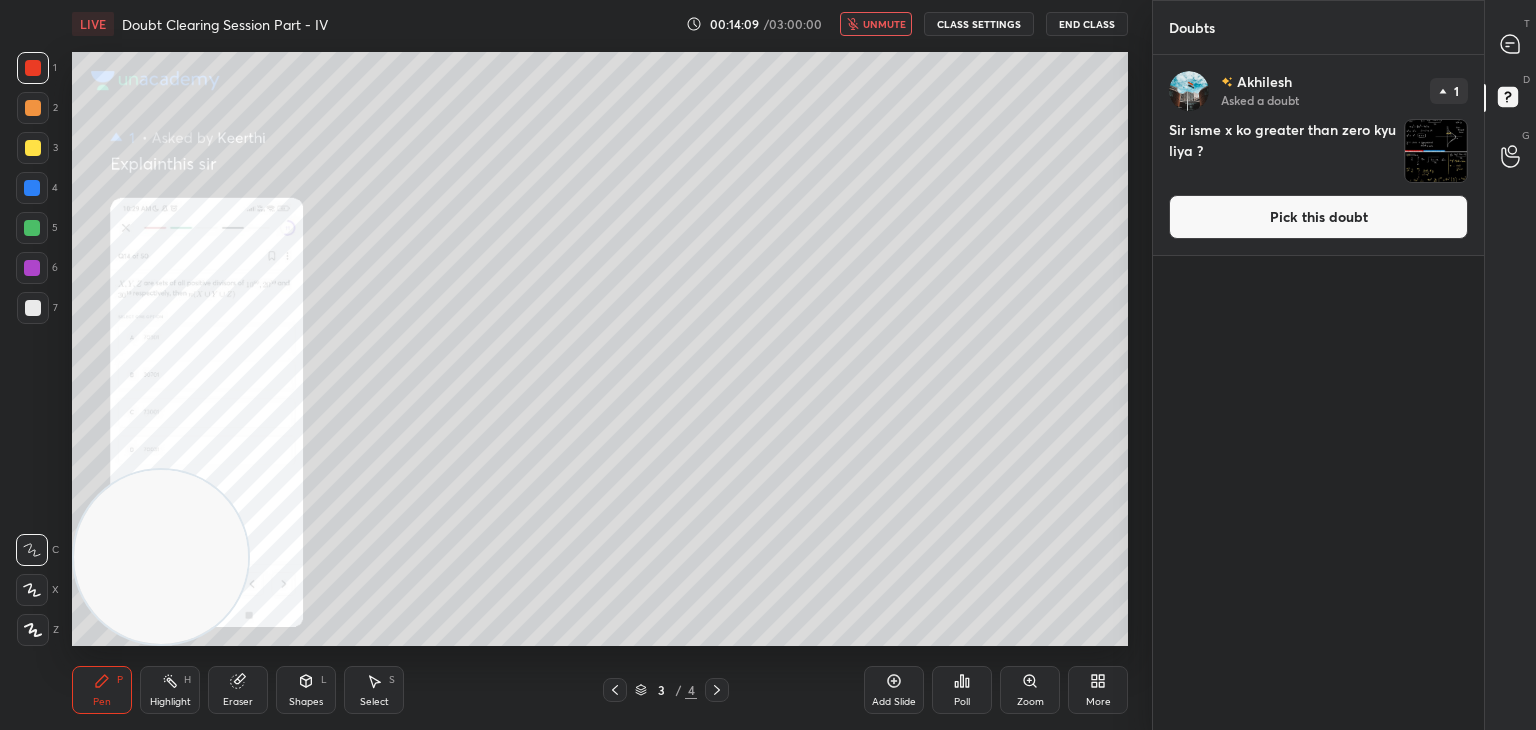 click on "Pick this doubt" at bounding box center (1318, 217) 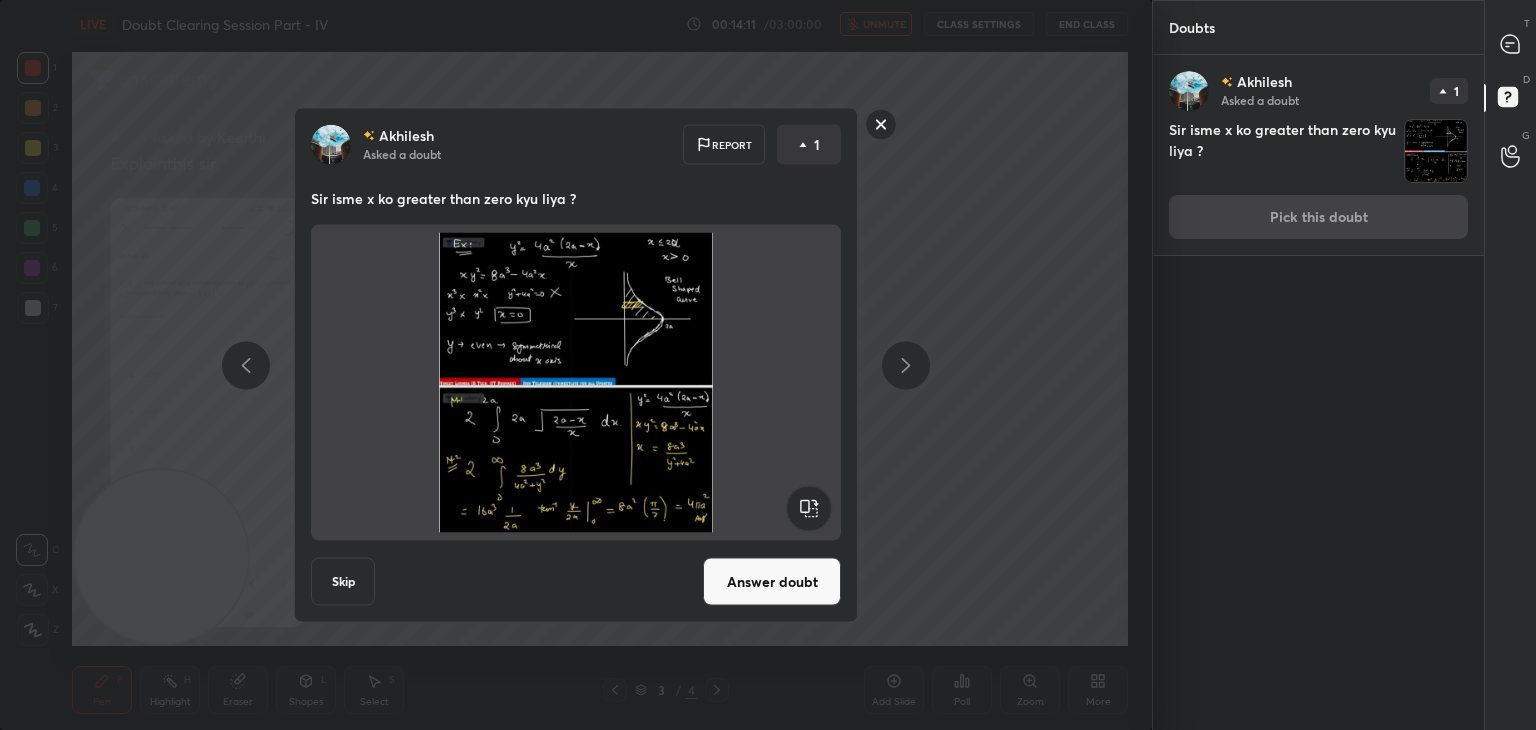 click on "Answer doubt" at bounding box center (772, 582) 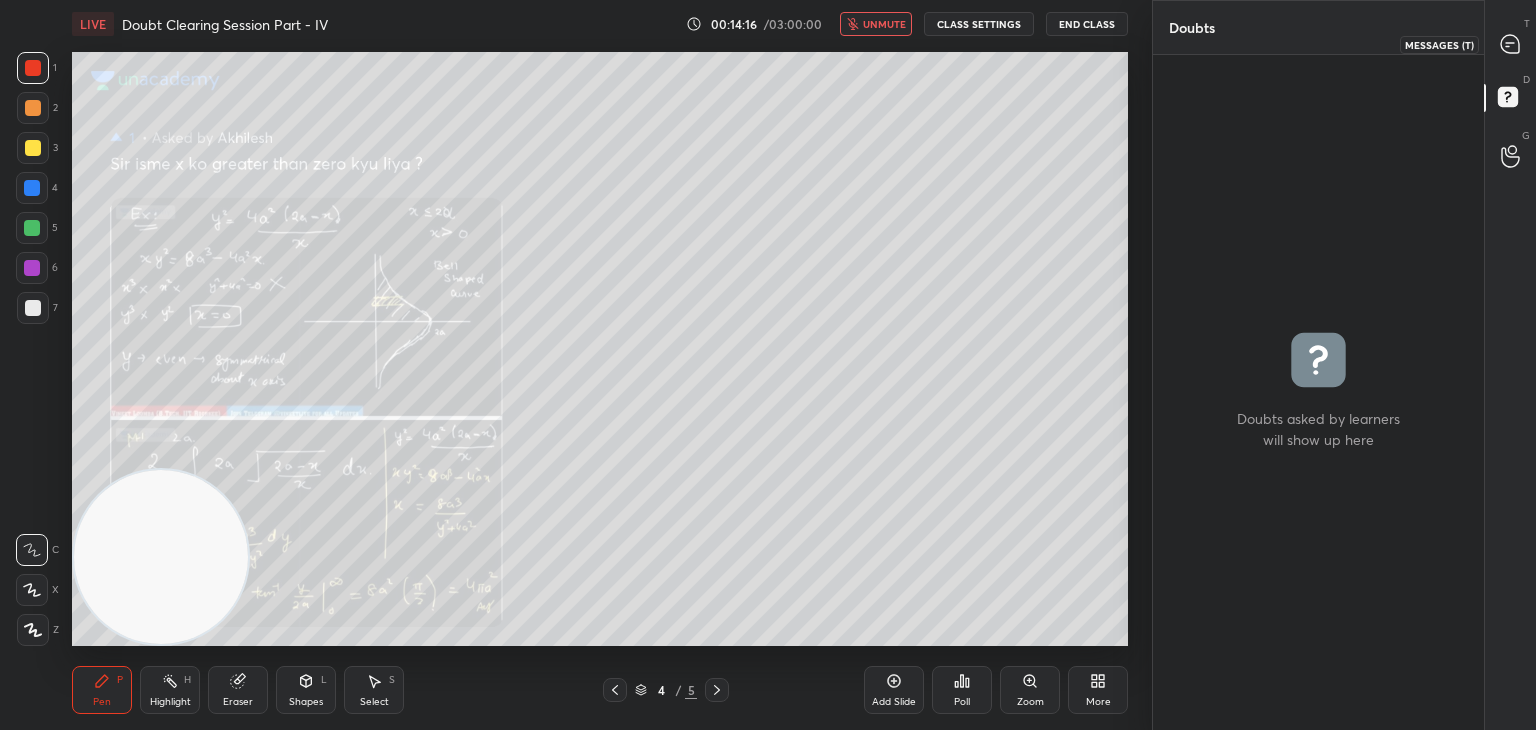 click at bounding box center [1511, 44] 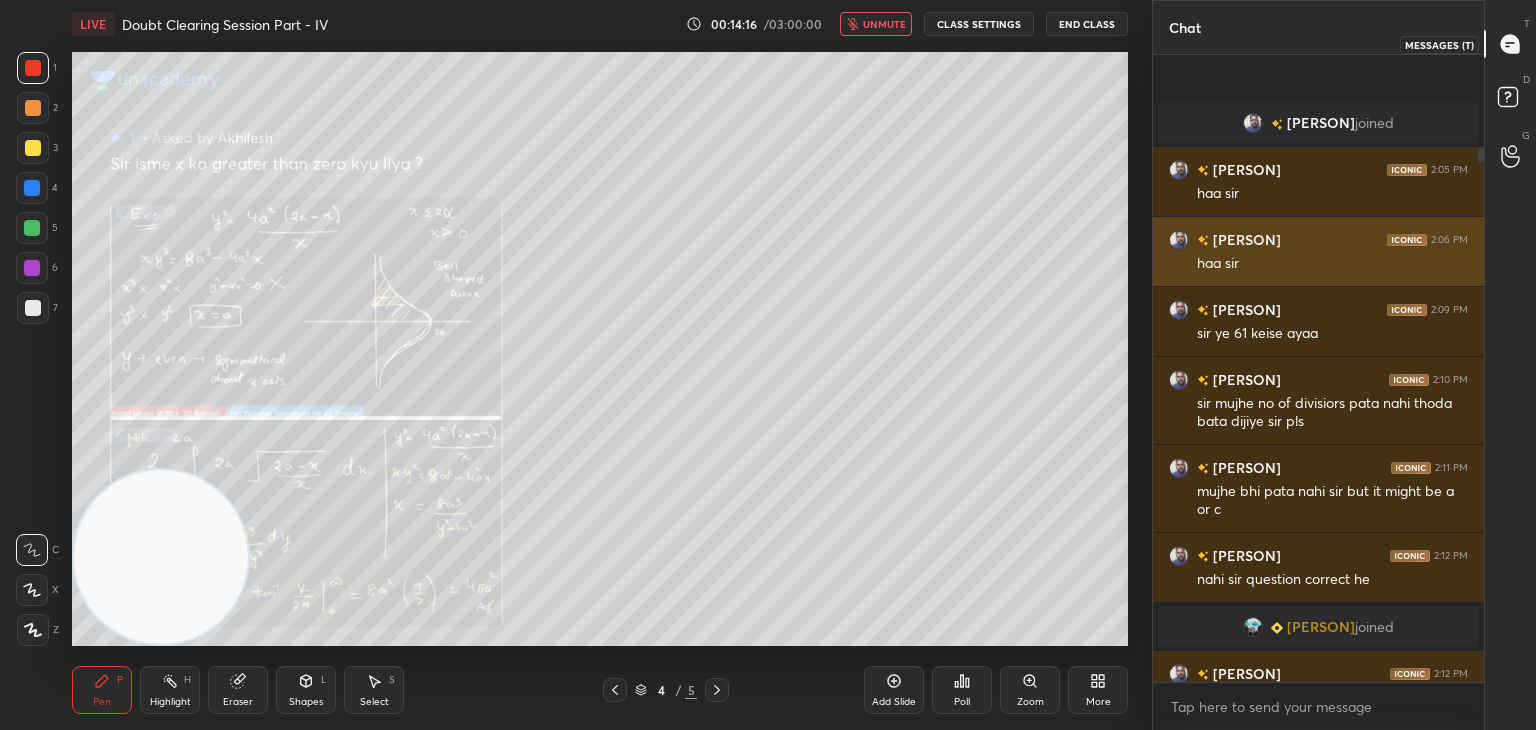 scroll, scrollTop: 108, scrollLeft: 0, axis: vertical 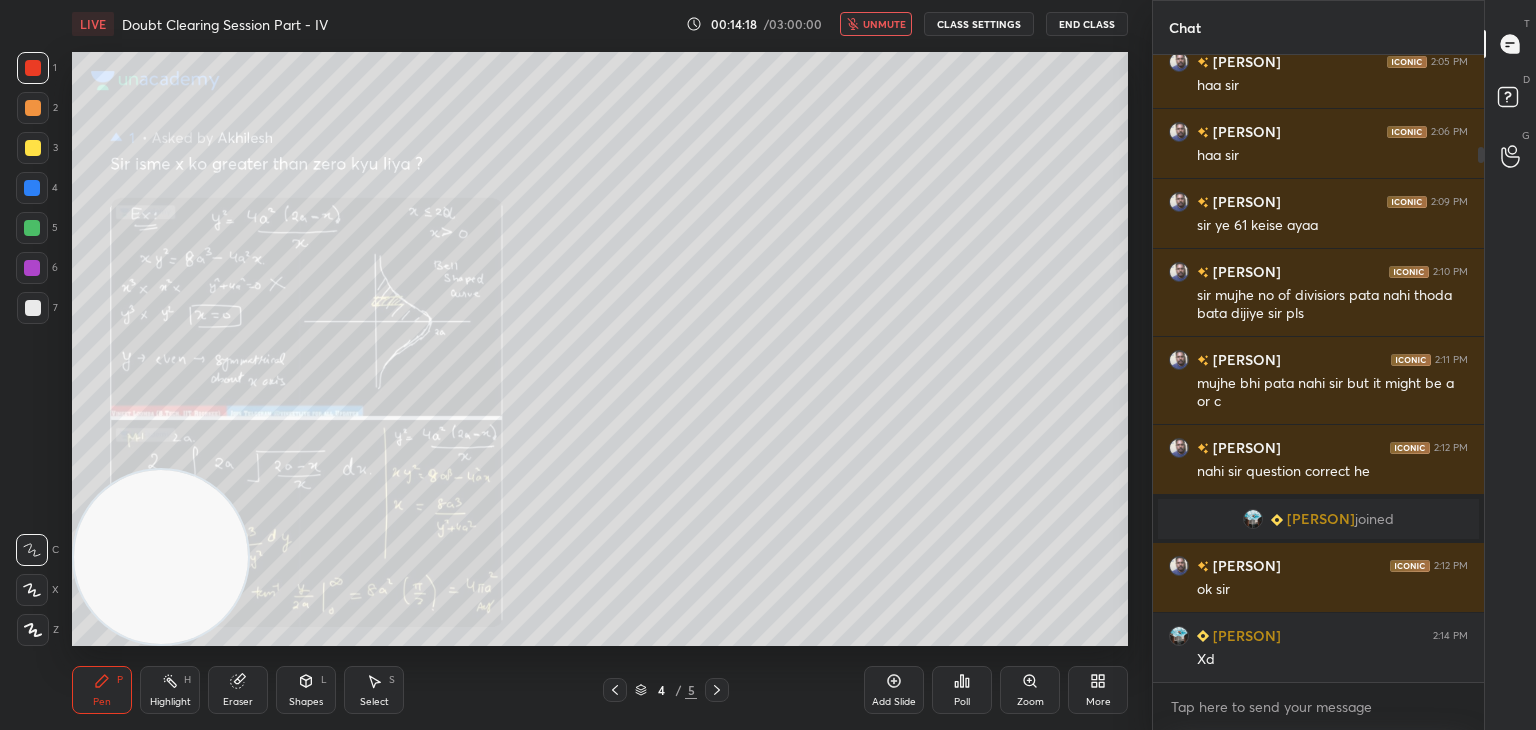 click on "Zoom" at bounding box center [1030, 690] 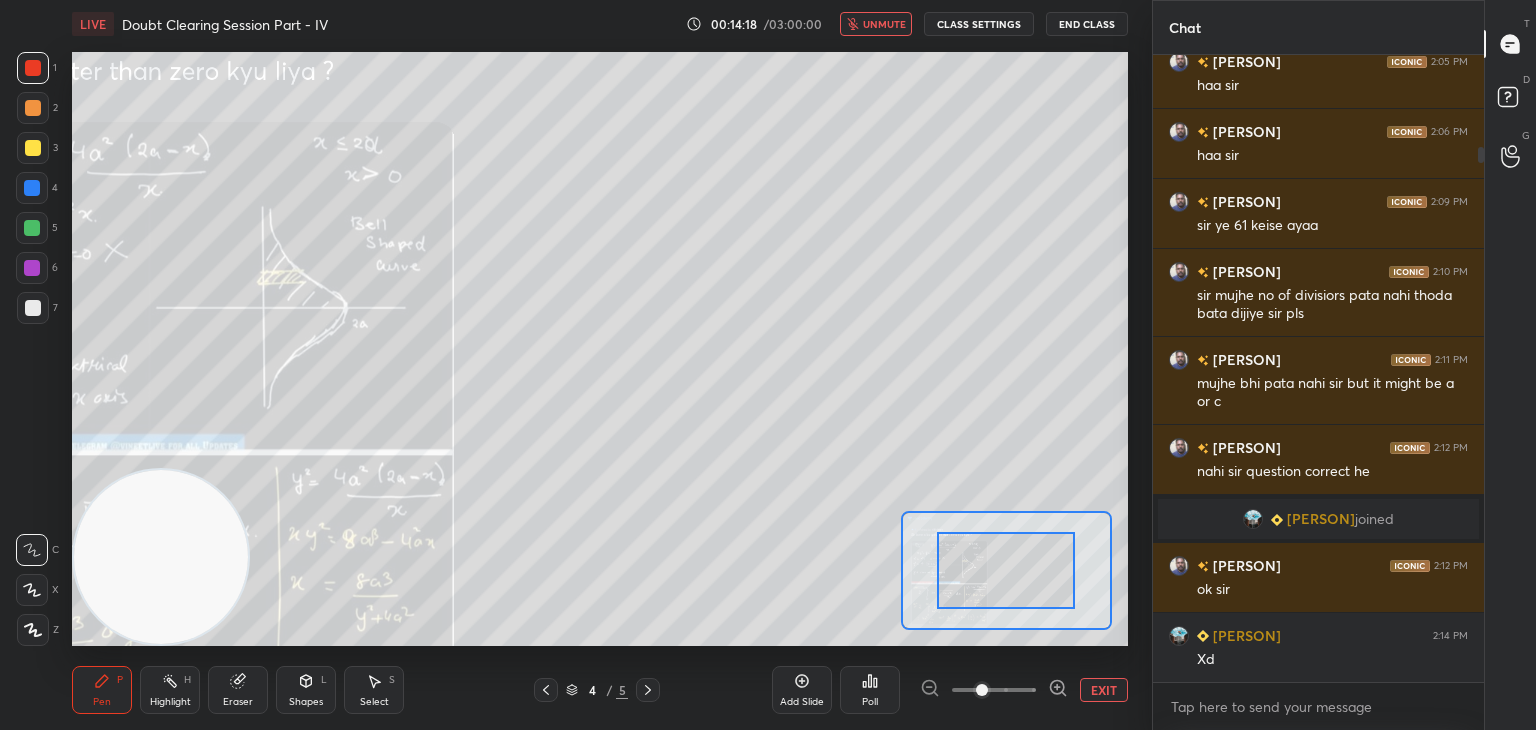 click at bounding box center [994, 690] 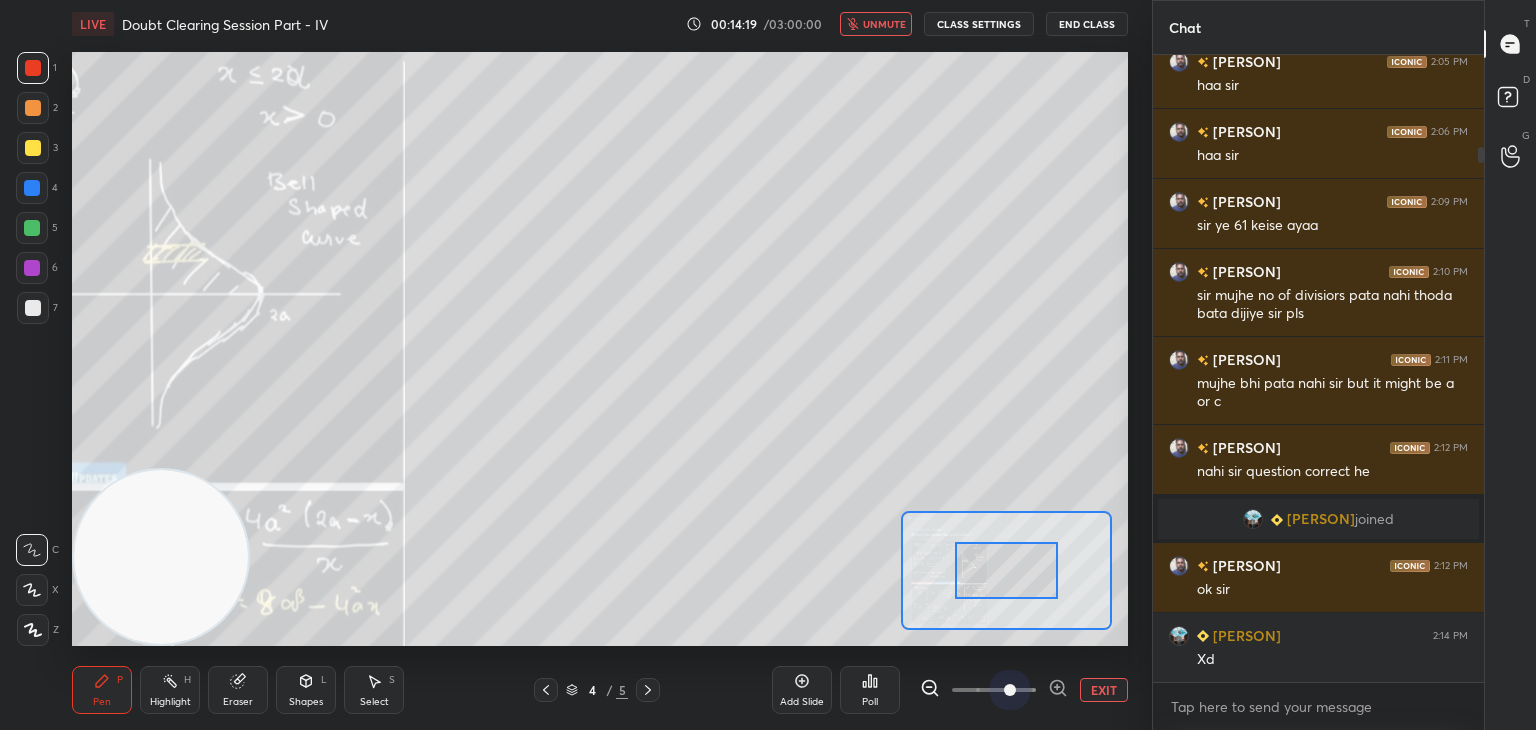 drag, startPoint x: 1021, startPoint y: 690, endPoint x: 1027, endPoint y: 654, distance: 36.496574 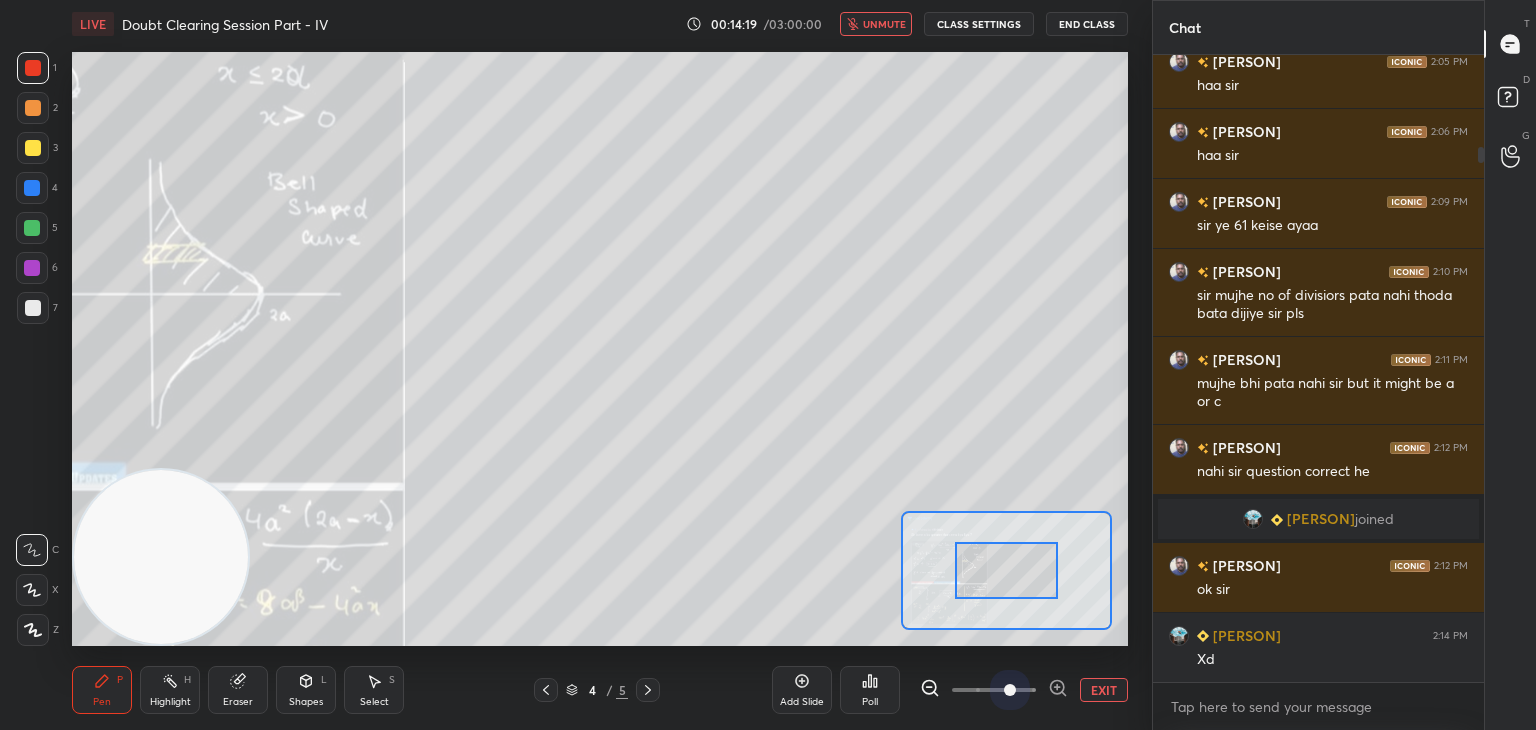 click at bounding box center [1010, 690] 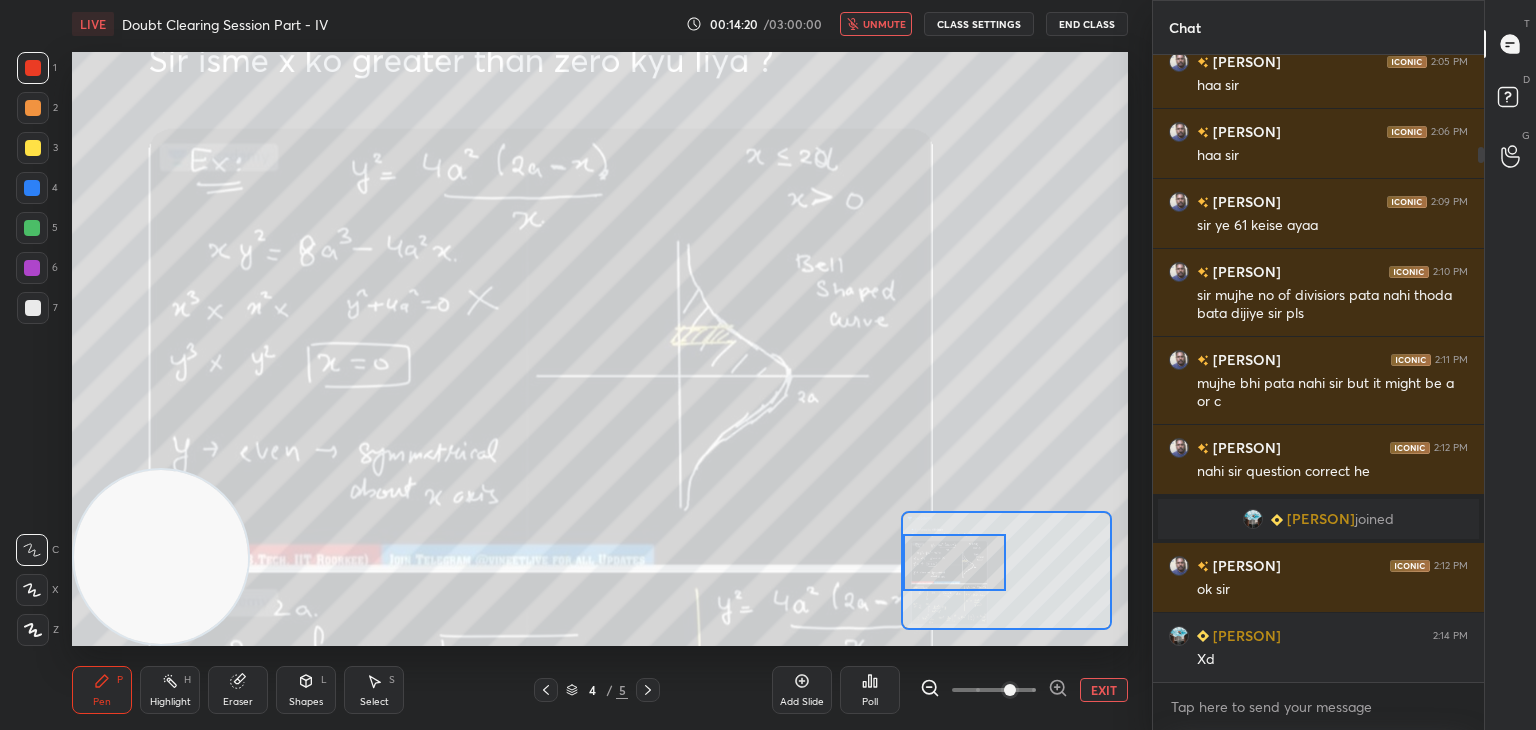 drag, startPoint x: 1008, startPoint y: 572, endPoint x: 908, endPoint y: 566, distance: 100.17984 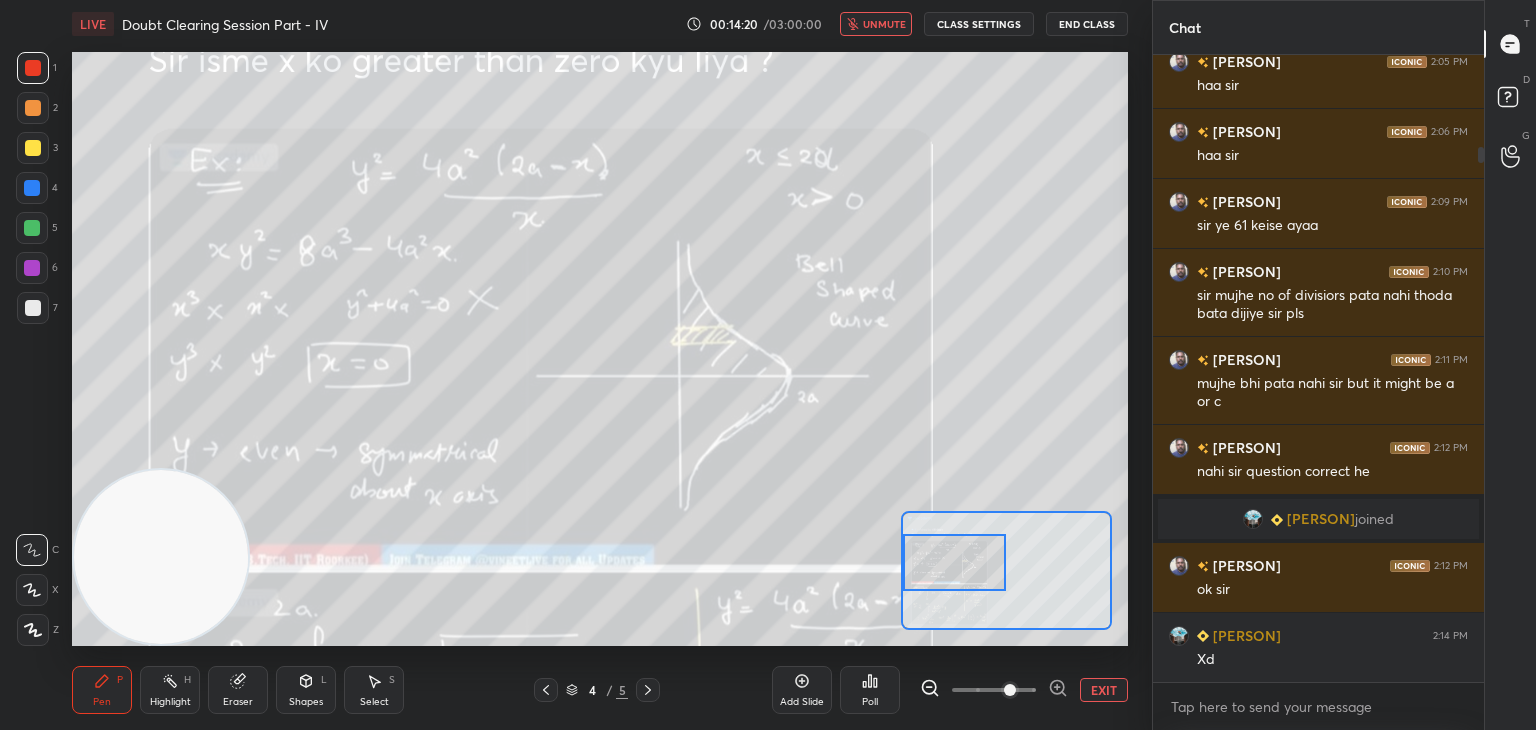 click at bounding box center [955, 562] 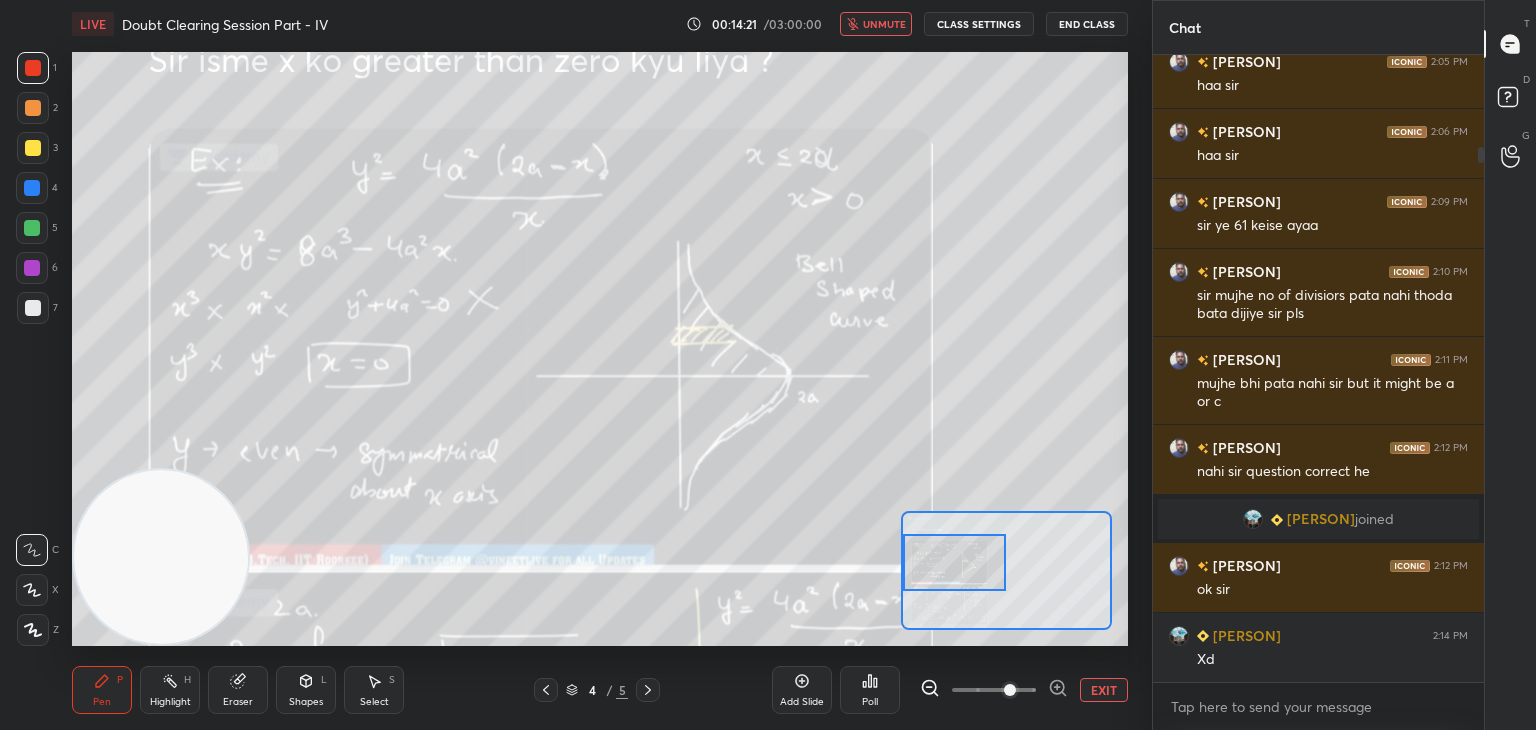 click on "unmute" at bounding box center (884, 24) 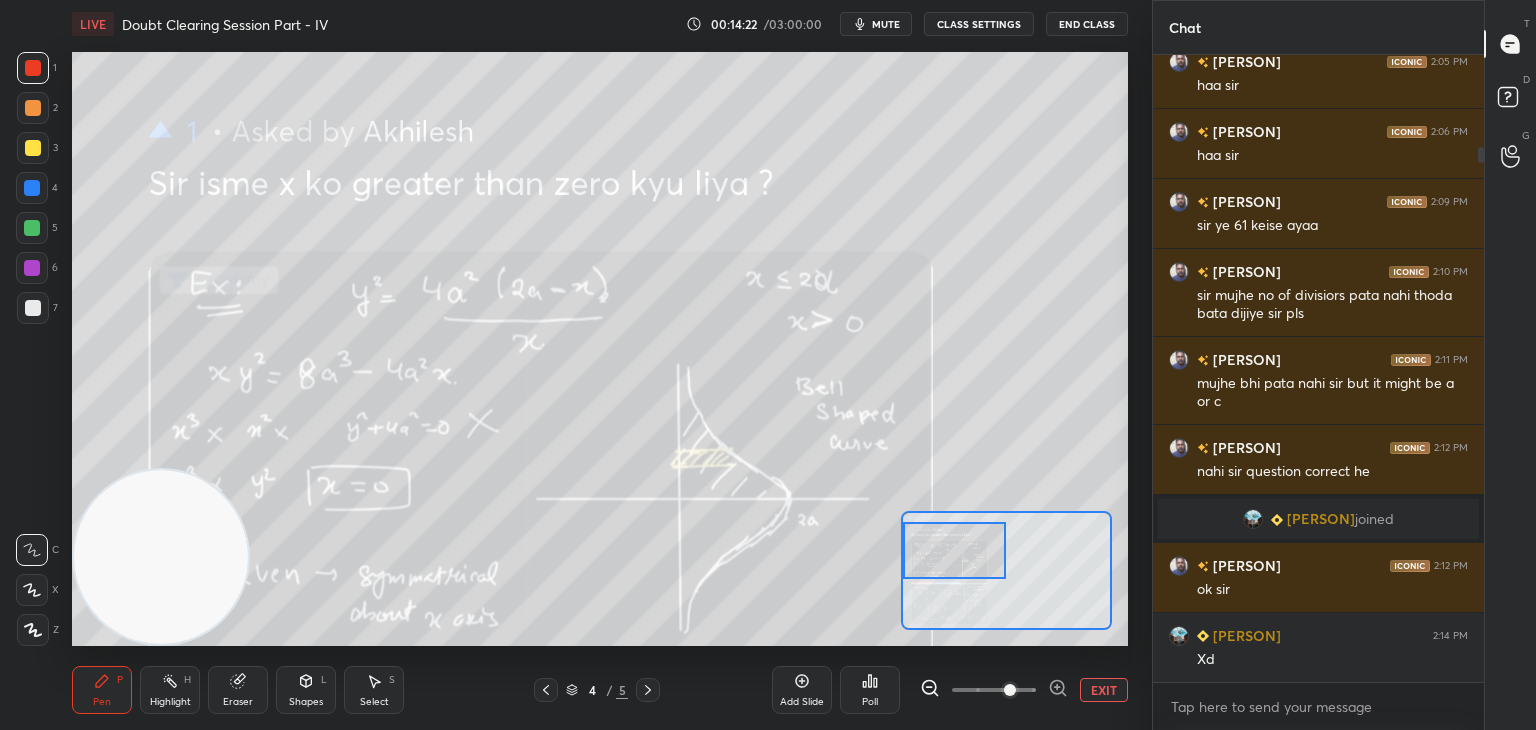 drag, startPoint x: 991, startPoint y: 565, endPoint x: 981, endPoint y: 556, distance: 13.453624 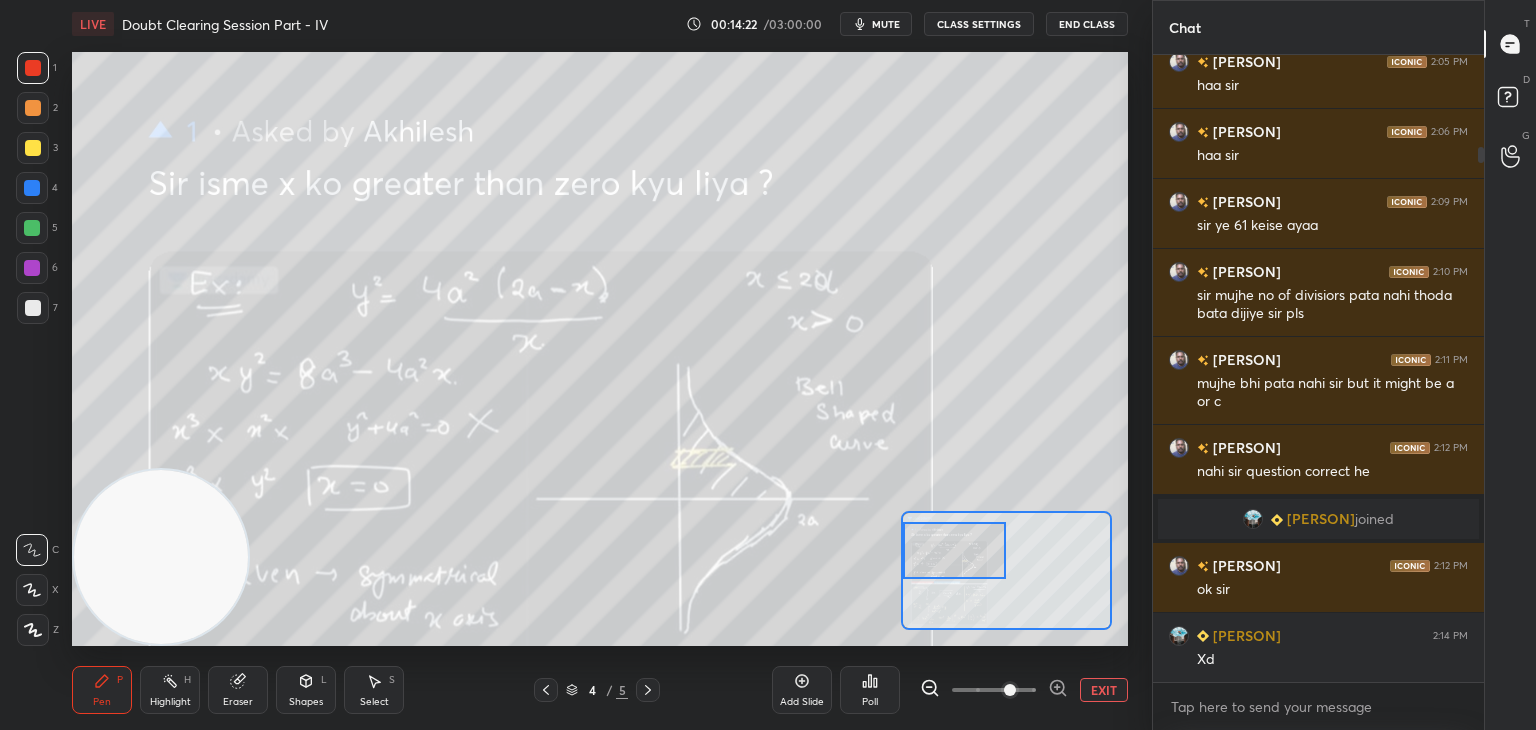 click at bounding box center [955, 550] 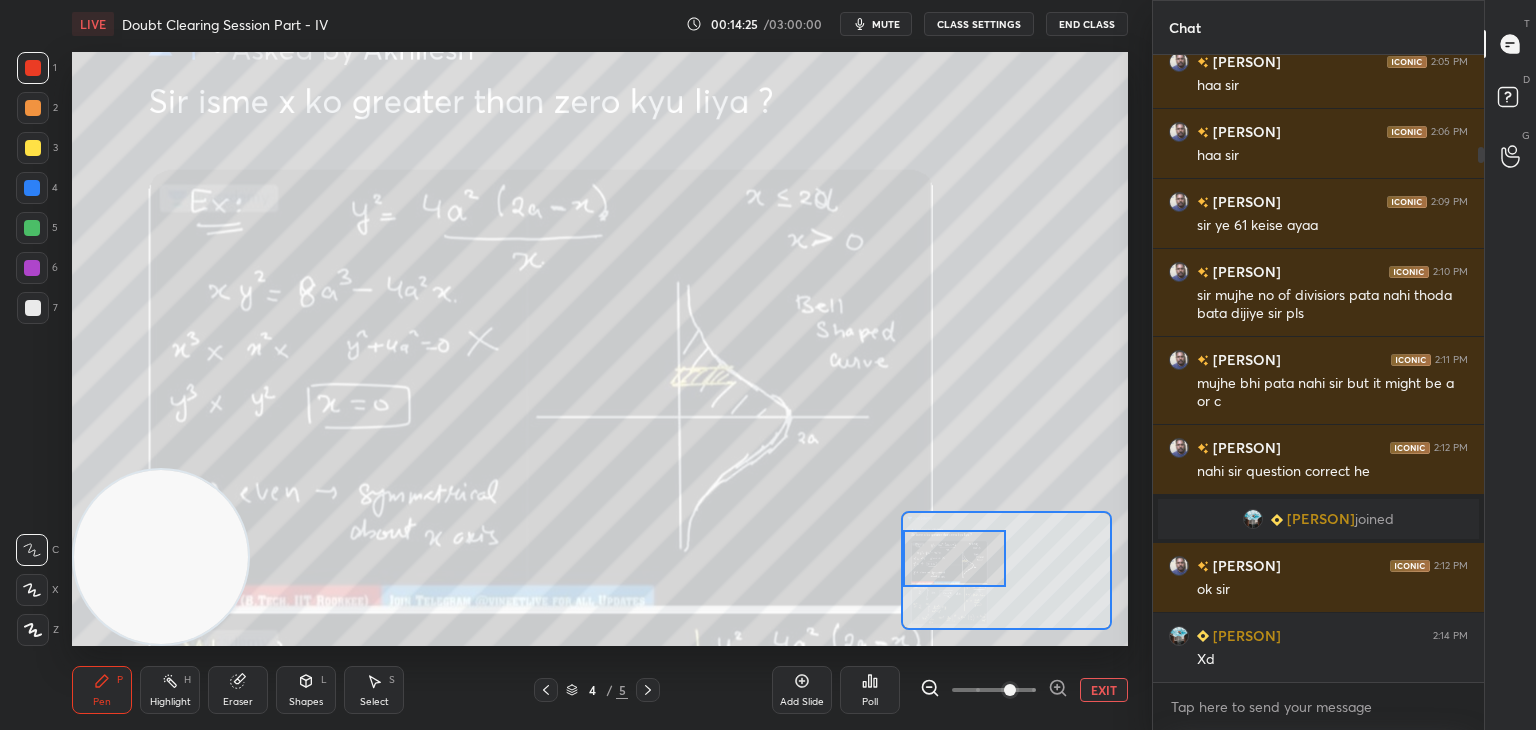 click at bounding box center (955, 558) 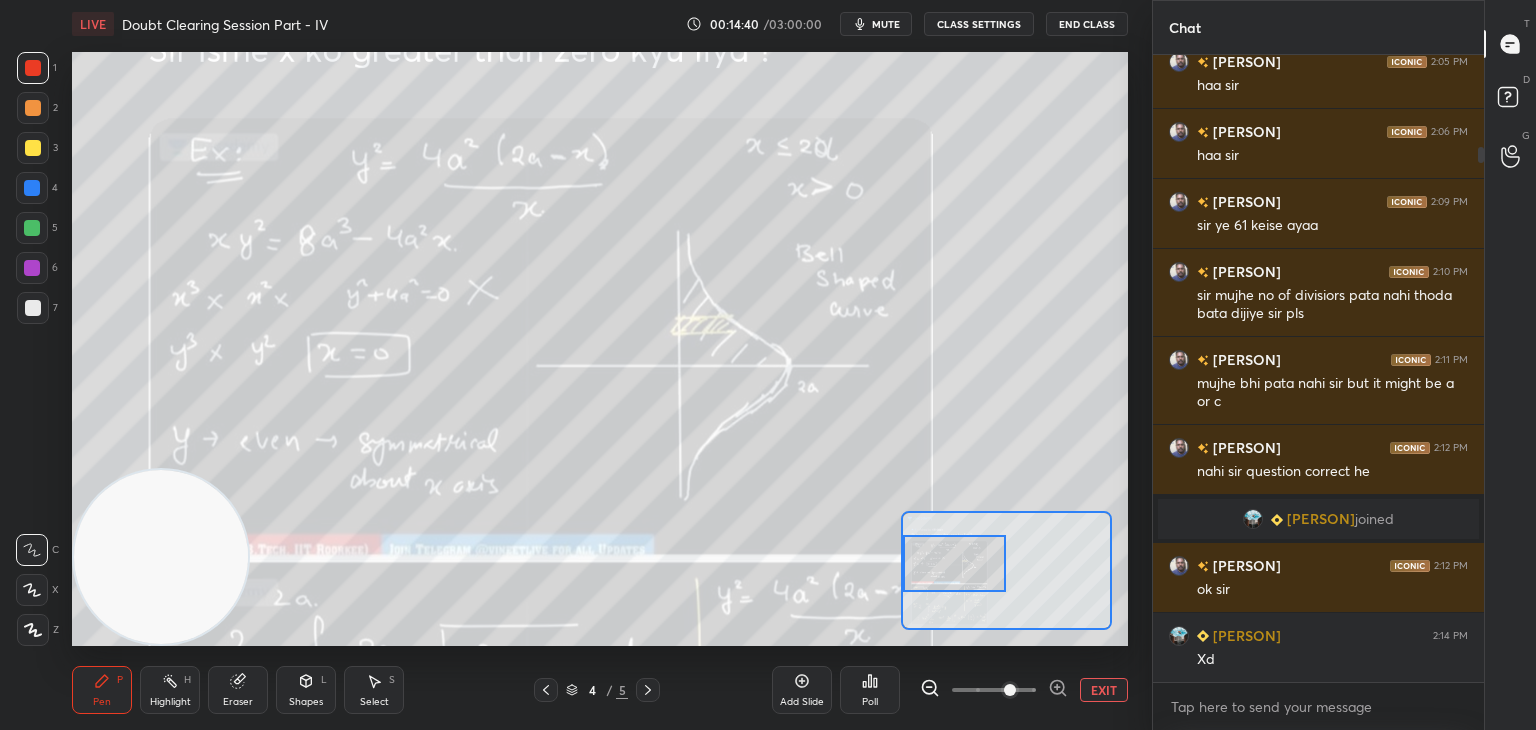 drag, startPoint x: 982, startPoint y: 557, endPoint x: 966, endPoint y: 564, distance: 17.464249 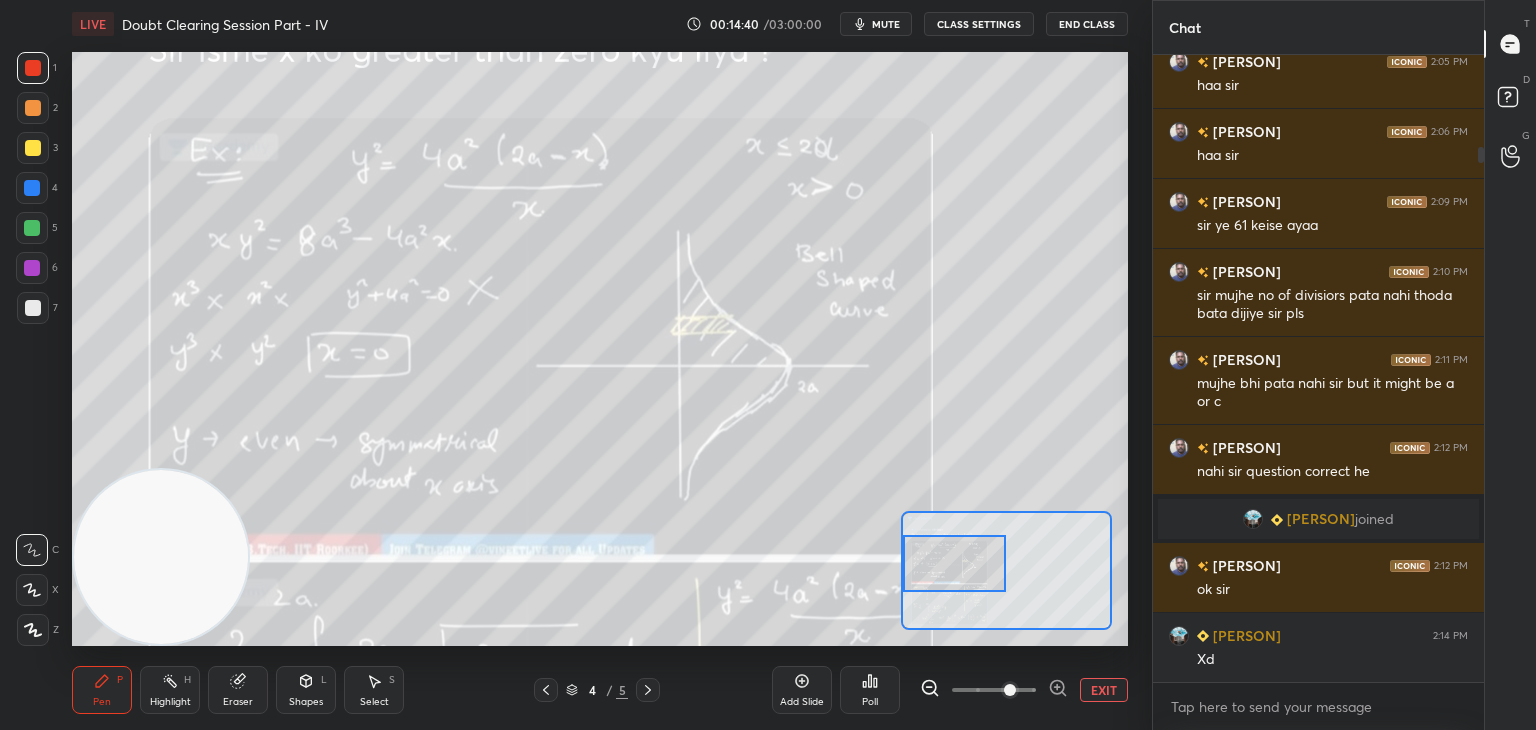 click at bounding box center (955, 563) 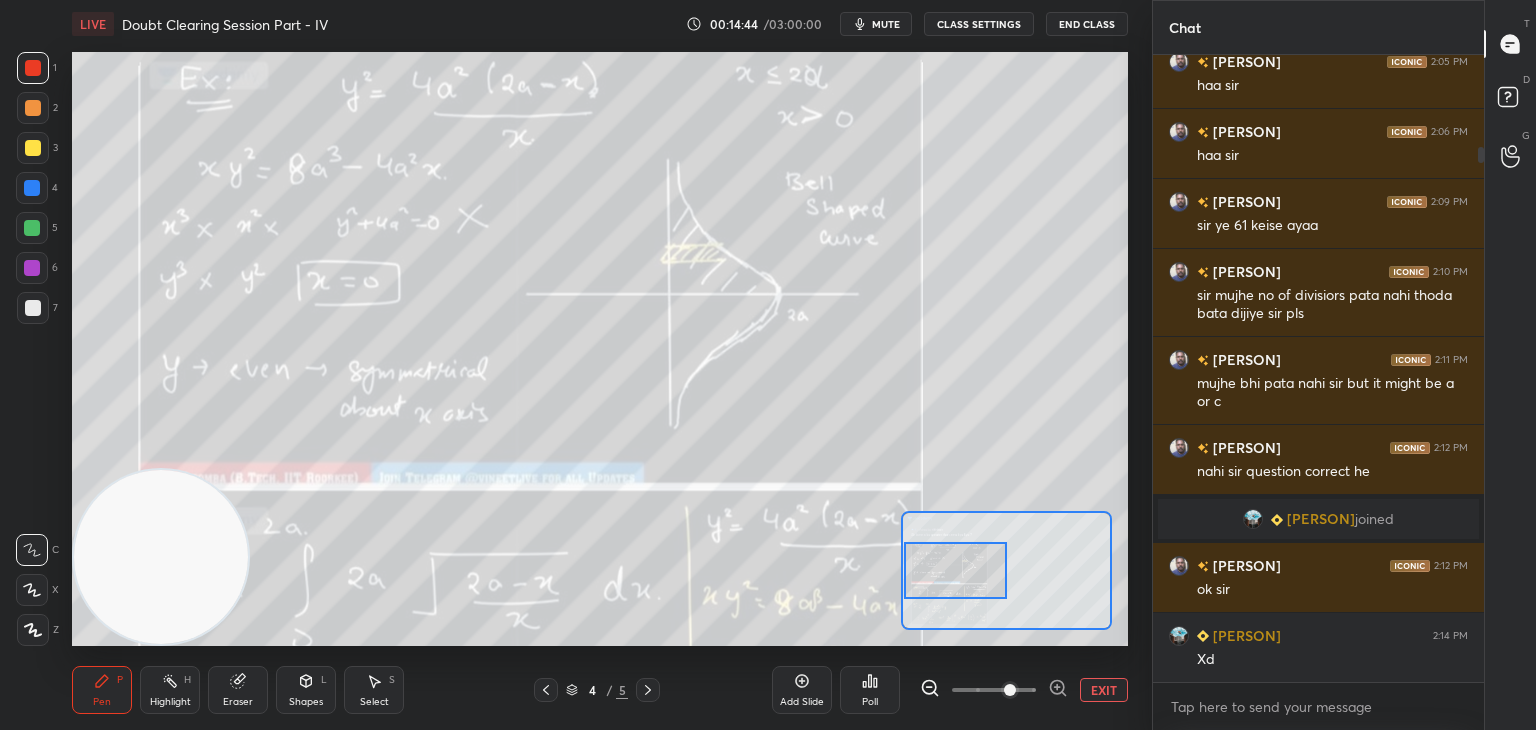 click at bounding box center (956, 570) 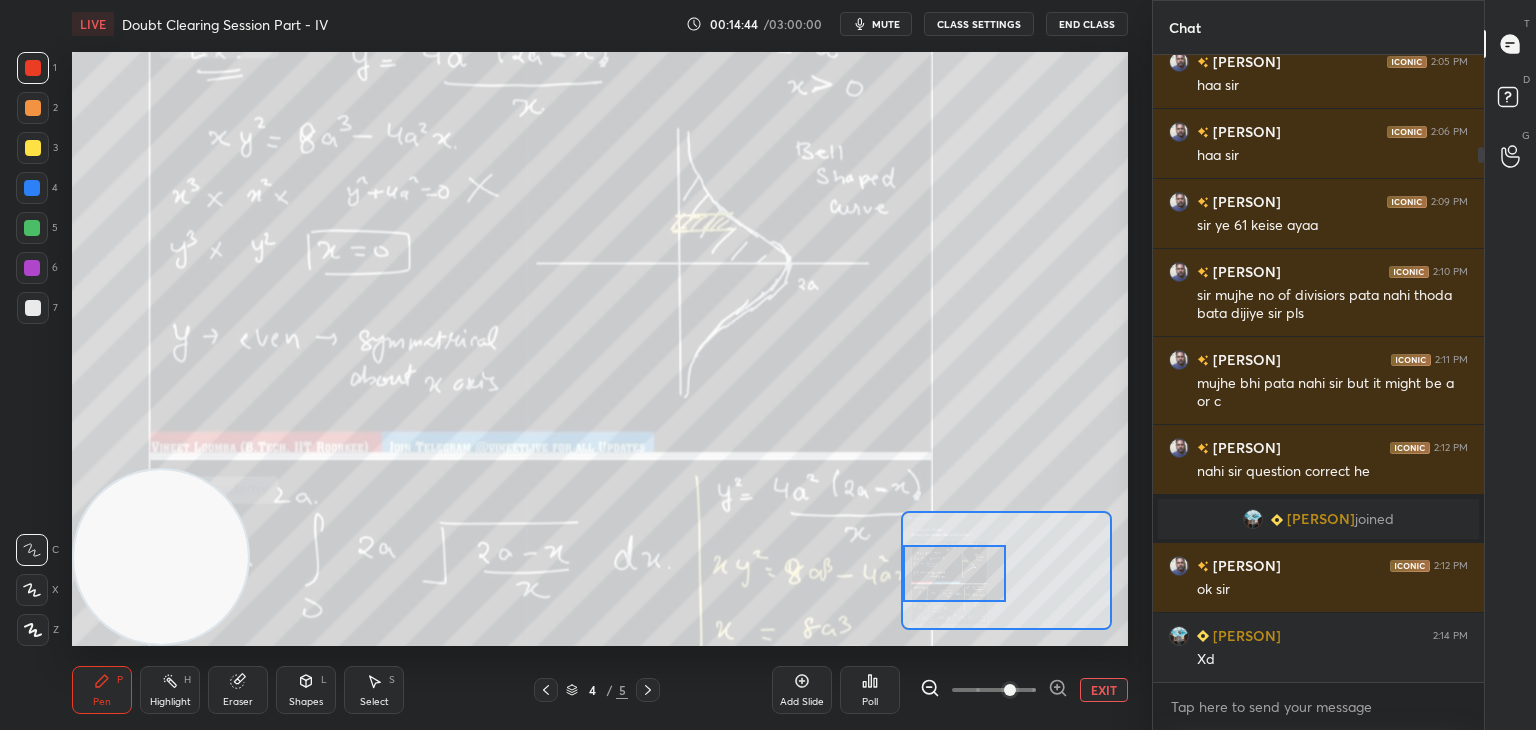 click at bounding box center (955, 573) 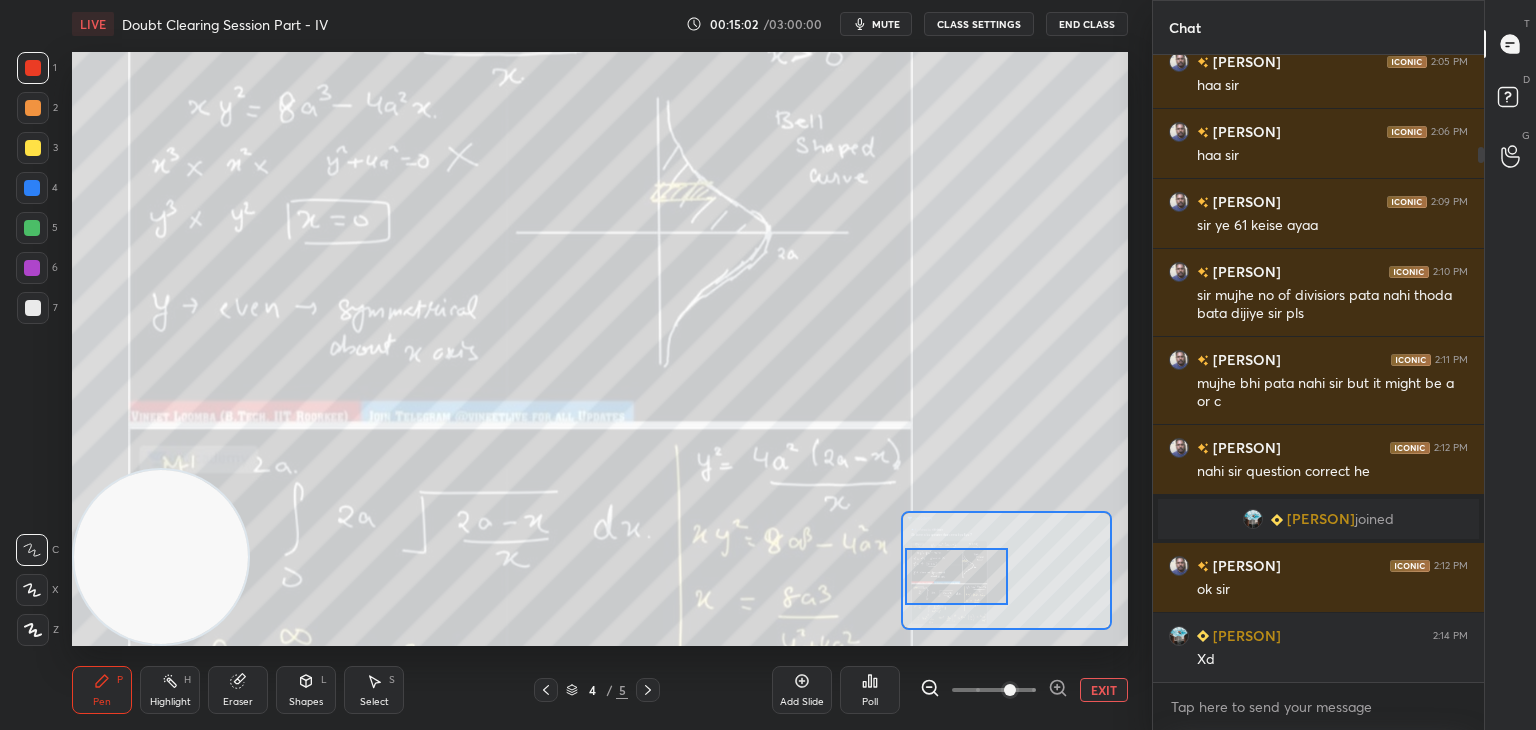 click at bounding box center (957, 576) 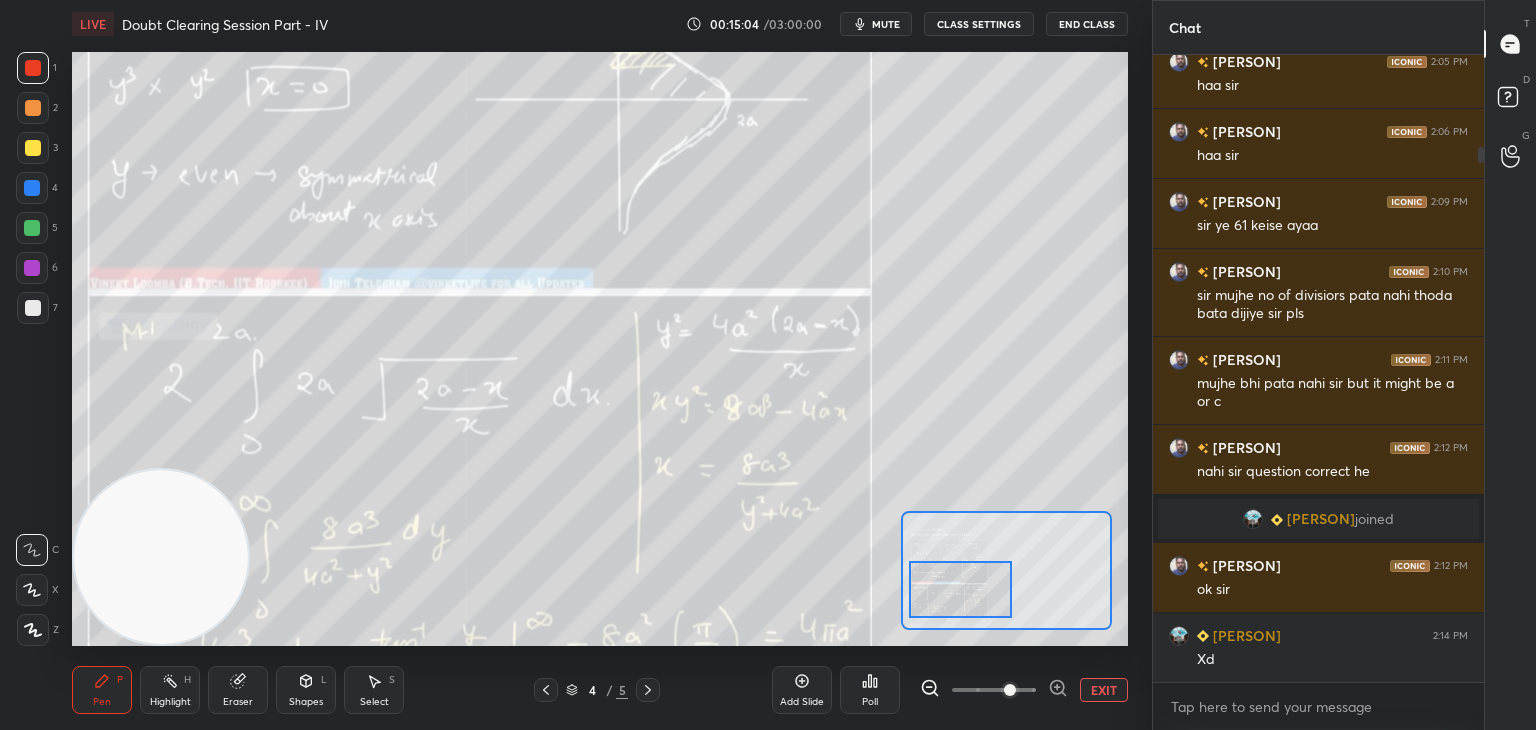 drag, startPoint x: 972, startPoint y: 597, endPoint x: 971, endPoint y: 613, distance: 16.03122 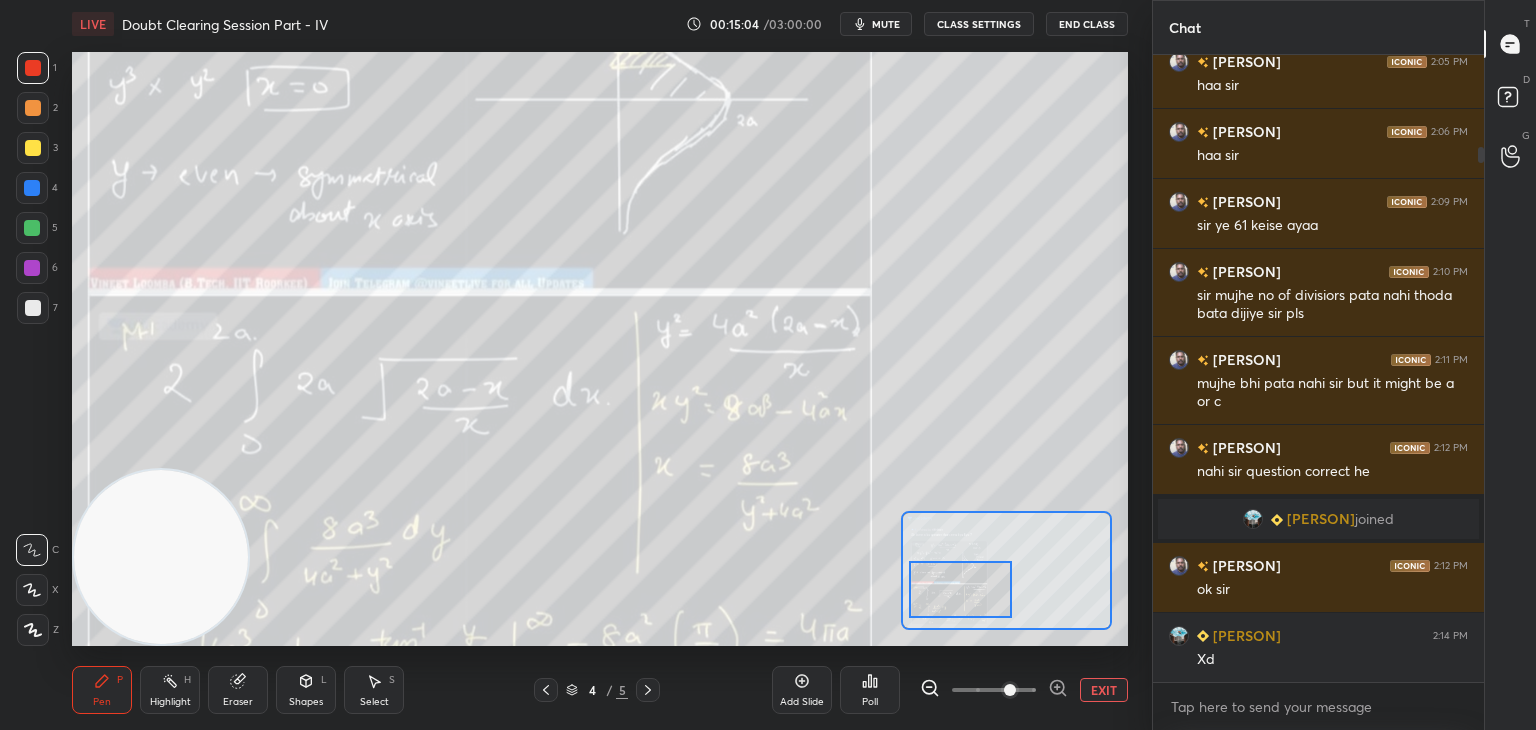 click at bounding box center (961, 589) 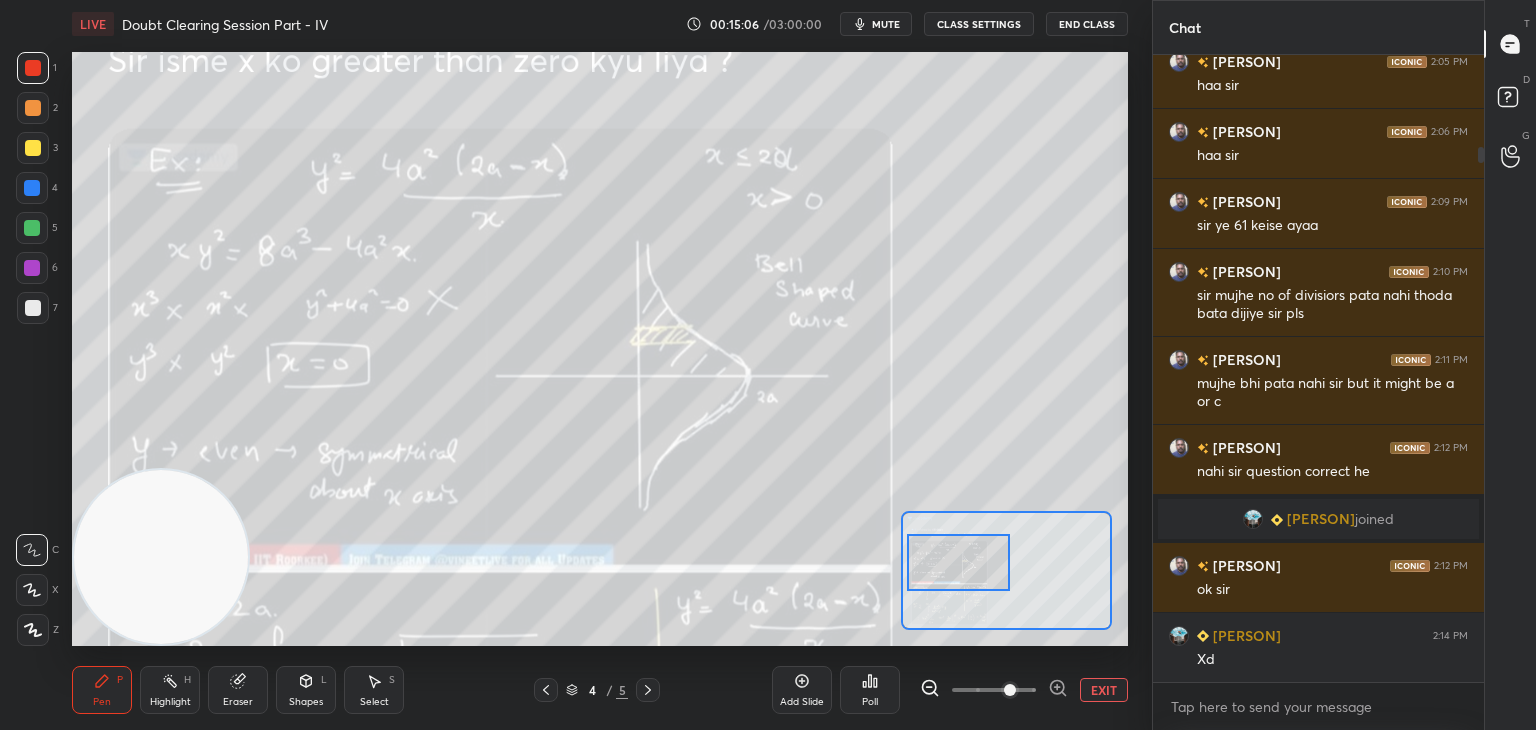 drag, startPoint x: 968, startPoint y: 598, endPoint x: 968, endPoint y: 576, distance: 22 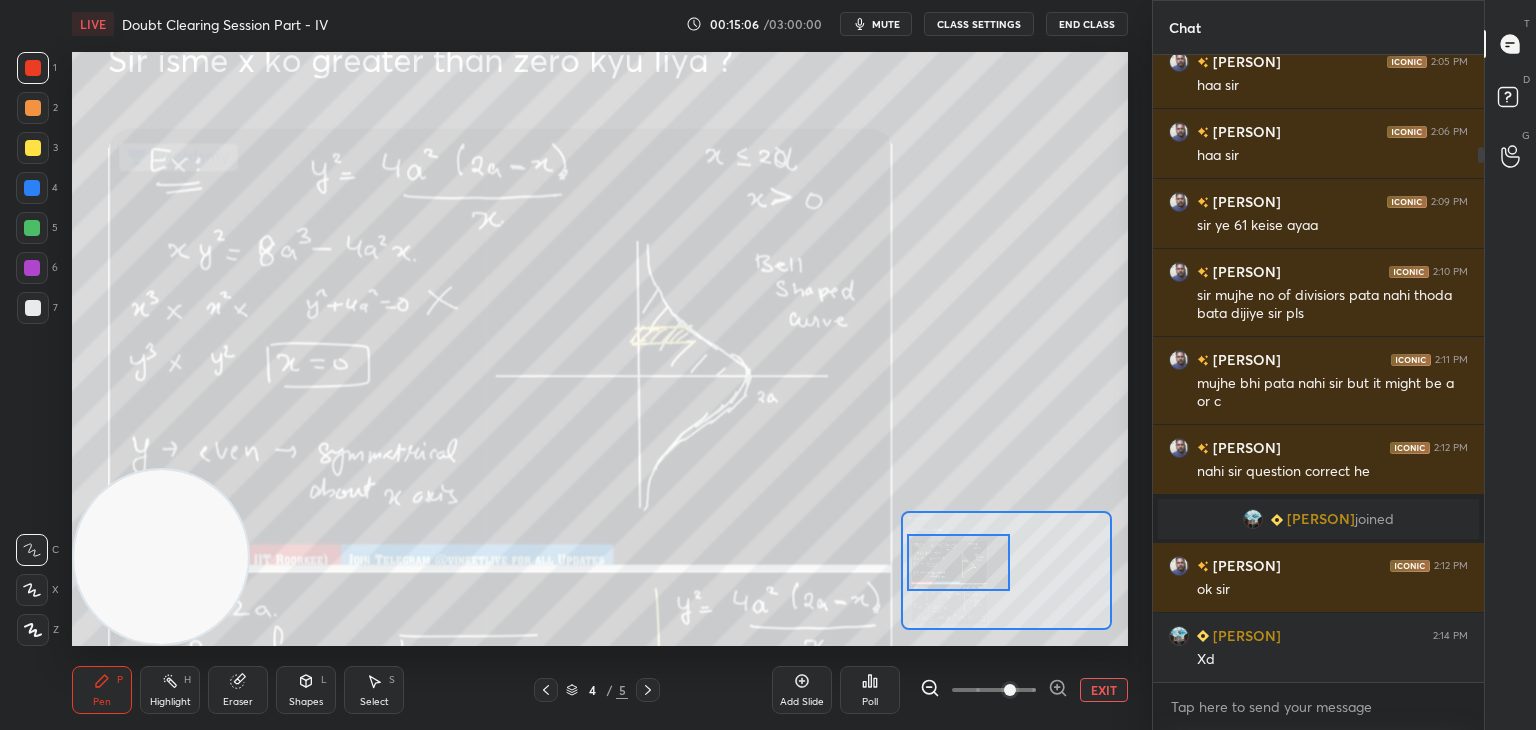 click at bounding box center (959, 562) 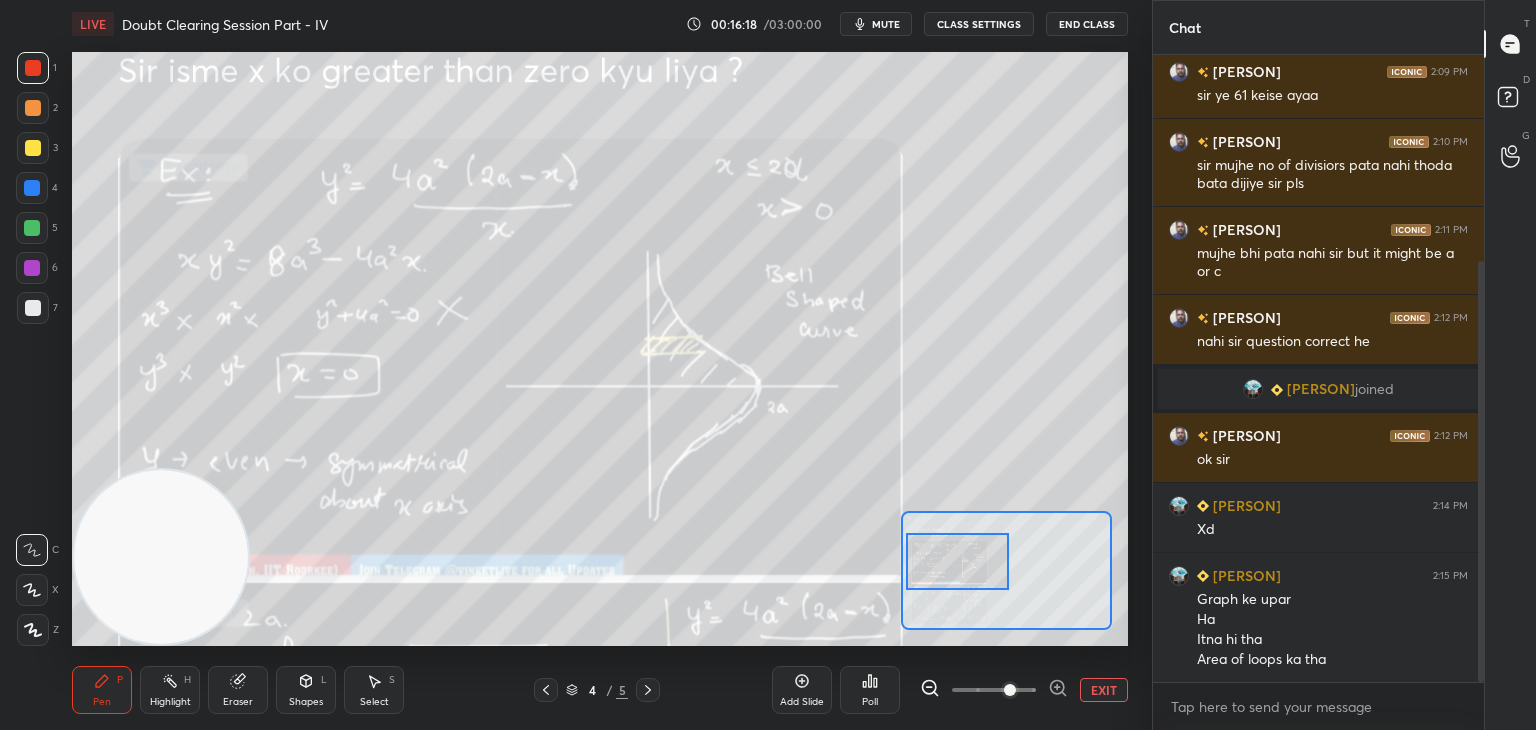 scroll, scrollTop: 308, scrollLeft: 0, axis: vertical 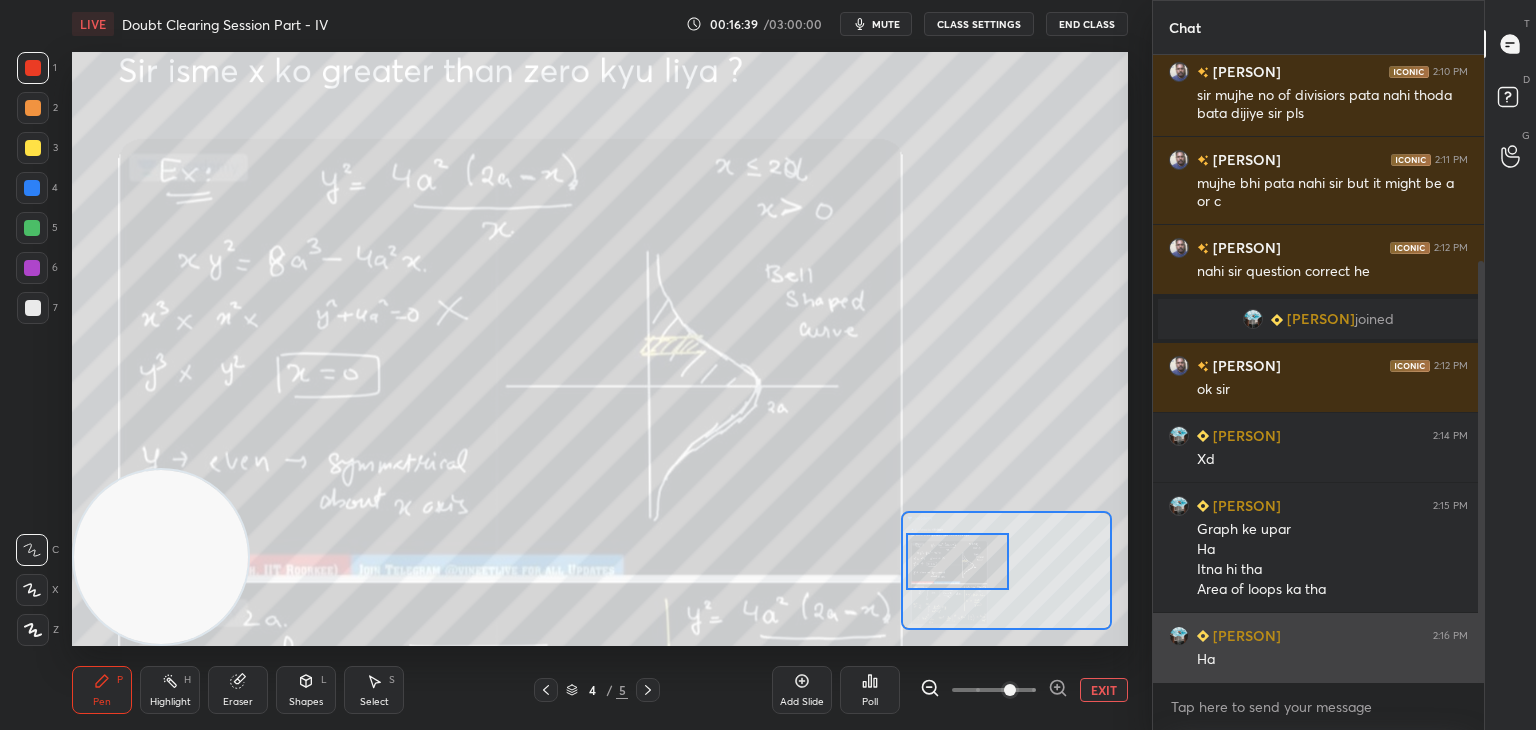 click at bounding box center (1179, 636) 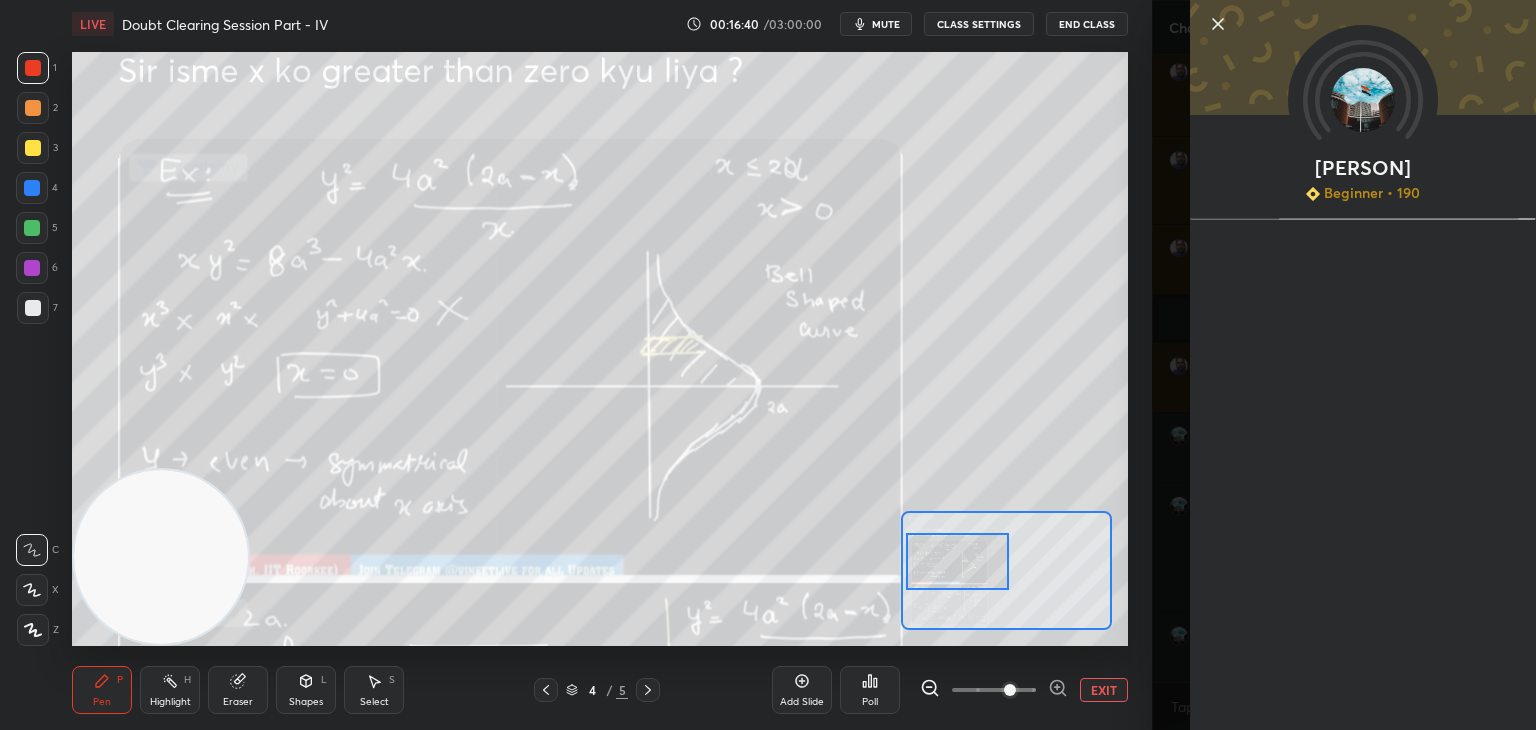 scroll, scrollTop: 328, scrollLeft: 0, axis: vertical 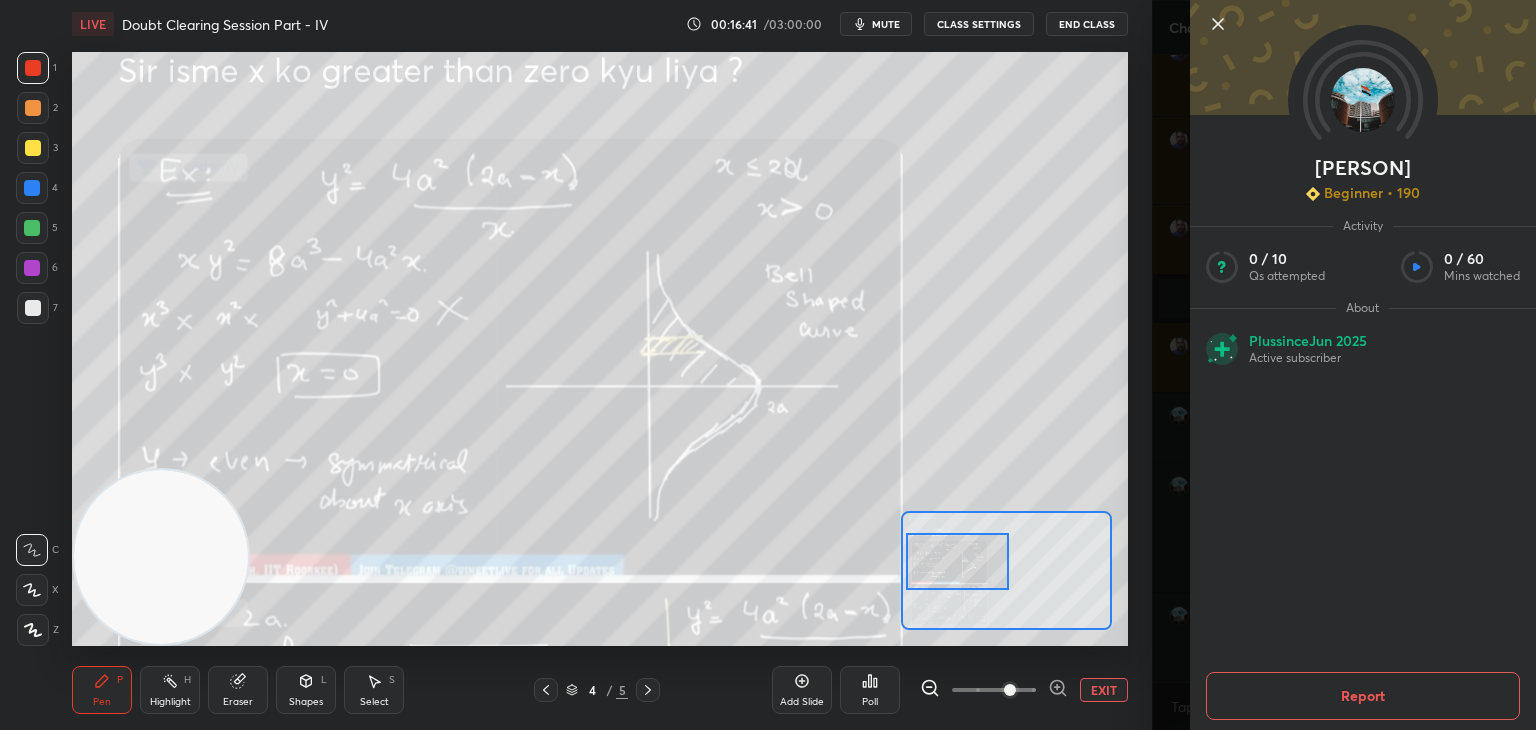 click 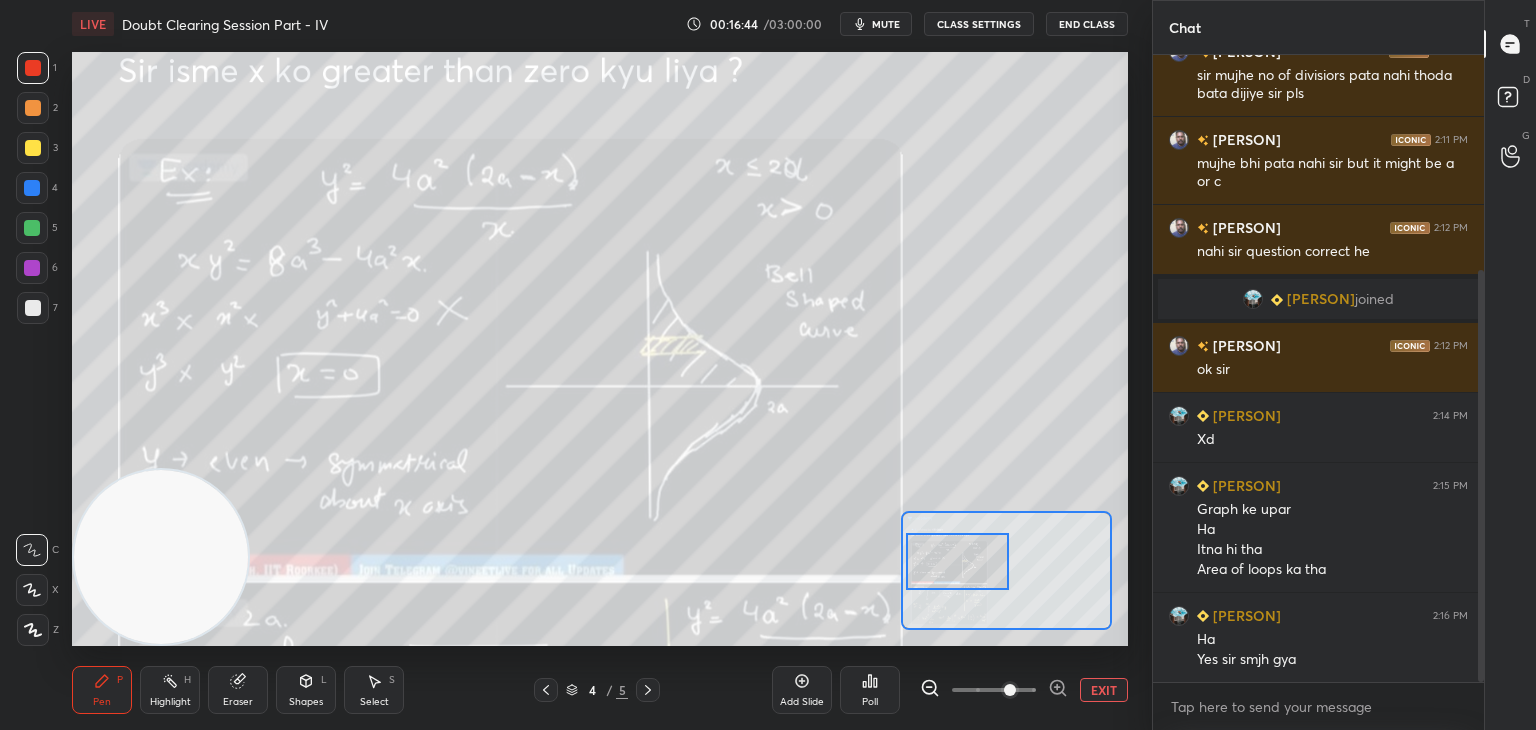 click 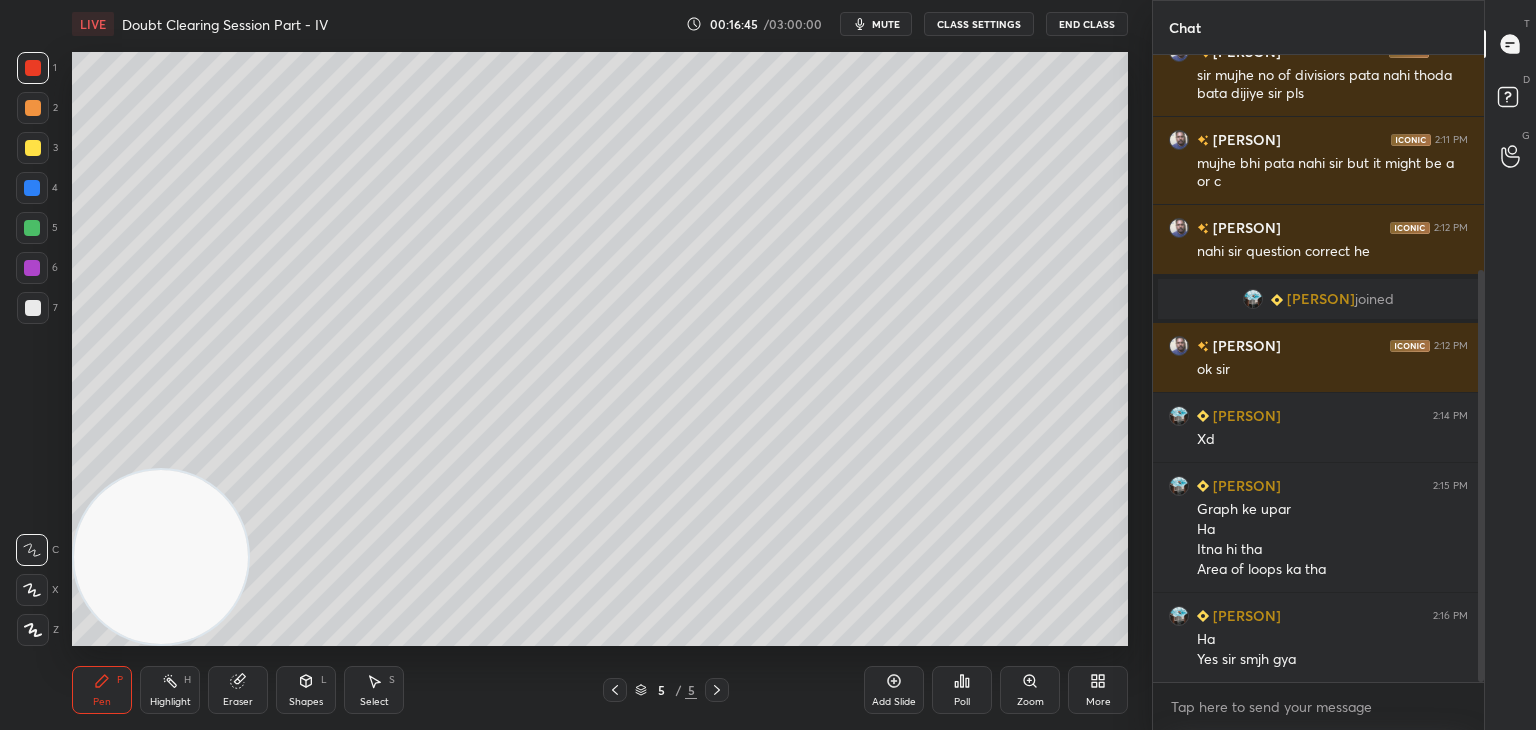 click on "mute" at bounding box center (886, 24) 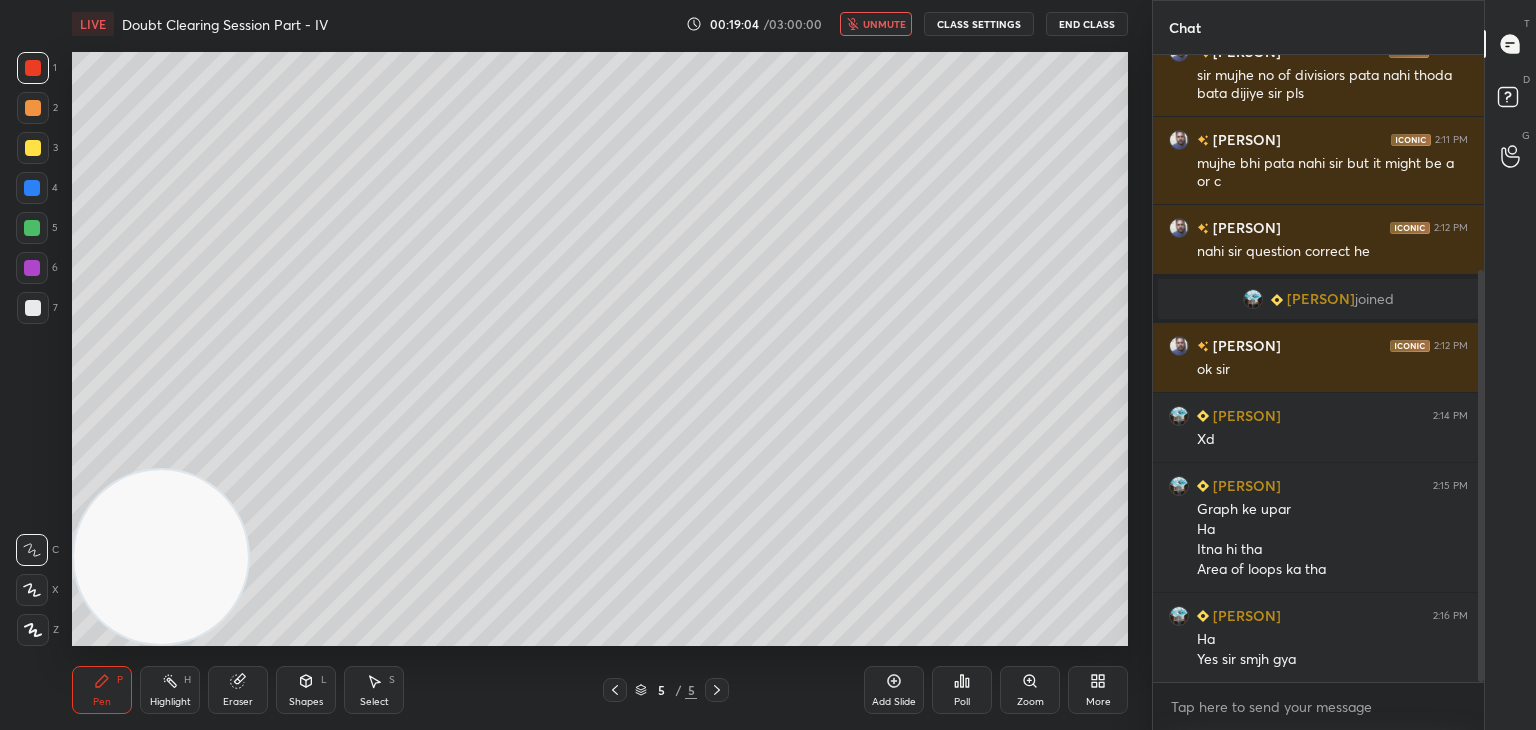 scroll, scrollTop: 416, scrollLeft: 0, axis: vertical 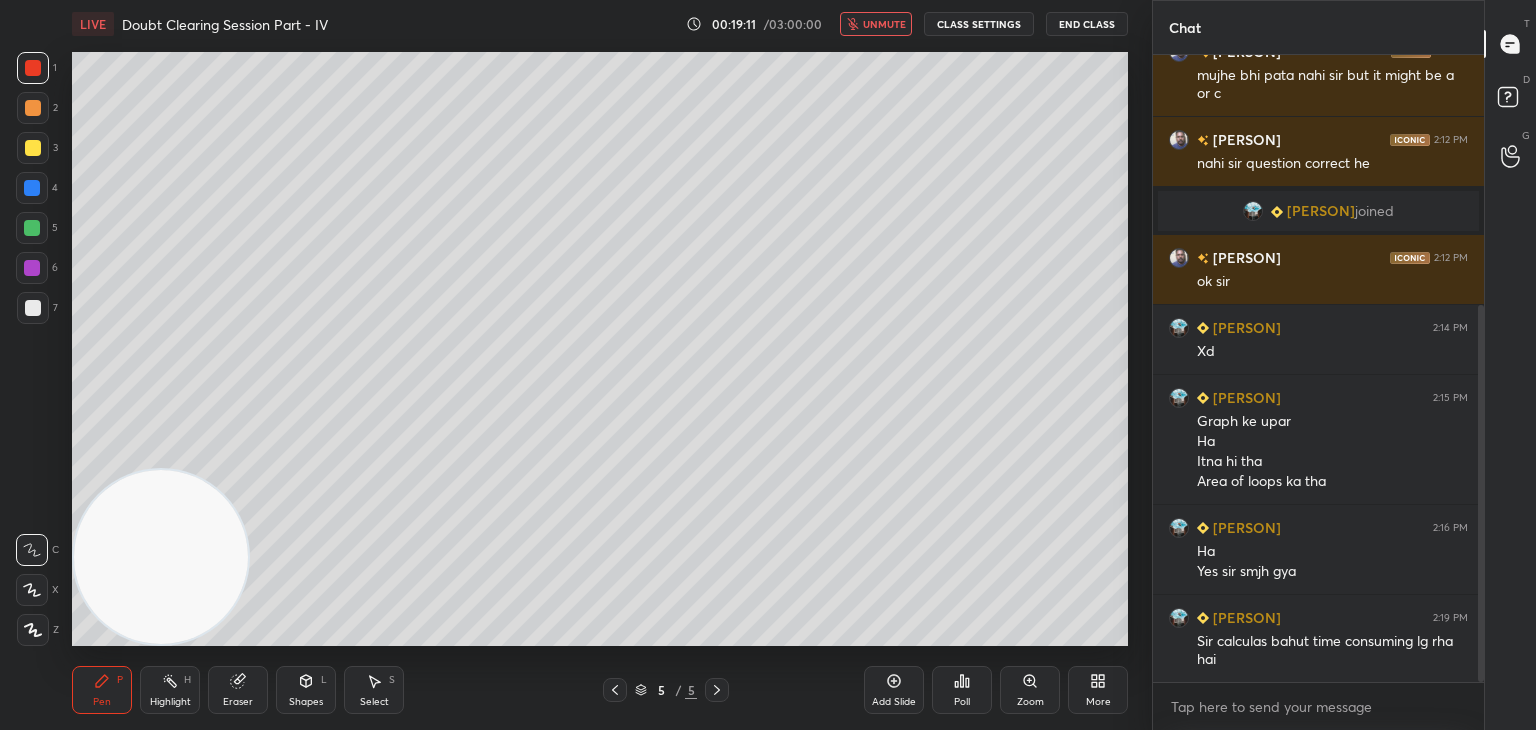 drag, startPoint x: 876, startPoint y: 26, endPoint x: 864, endPoint y: 35, distance: 15 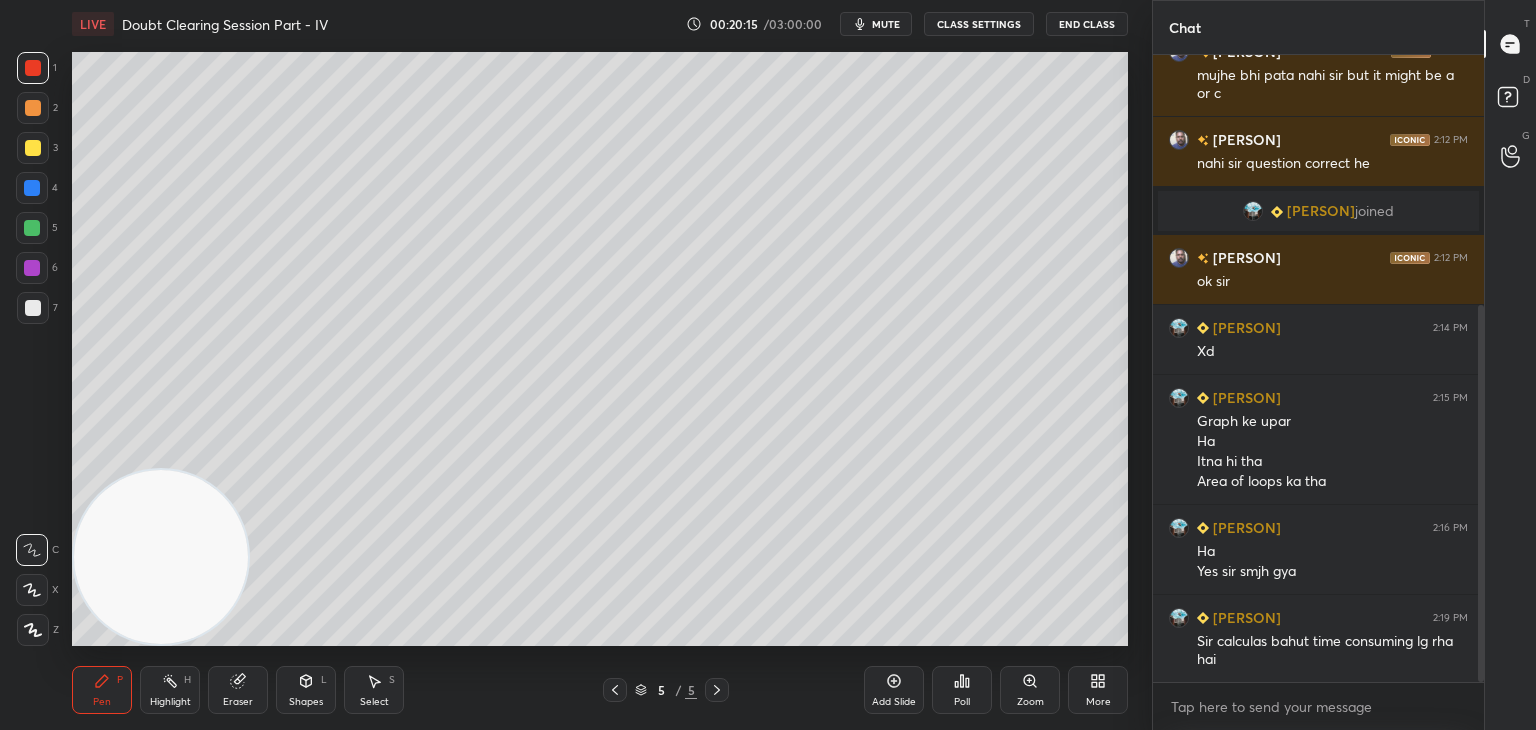 click on "mute" at bounding box center [886, 24] 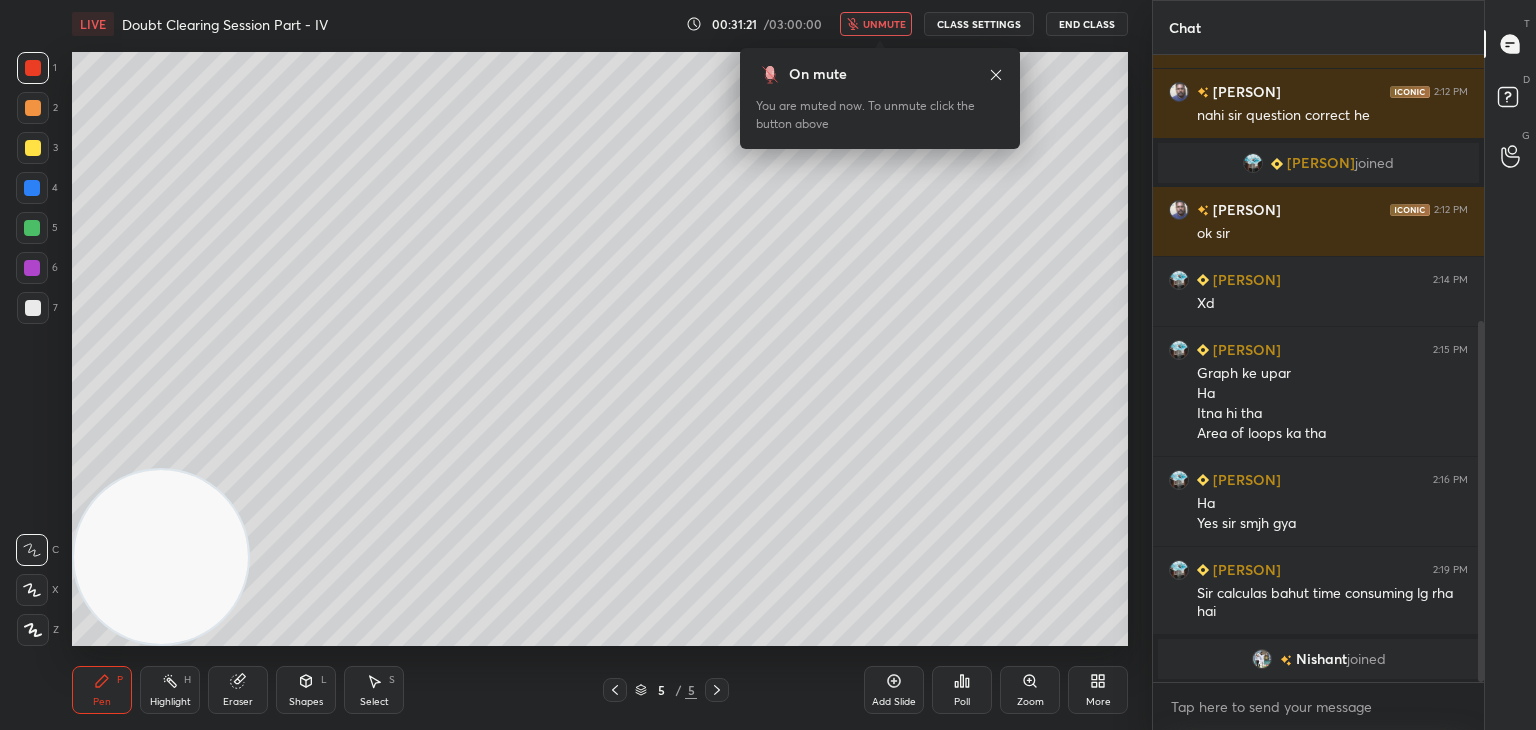 scroll, scrollTop: 500, scrollLeft: 0, axis: vertical 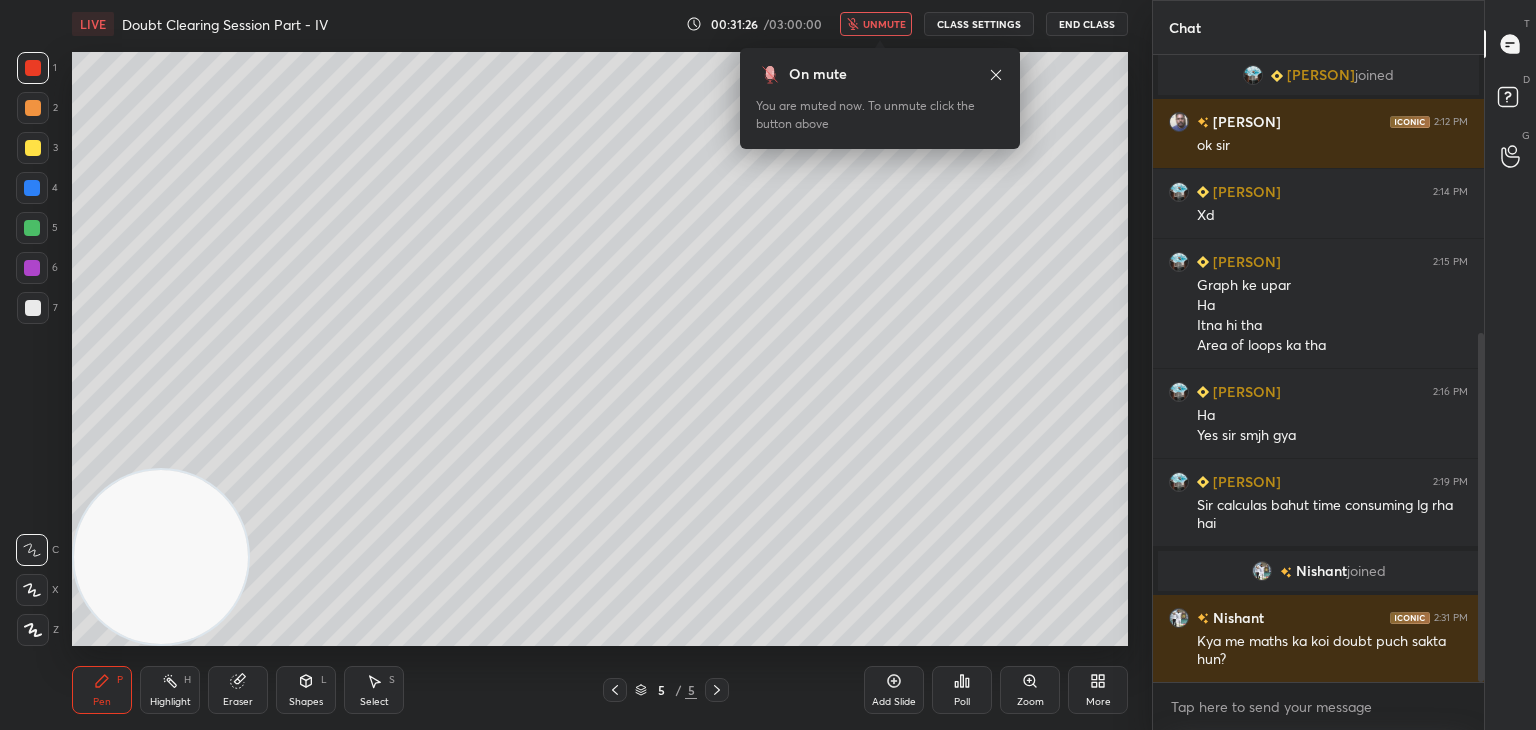 click on "unmute" at bounding box center (884, 24) 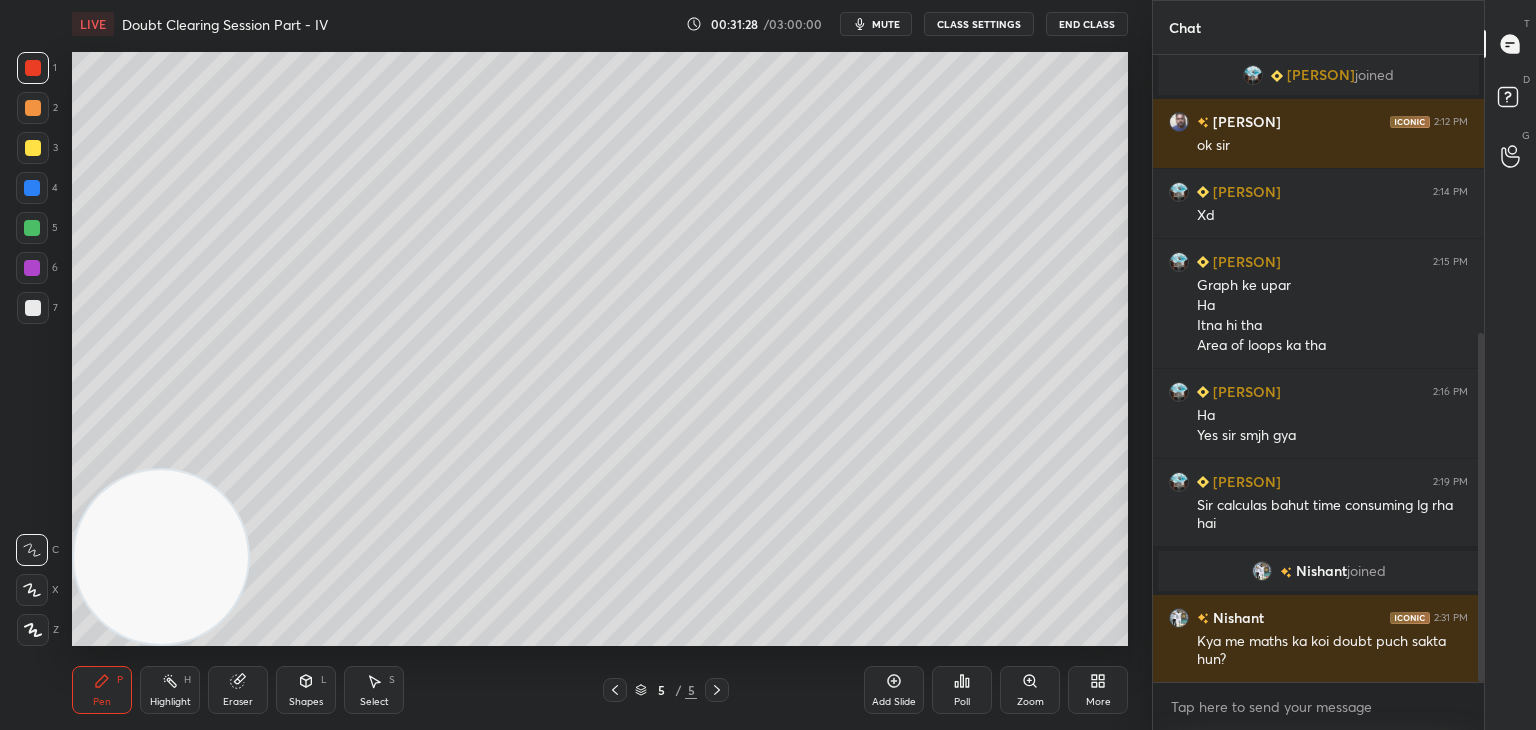 click at bounding box center [1262, 571] 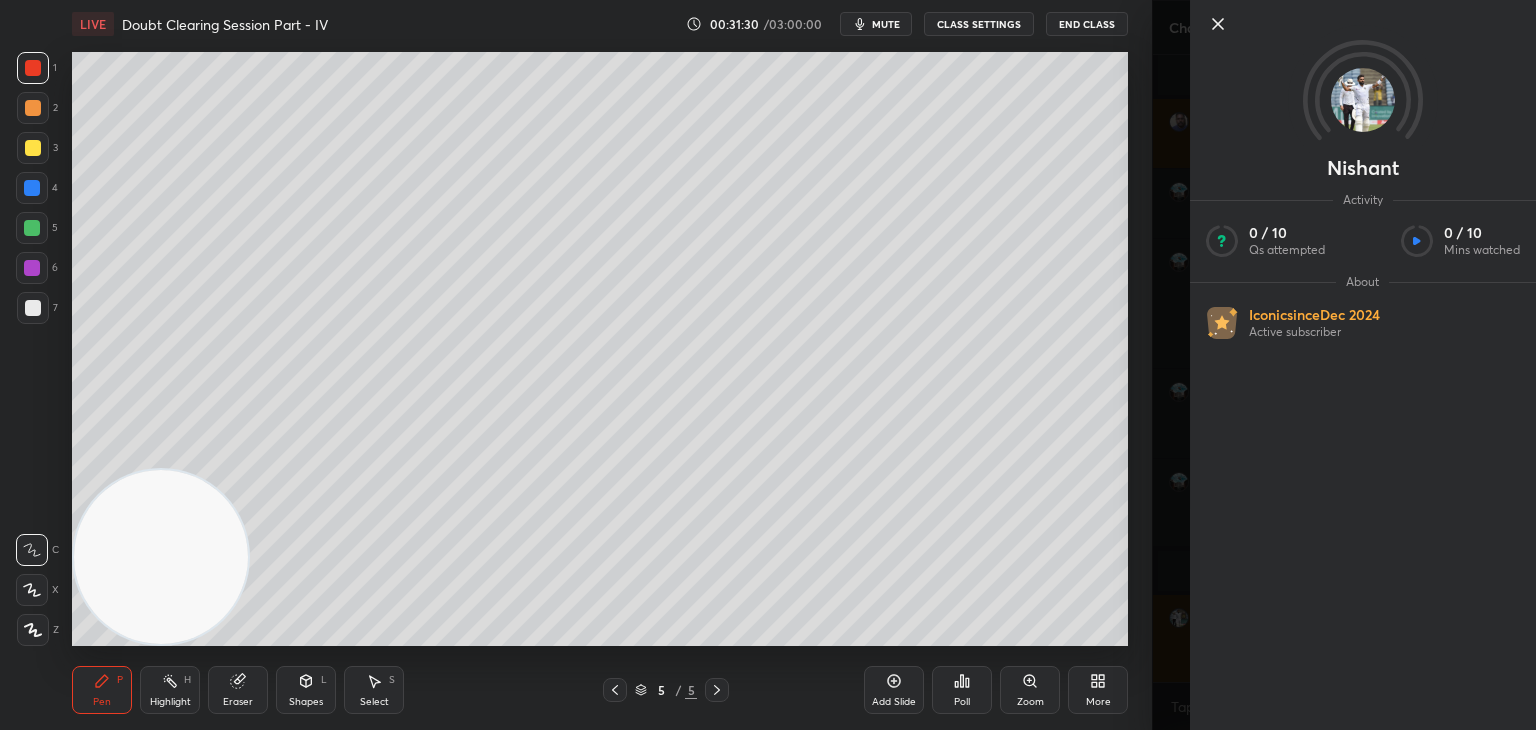 click 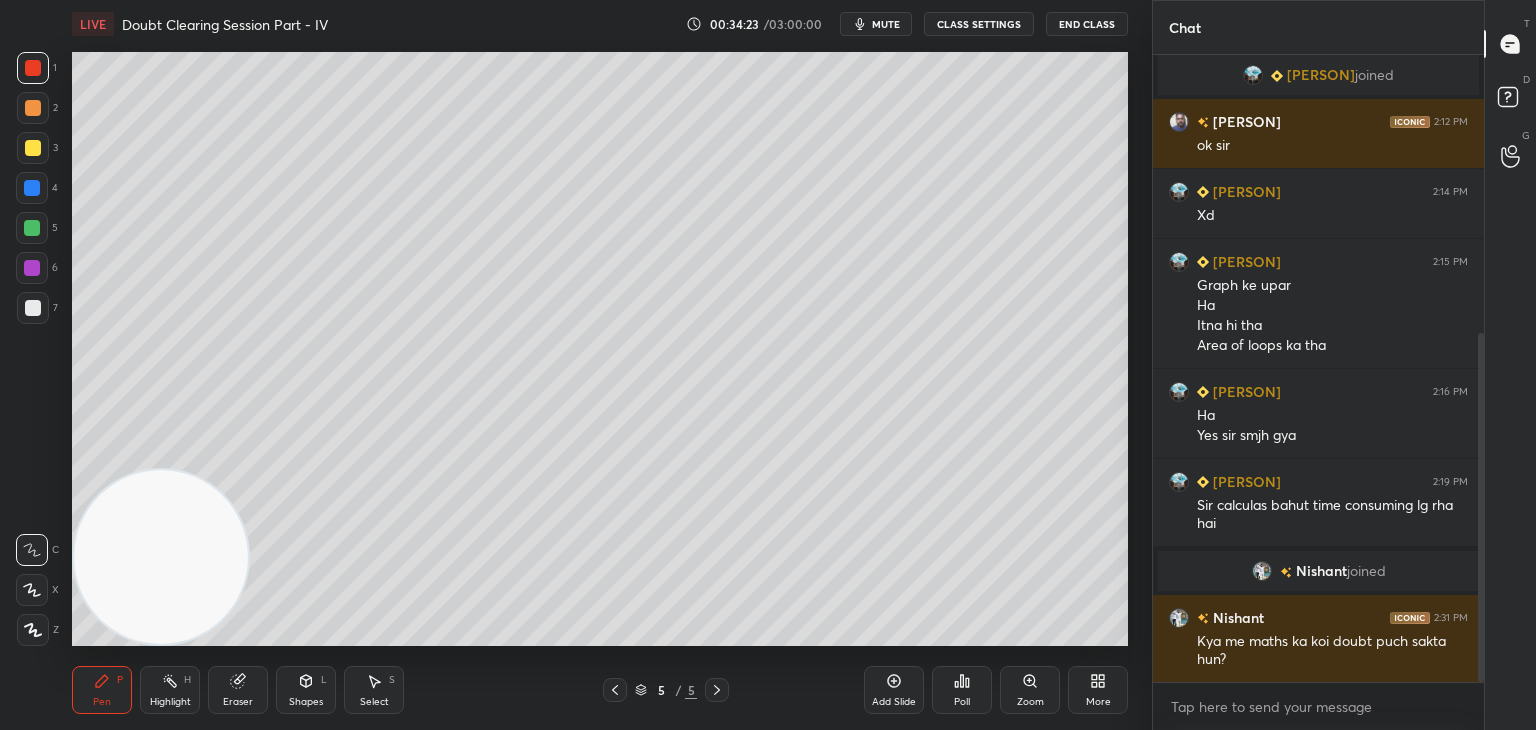 click on "mute" at bounding box center (876, 24) 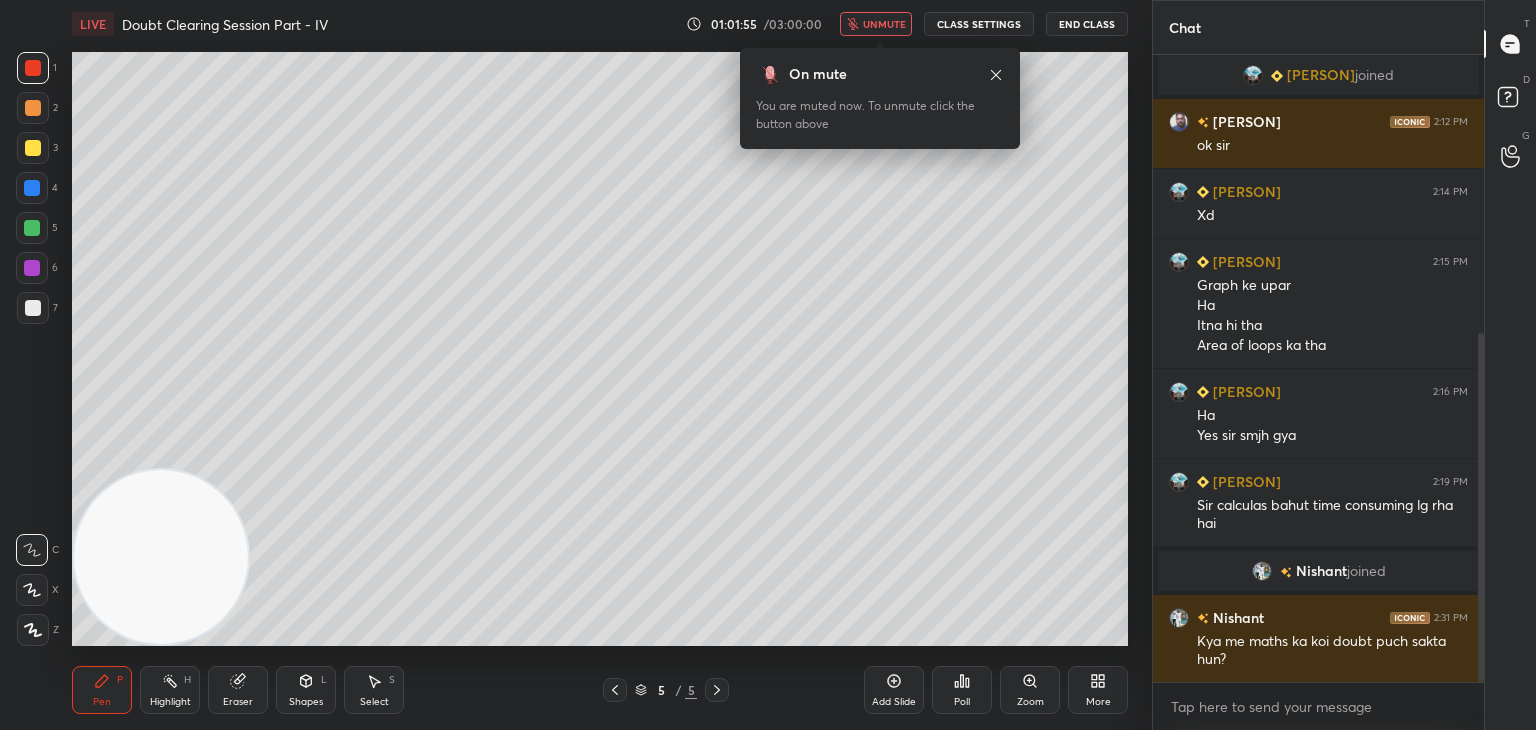 scroll, scrollTop: 586, scrollLeft: 0, axis: vertical 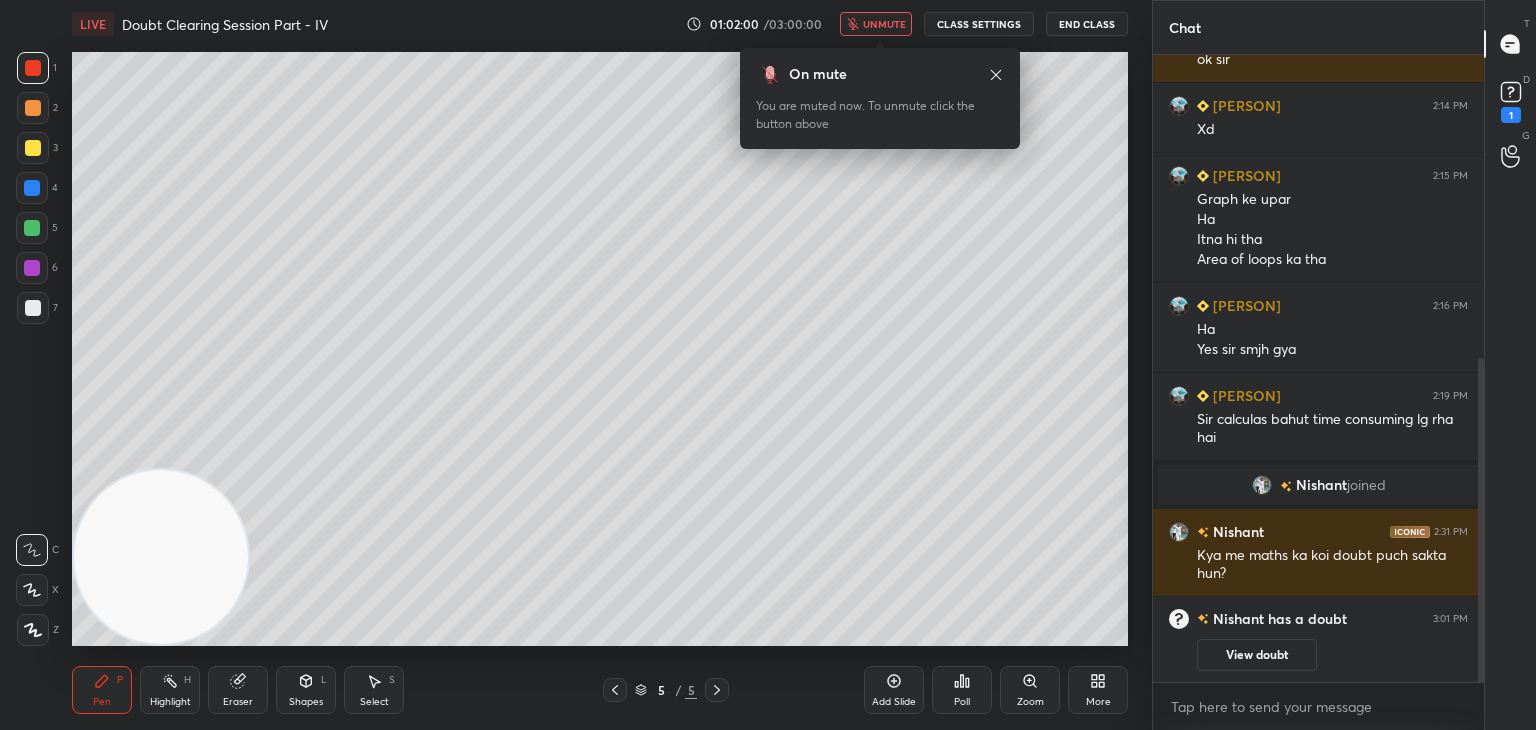 click 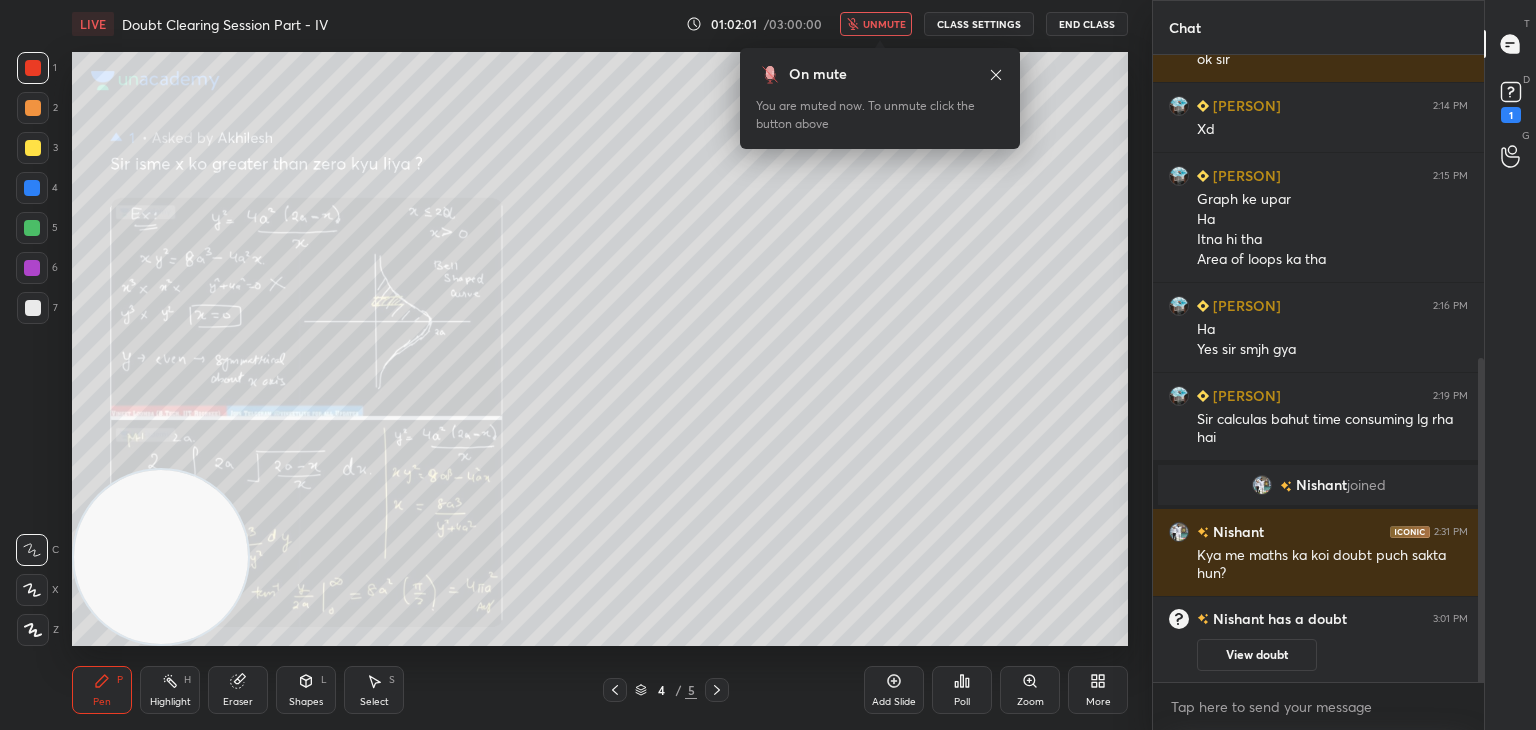 click on "View doubt" at bounding box center [1257, 655] 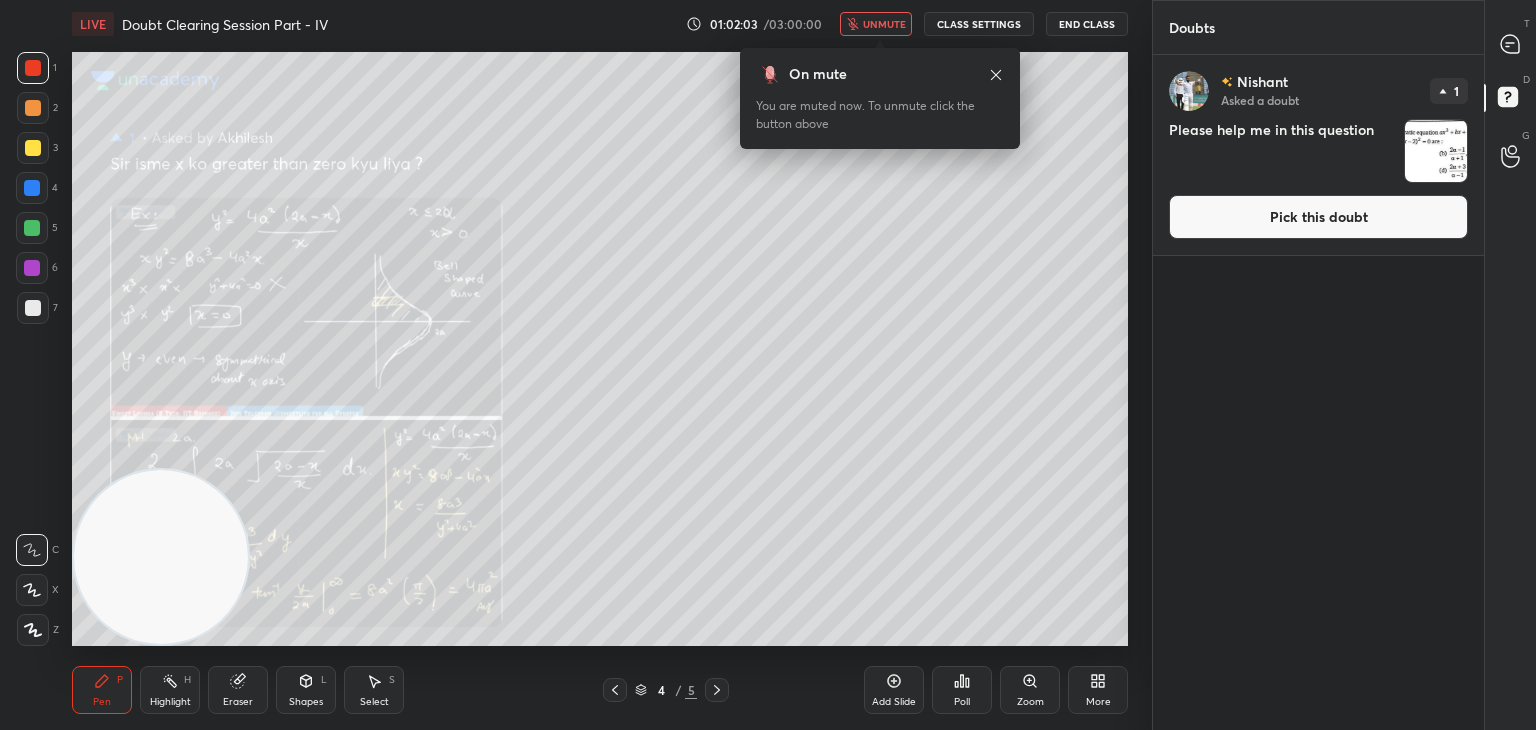 drag, startPoint x: 1285, startPoint y: 228, endPoint x: 1265, endPoint y: 214, distance: 24.41311 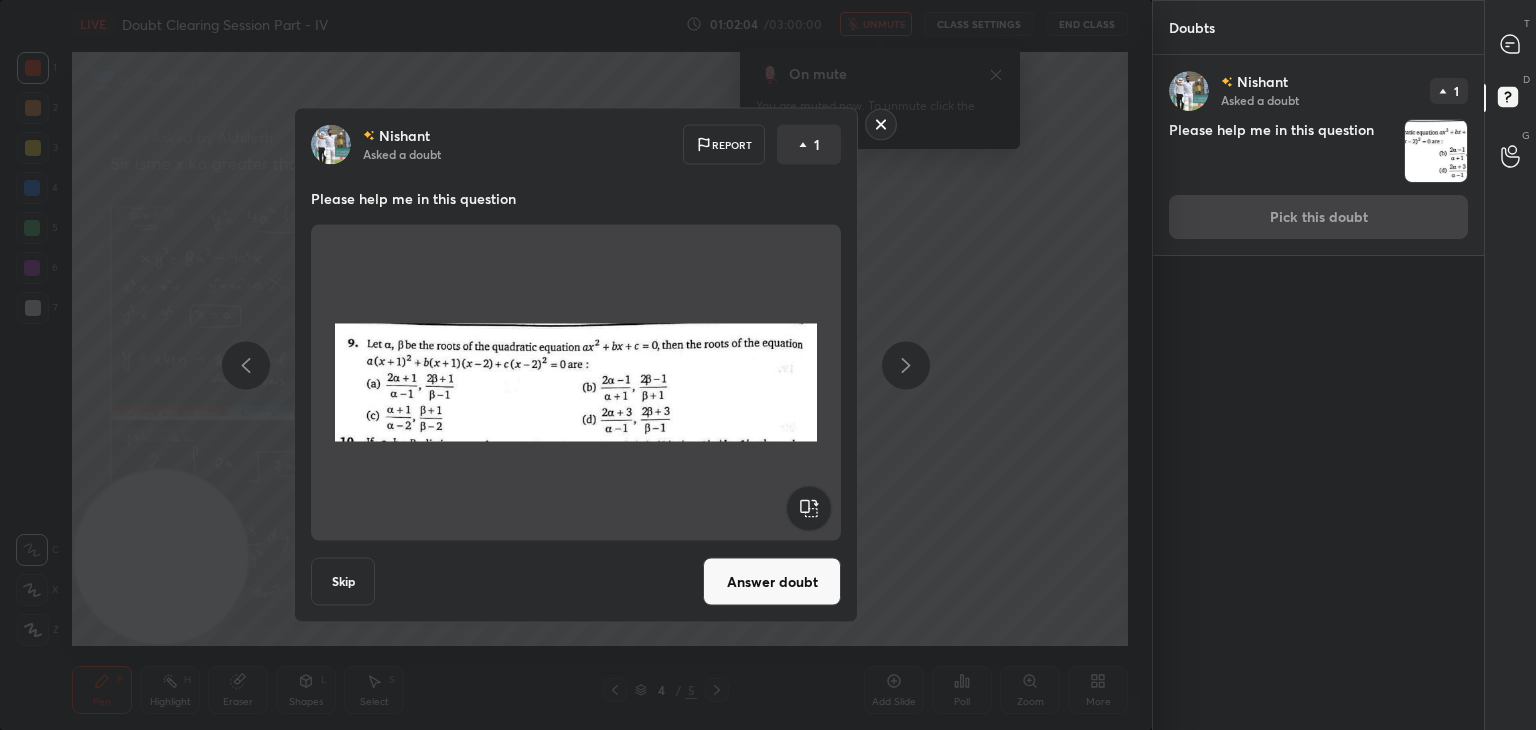 click on "[USER] Asked a doubt Report 1 Please help me in this question Skip Answer doubt" at bounding box center [576, 365] 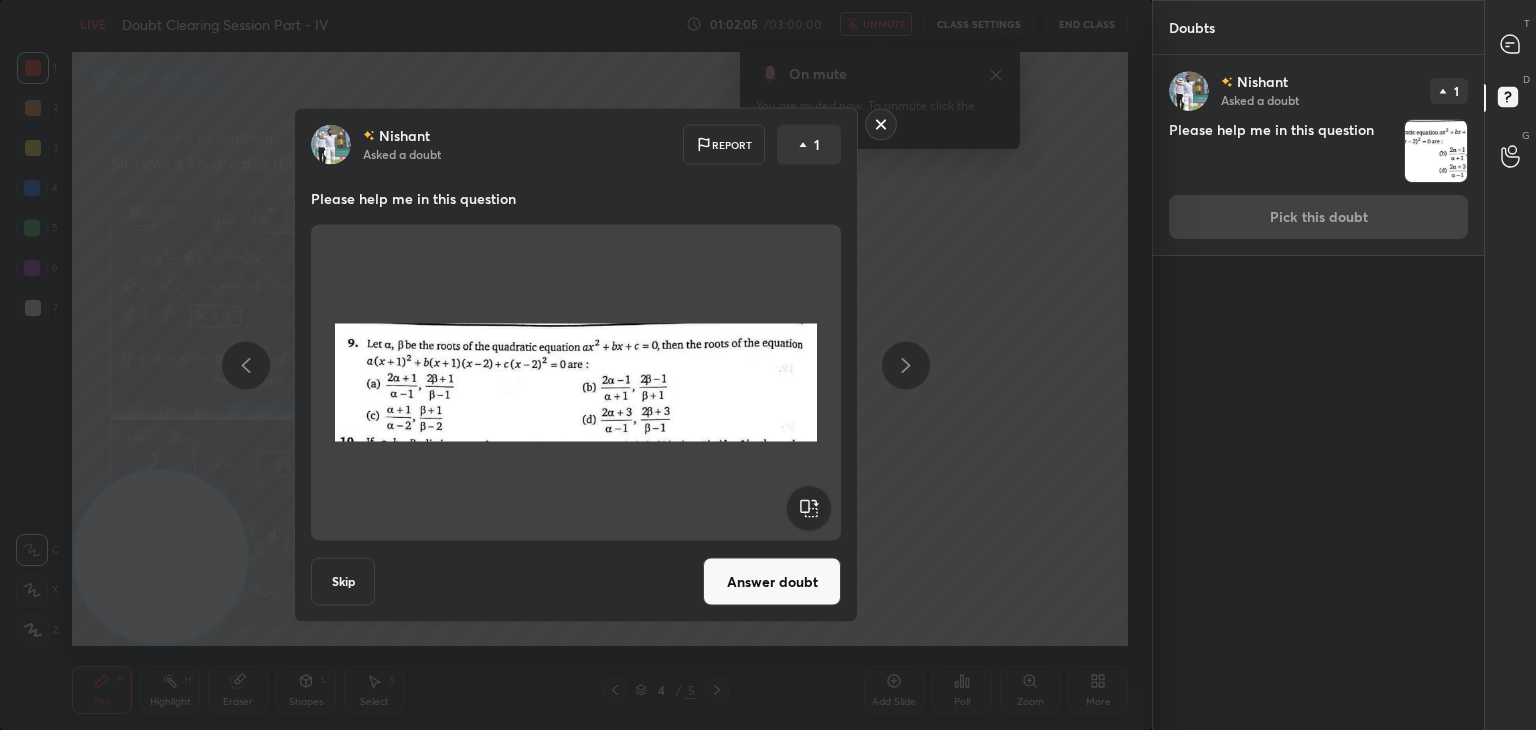click on "Answer doubt" at bounding box center [772, 582] 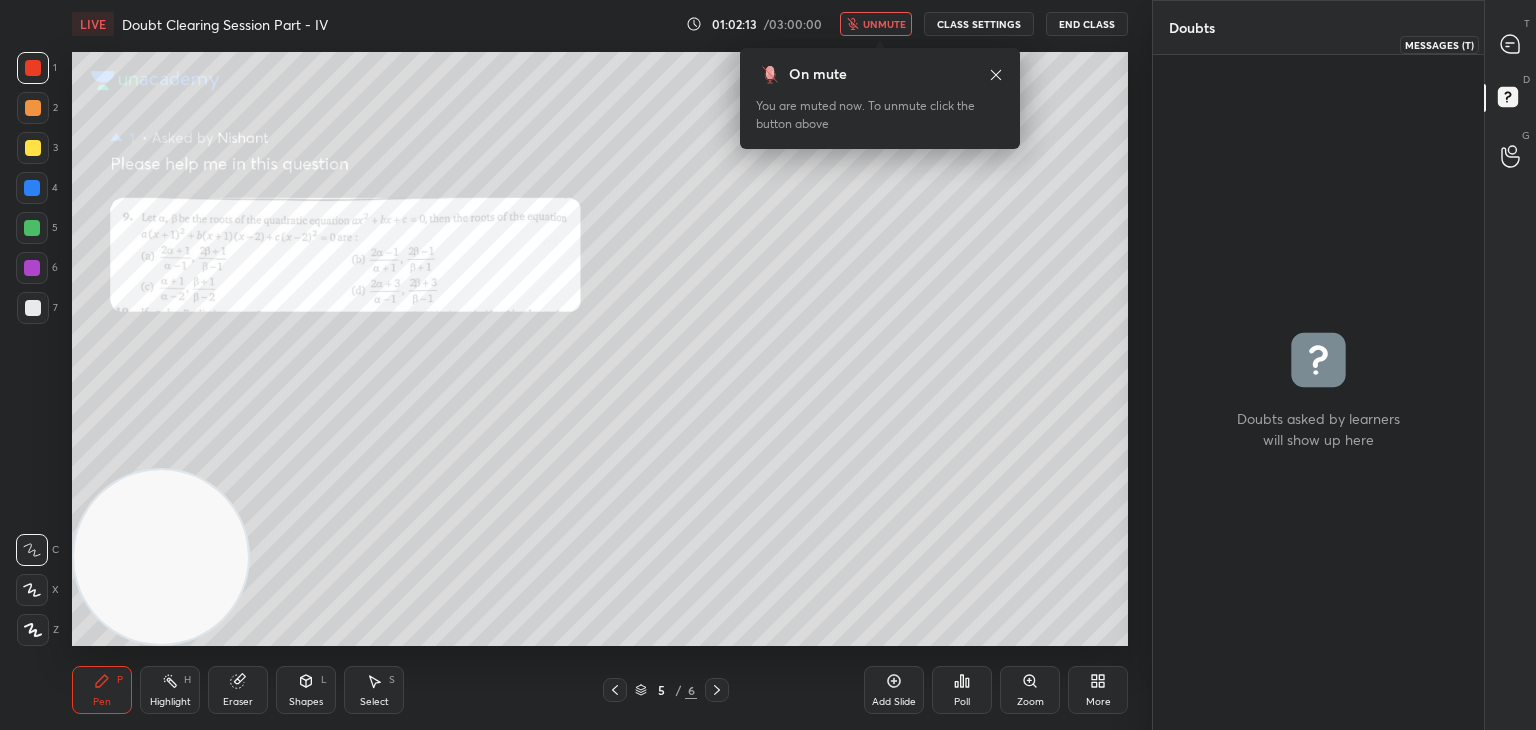 drag, startPoint x: 1500, startPoint y: 39, endPoint x: 1326, endPoint y: 32, distance: 174.14075 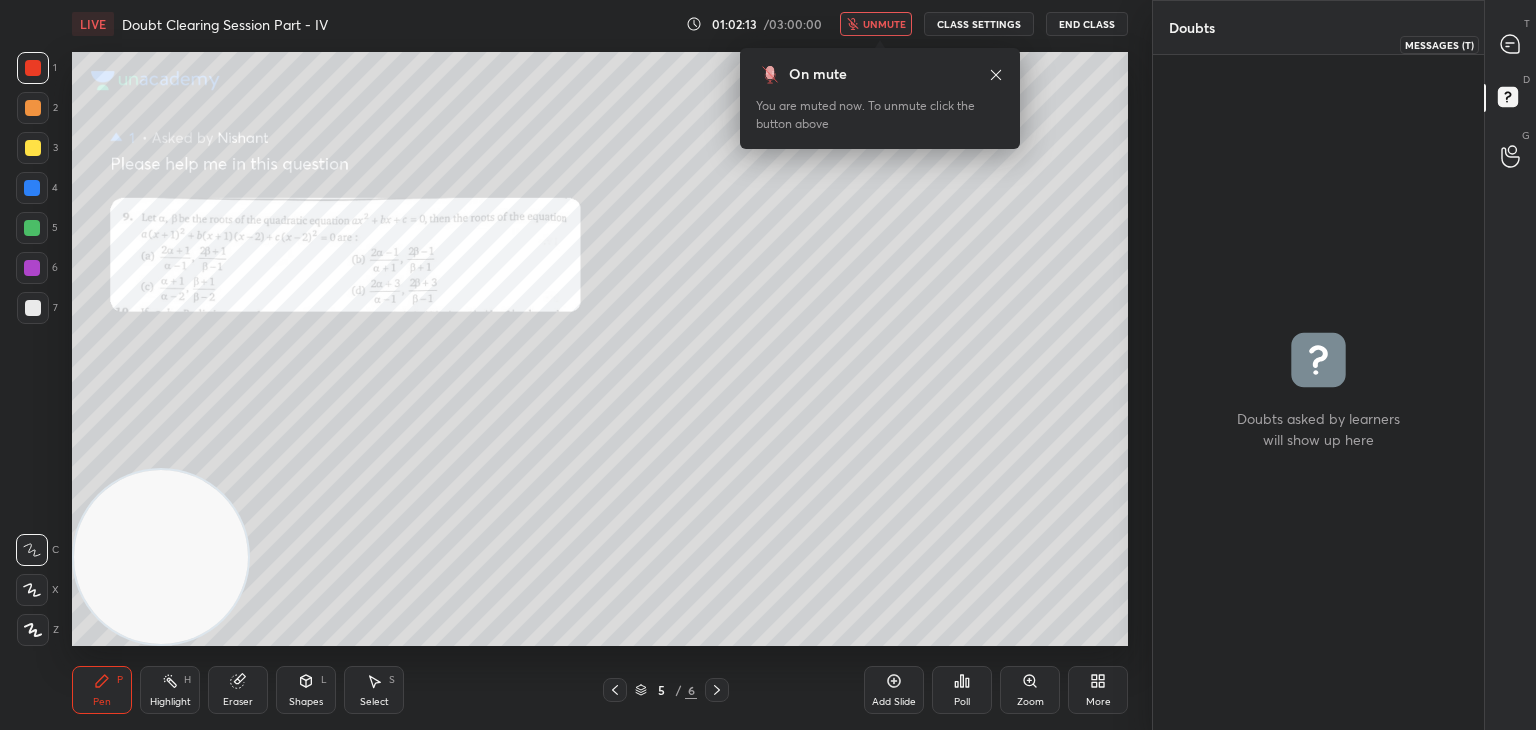 click 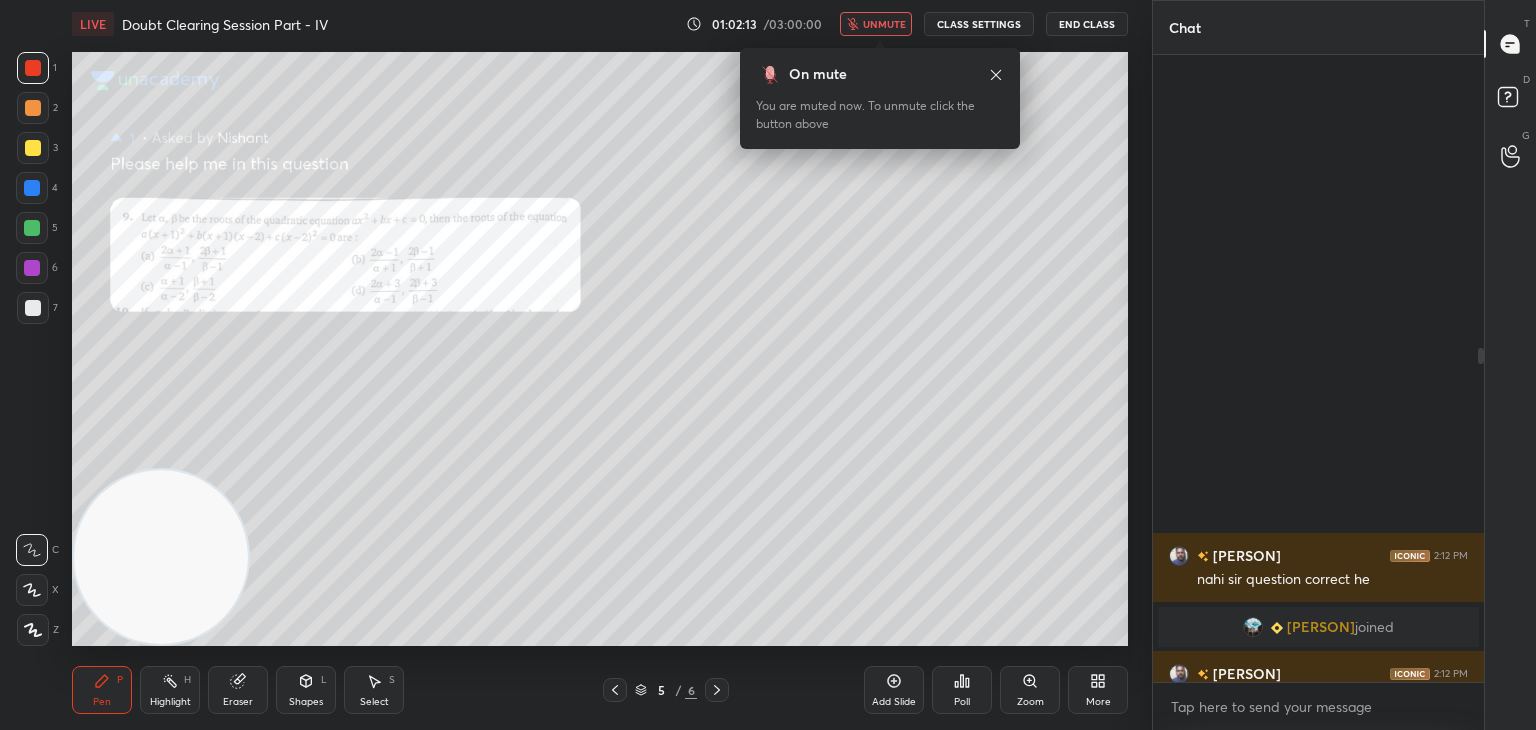 scroll, scrollTop: 552, scrollLeft: 0, axis: vertical 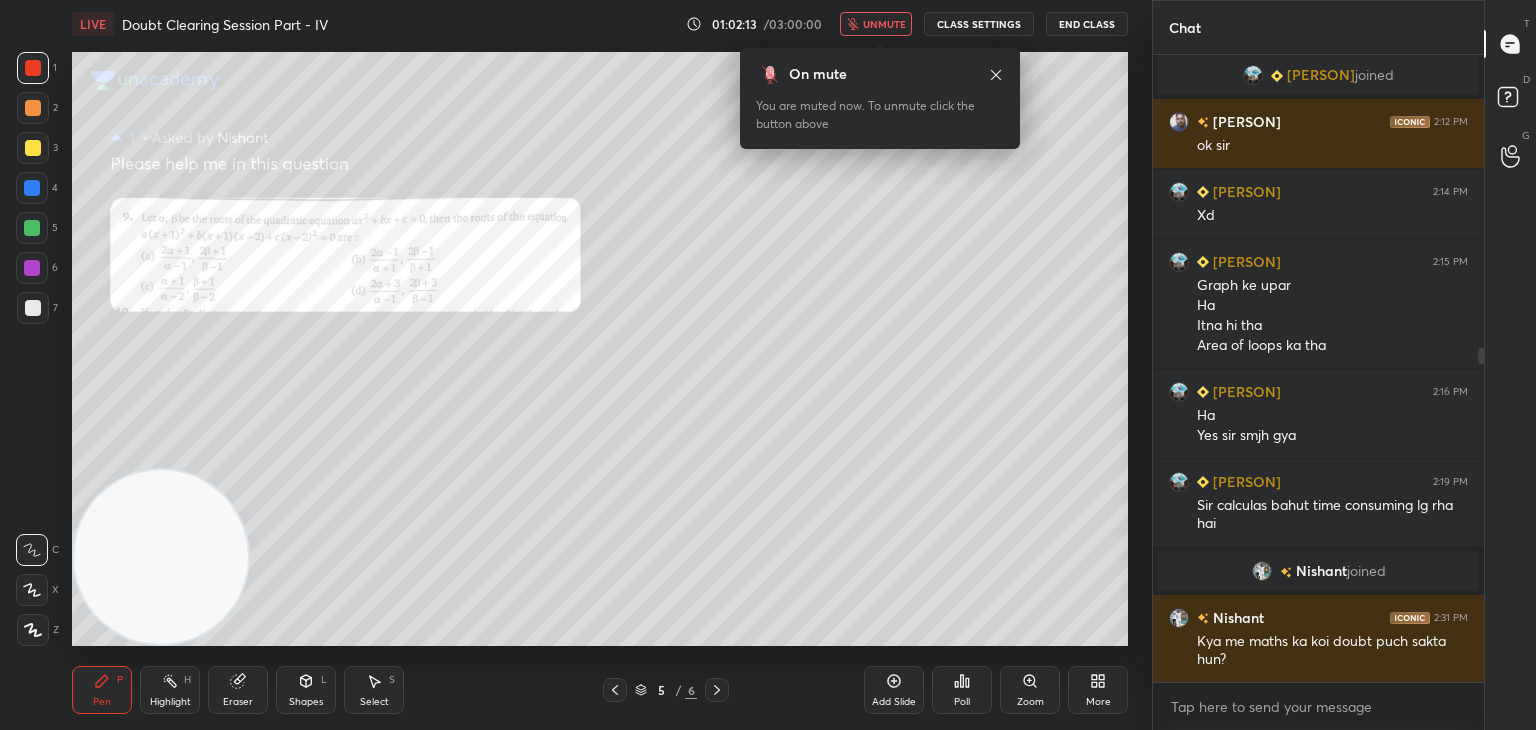 click on "unmute" at bounding box center (884, 24) 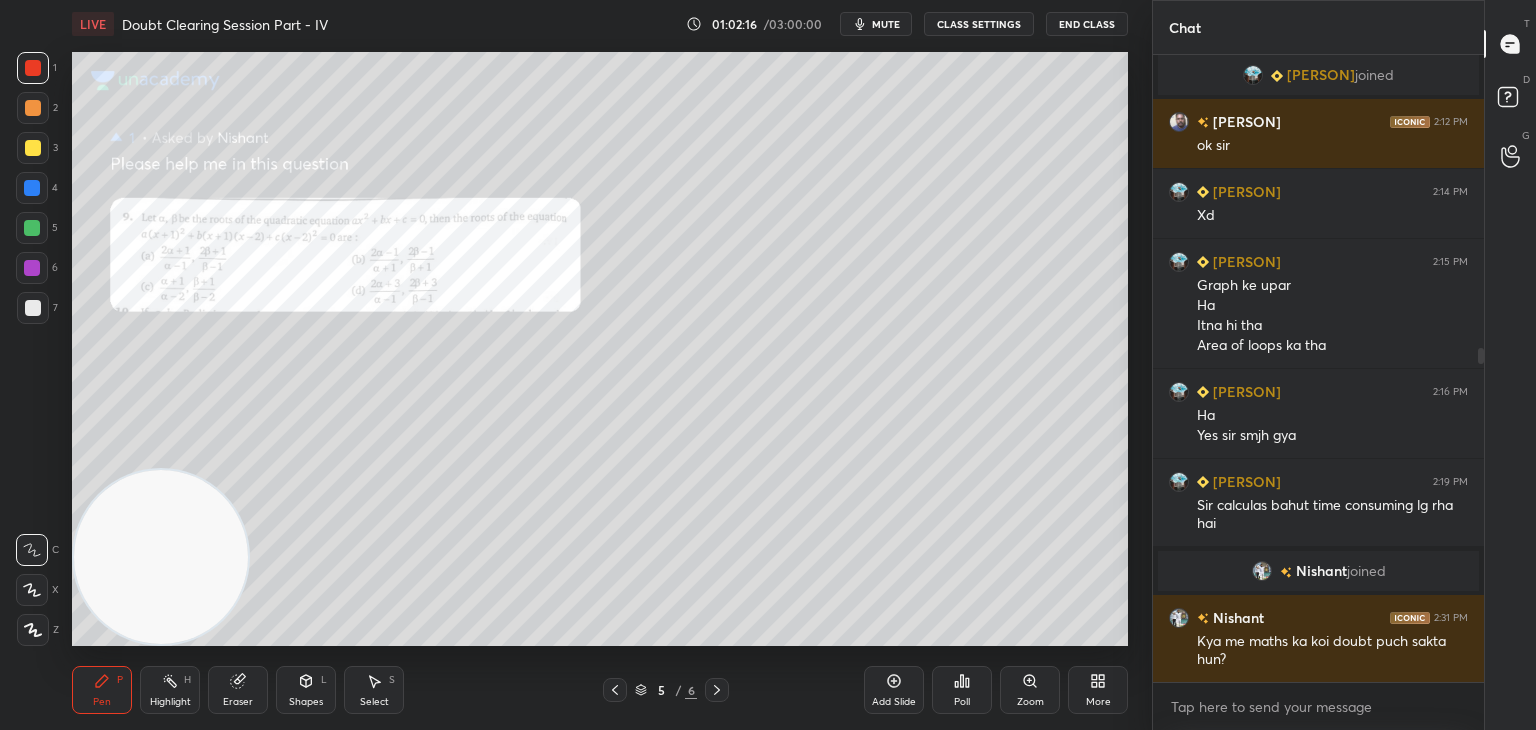 click on "Zoom" at bounding box center [1030, 702] 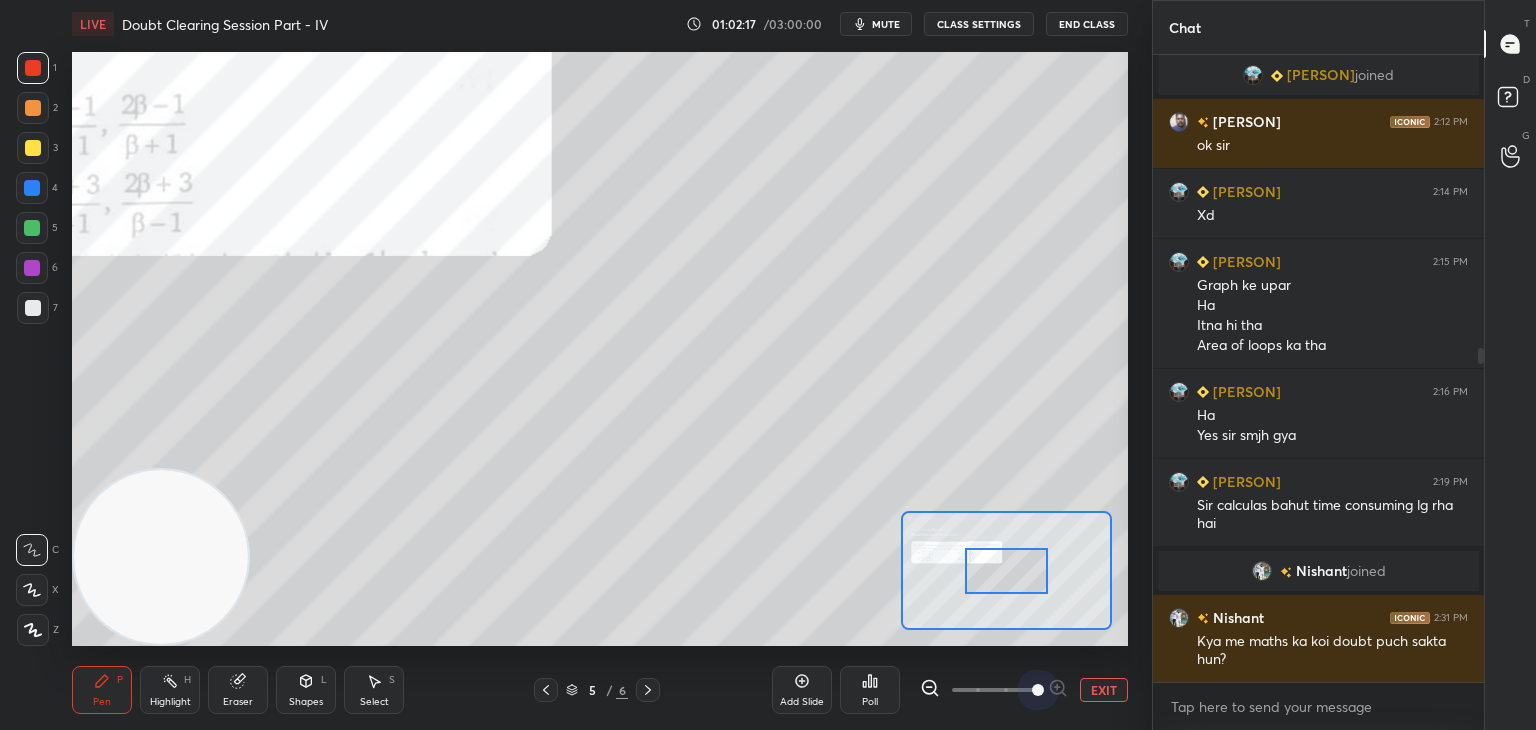 click at bounding box center (994, 690) 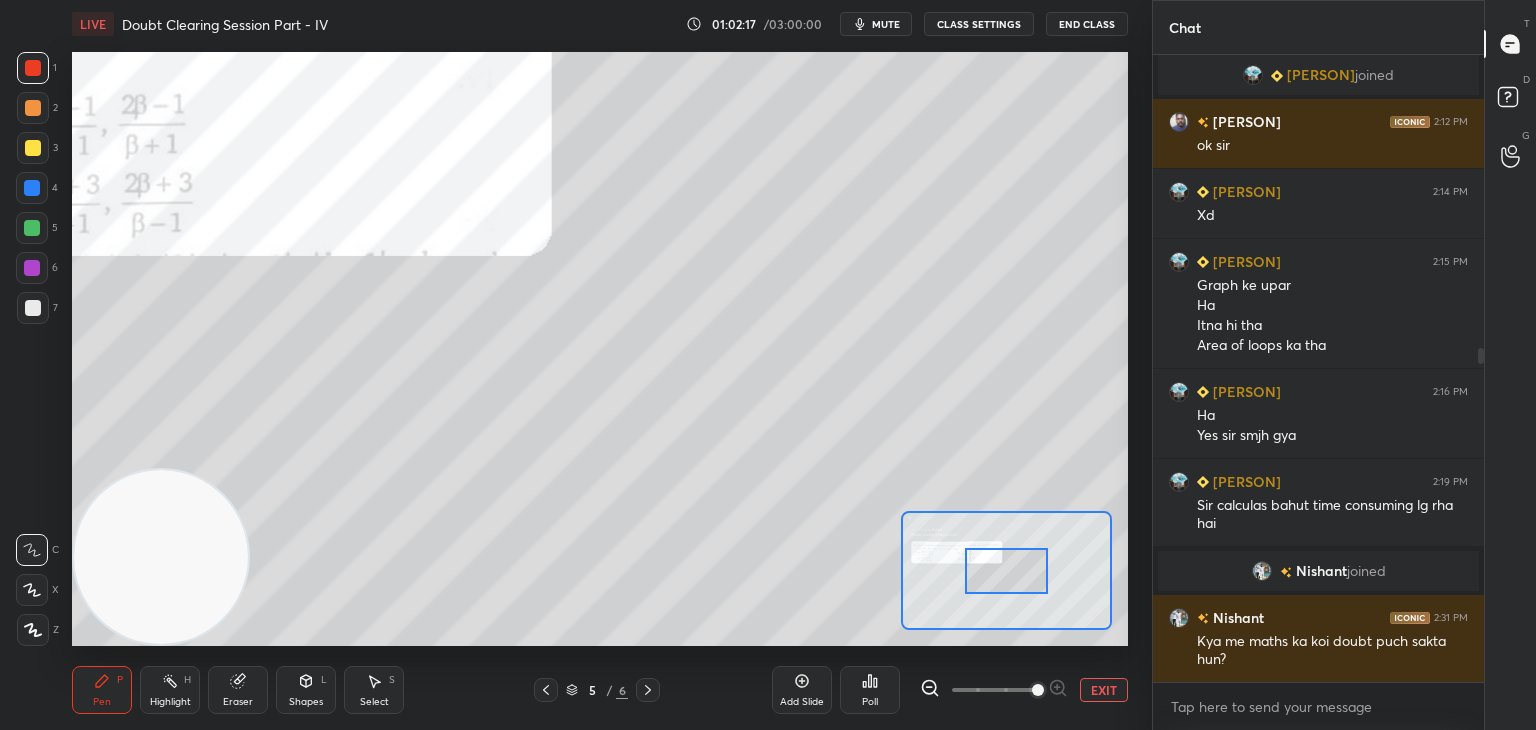 click at bounding box center [1038, 690] 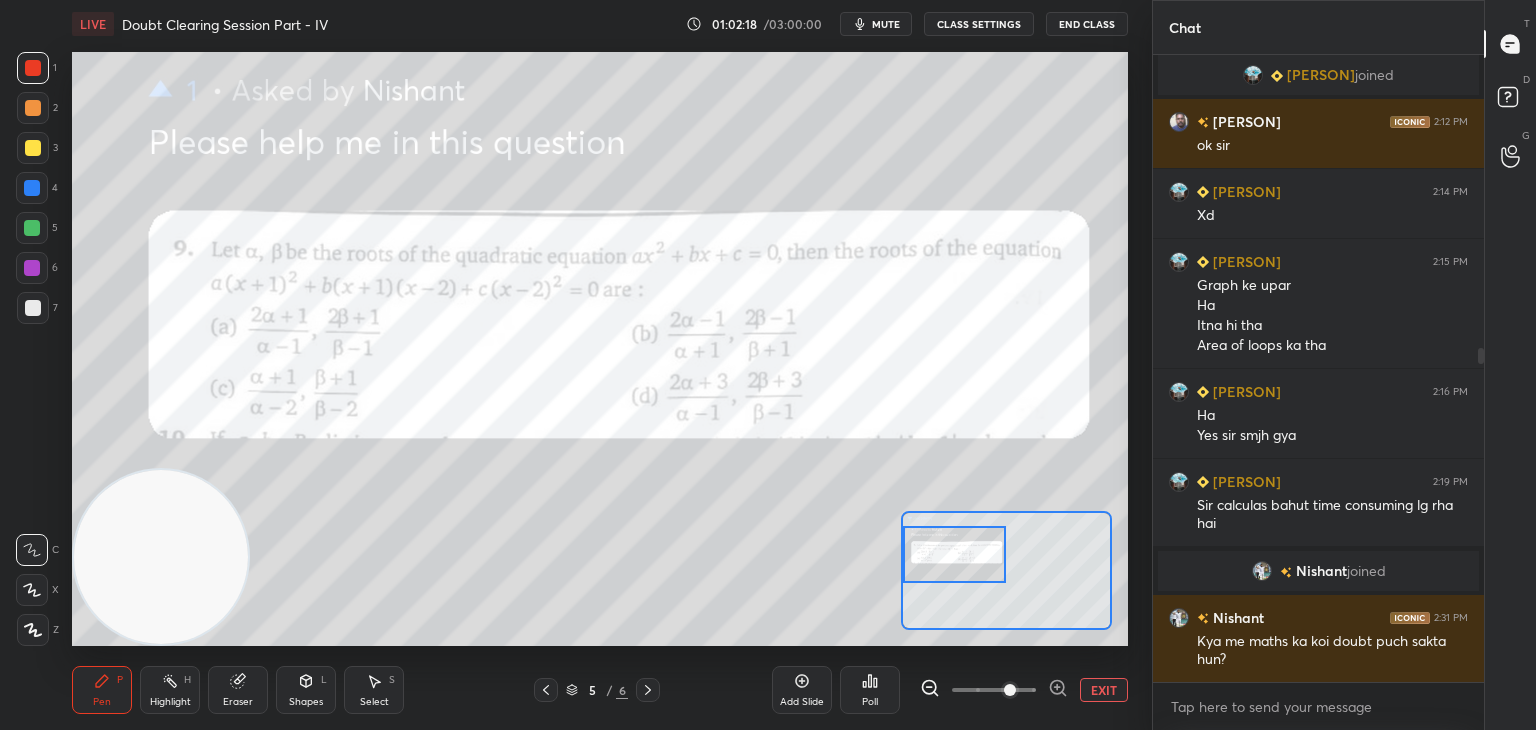 drag, startPoint x: 978, startPoint y: 544, endPoint x: 960, endPoint y: 537, distance: 19.313208 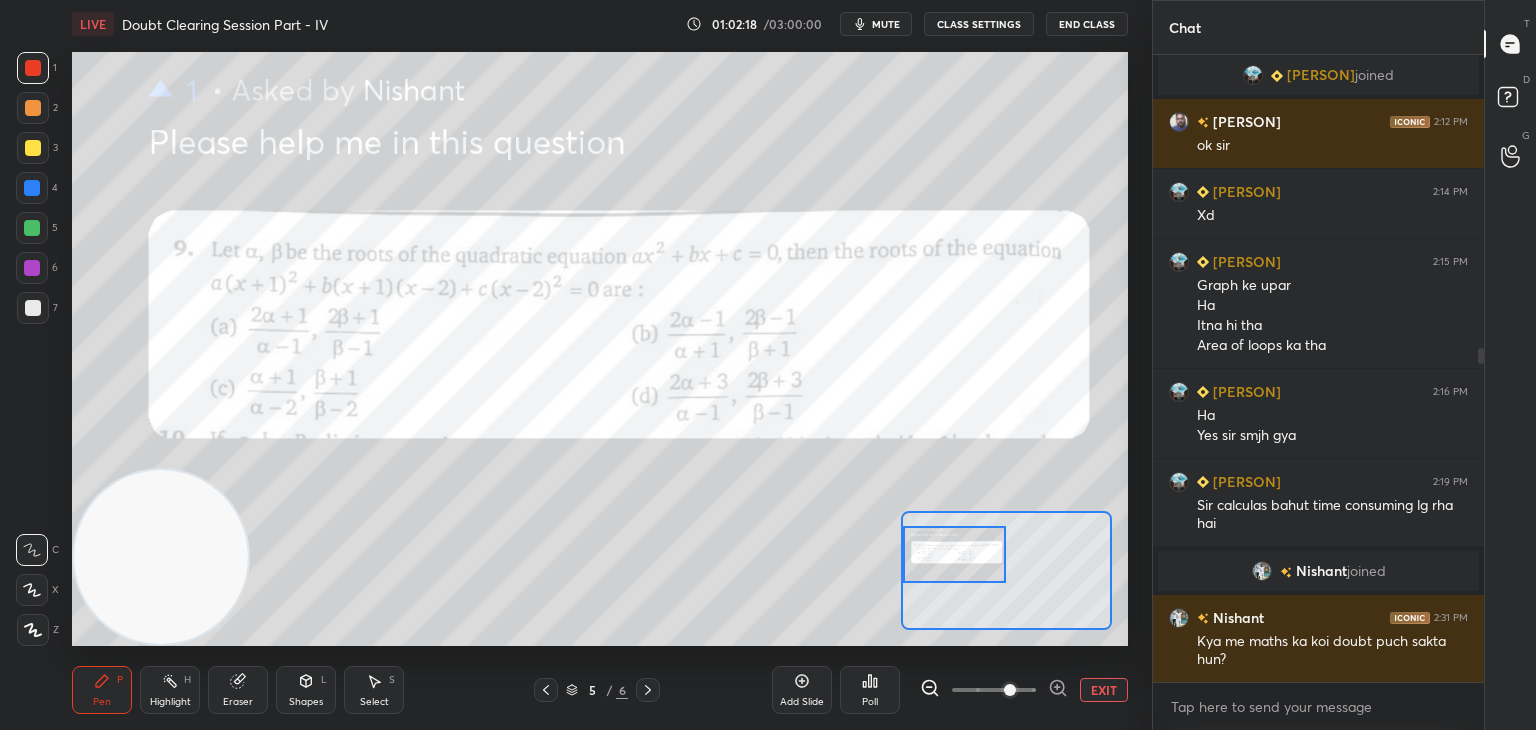 click at bounding box center [955, 554] 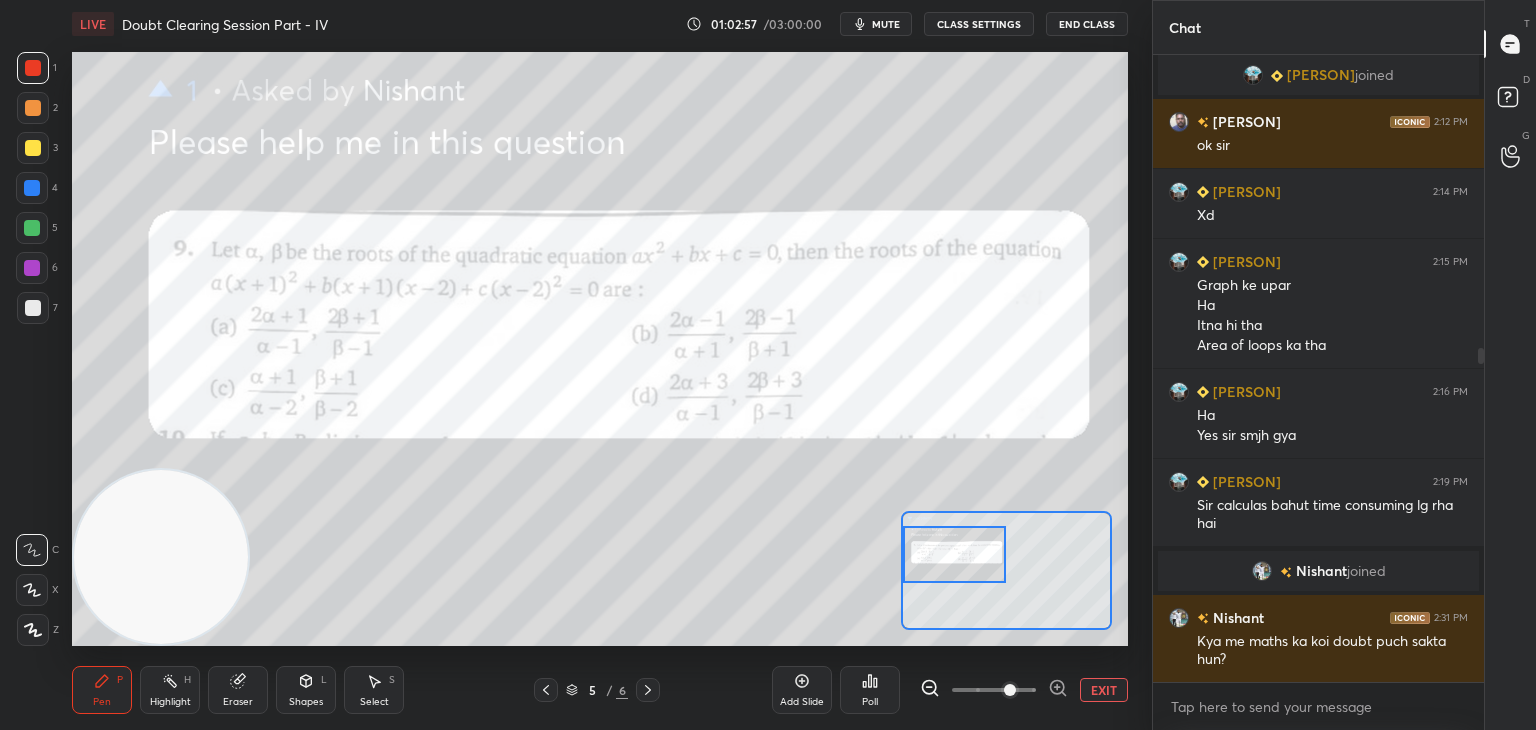 click on "EXIT" at bounding box center (1104, 690) 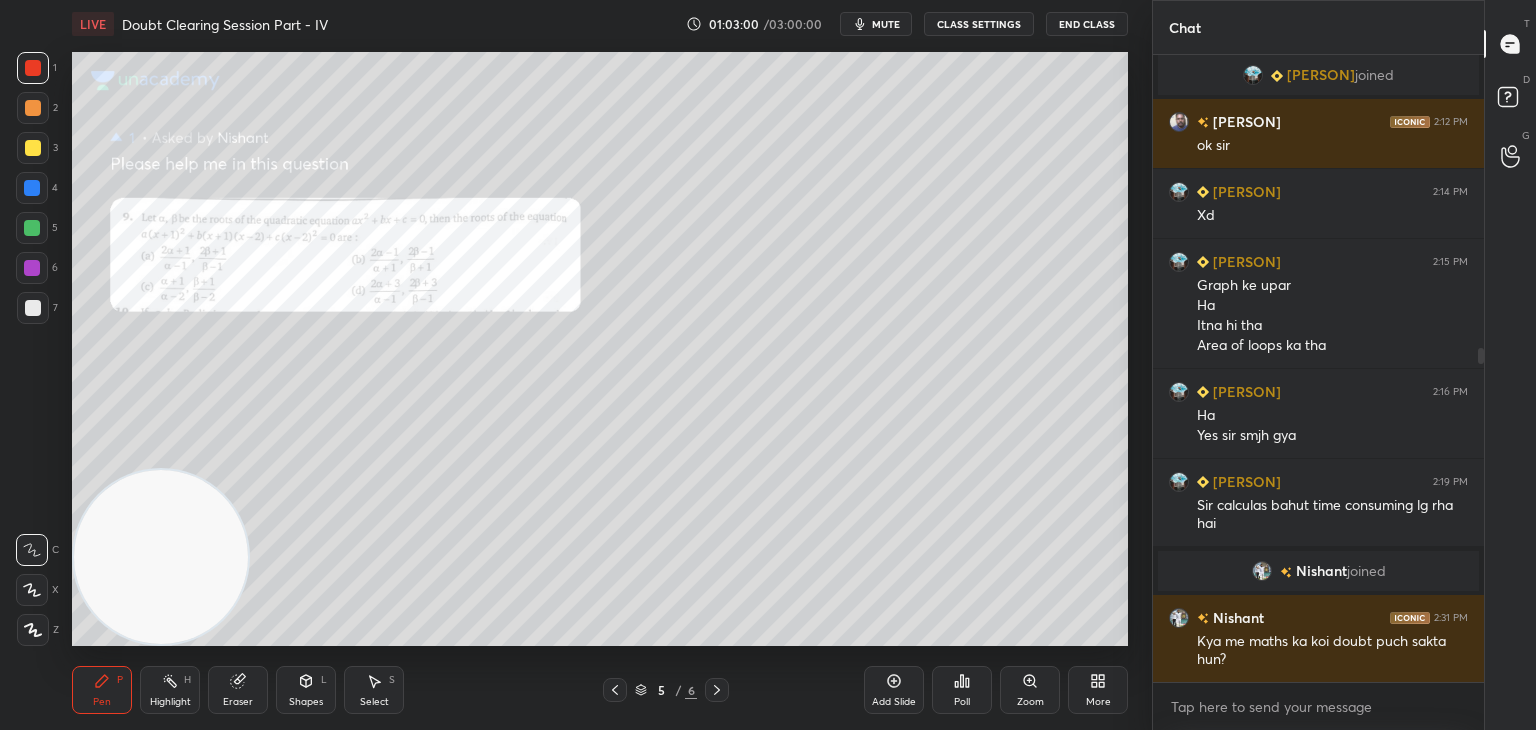 click at bounding box center [33, 148] 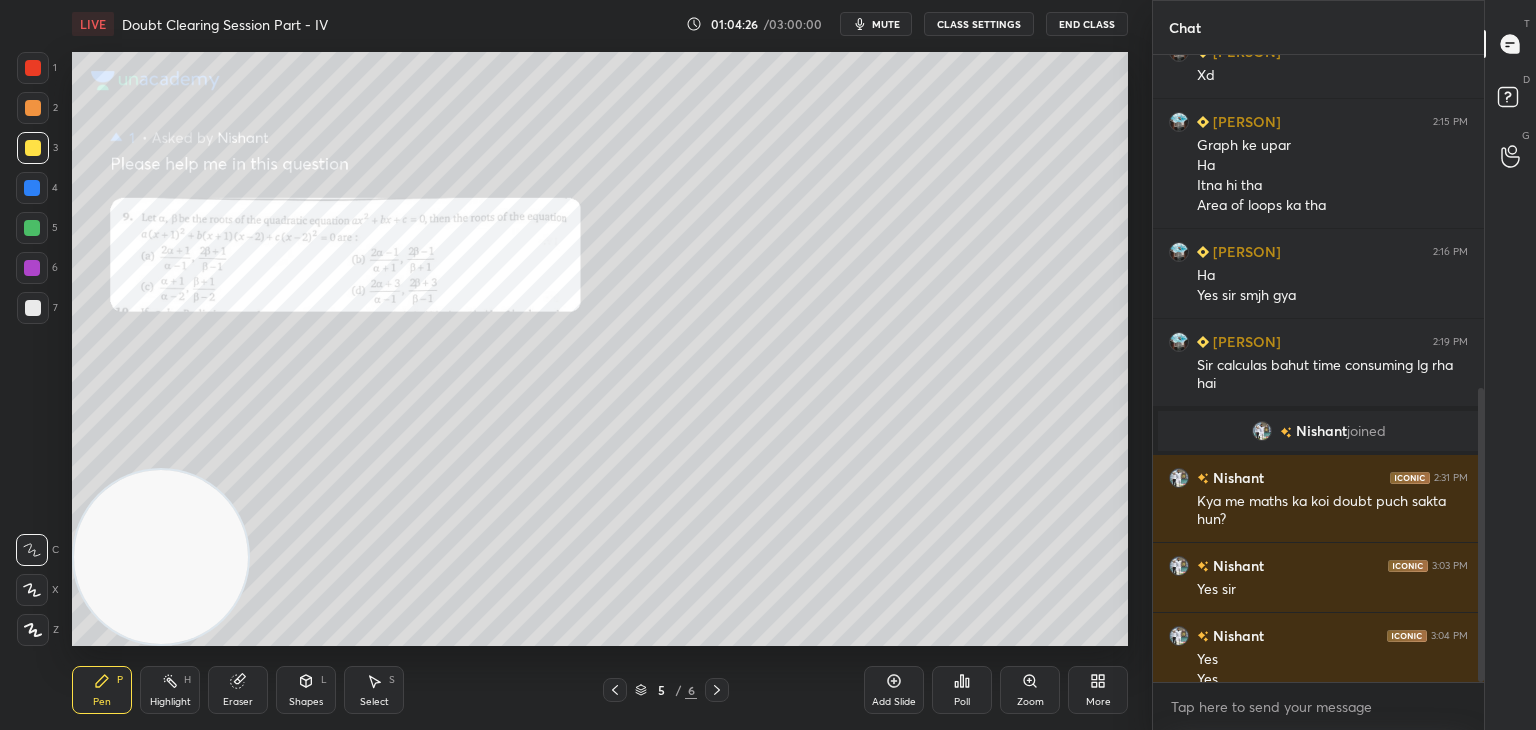scroll, scrollTop: 712, scrollLeft: 0, axis: vertical 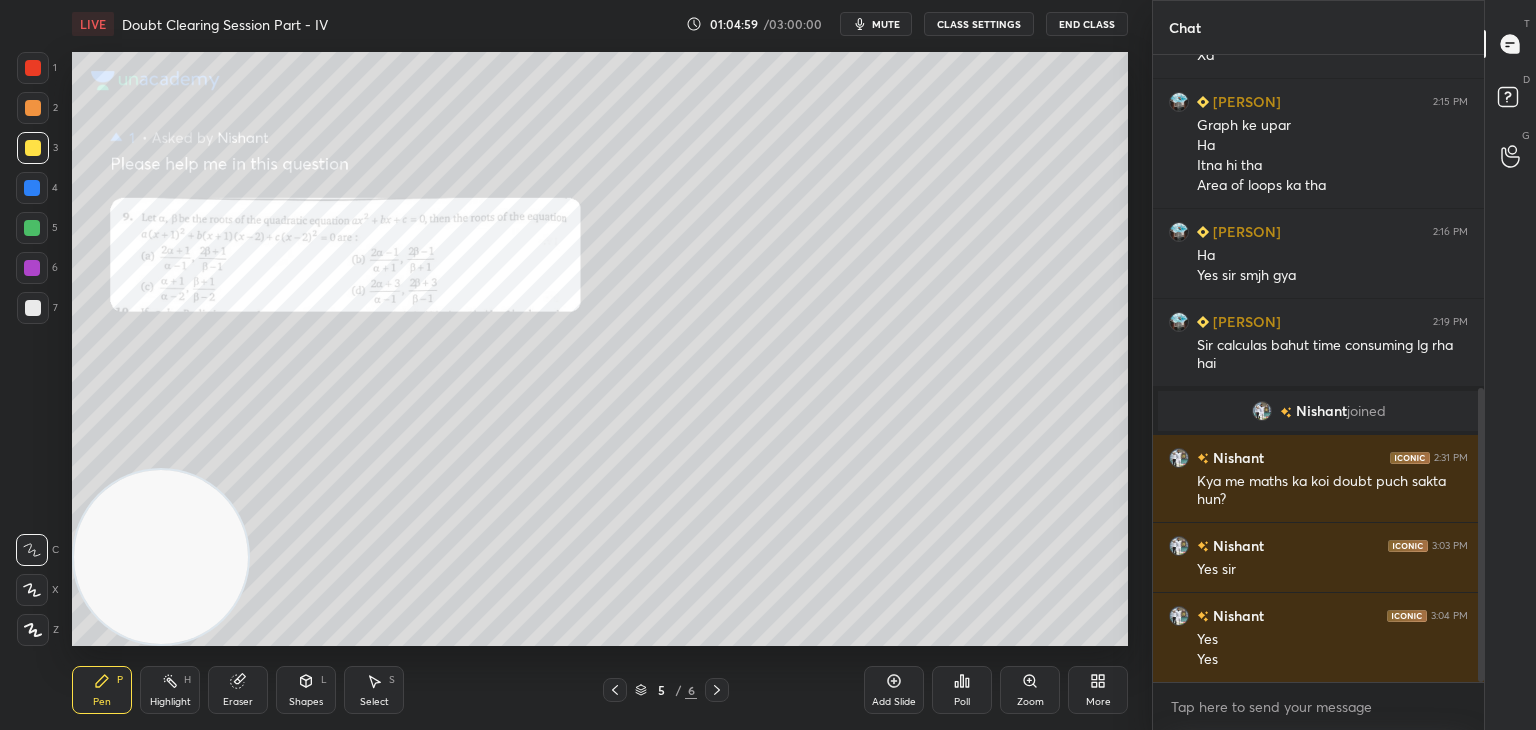 click 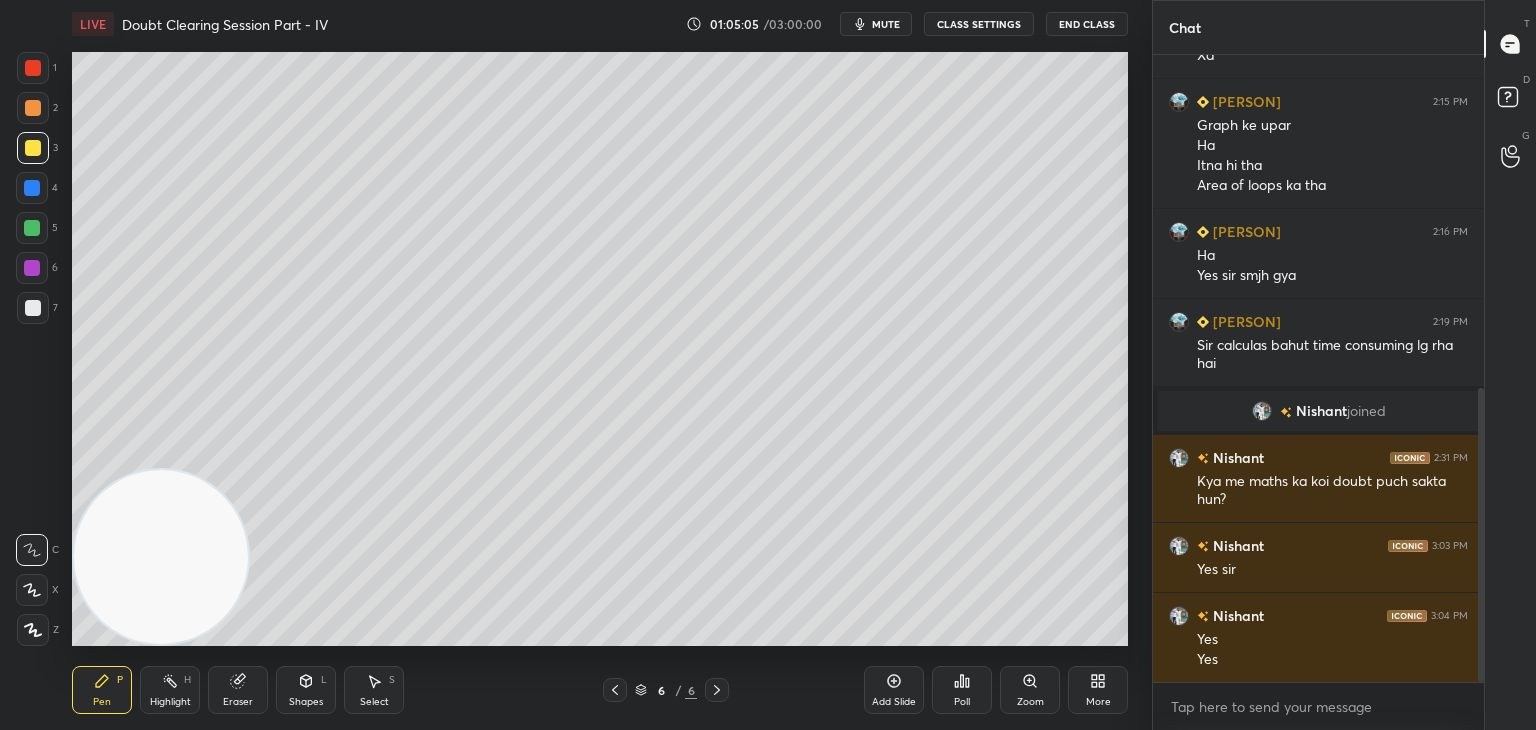 click 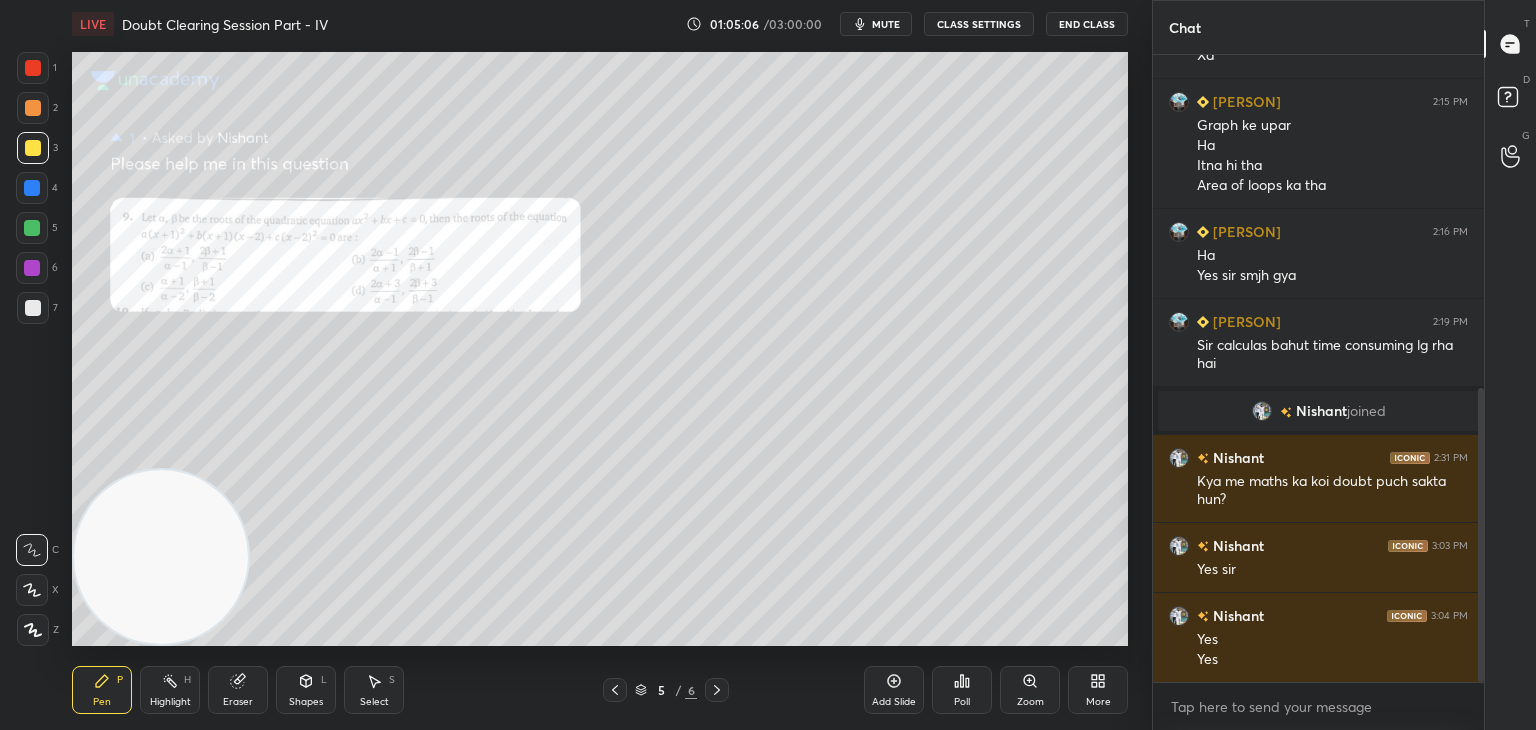 click 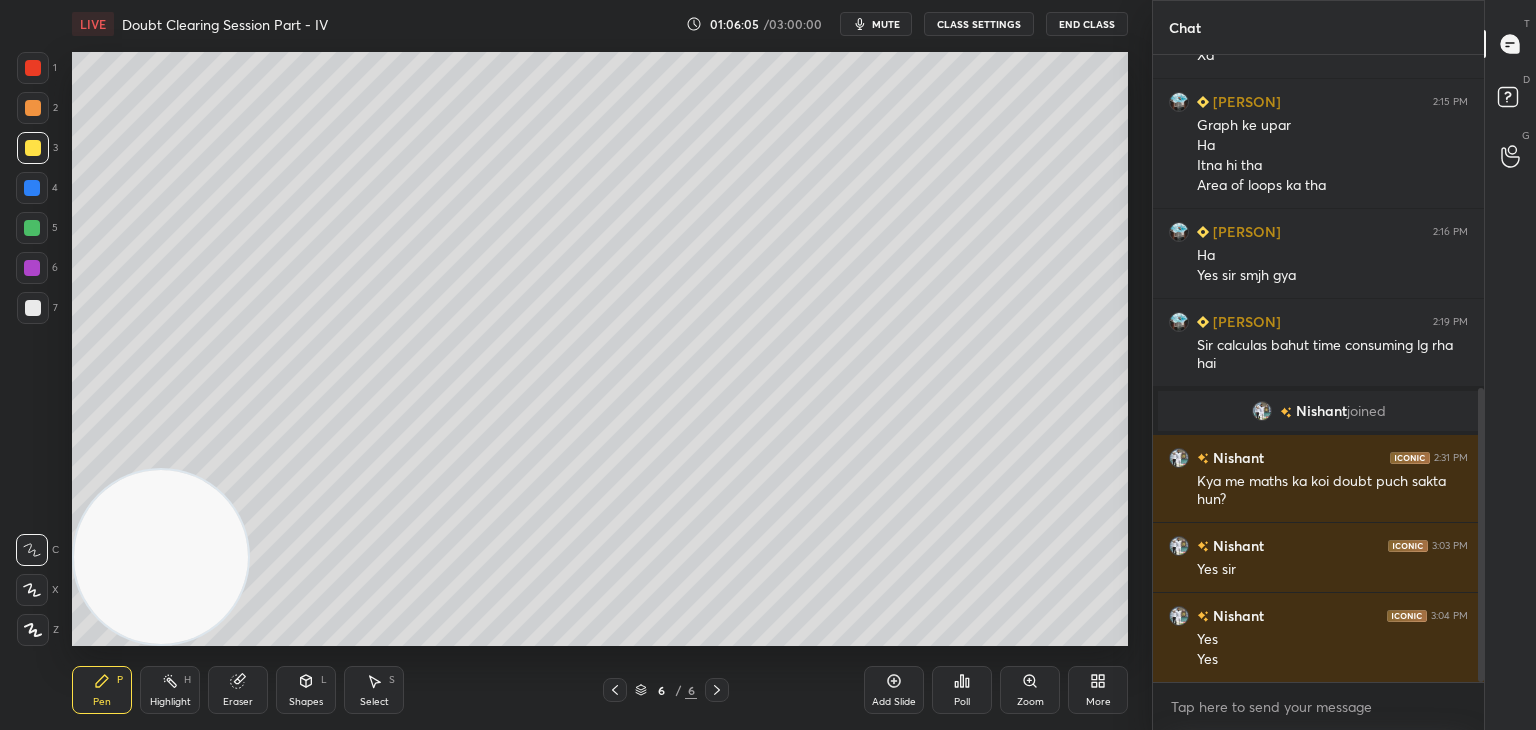 click 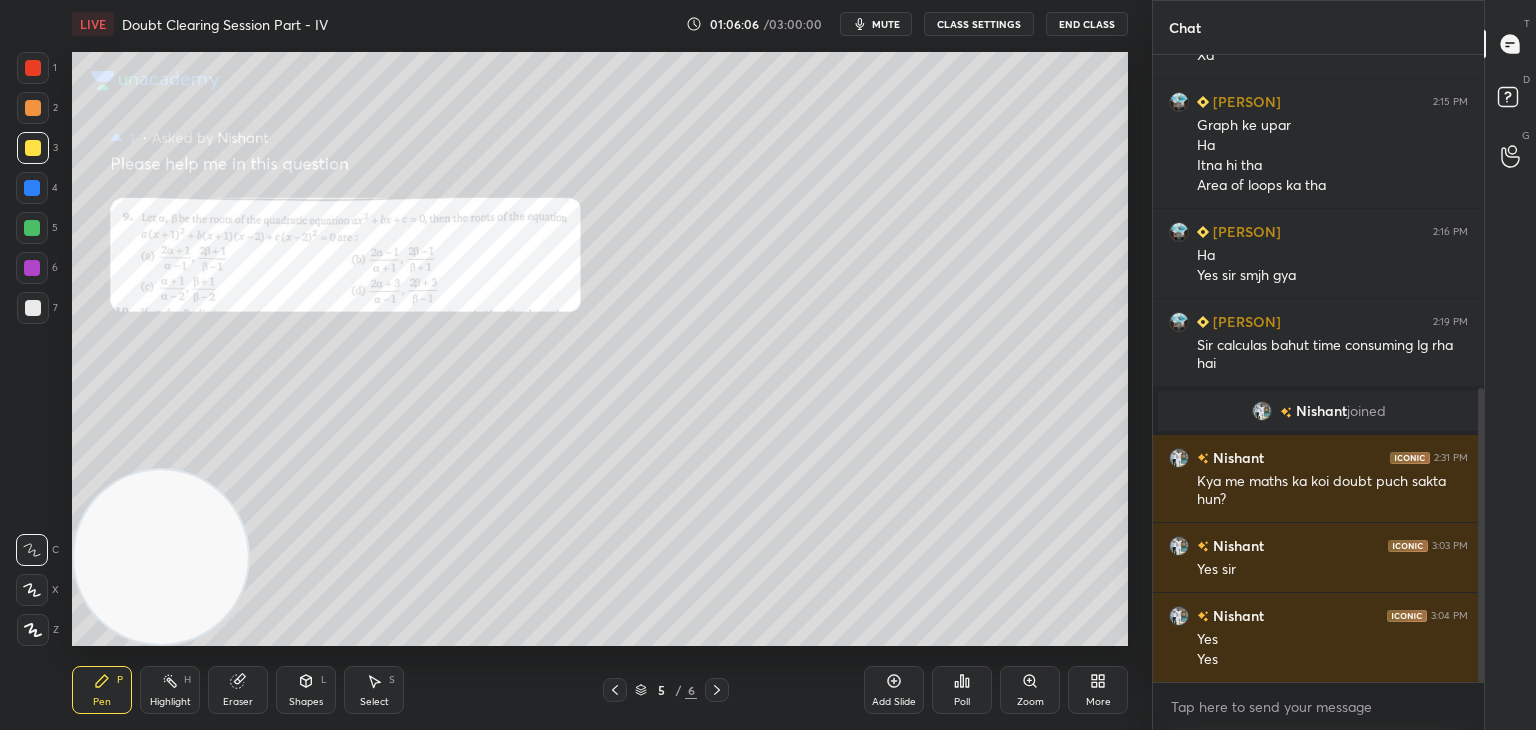 click 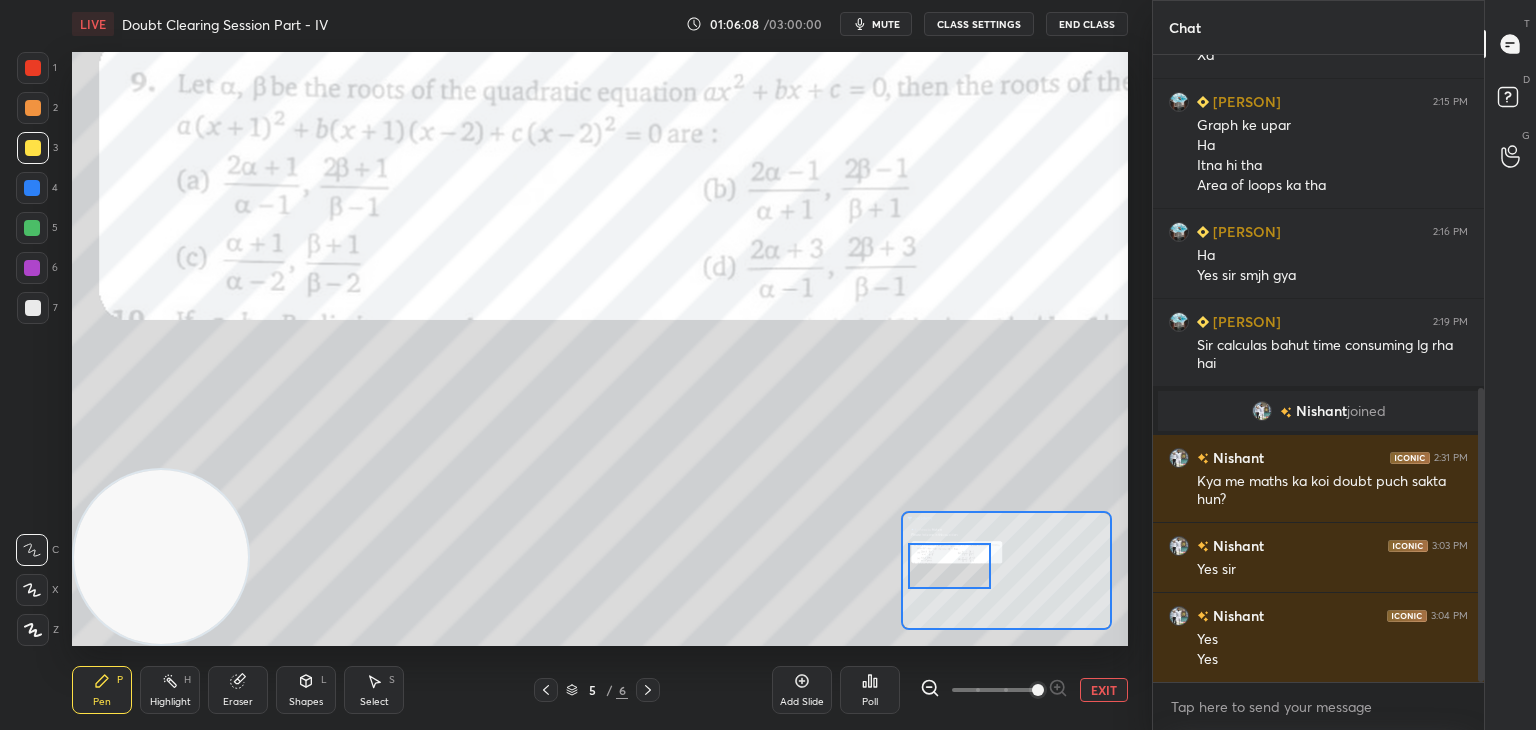 drag, startPoint x: 998, startPoint y: 564, endPoint x: 951, endPoint y: 563, distance: 47.010635 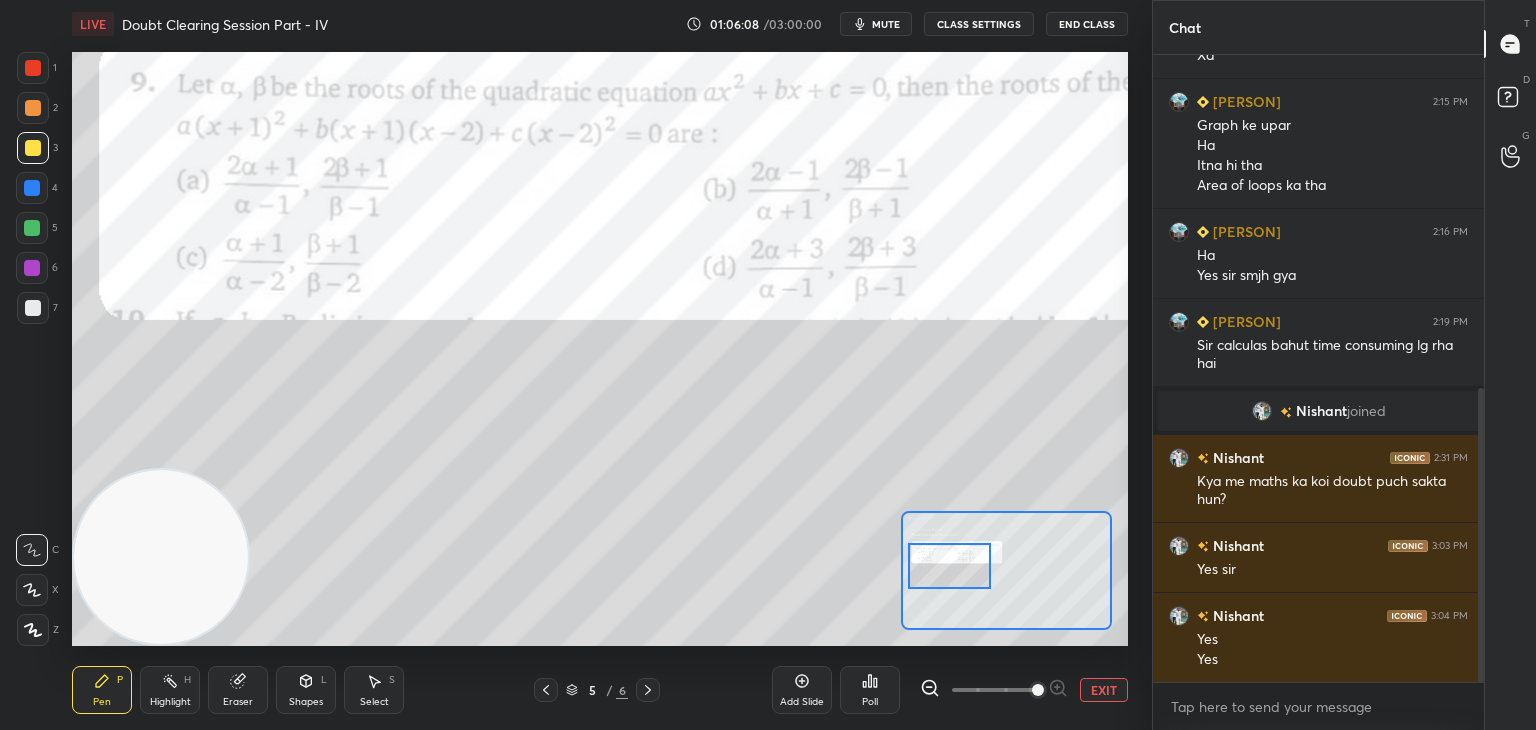 click at bounding box center (949, 566) 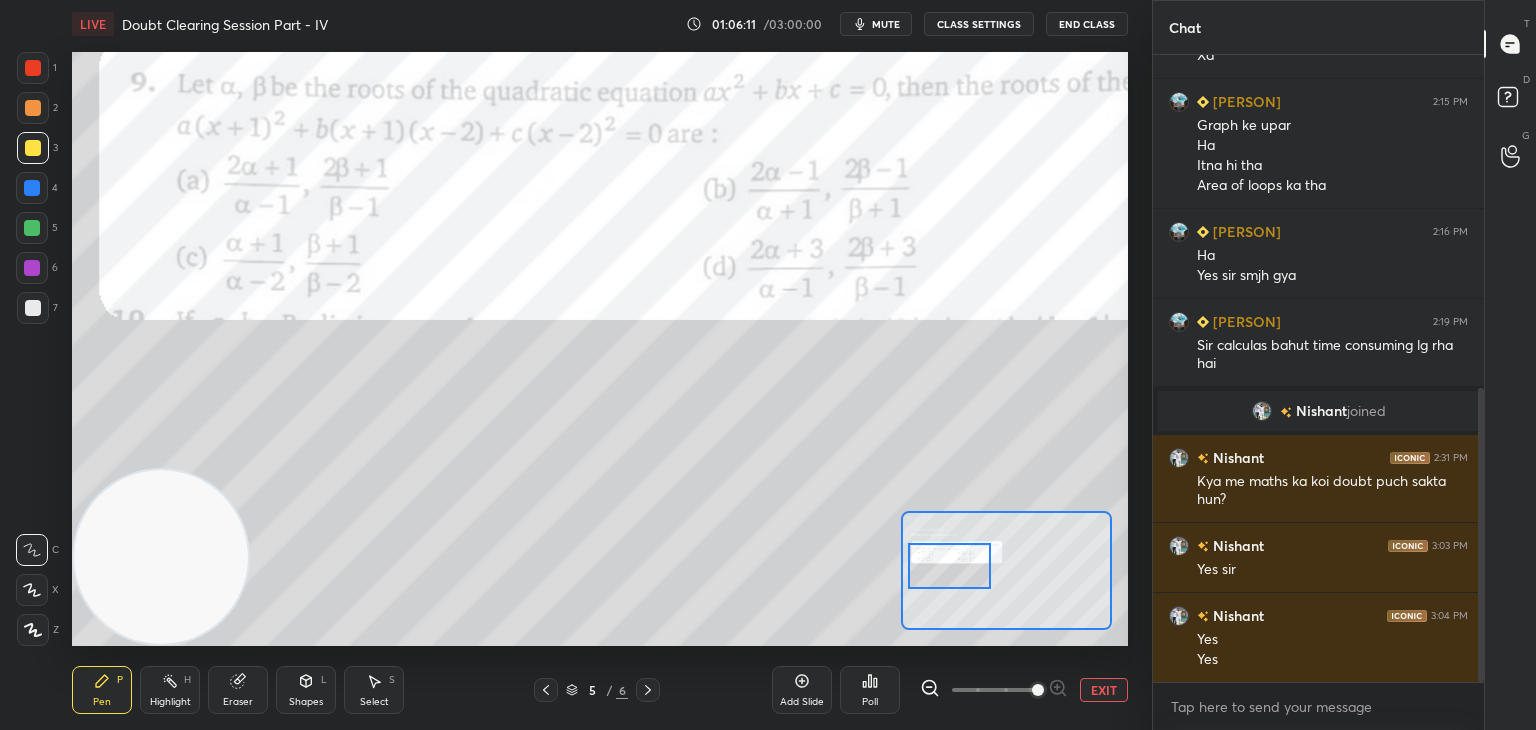 click at bounding box center (33, 68) 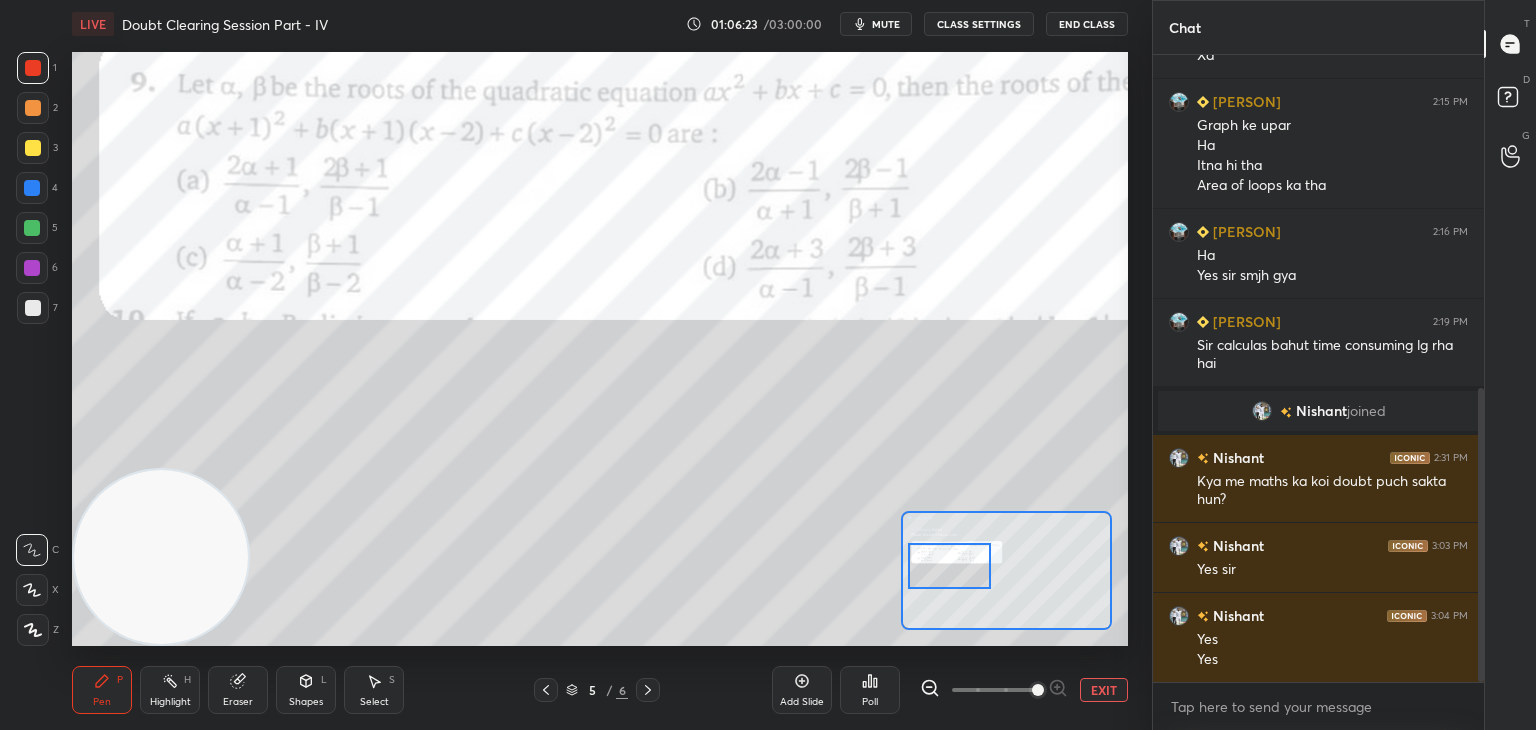 scroll, scrollTop: 782, scrollLeft: 0, axis: vertical 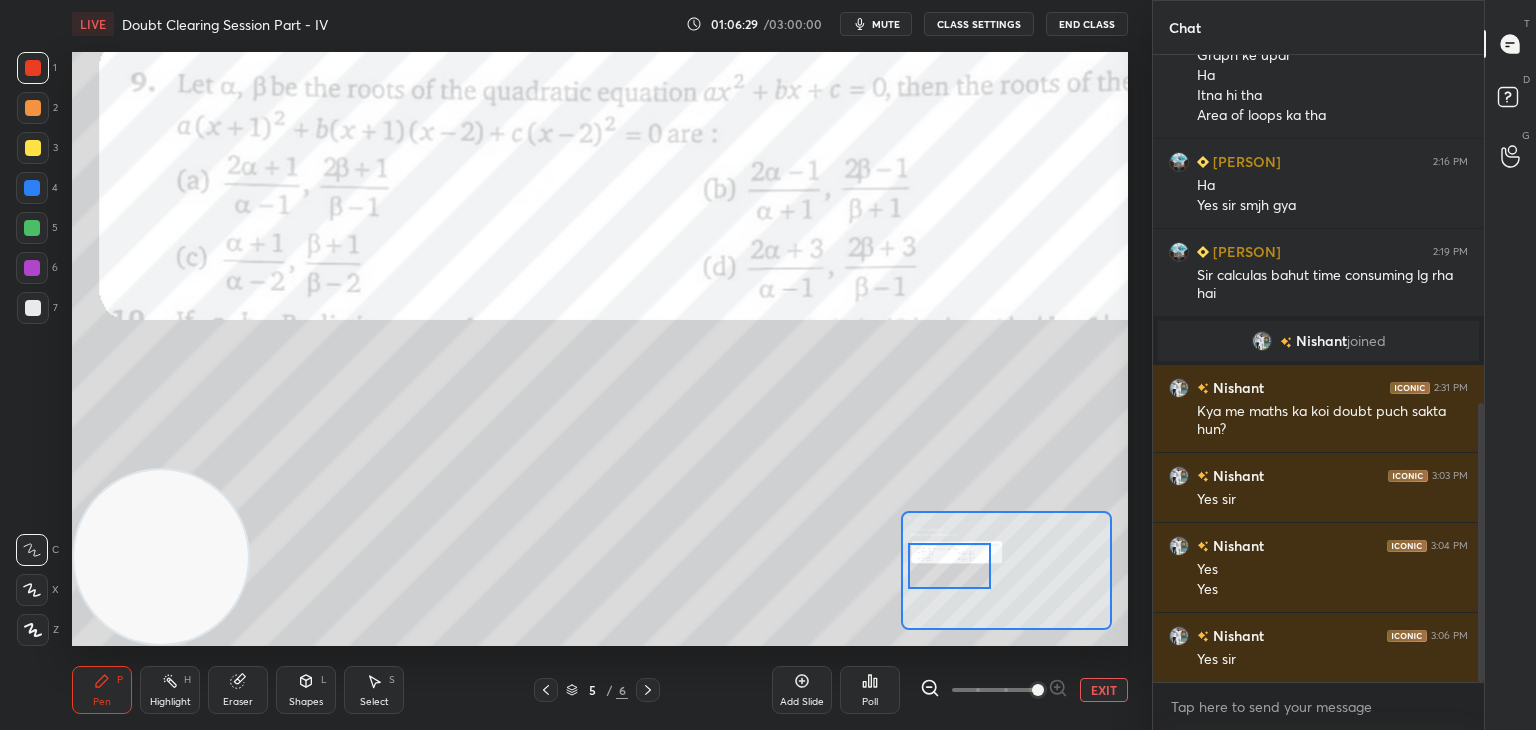 click on "EXIT" at bounding box center [1104, 690] 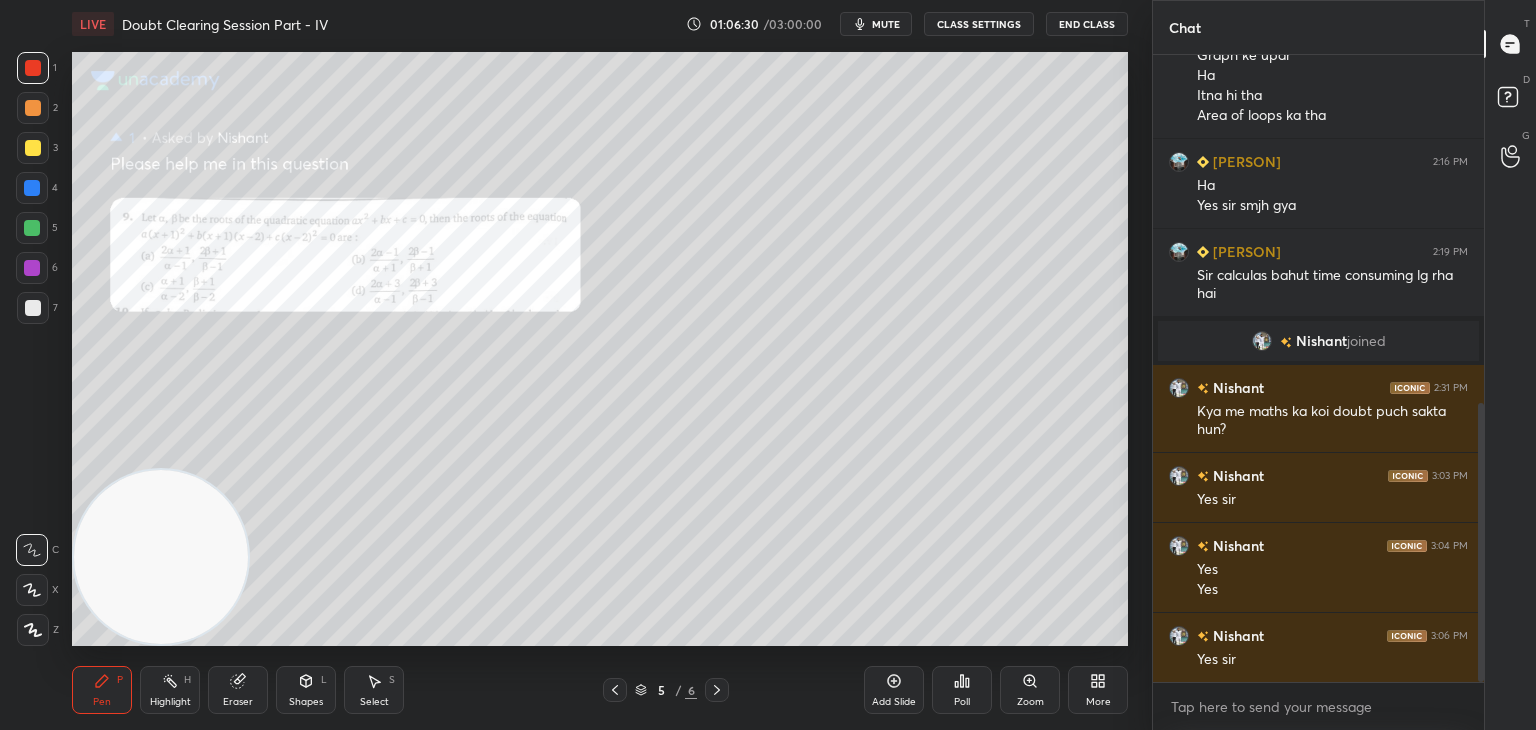 click 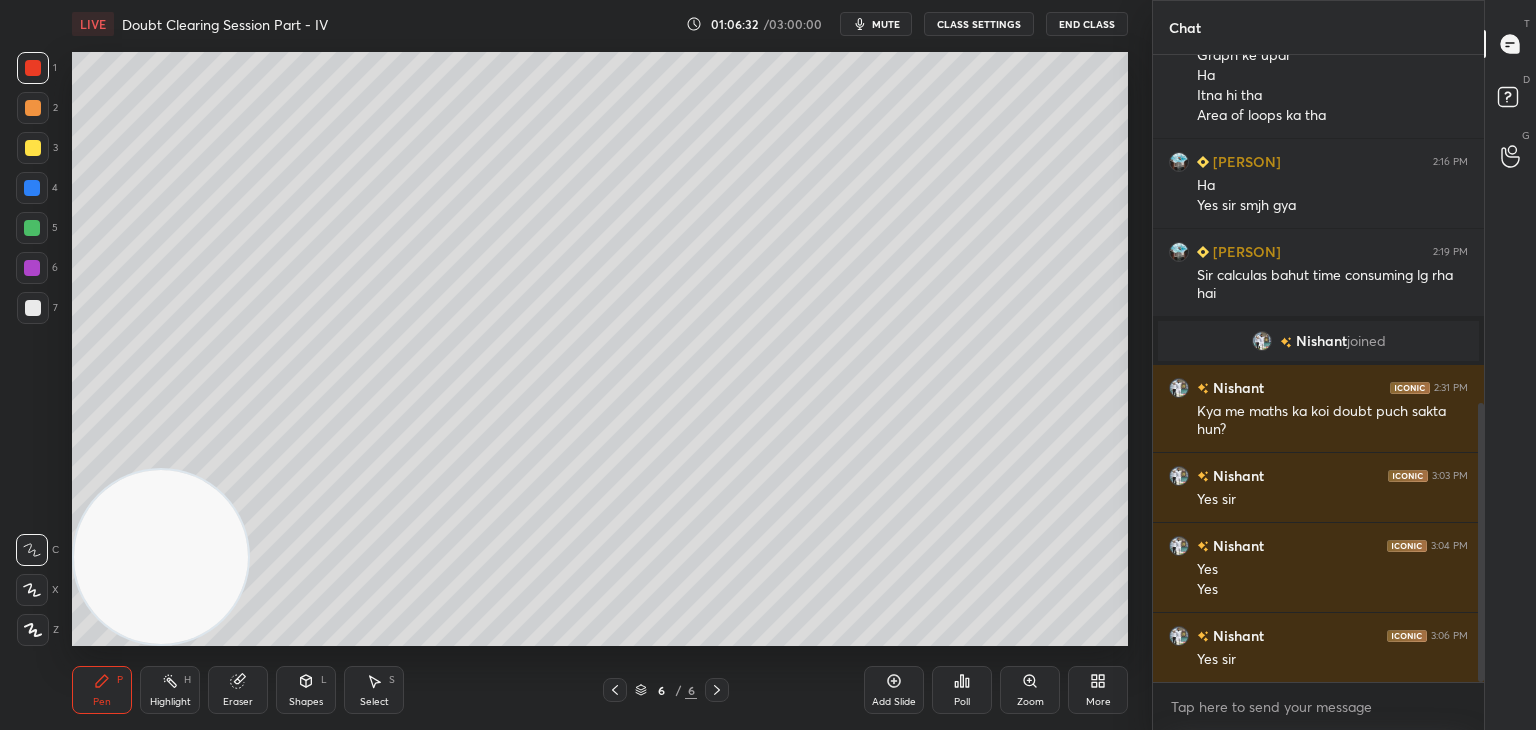 drag, startPoint x: 914, startPoint y: 680, endPoint x: 877, endPoint y: 649, distance: 48.270073 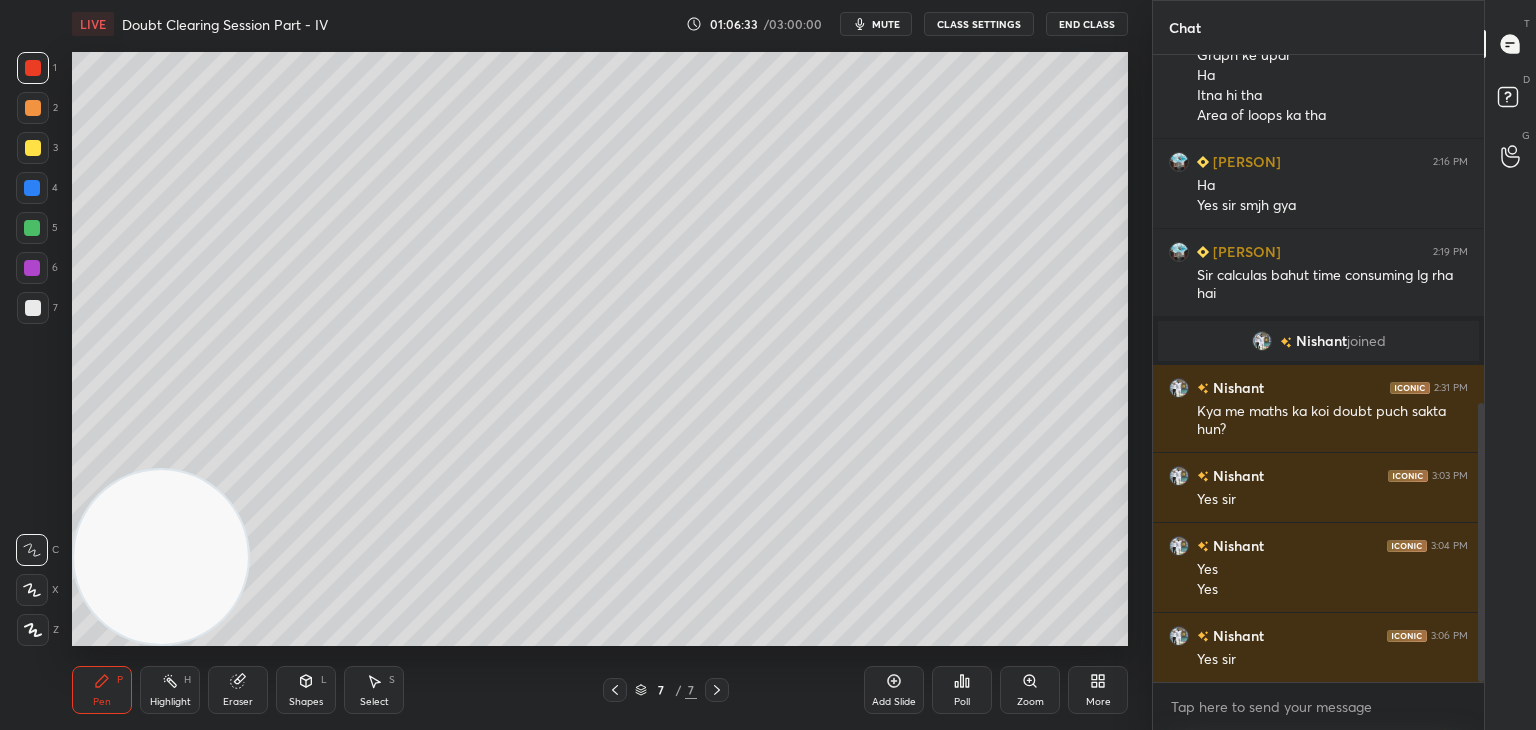 drag, startPoint x: 903, startPoint y: 25, endPoint x: 870, endPoint y: 22, distance: 33.13608 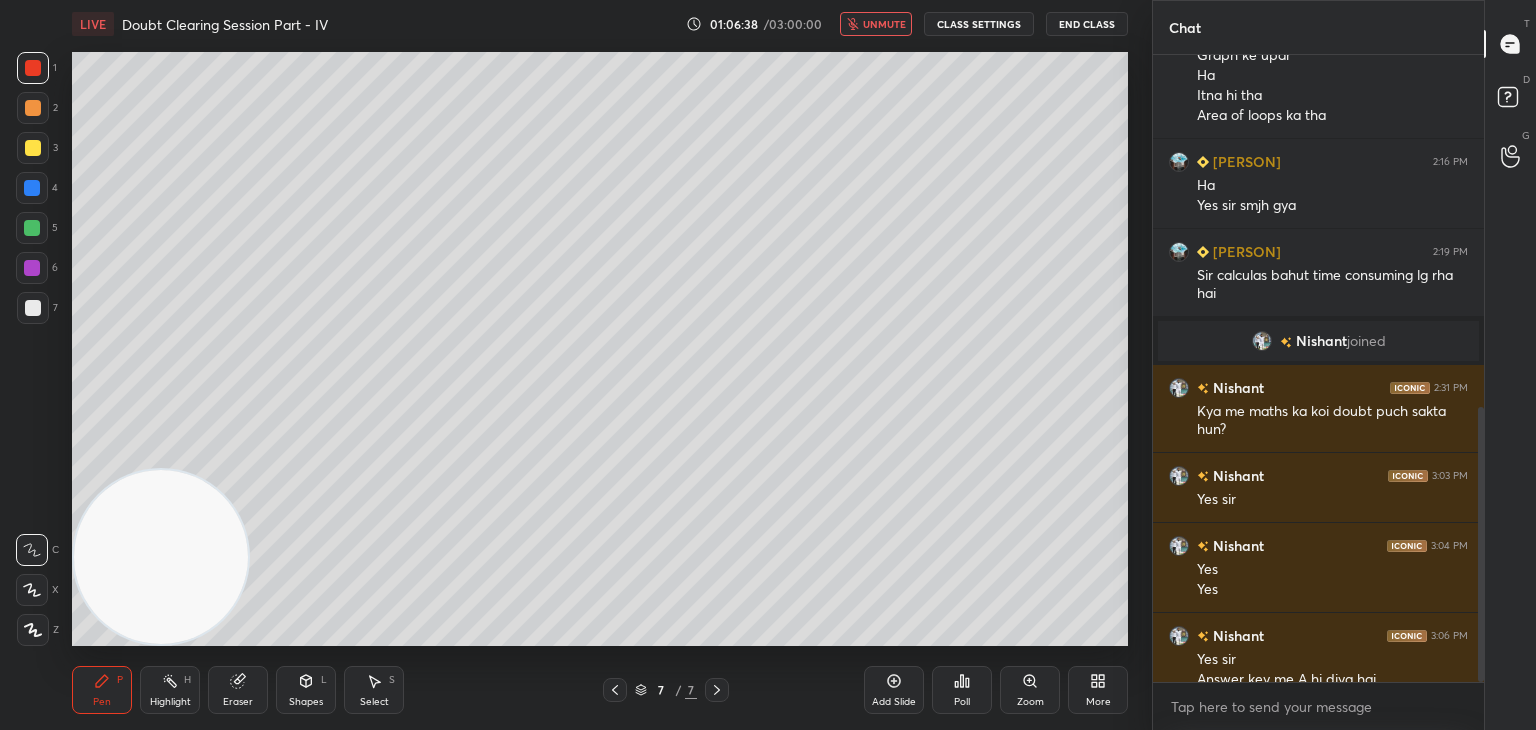 scroll, scrollTop: 802, scrollLeft: 0, axis: vertical 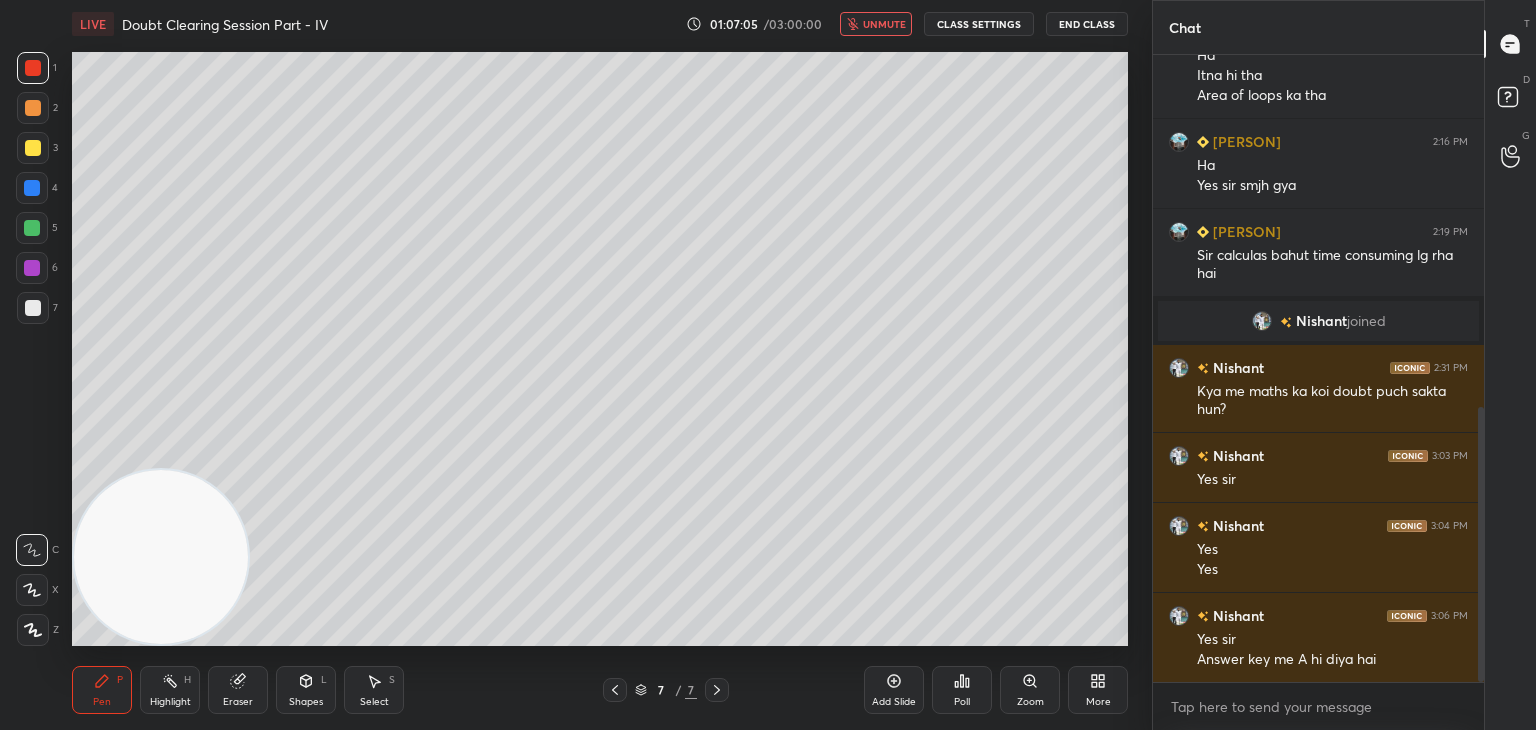 click on "unmute" at bounding box center [884, 24] 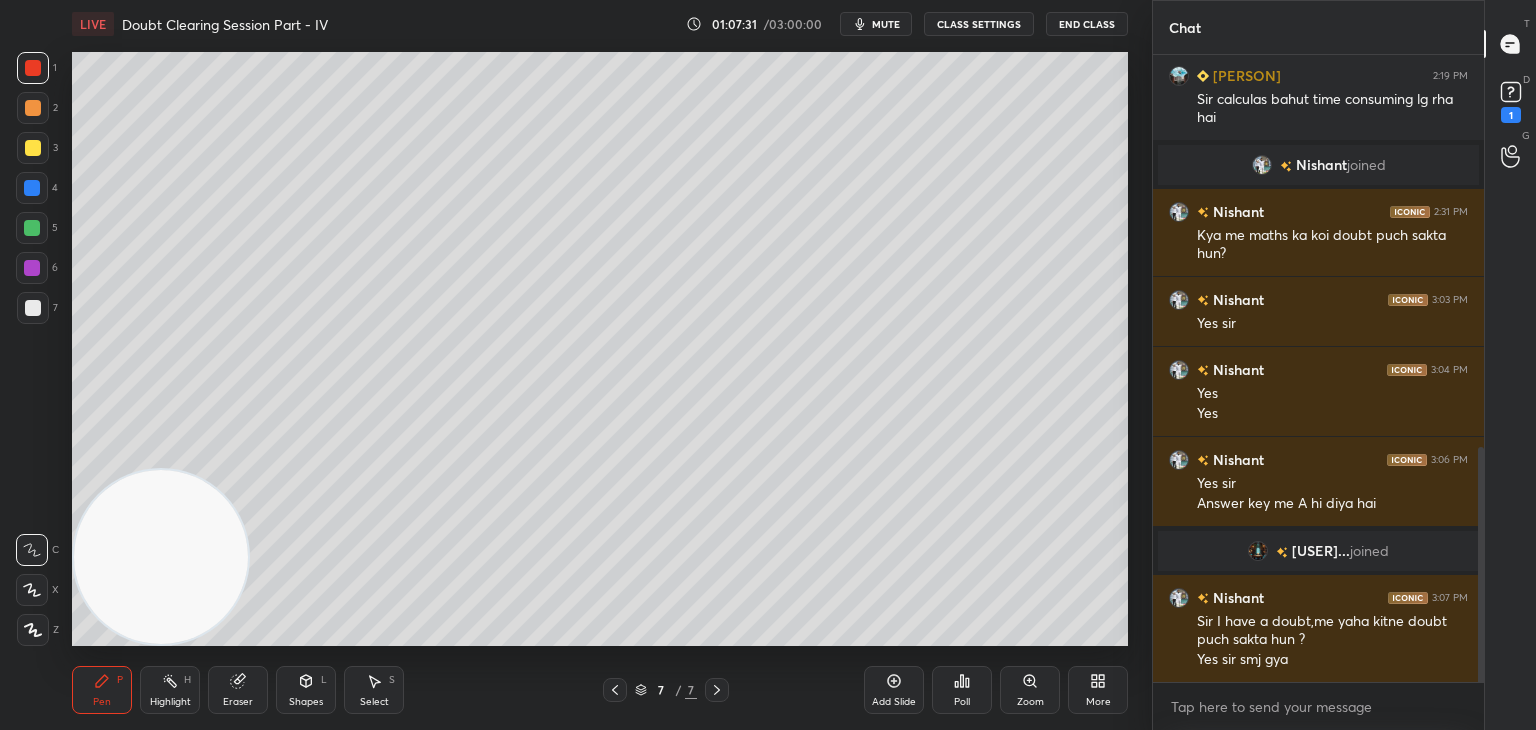 scroll, scrollTop: 1044, scrollLeft: 0, axis: vertical 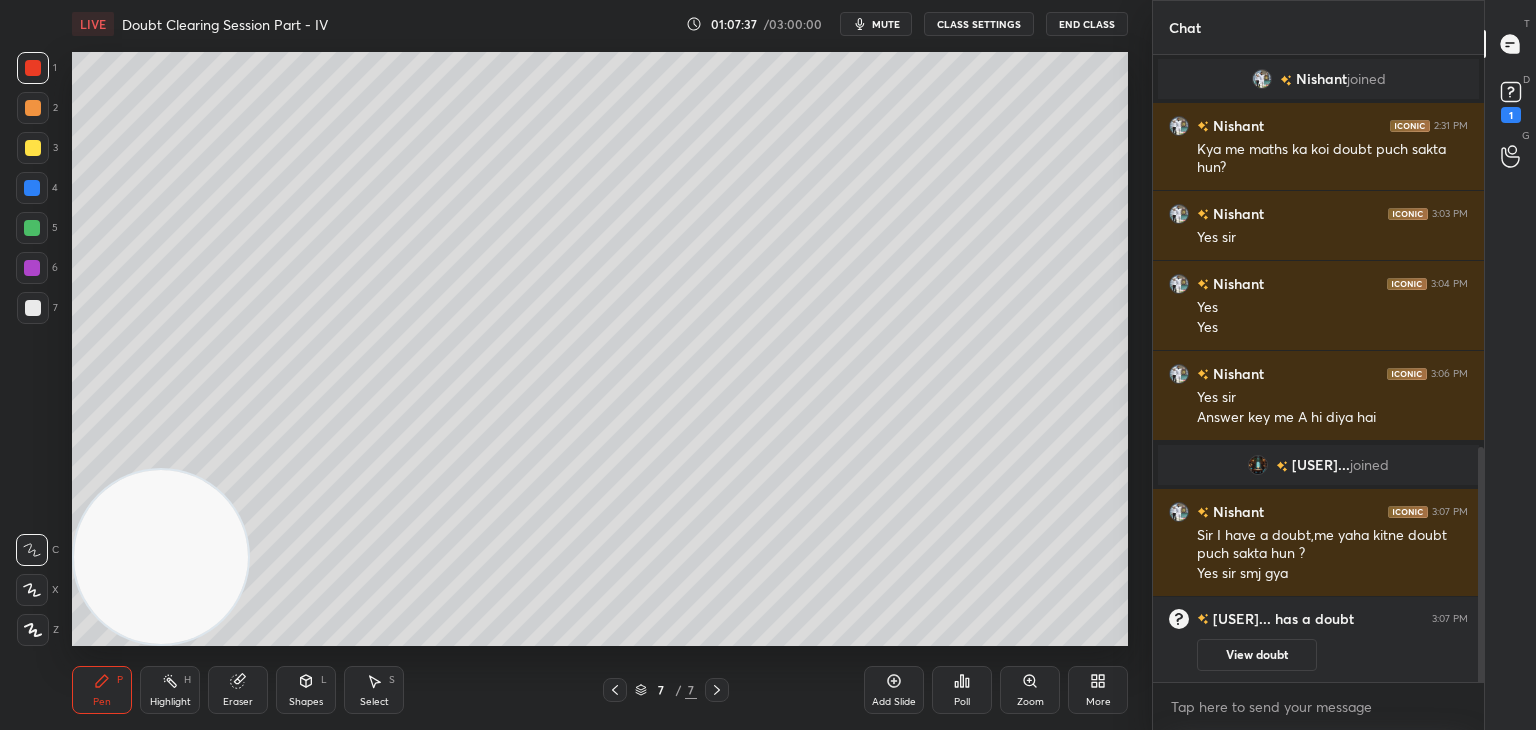 click 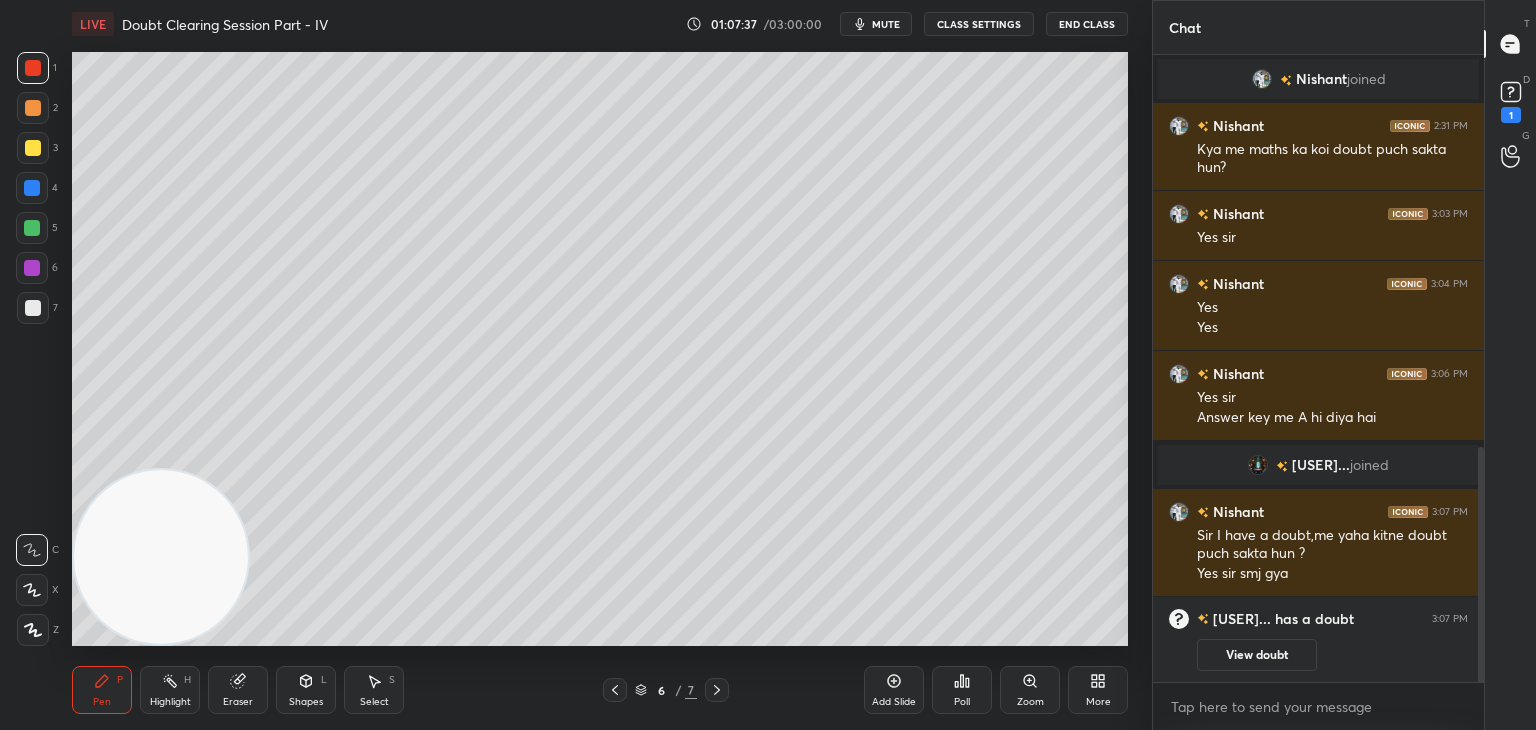 click on "View doubt" at bounding box center [1257, 655] 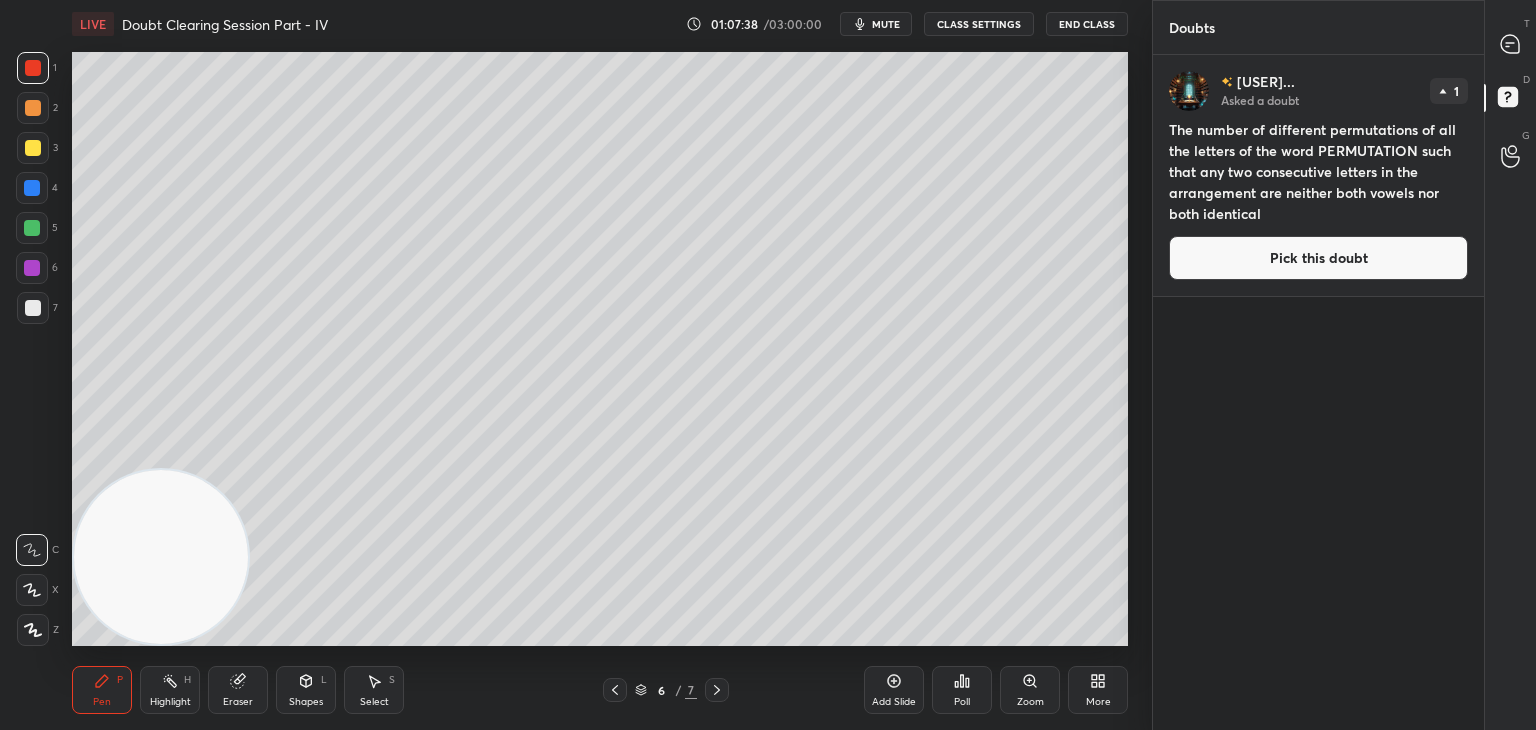 click on "Pick this doubt" at bounding box center [1318, 258] 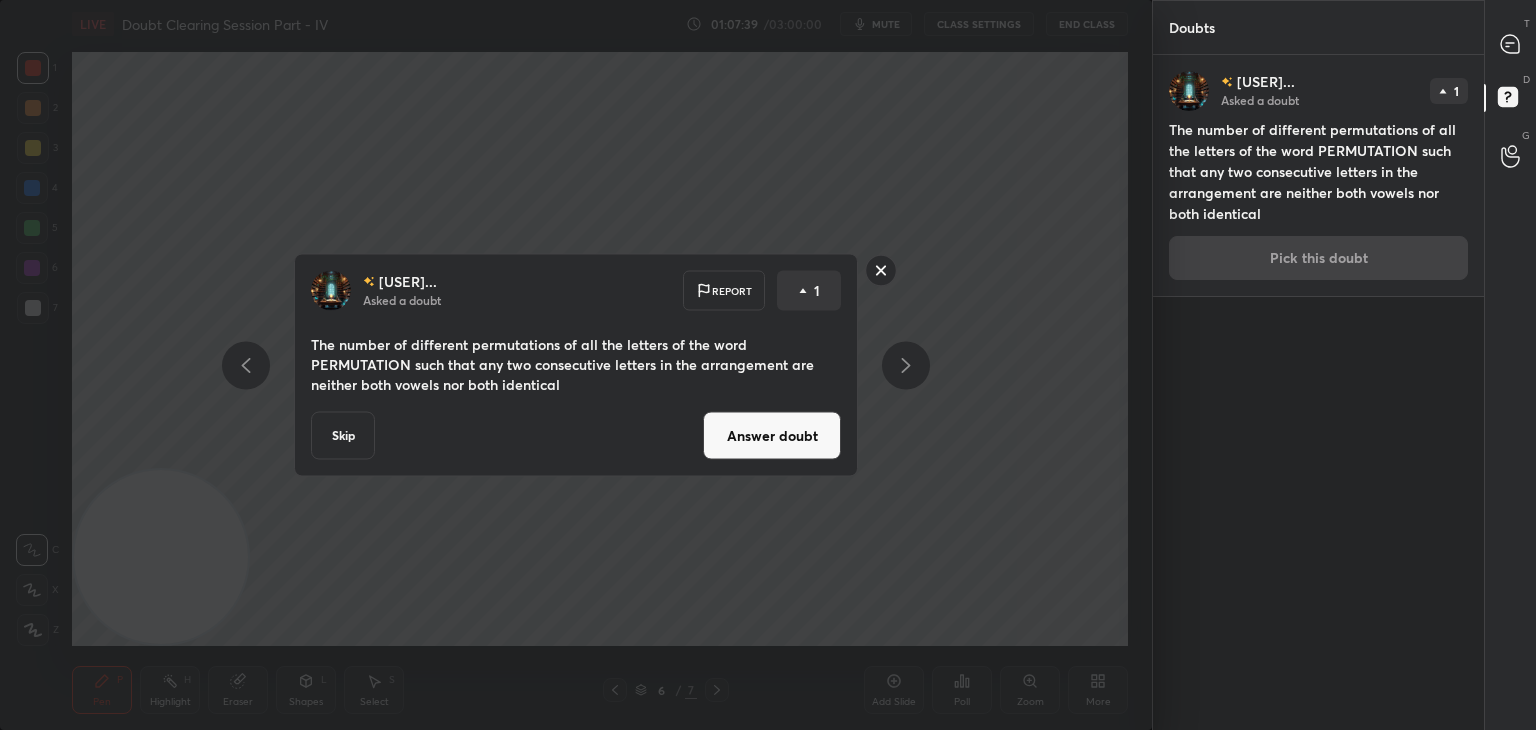 click on "Answer doubt" at bounding box center (772, 436) 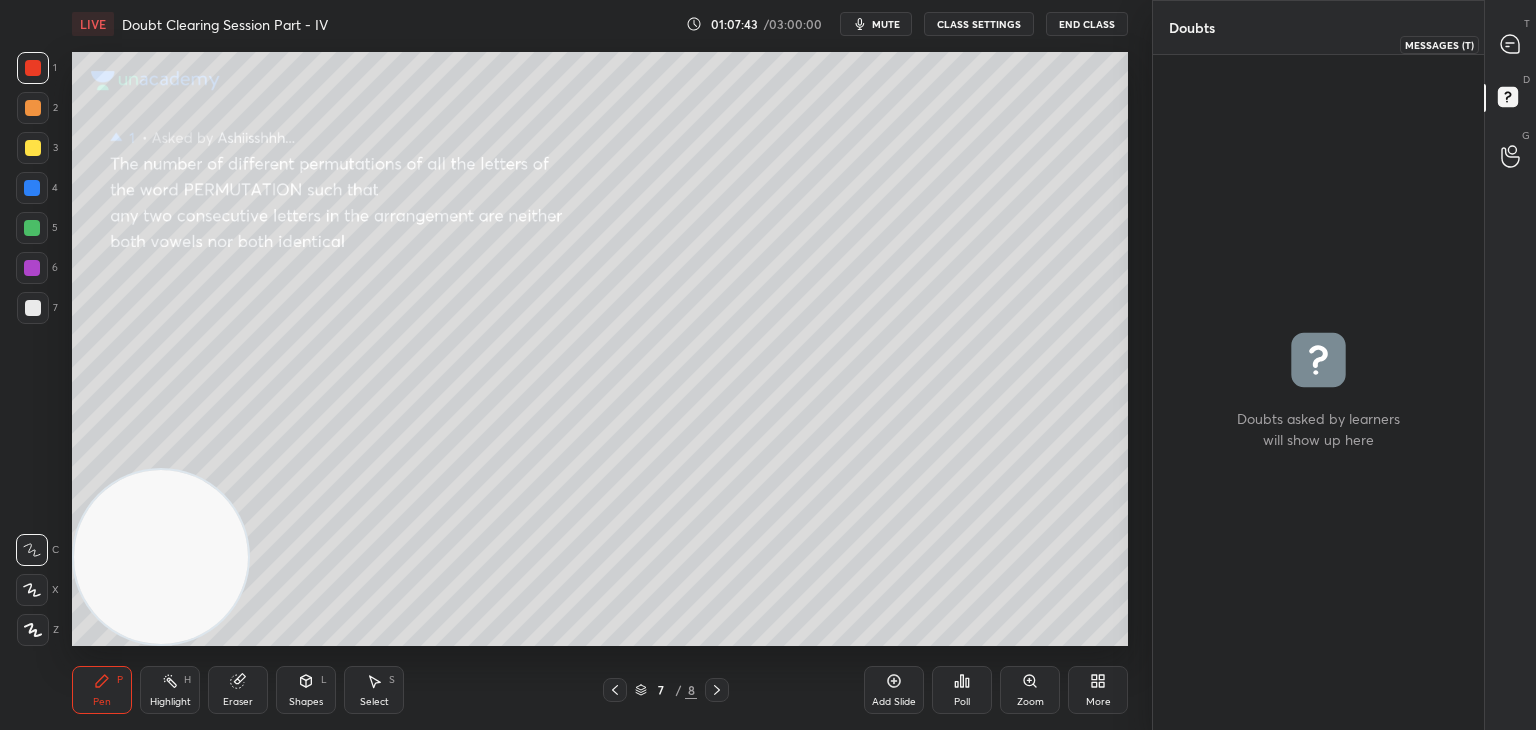 drag, startPoint x: 1506, startPoint y: 49, endPoint x: 1490, endPoint y: 53, distance: 16.492422 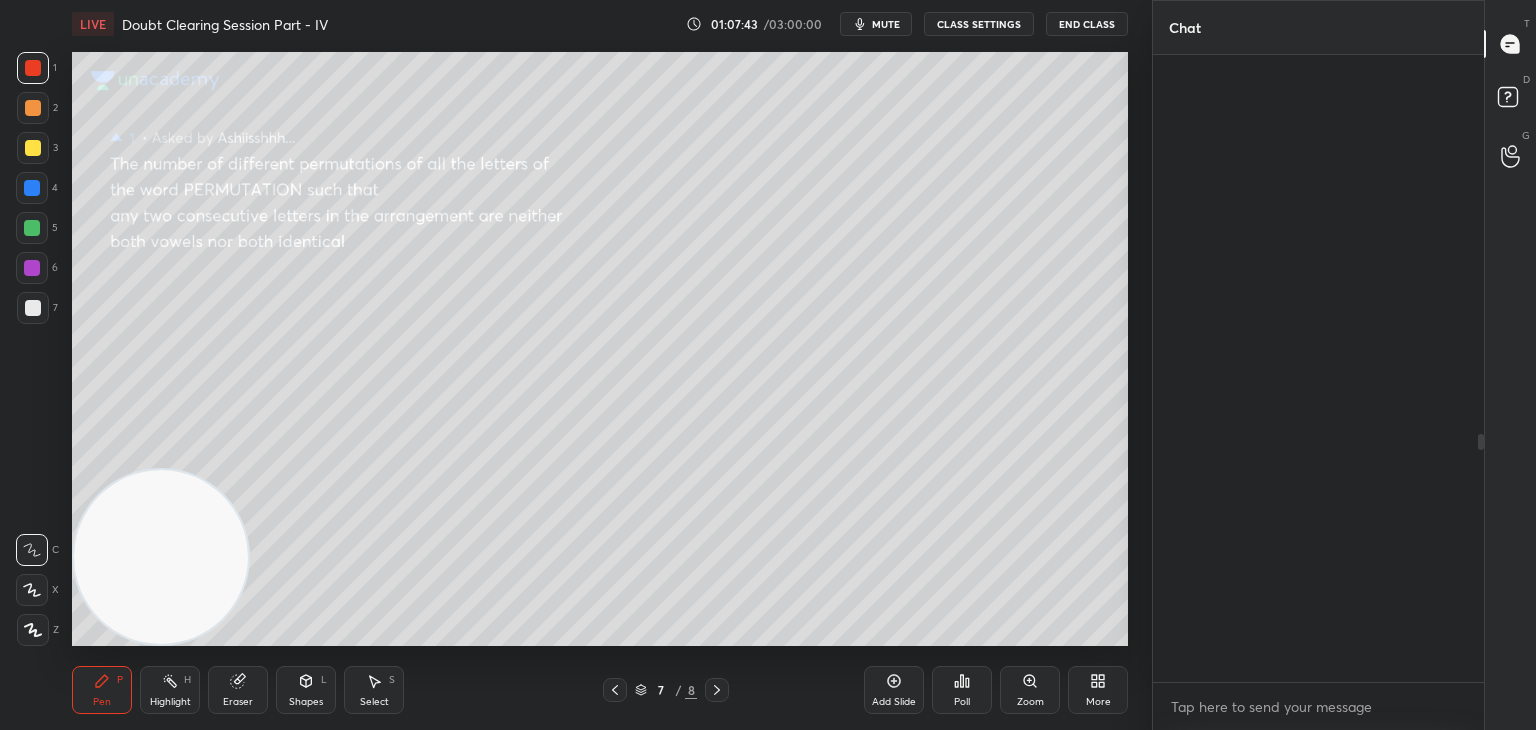 scroll, scrollTop: 958, scrollLeft: 0, axis: vertical 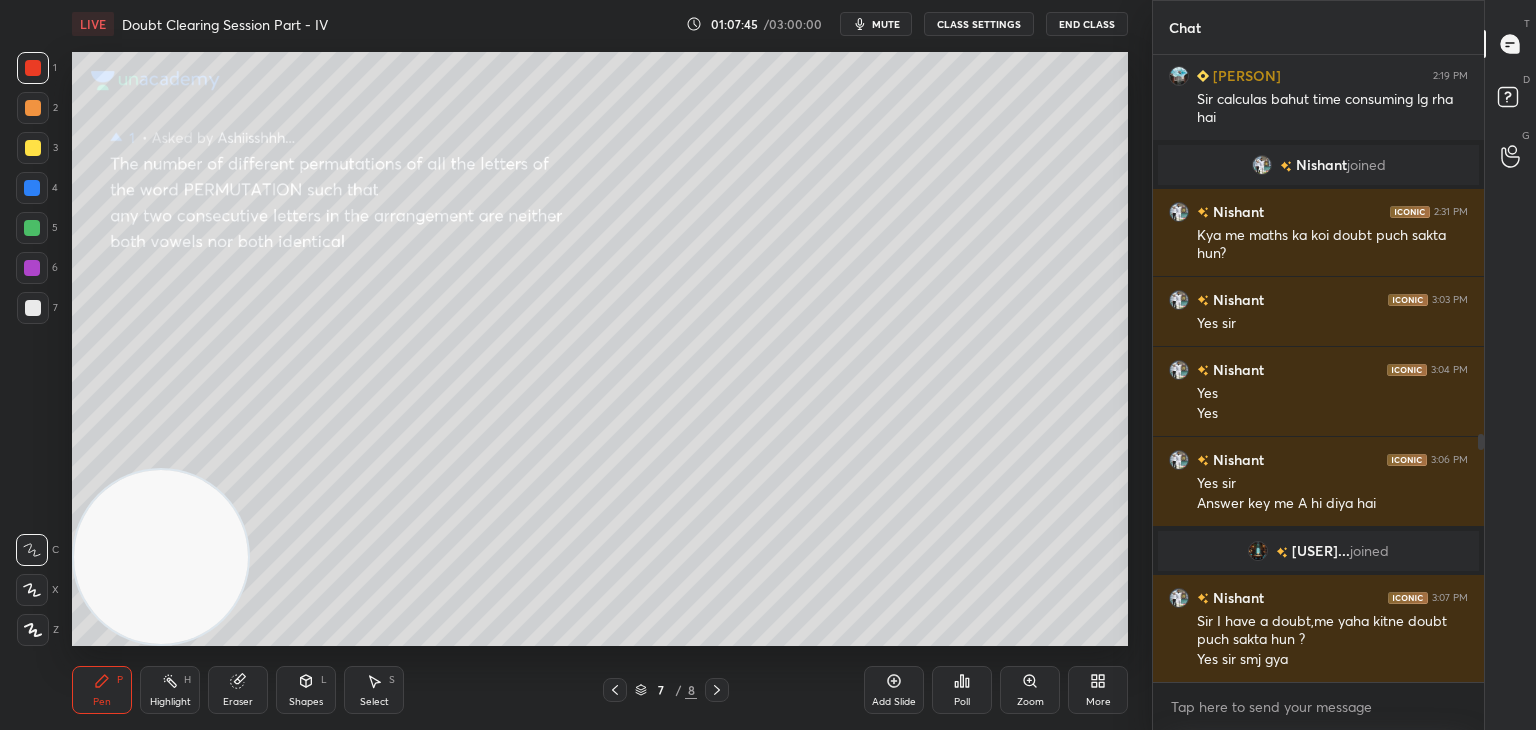 click on "Zoom" at bounding box center [1030, 702] 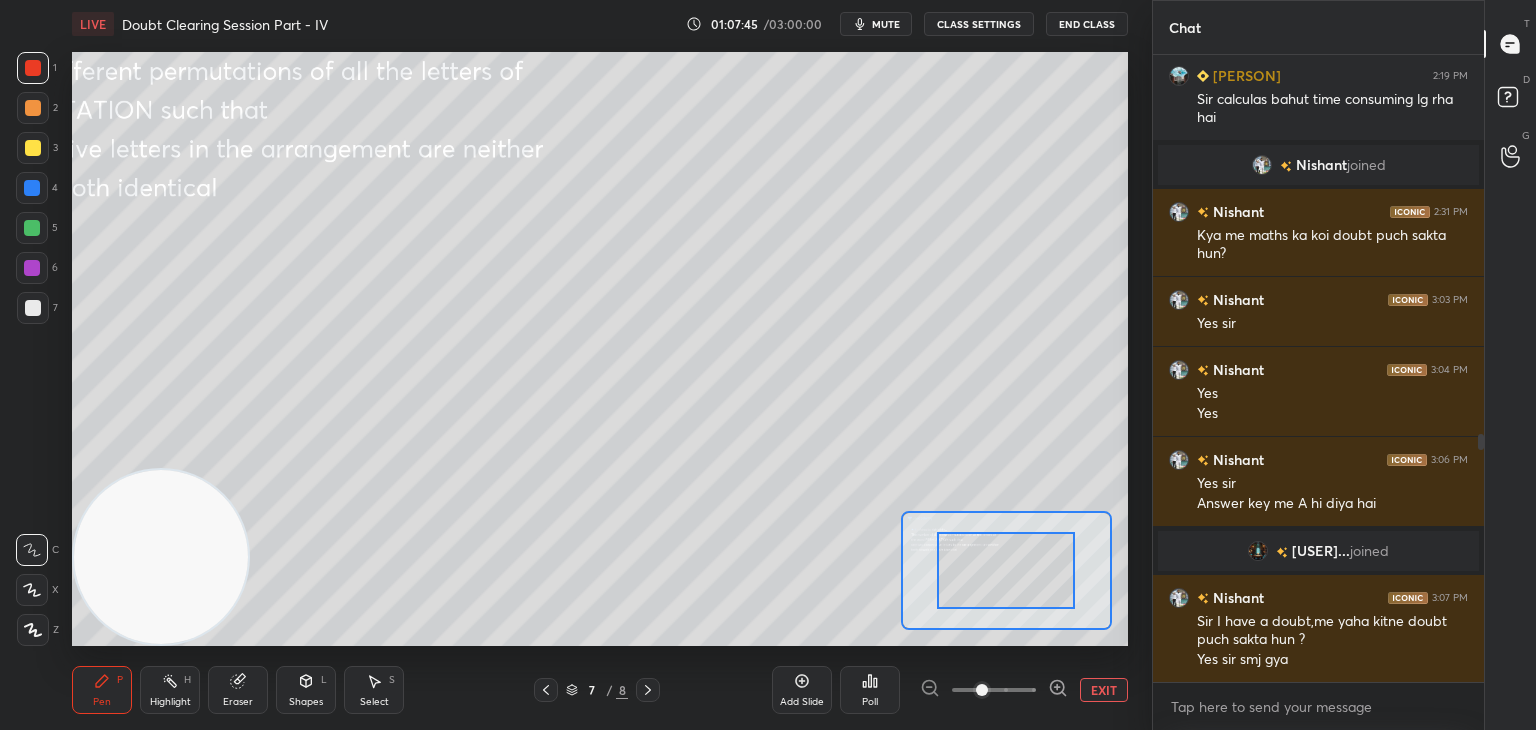 click at bounding box center [994, 690] 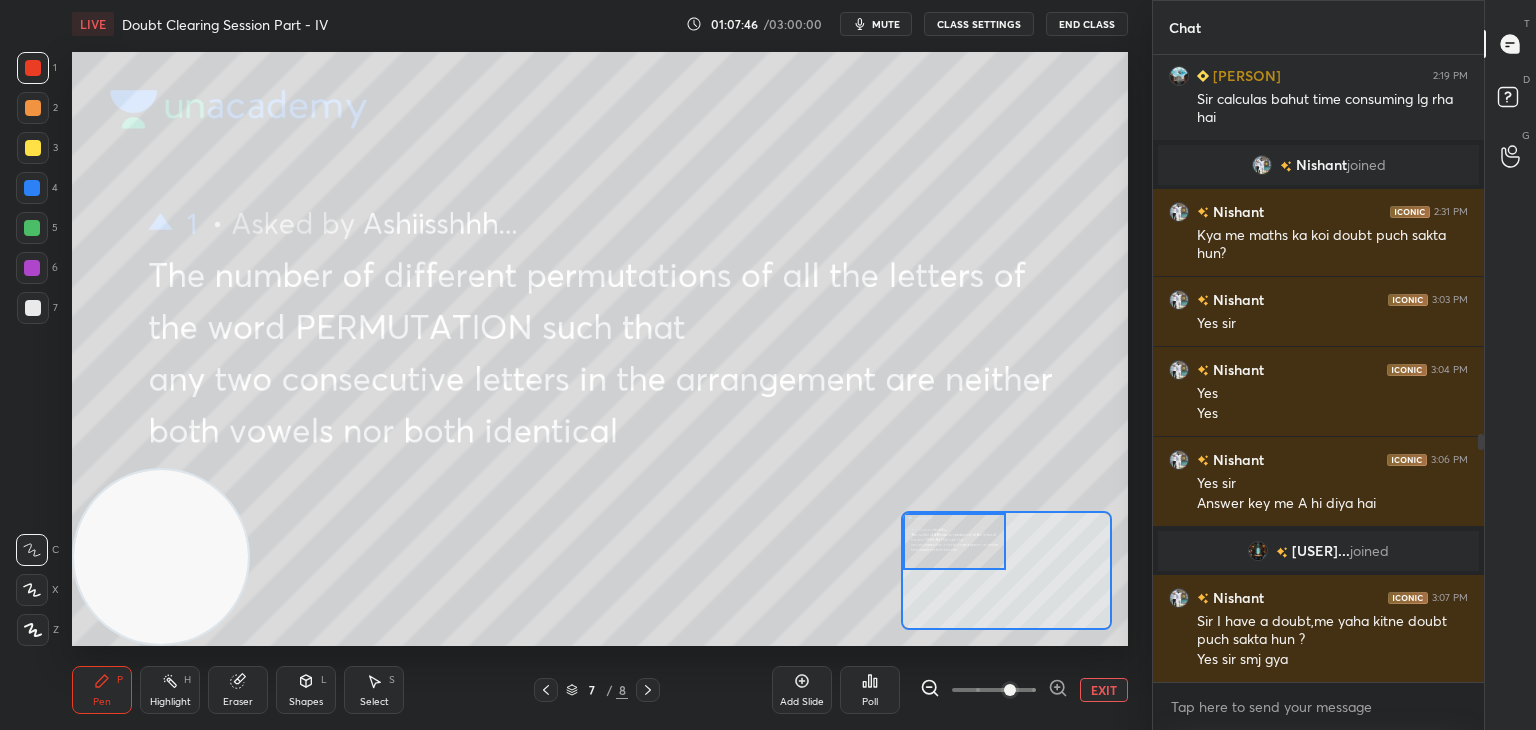 drag, startPoint x: 980, startPoint y: 569, endPoint x: 929, endPoint y: 553, distance: 53.450912 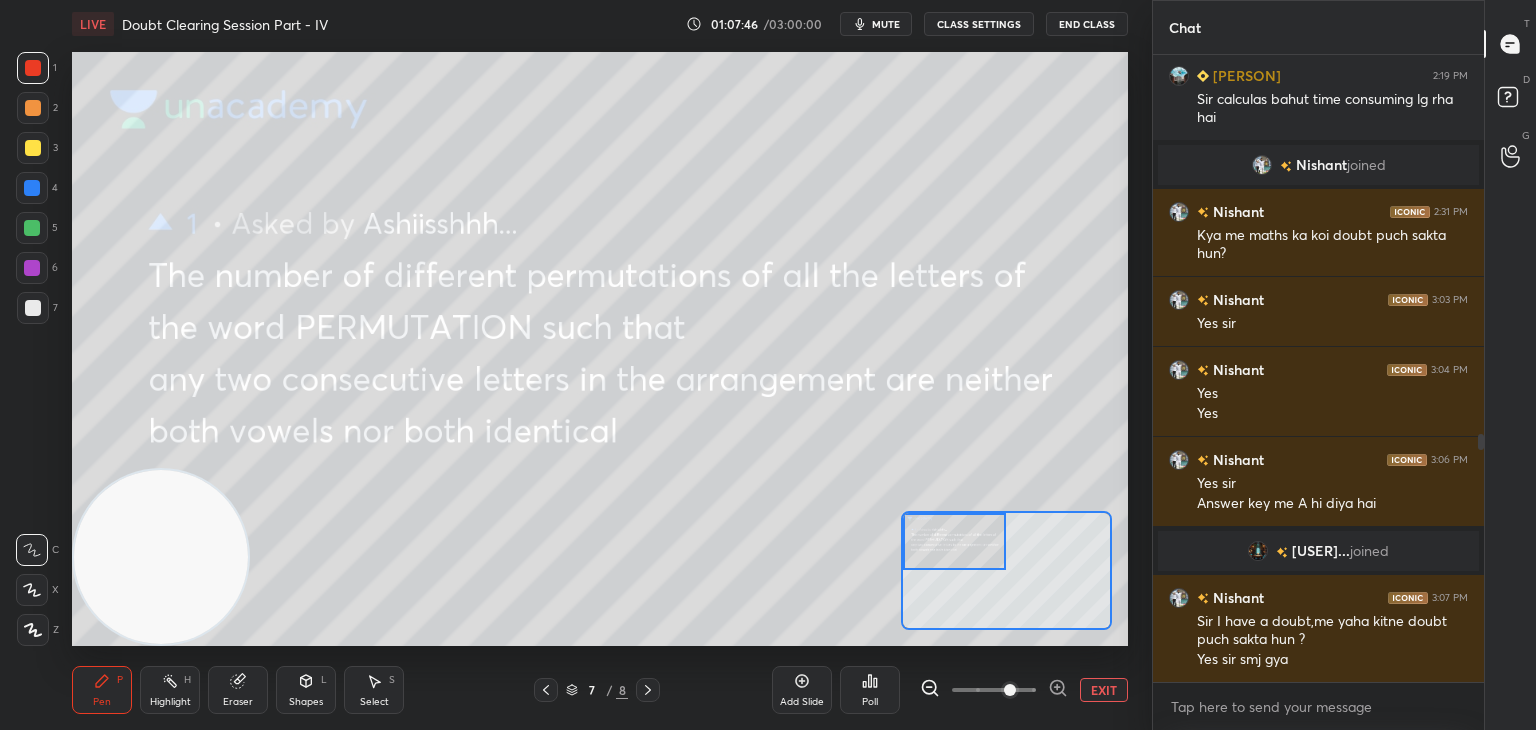 click at bounding box center (955, 541) 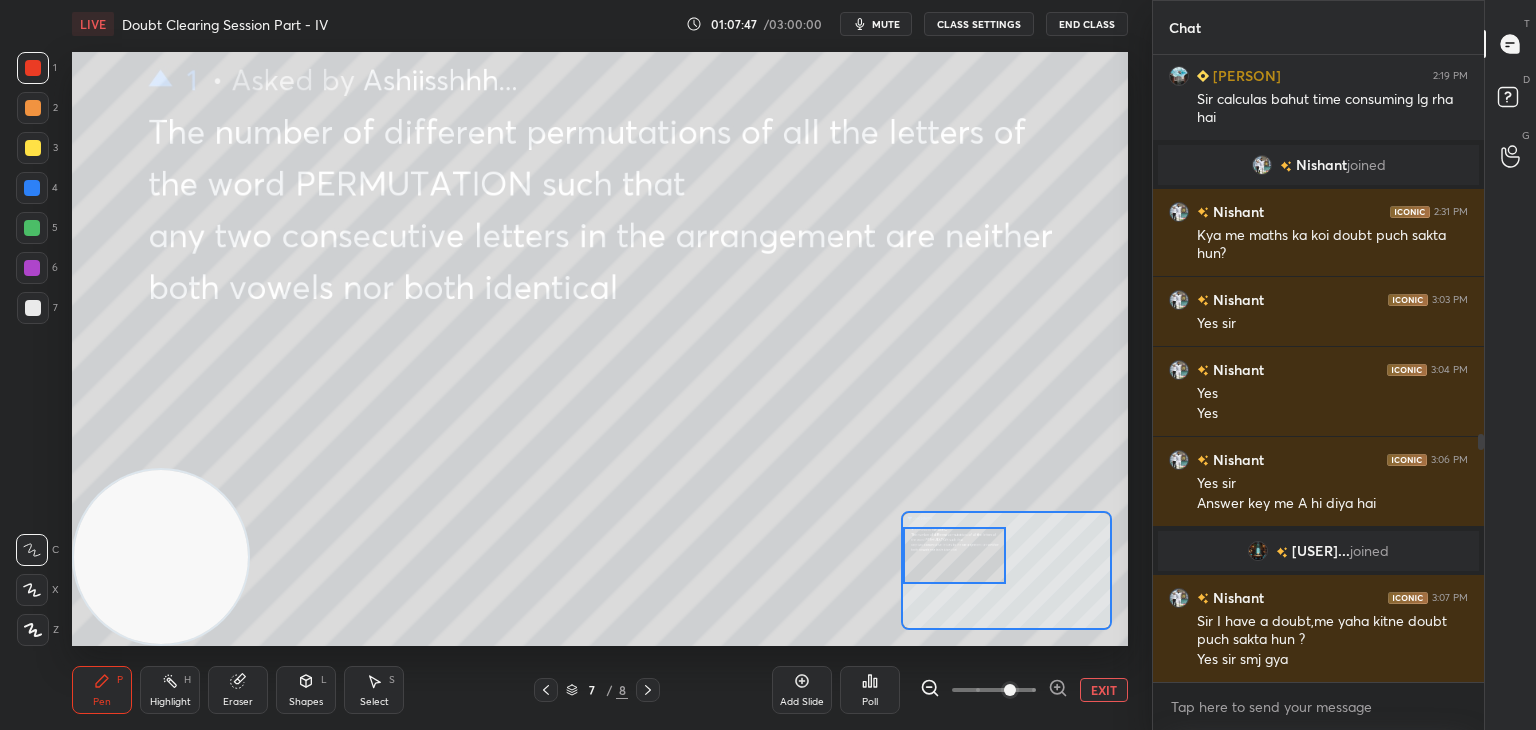 drag, startPoint x: 957, startPoint y: 549, endPoint x: 951, endPoint y: 563, distance: 15.231546 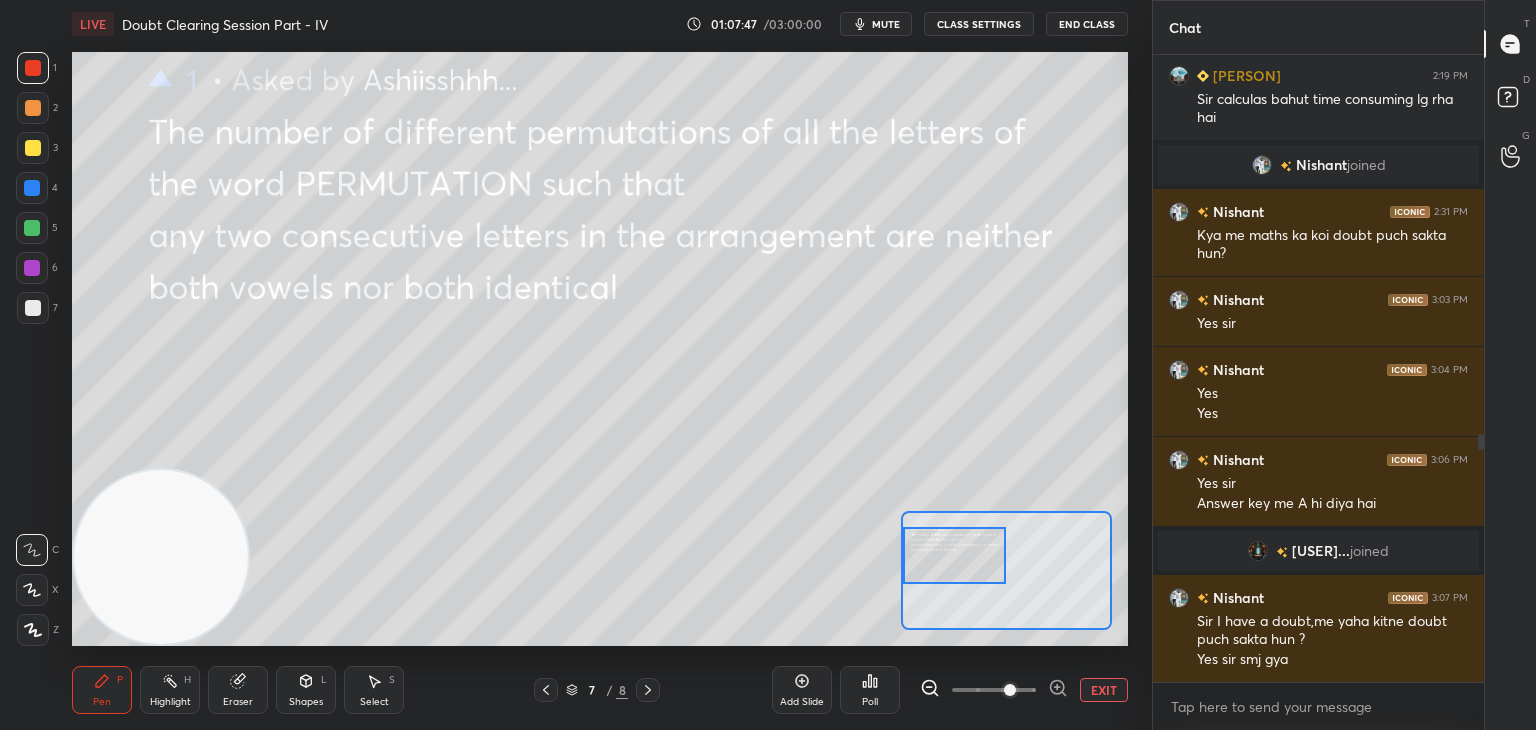 click at bounding box center [955, 555] 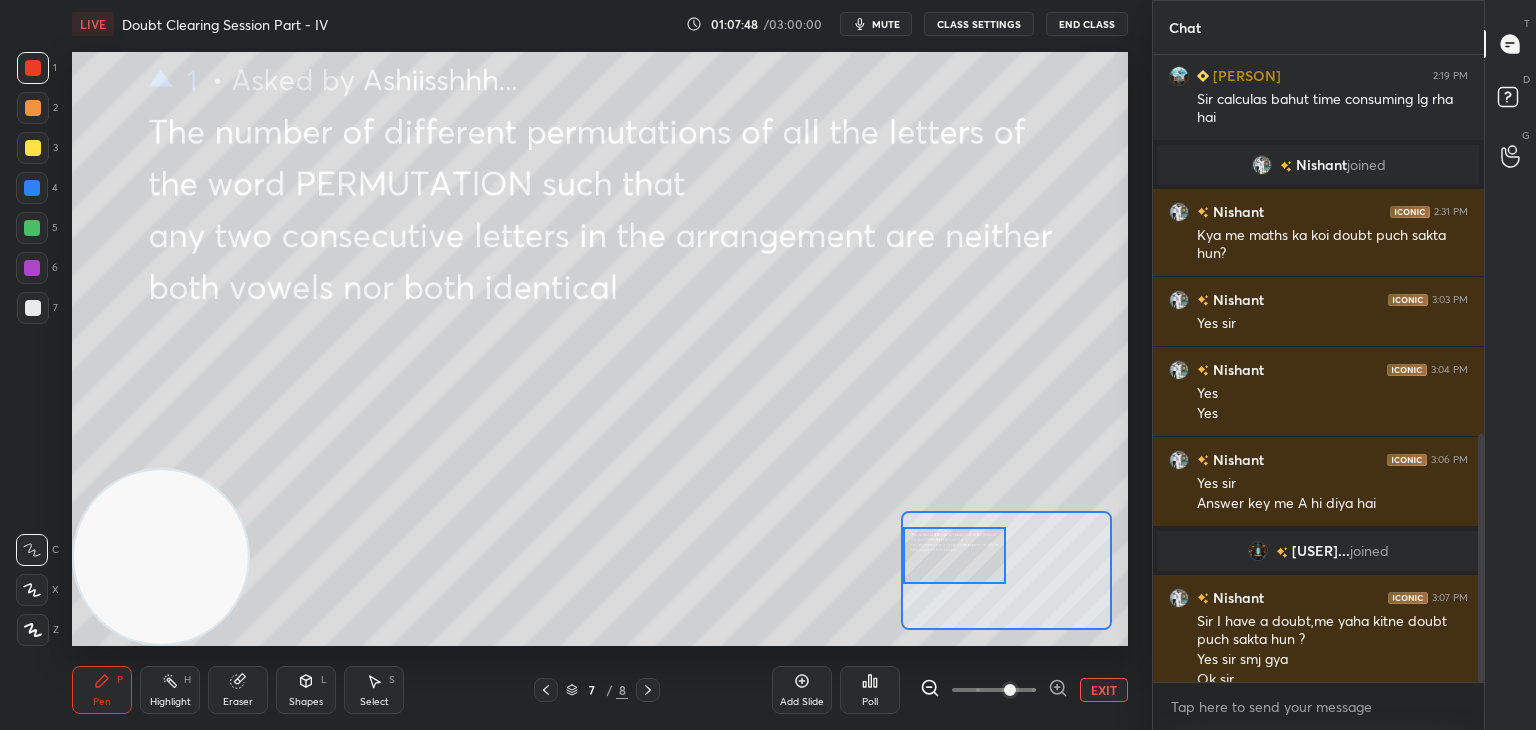 scroll, scrollTop: 978, scrollLeft: 0, axis: vertical 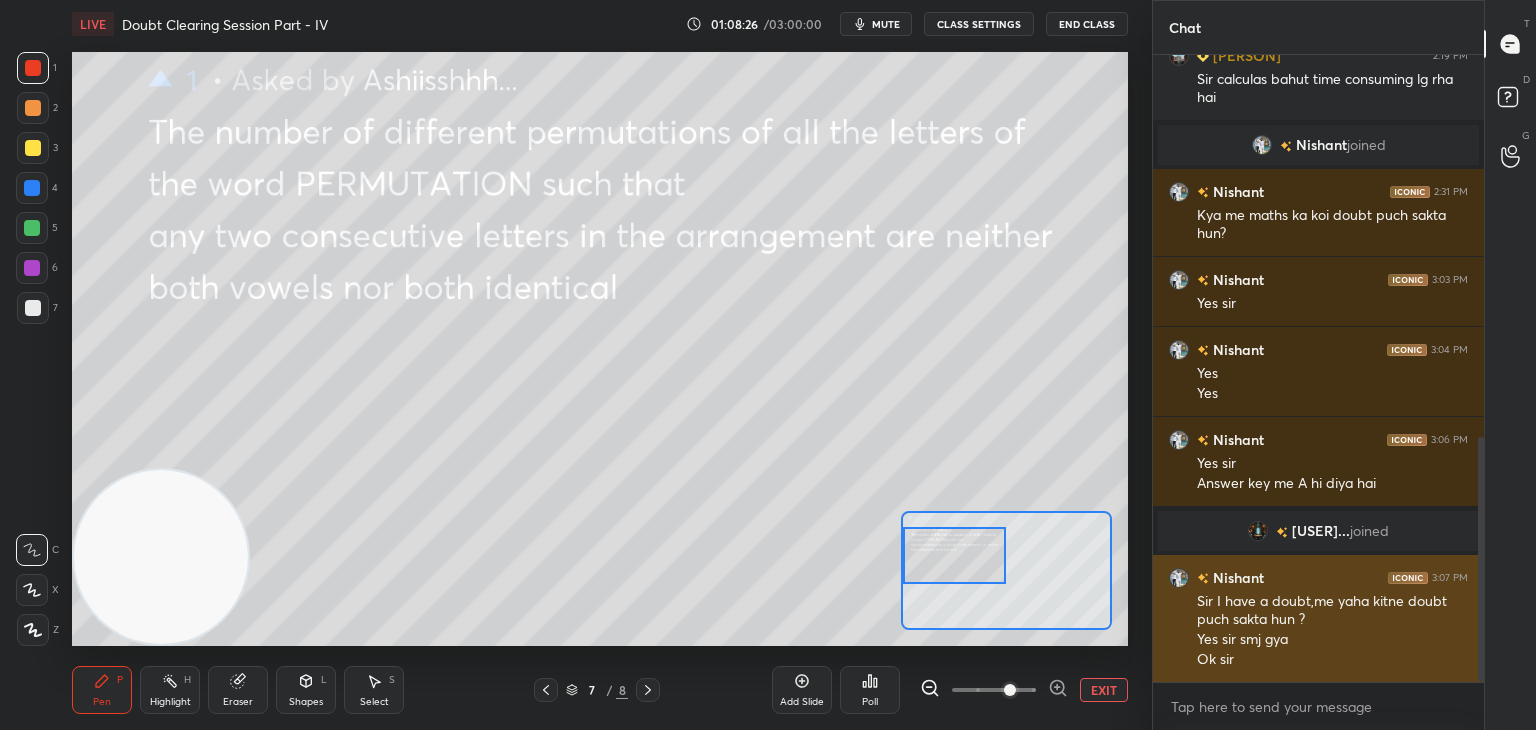 click at bounding box center [1179, 578] 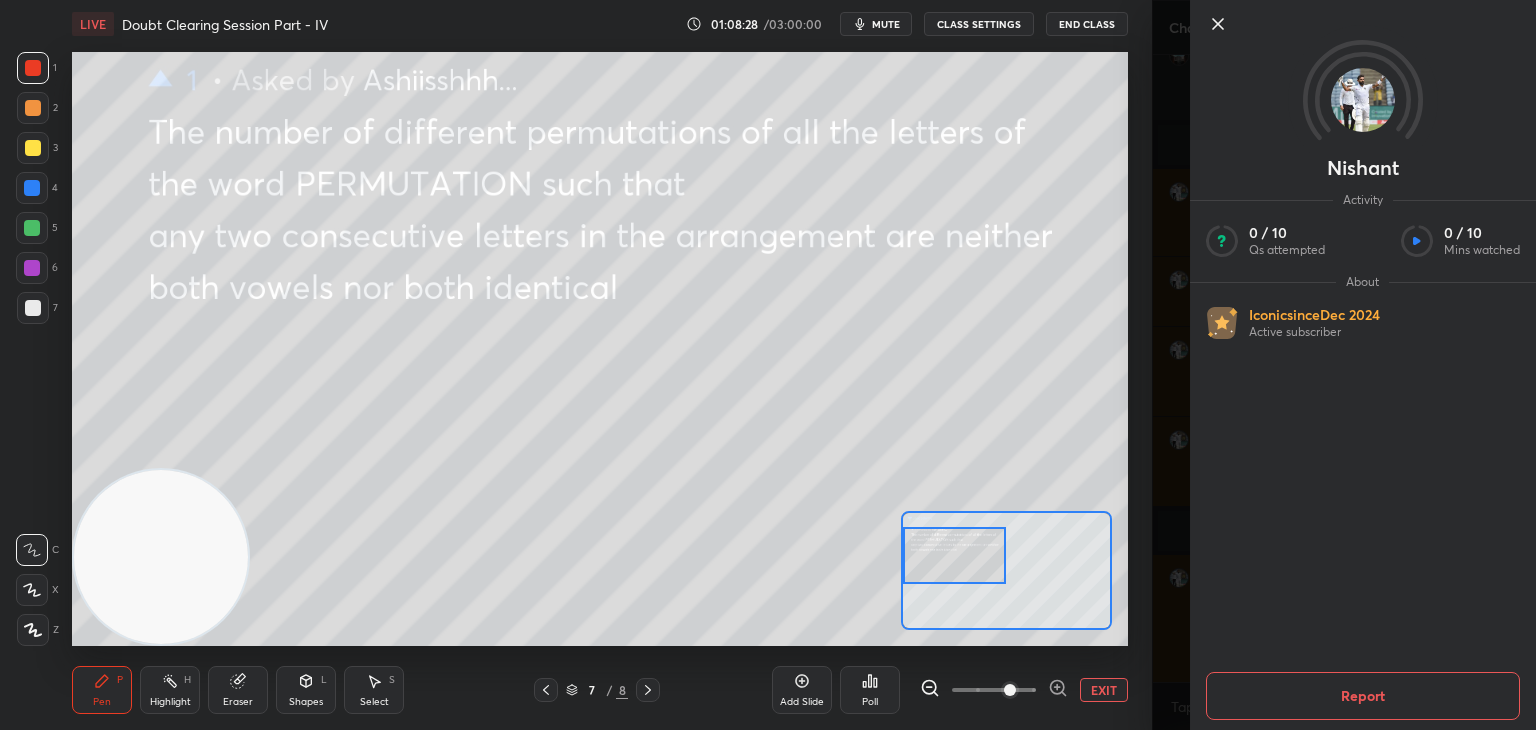 click 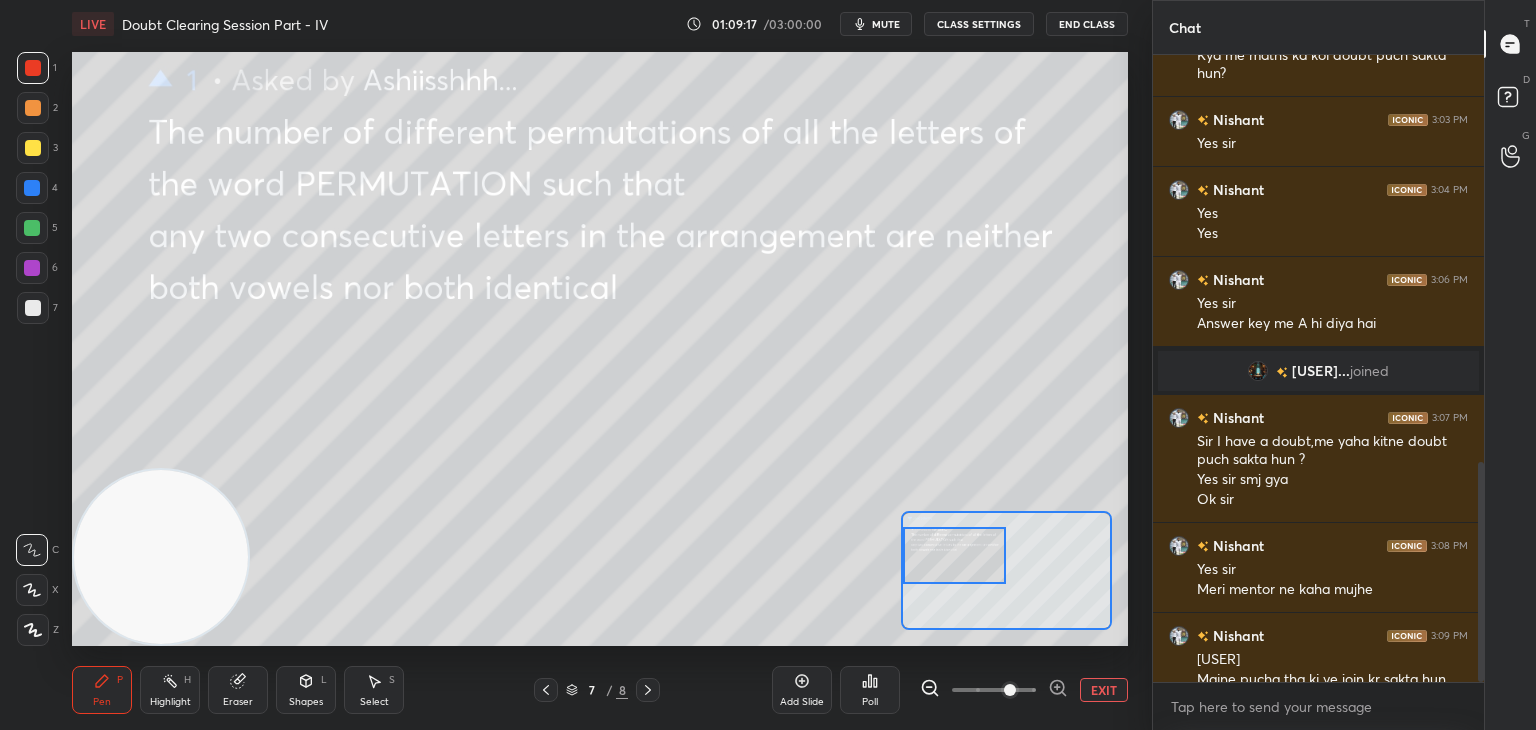 scroll, scrollTop: 1158, scrollLeft: 0, axis: vertical 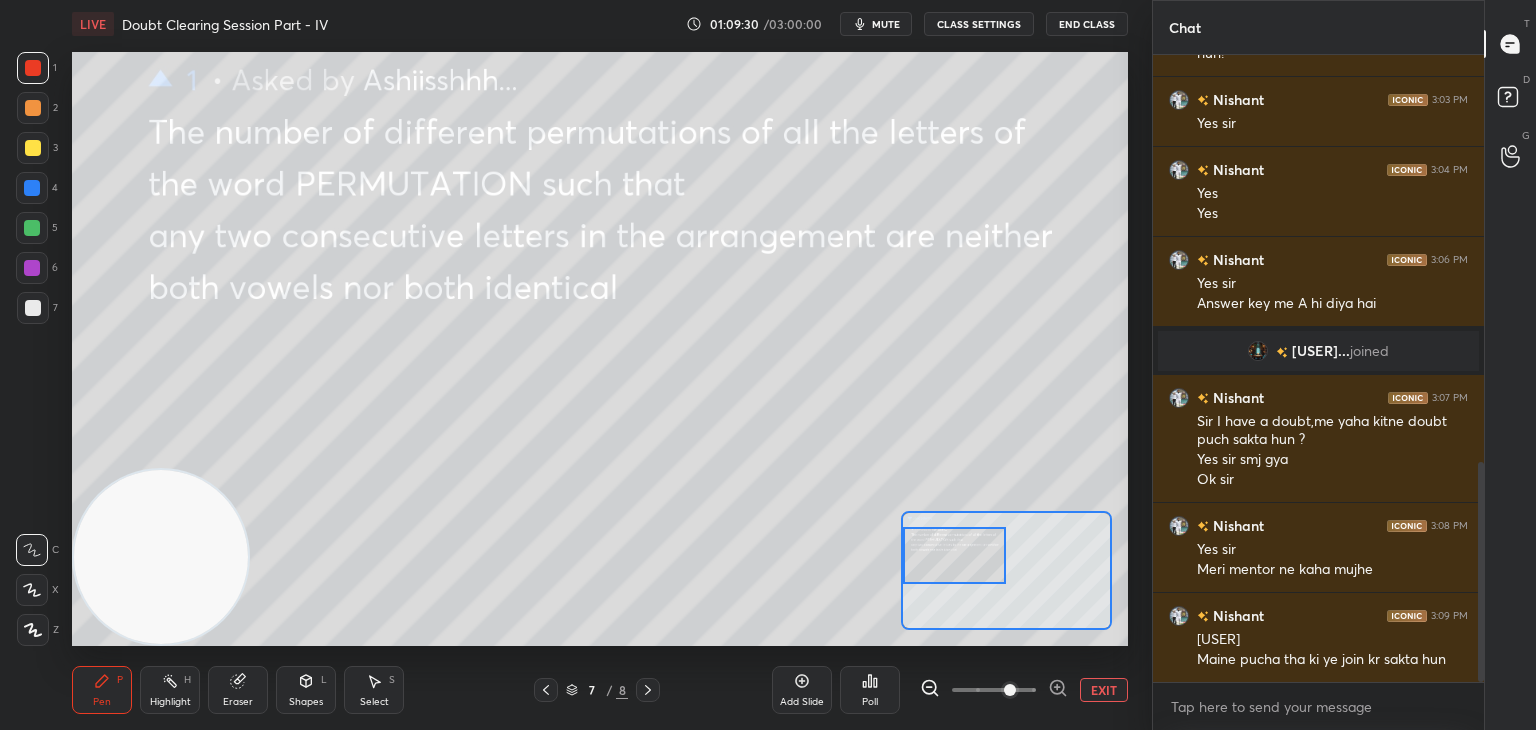 click at bounding box center (994, 690) 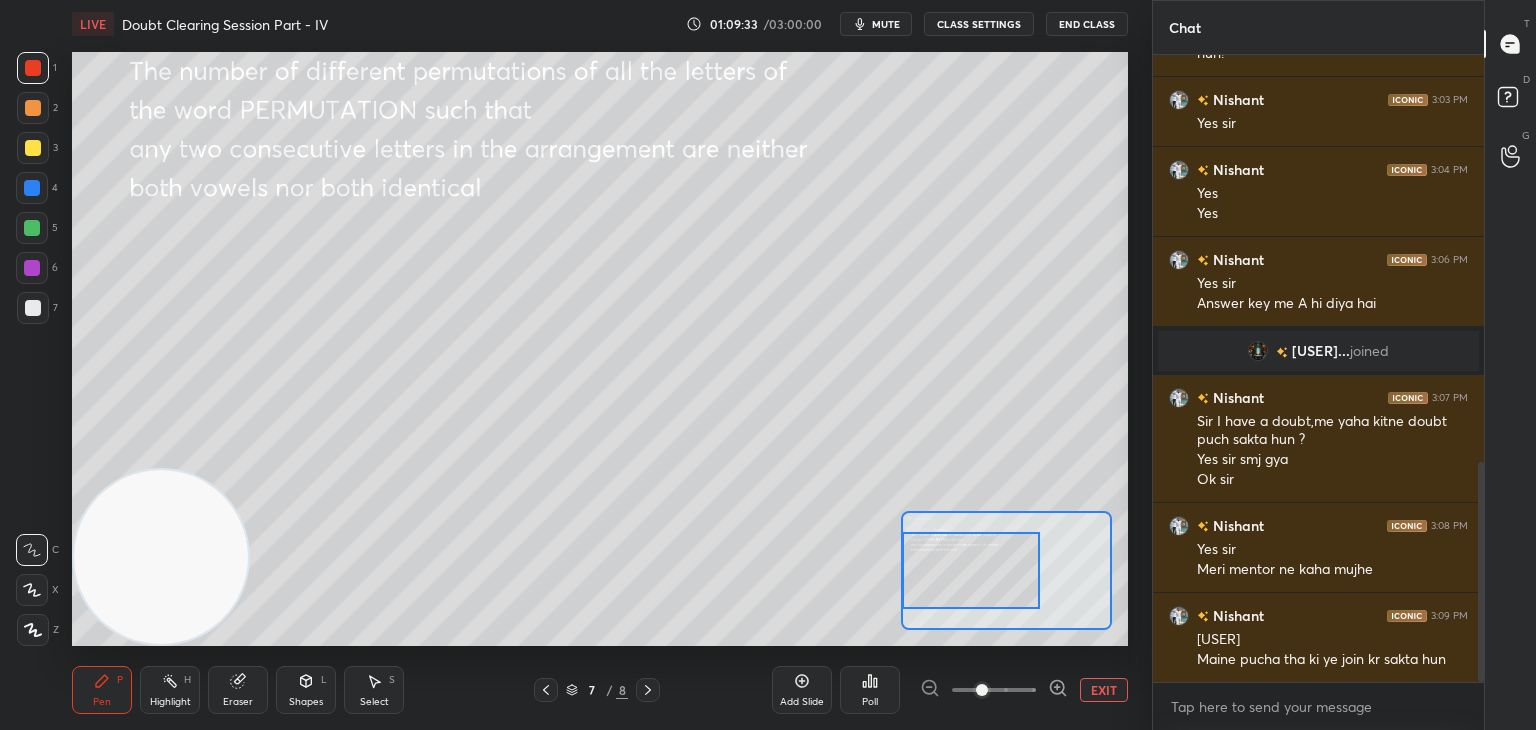 drag, startPoint x: 976, startPoint y: 565, endPoint x: 972, endPoint y: 580, distance: 15.524175 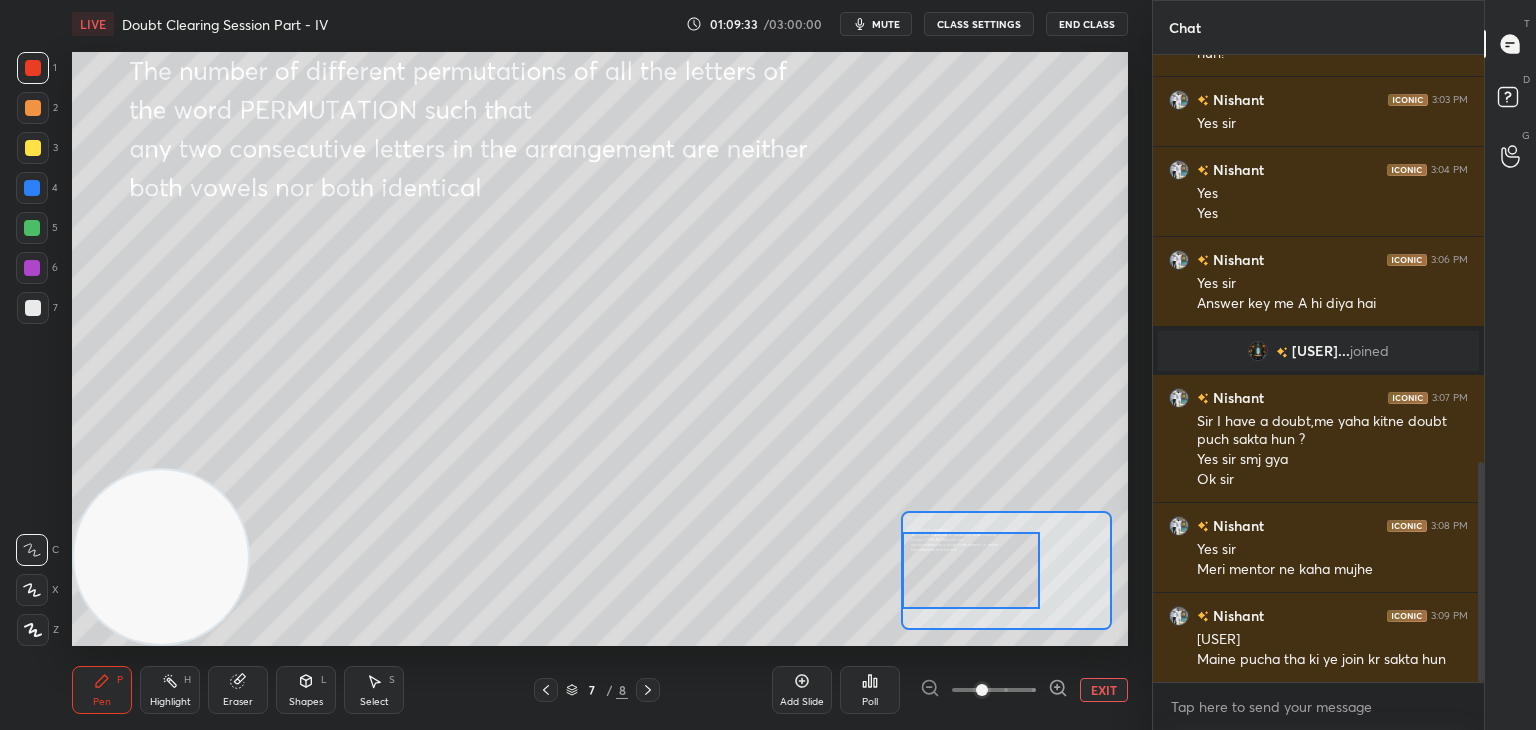 click at bounding box center [971, 570] 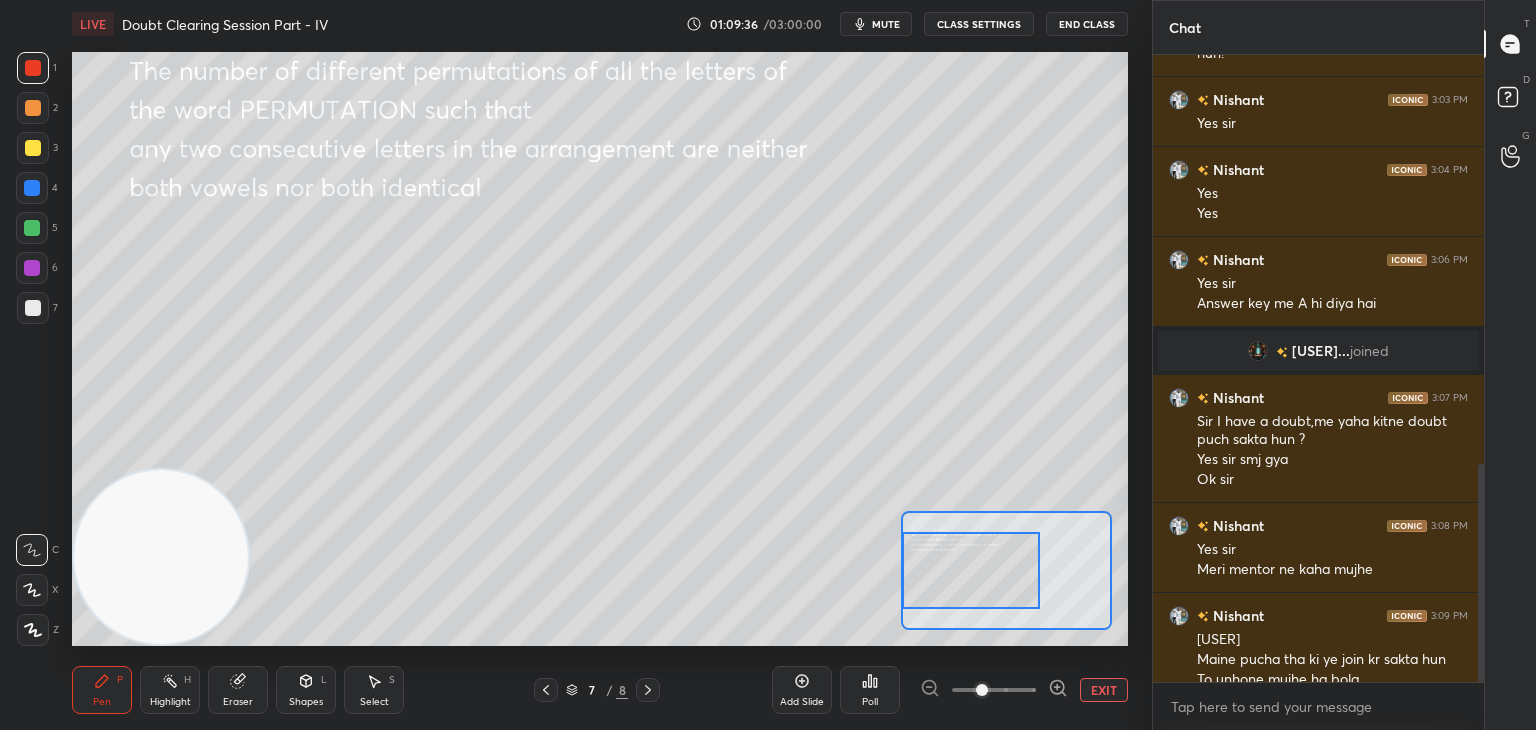 scroll, scrollTop: 1178, scrollLeft: 0, axis: vertical 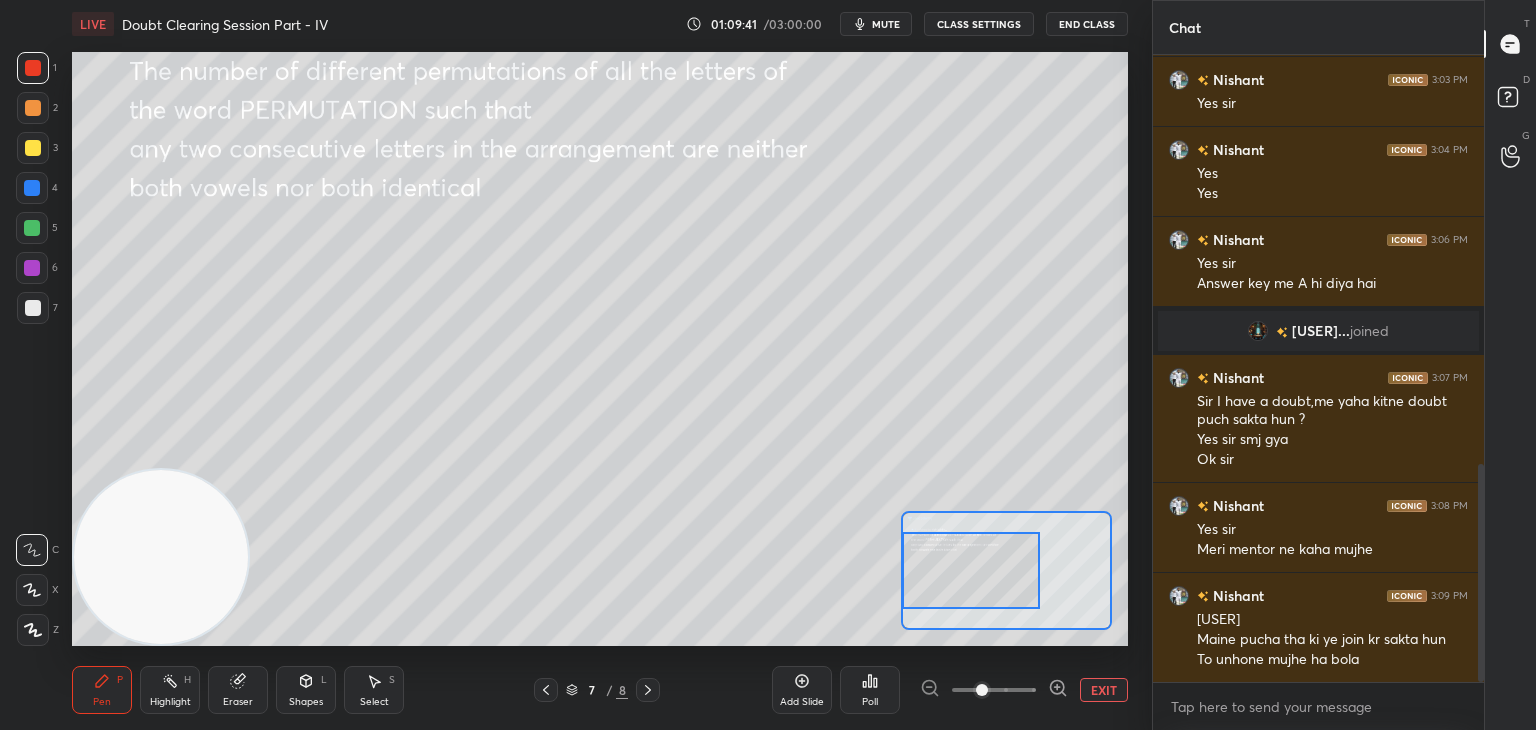 click at bounding box center (33, 148) 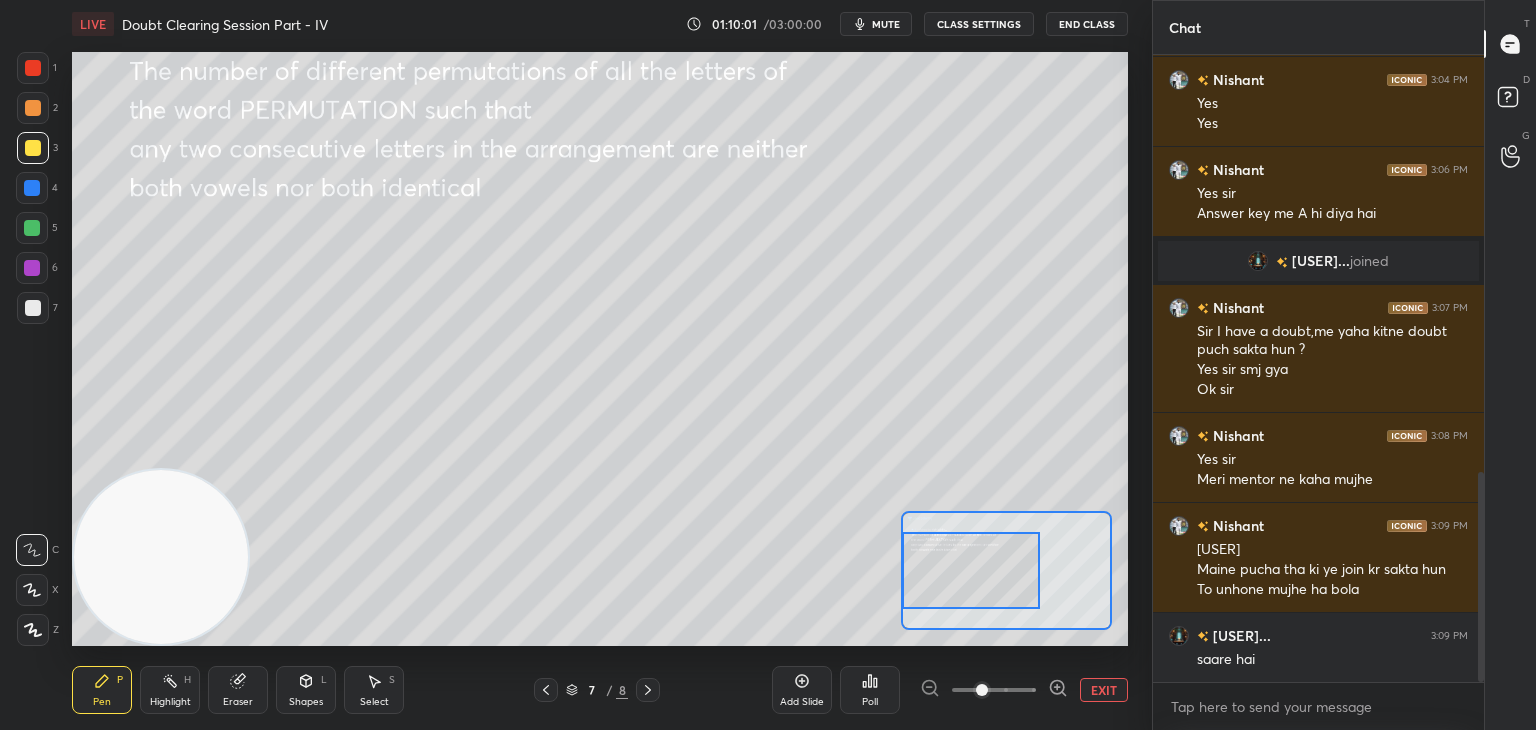 scroll, scrollTop: 1318, scrollLeft: 0, axis: vertical 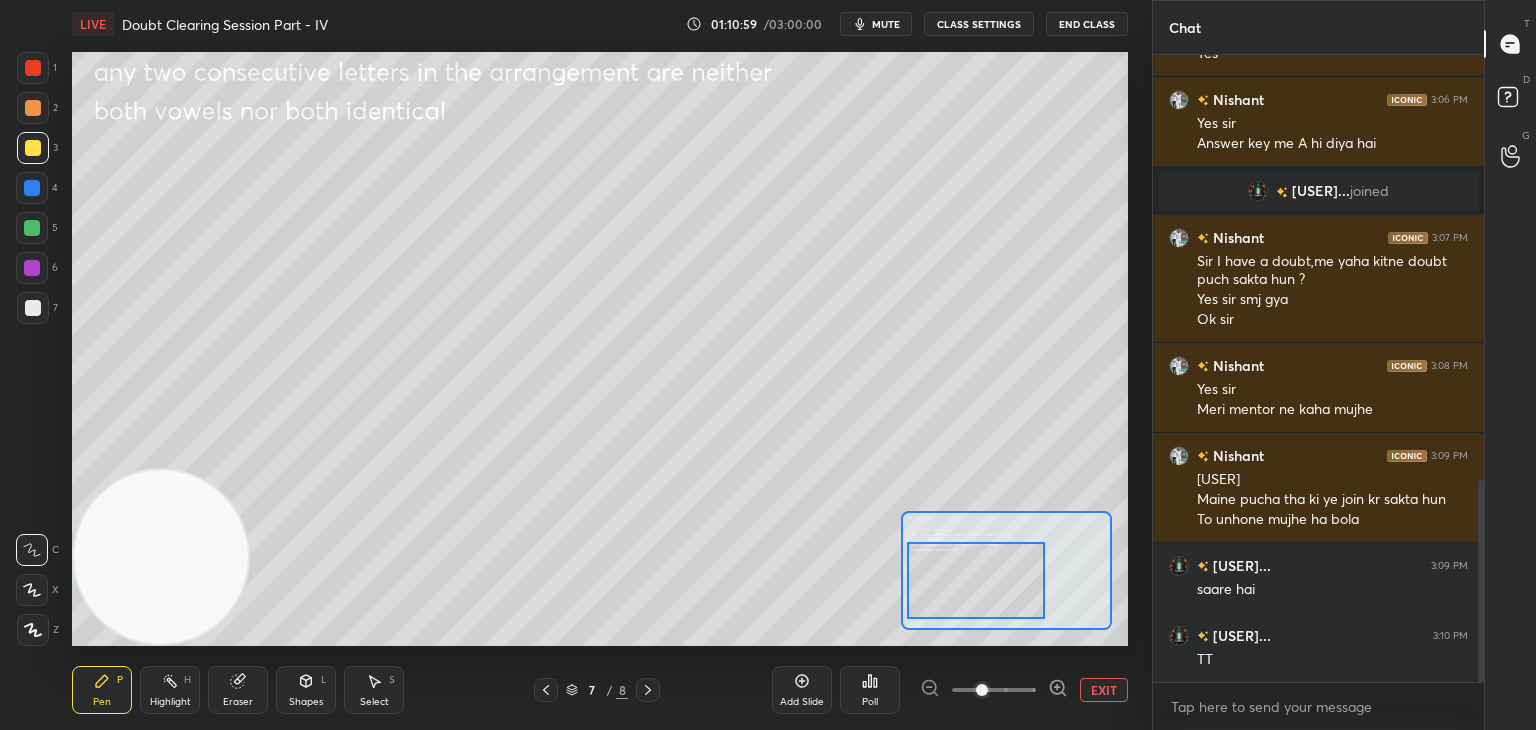 drag, startPoint x: 961, startPoint y: 557, endPoint x: 949, endPoint y: 559, distance: 12.165525 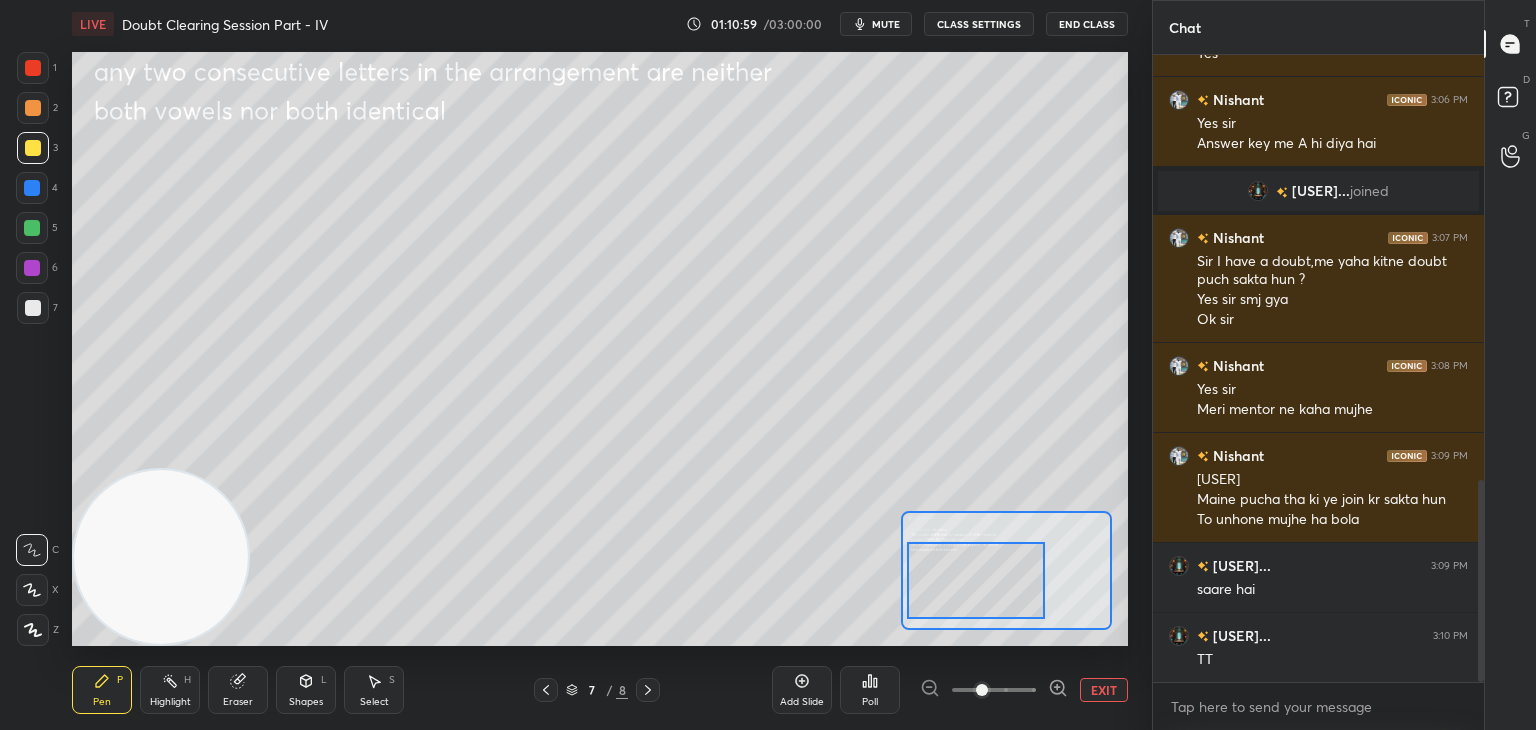 click at bounding box center (976, 580) 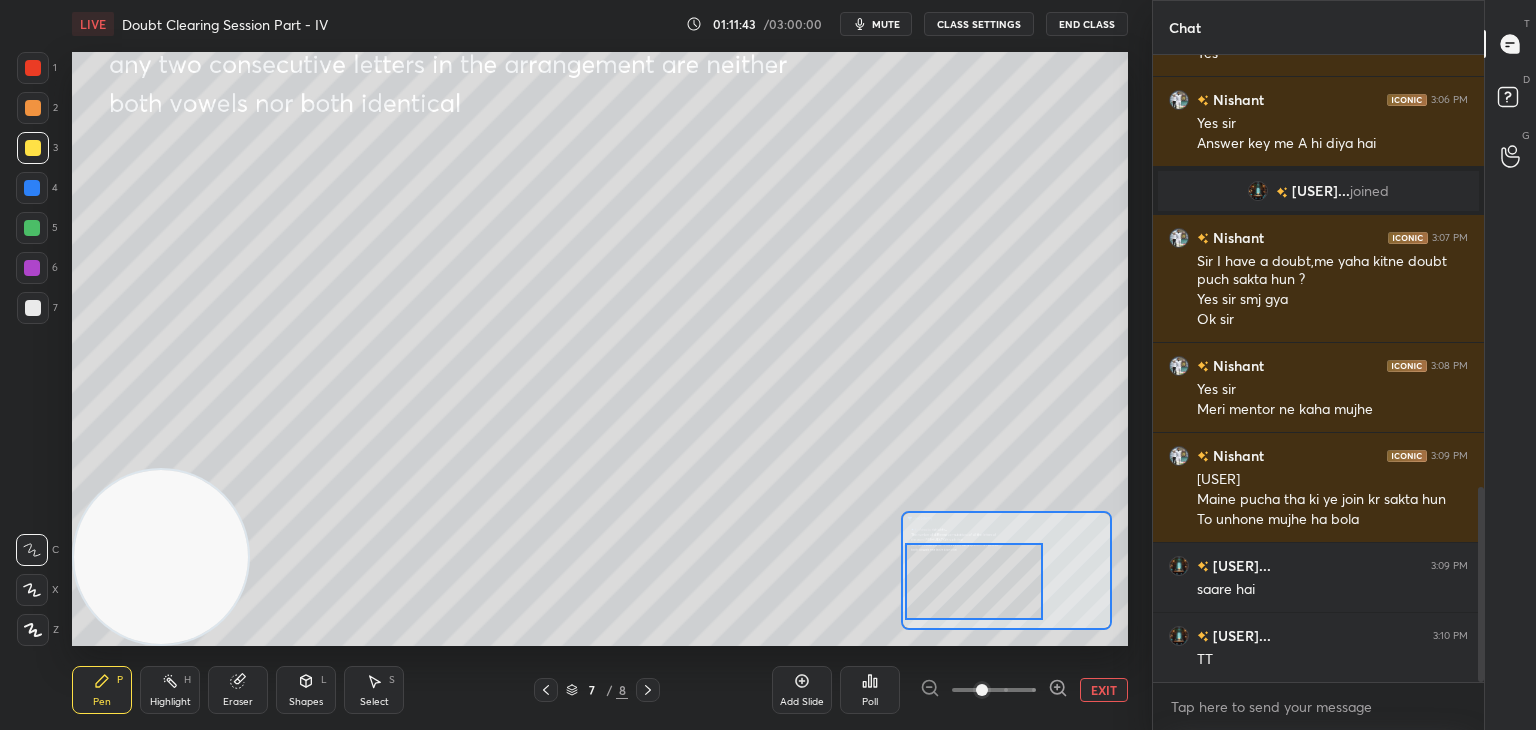scroll, scrollTop: 1388, scrollLeft: 0, axis: vertical 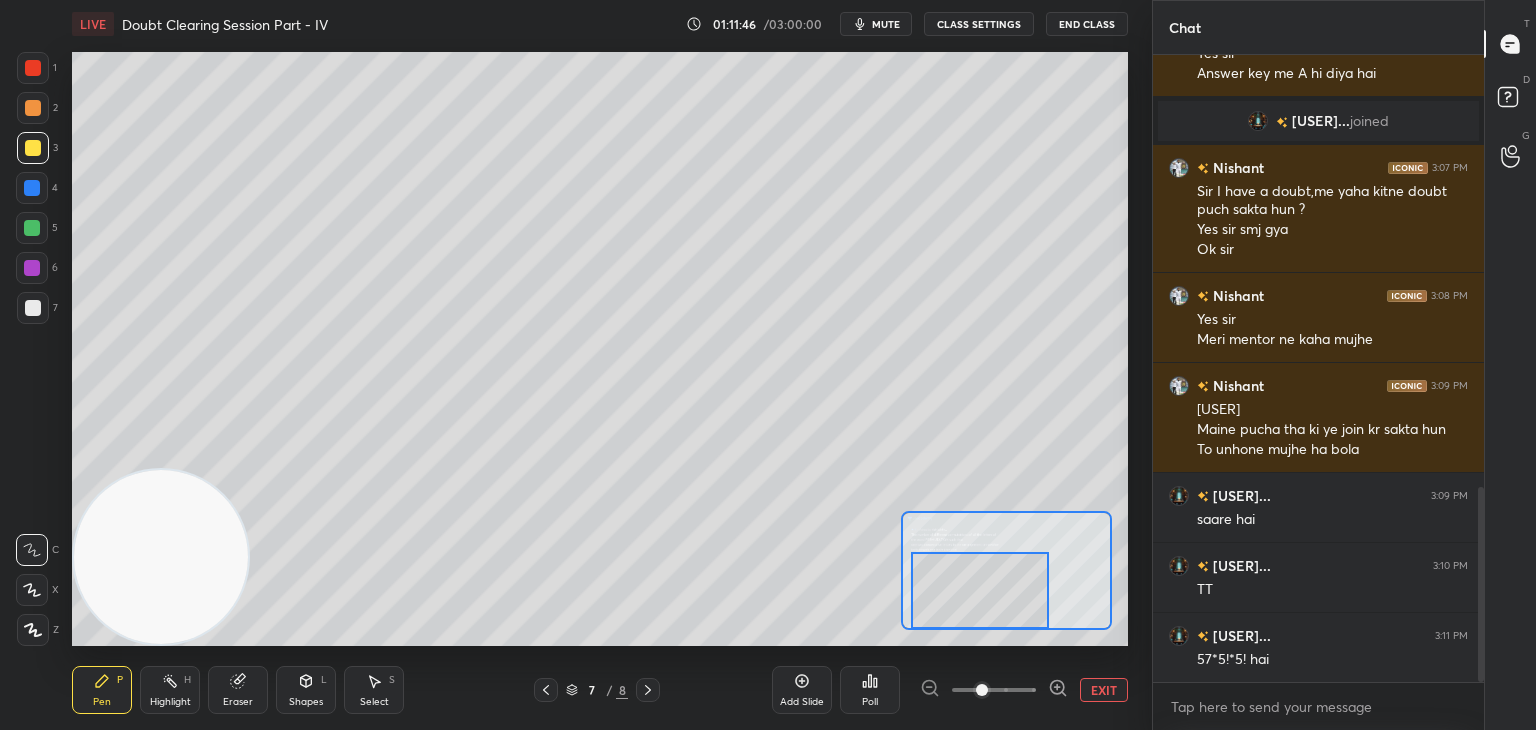 click at bounding box center (980, 590) 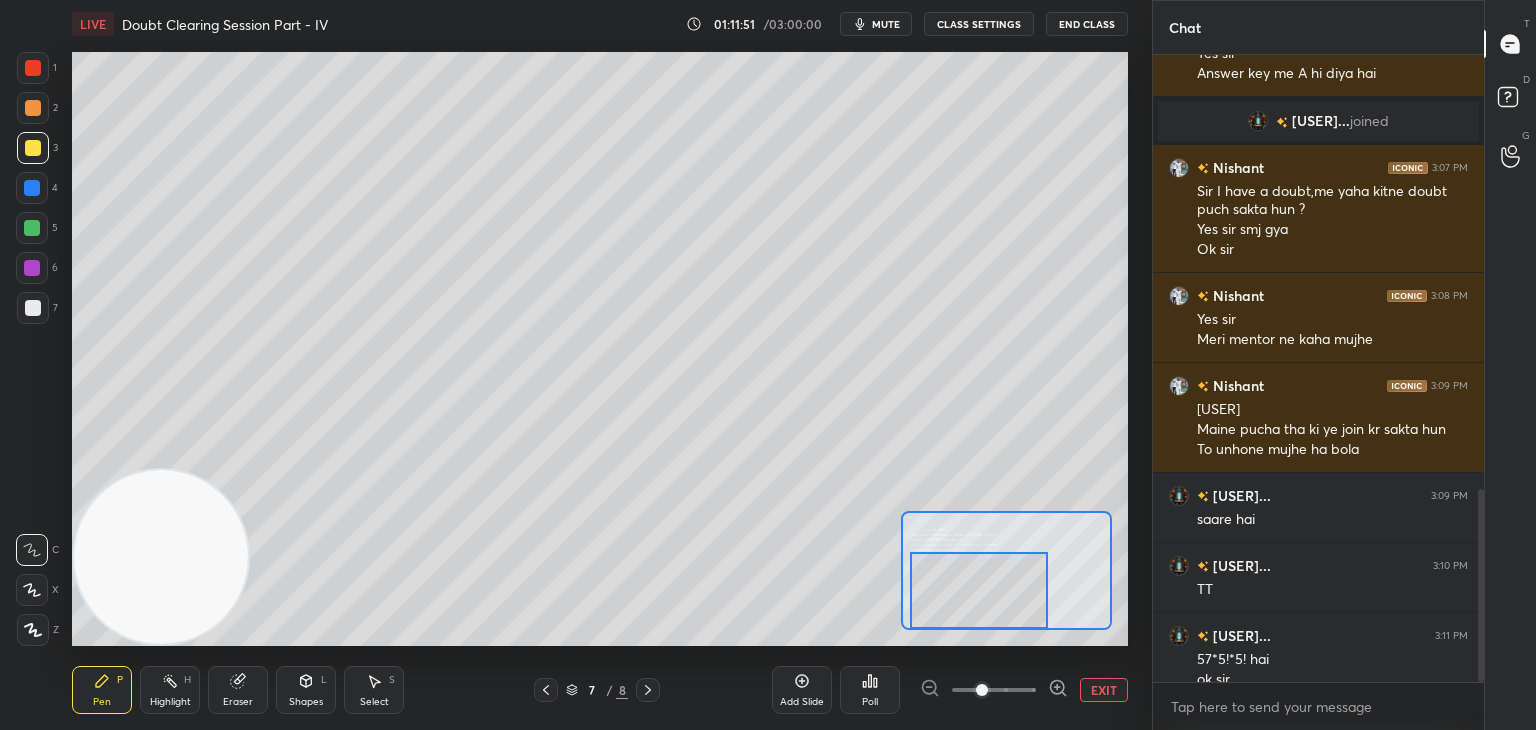 scroll, scrollTop: 1408, scrollLeft: 0, axis: vertical 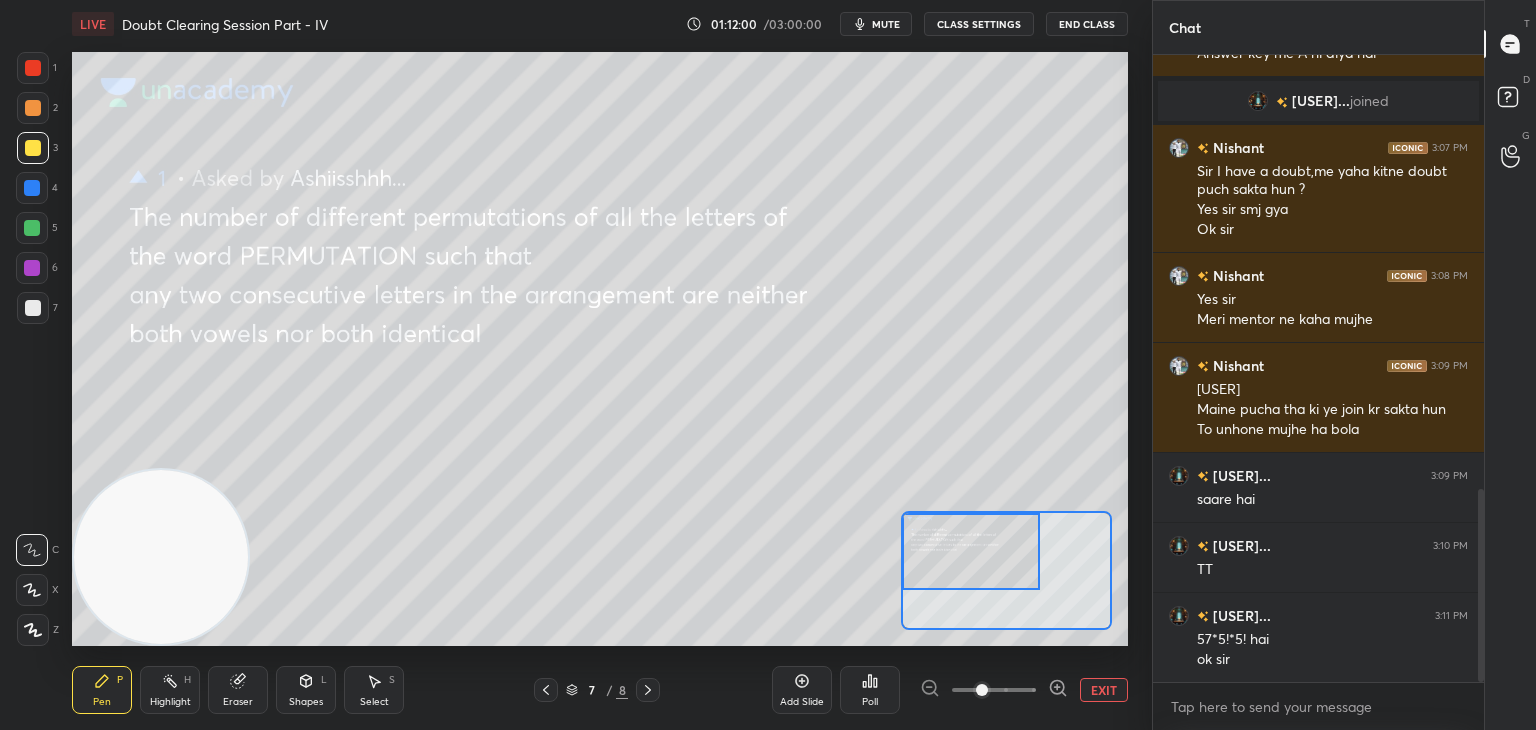 drag, startPoint x: 977, startPoint y: 567, endPoint x: 964, endPoint y: 559, distance: 15.264338 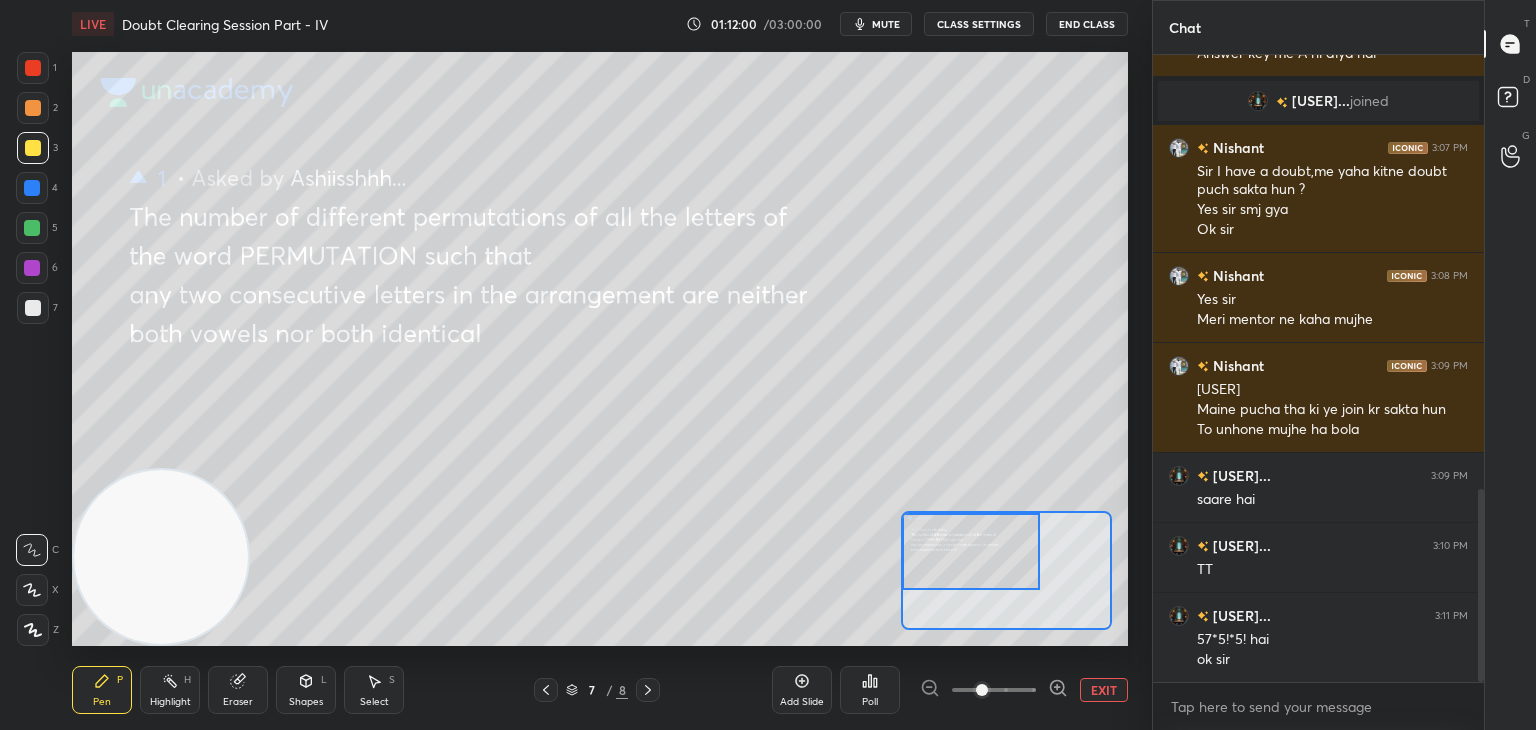 click at bounding box center (971, 551) 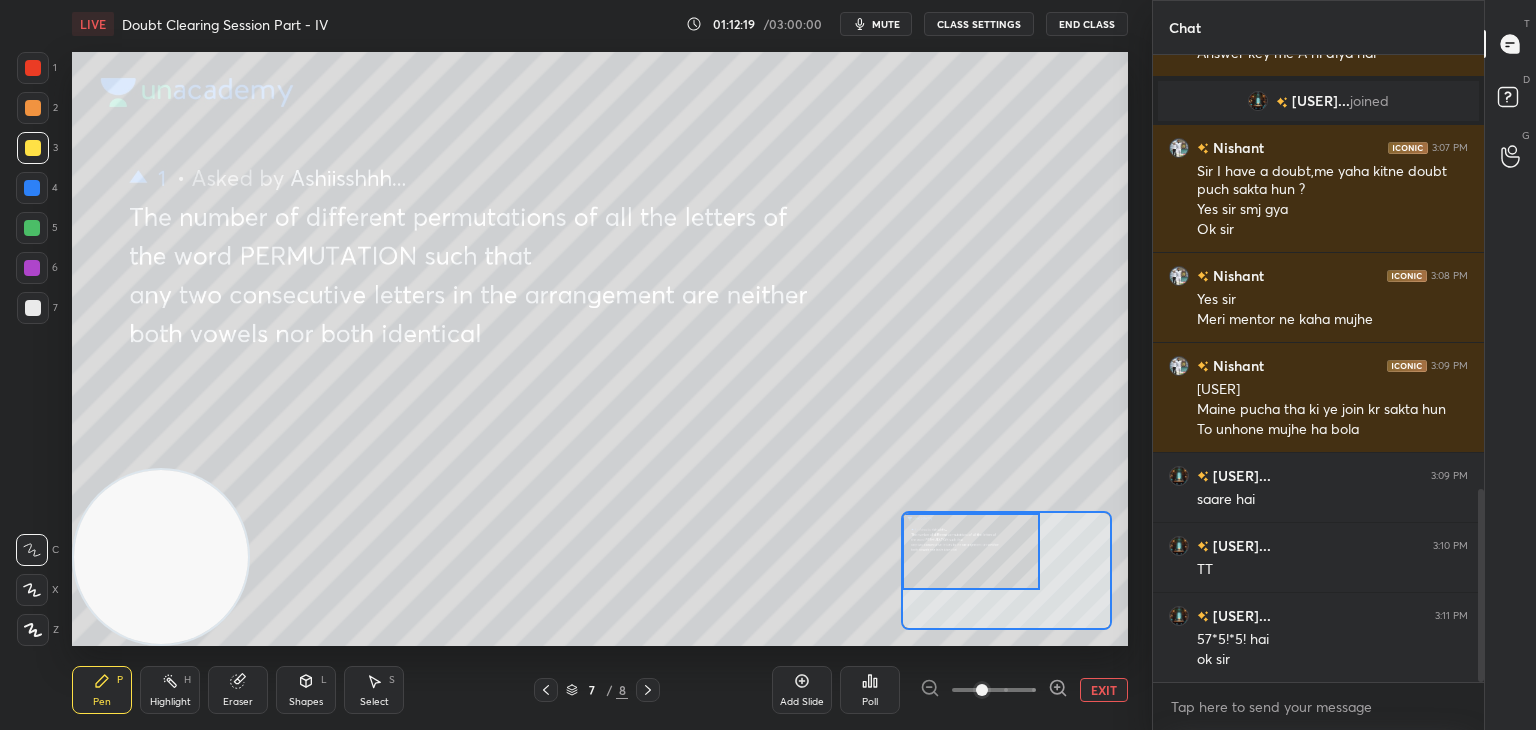 click on "EXIT" at bounding box center [1104, 690] 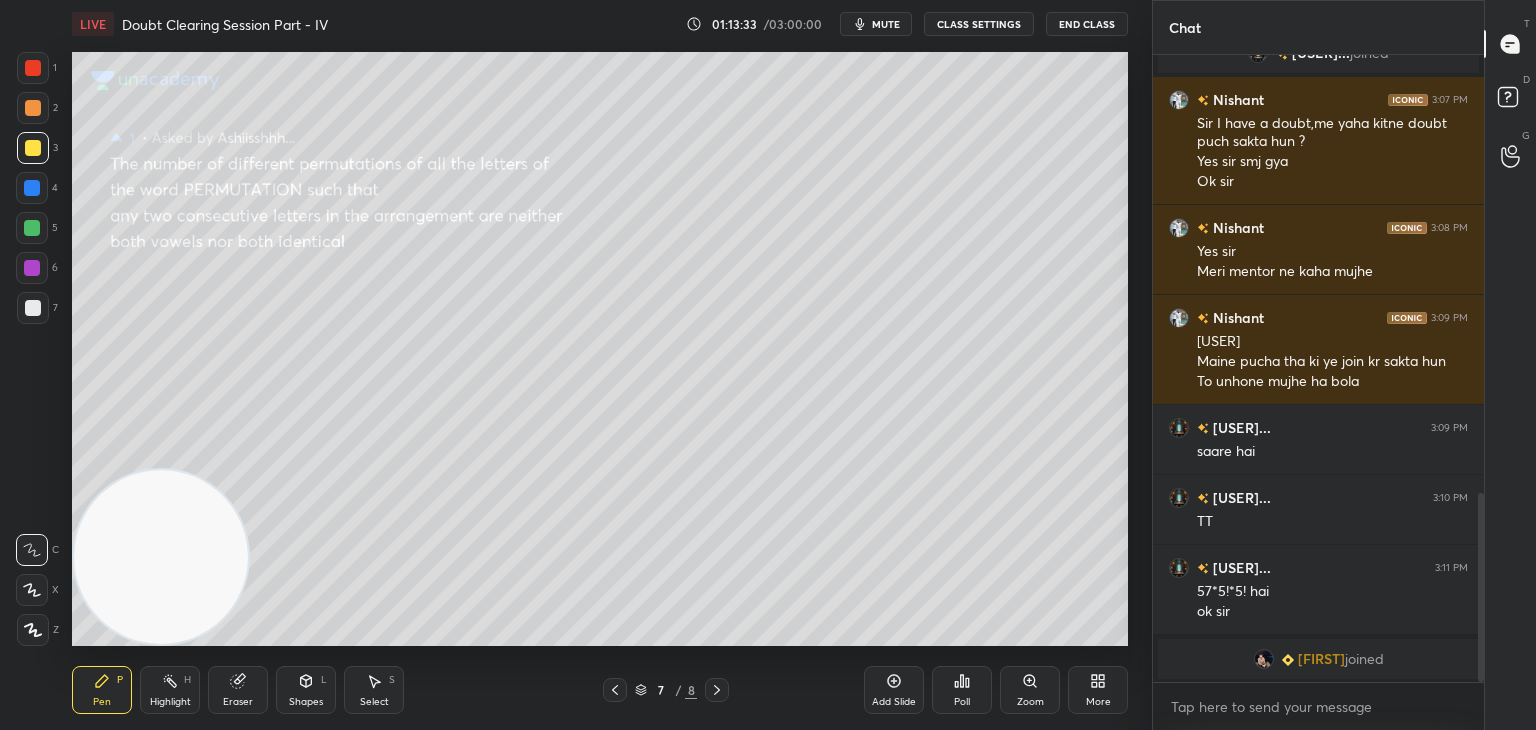 scroll, scrollTop: 1398, scrollLeft: 0, axis: vertical 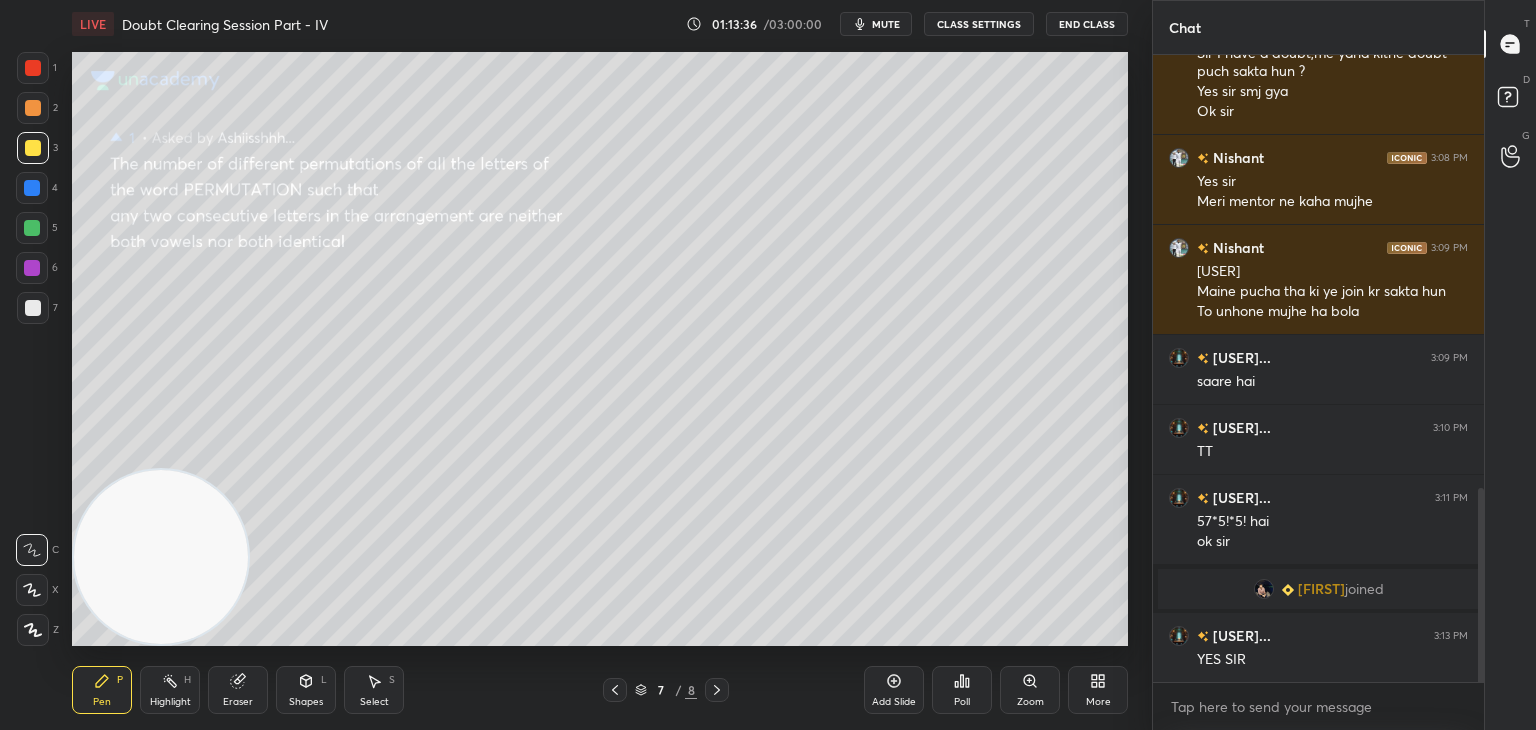 click 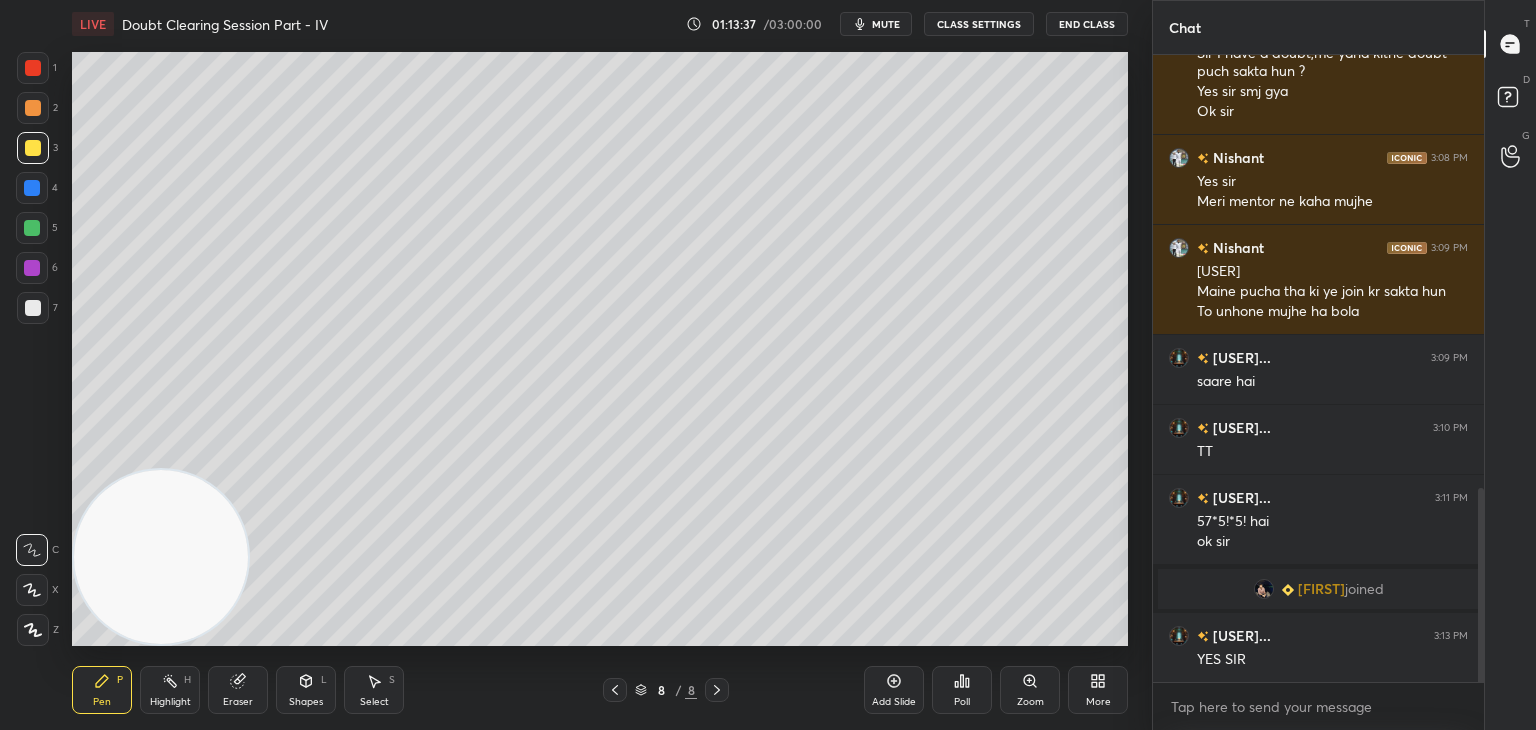 click on "mute" at bounding box center [886, 24] 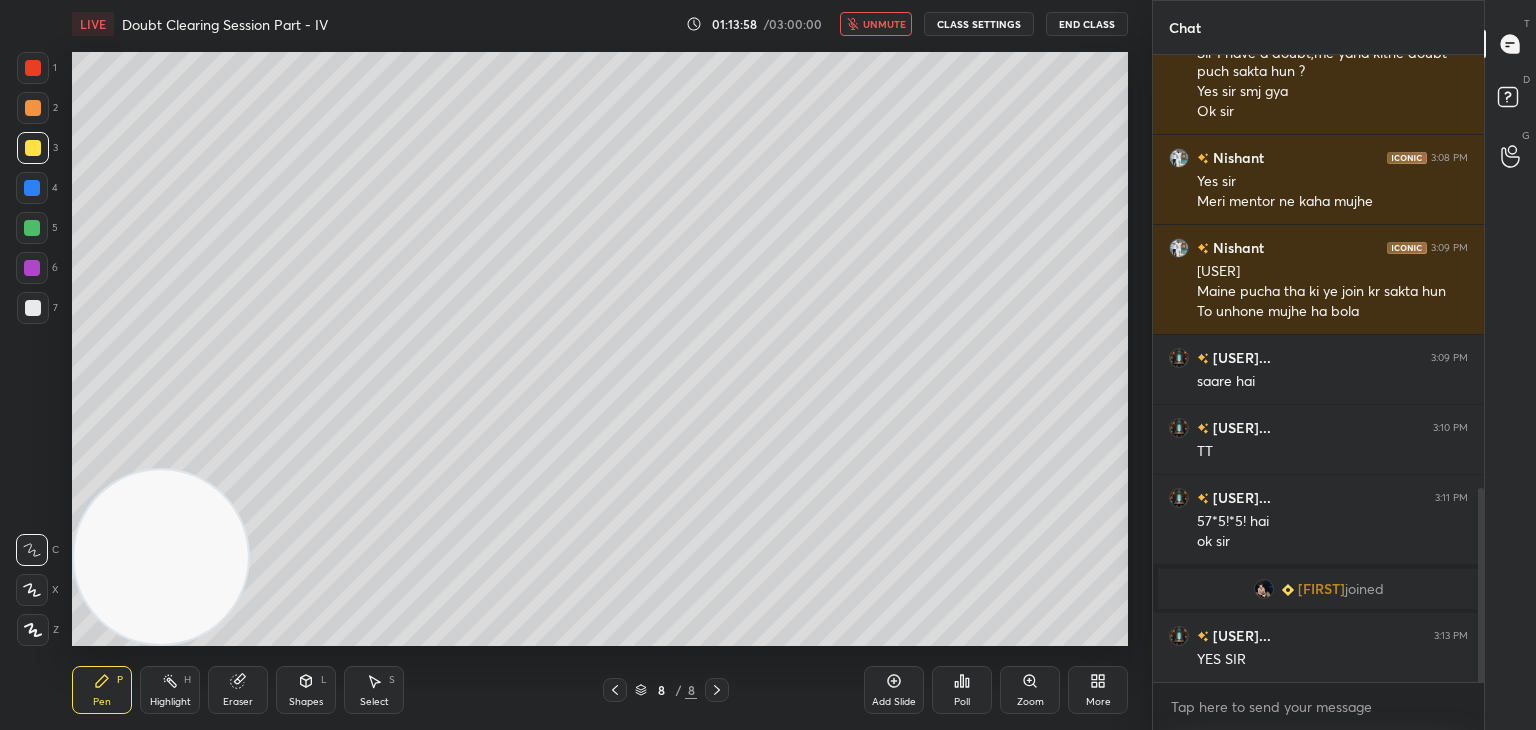 scroll, scrollTop: 1484, scrollLeft: 0, axis: vertical 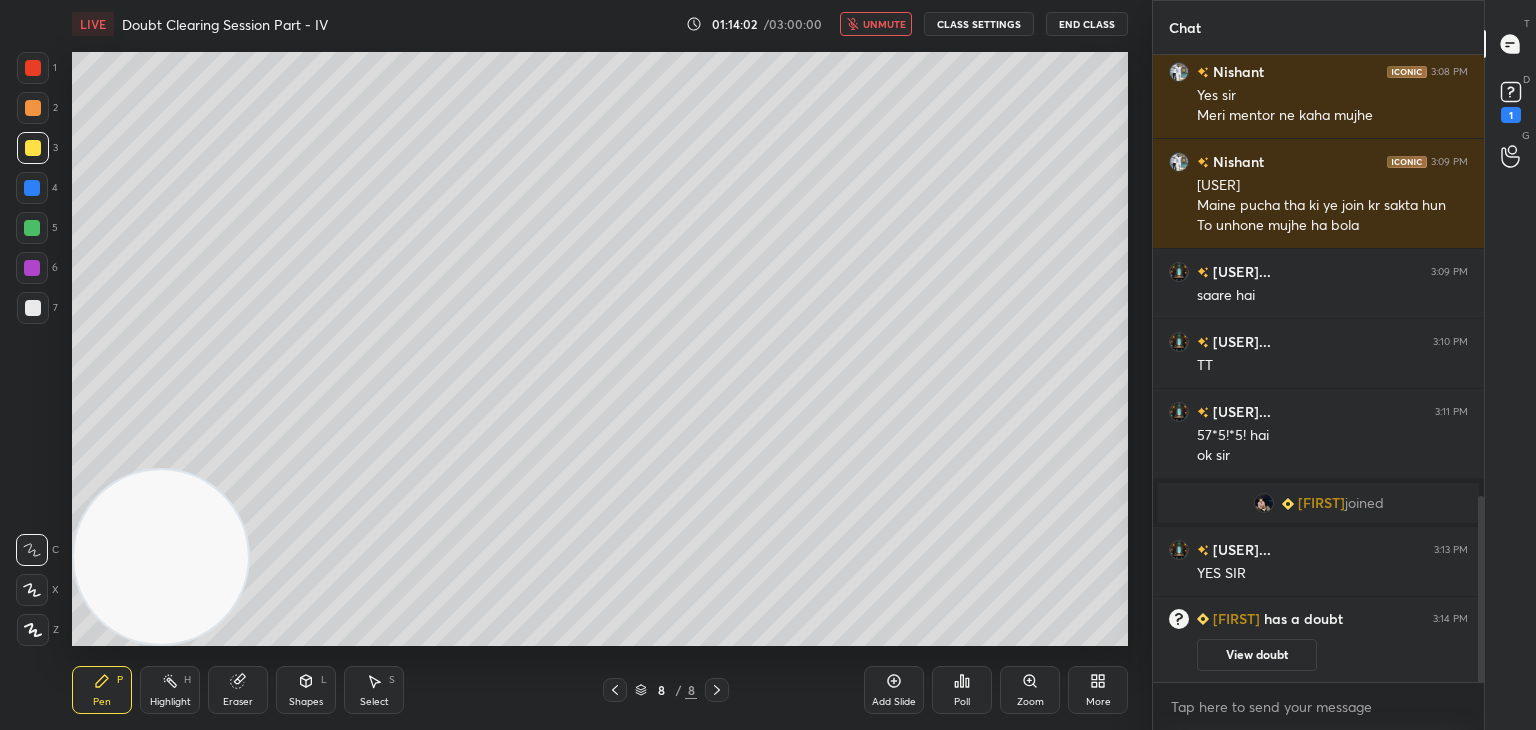 drag, startPoint x: 613, startPoint y: 689, endPoint x: 627, endPoint y: 685, distance: 14.56022 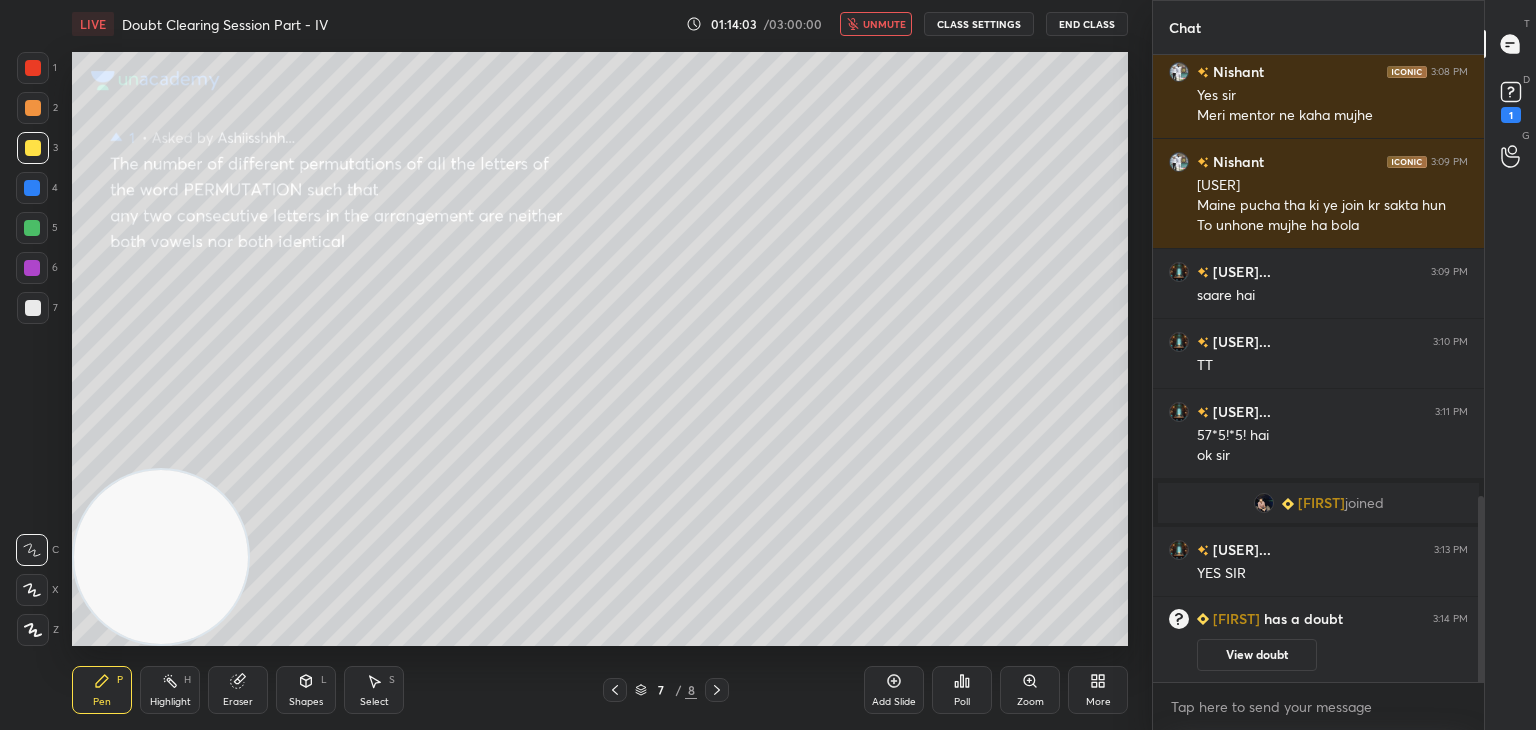 click on "View doubt" at bounding box center [1257, 655] 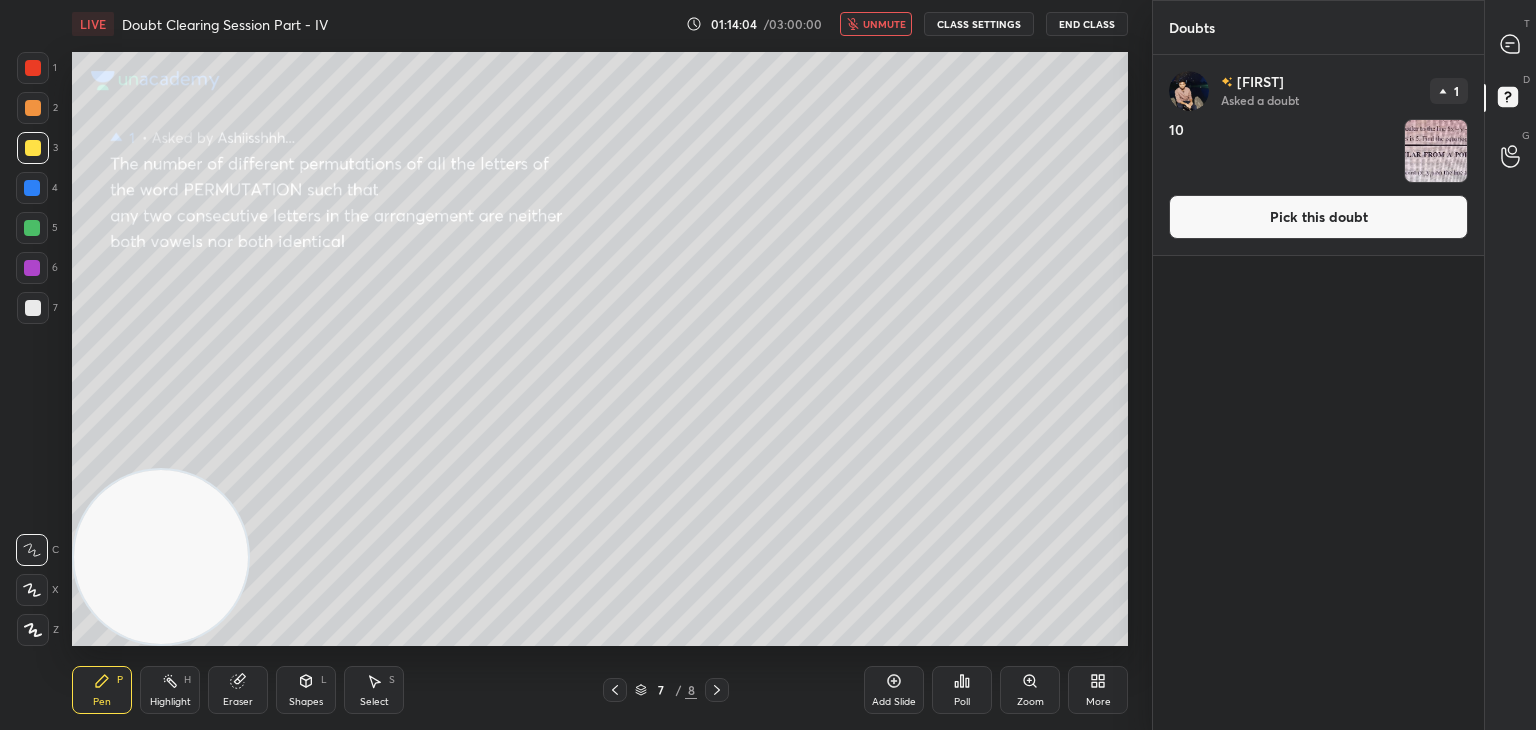 click on "Pick this doubt" at bounding box center [1318, 217] 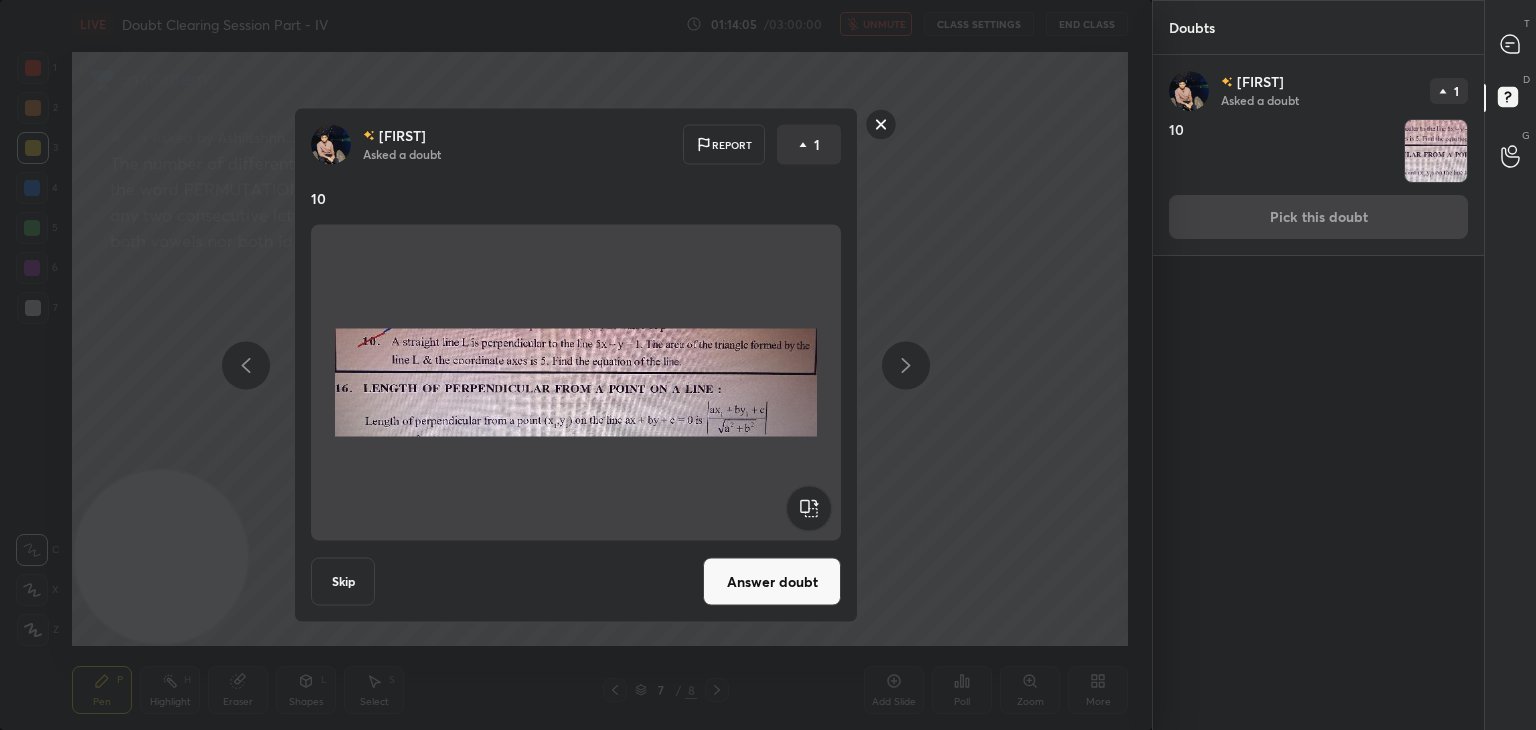 click on "[PERSON] Asked a doubt Report 1 10 Skip Answer doubt" at bounding box center [576, 365] 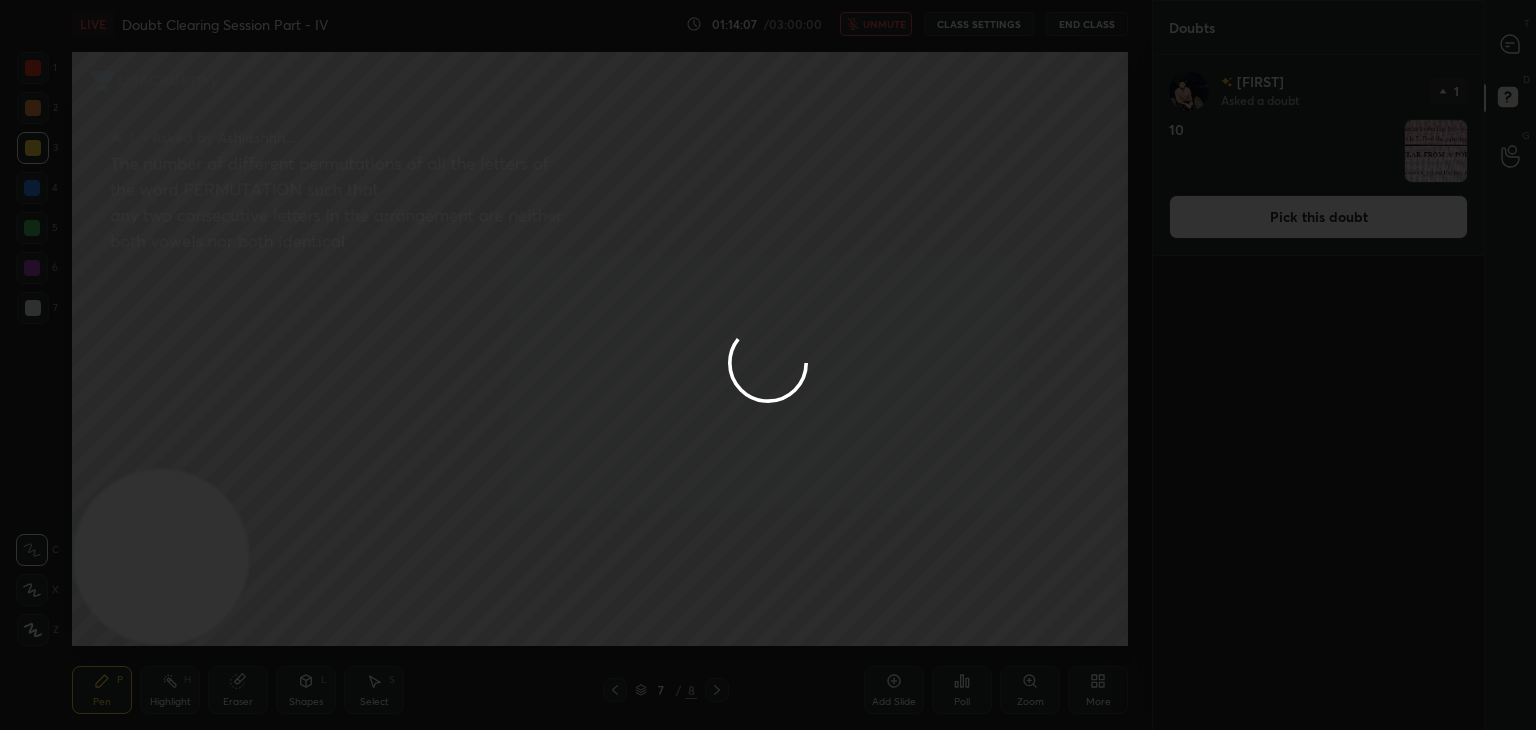 click at bounding box center (768, 365) 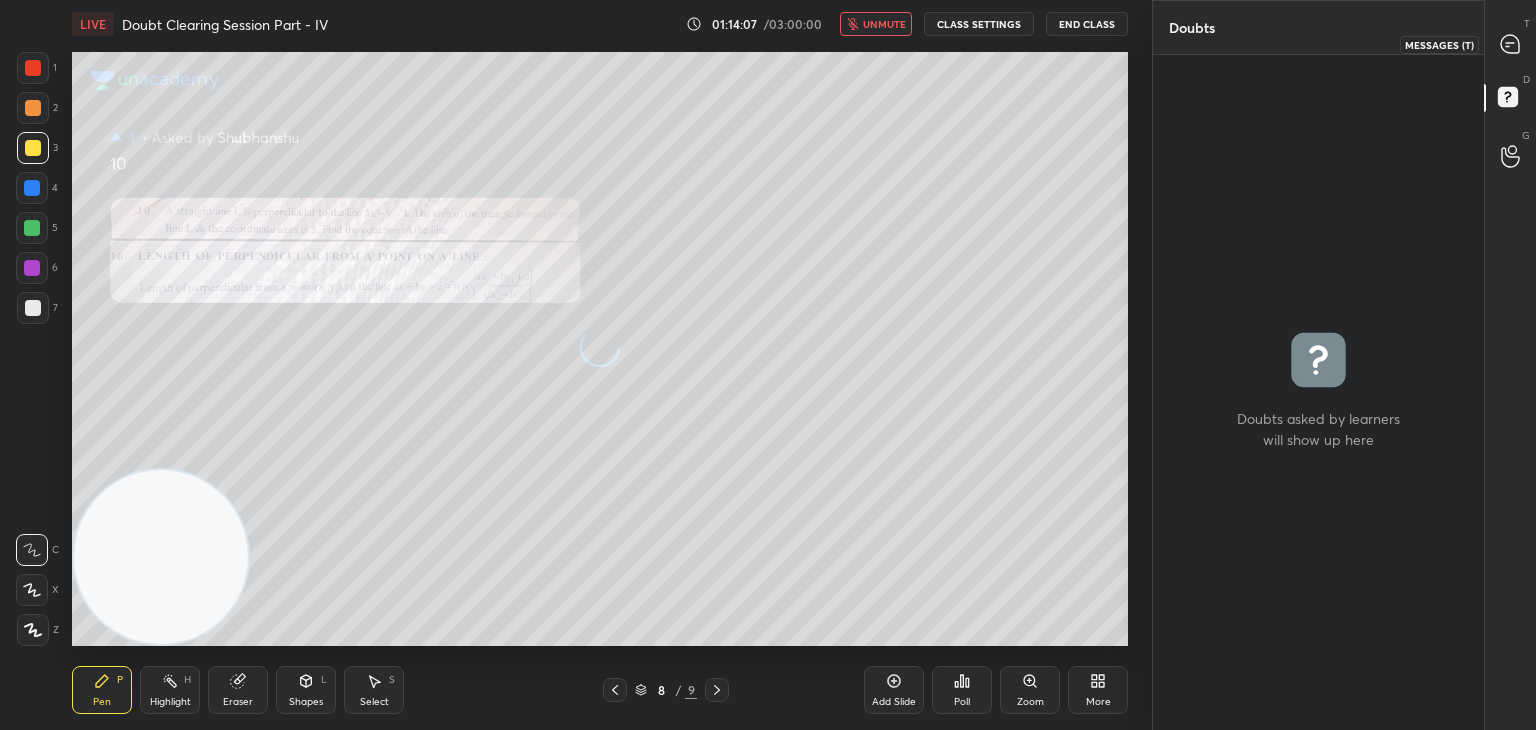 click at bounding box center (1511, 44) 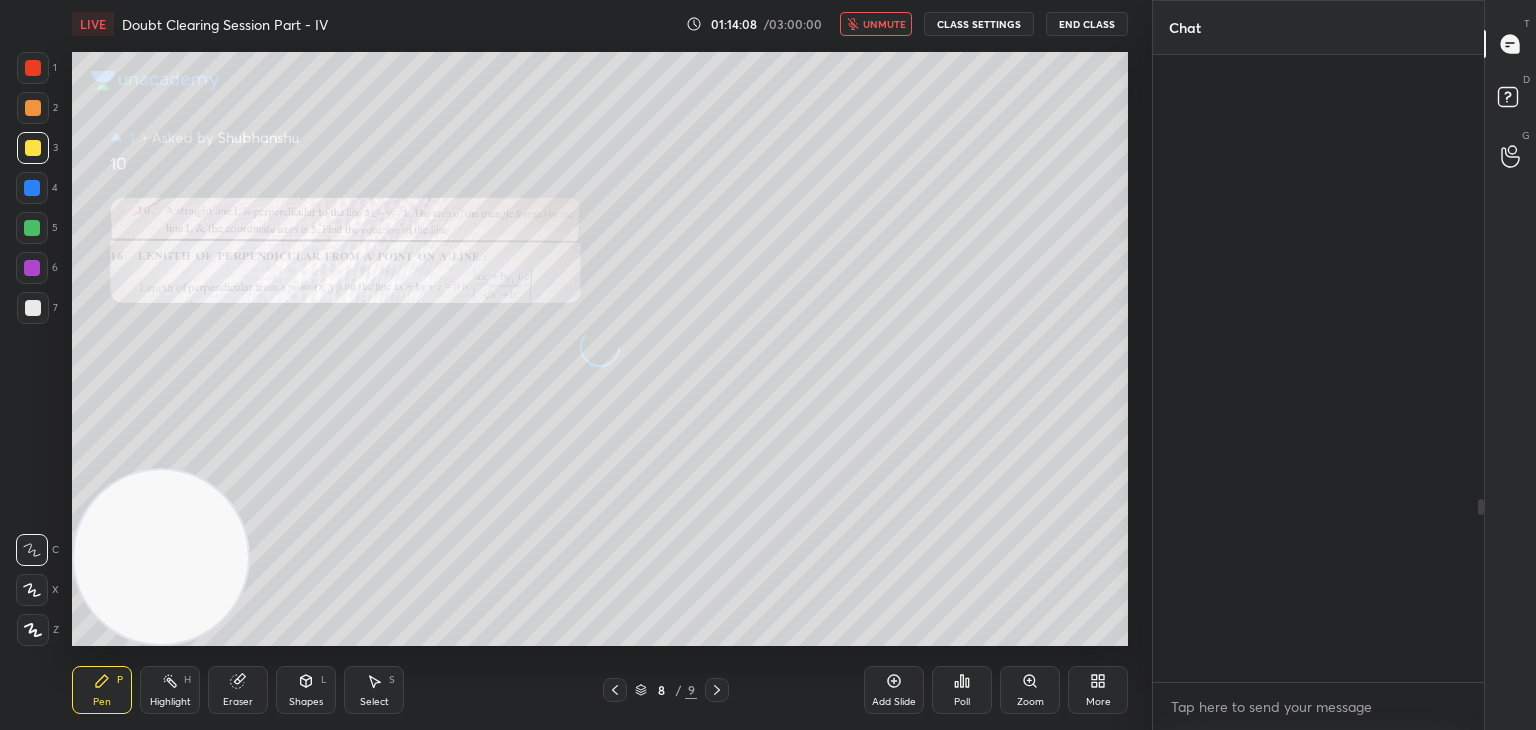 scroll, scrollTop: 1526, scrollLeft: 0, axis: vertical 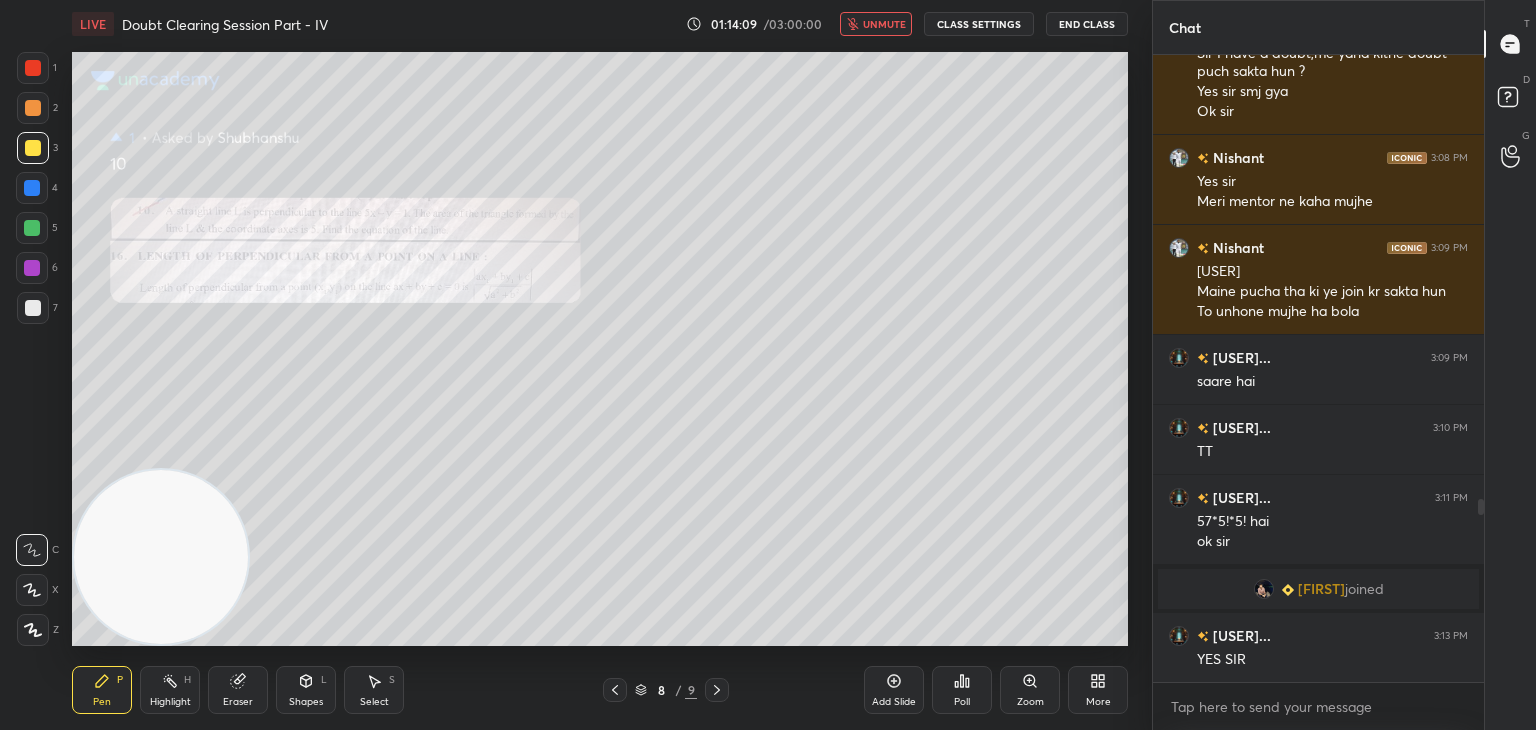 click 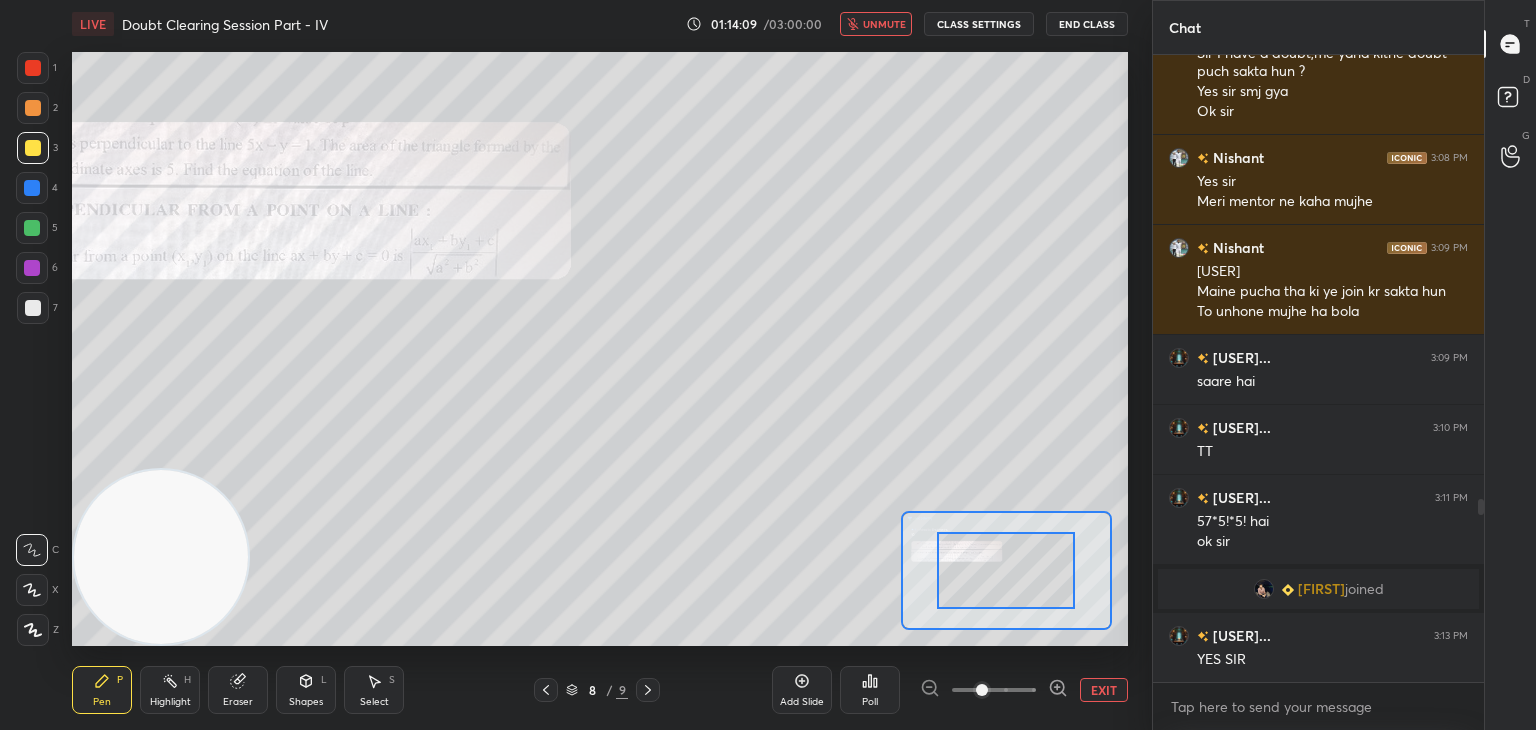 click at bounding box center [994, 690] 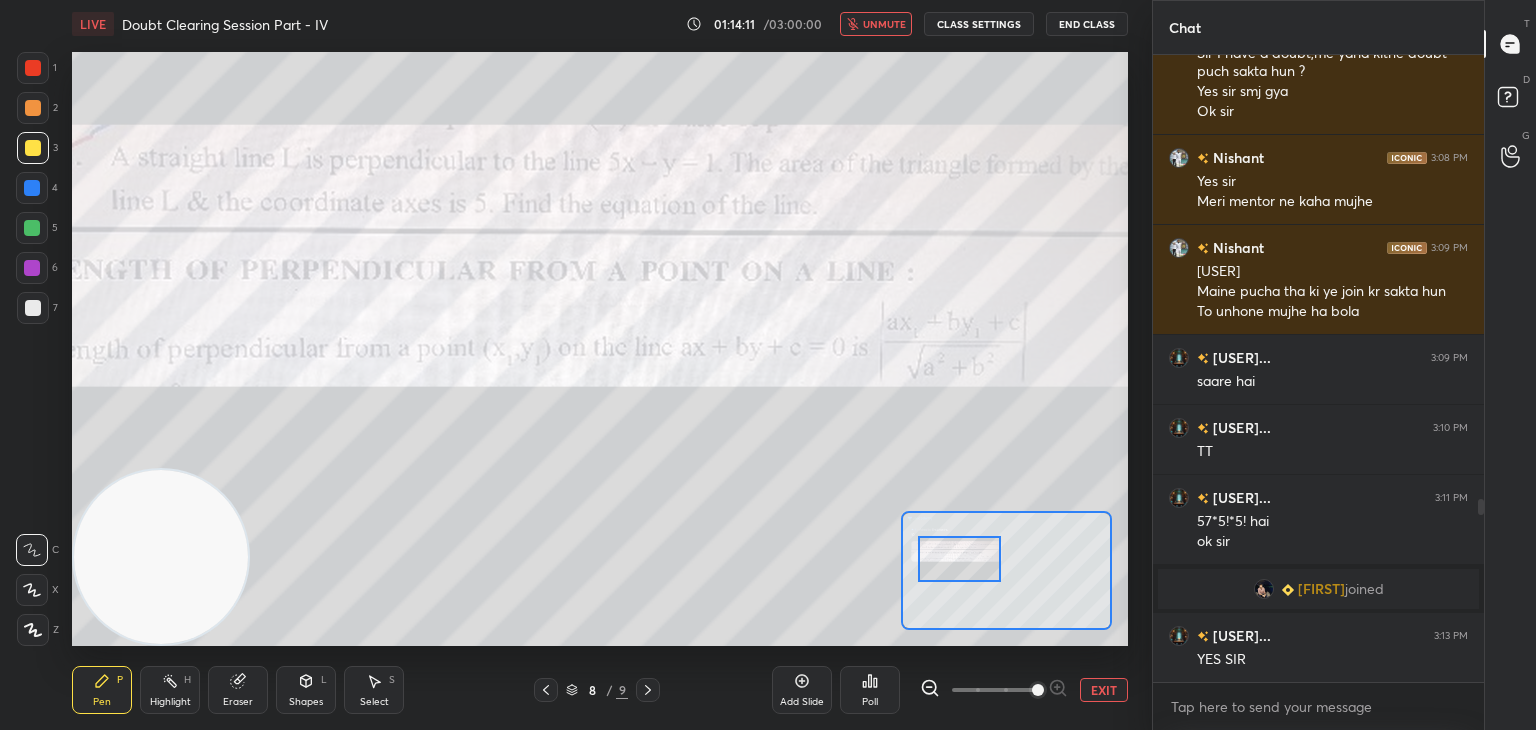 drag, startPoint x: 1032, startPoint y: 575, endPoint x: 989, endPoint y: 565, distance: 44.14748 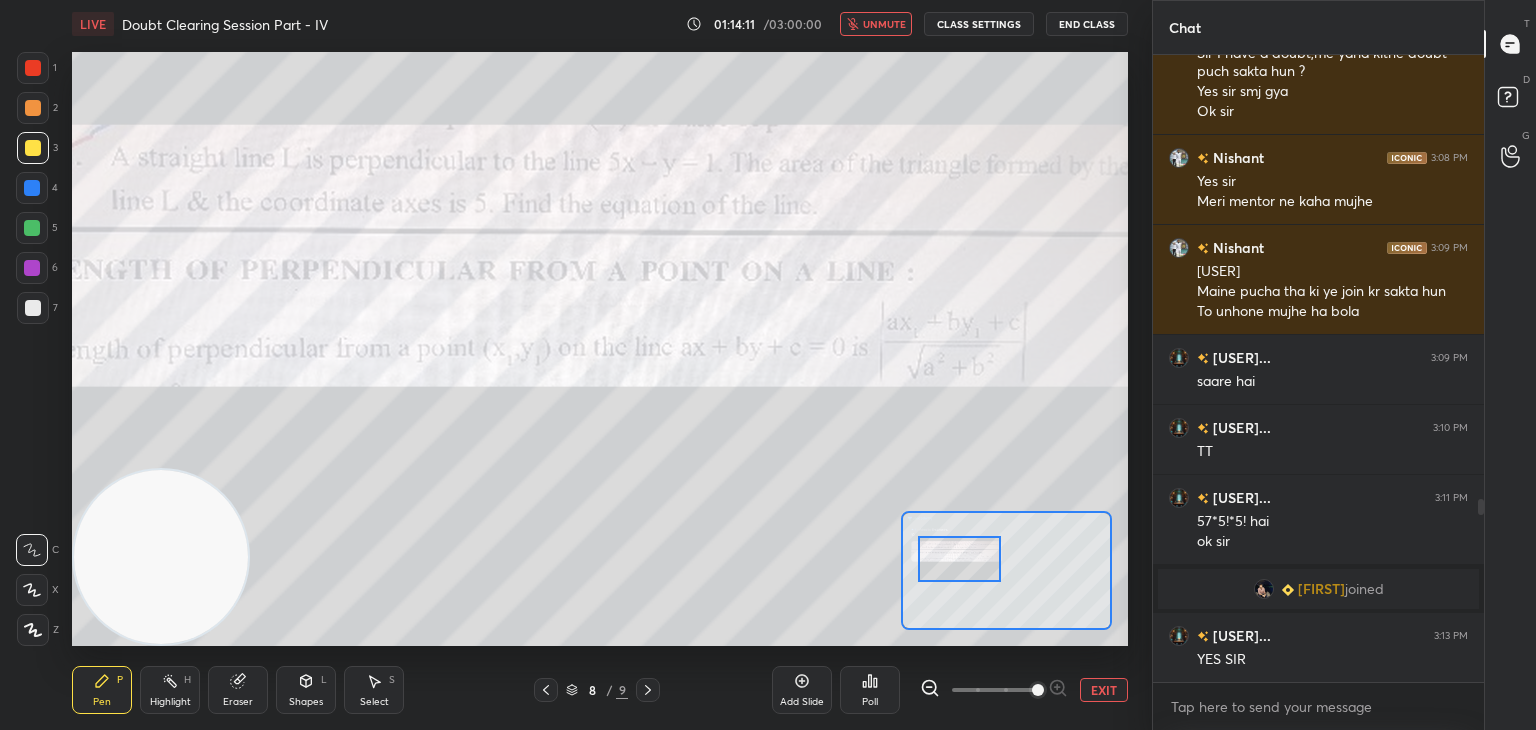 click at bounding box center [959, 559] 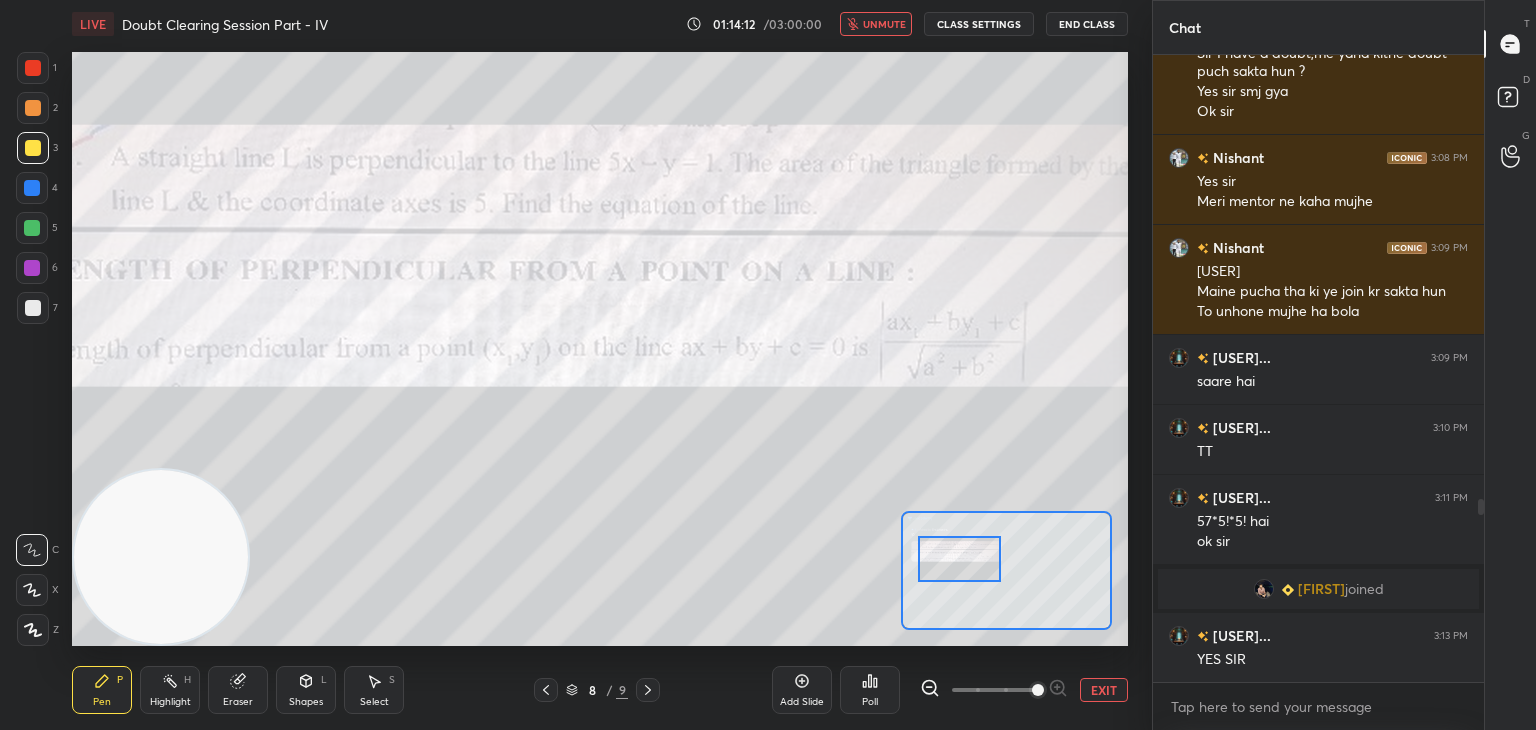 click at bounding box center [994, 690] 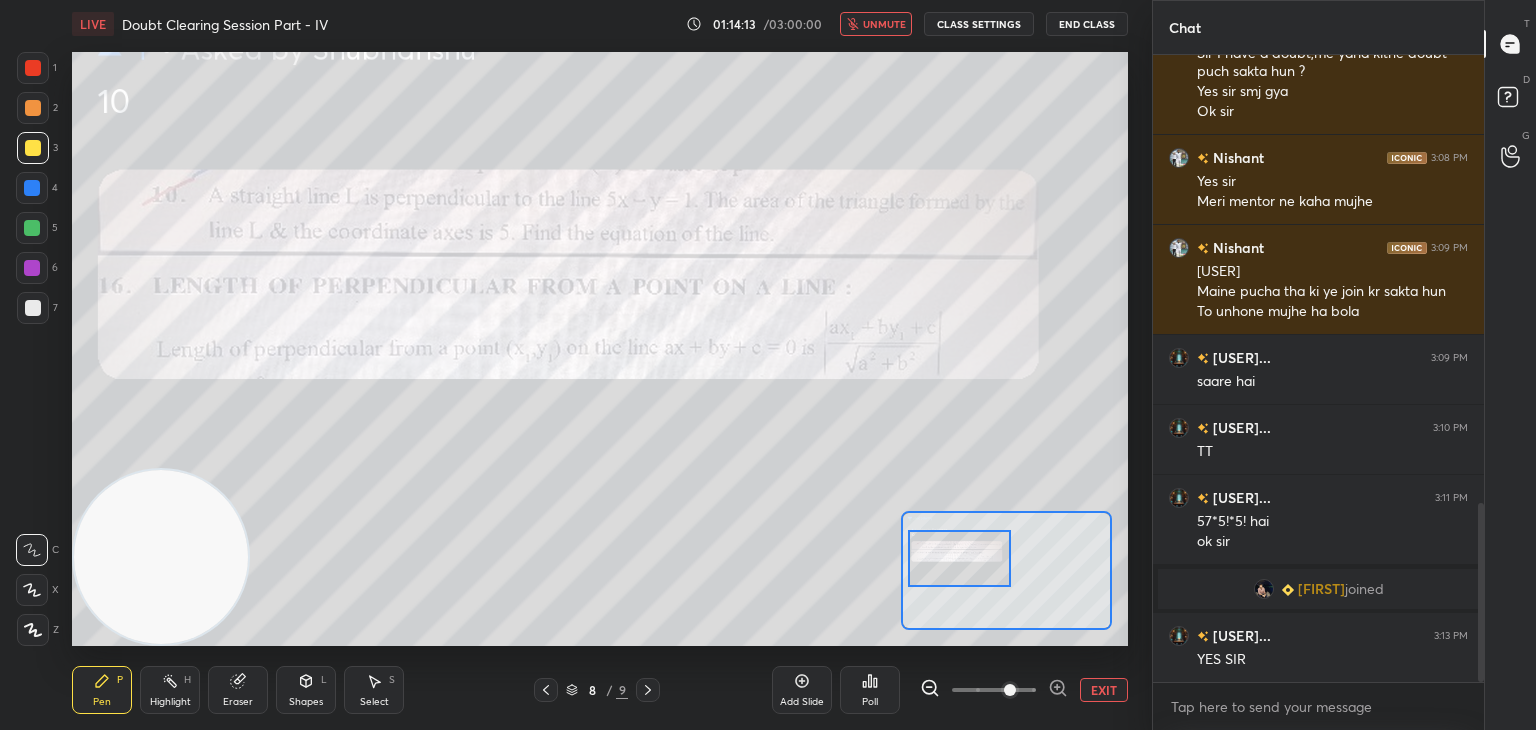 scroll, scrollTop: 1574, scrollLeft: 0, axis: vertical 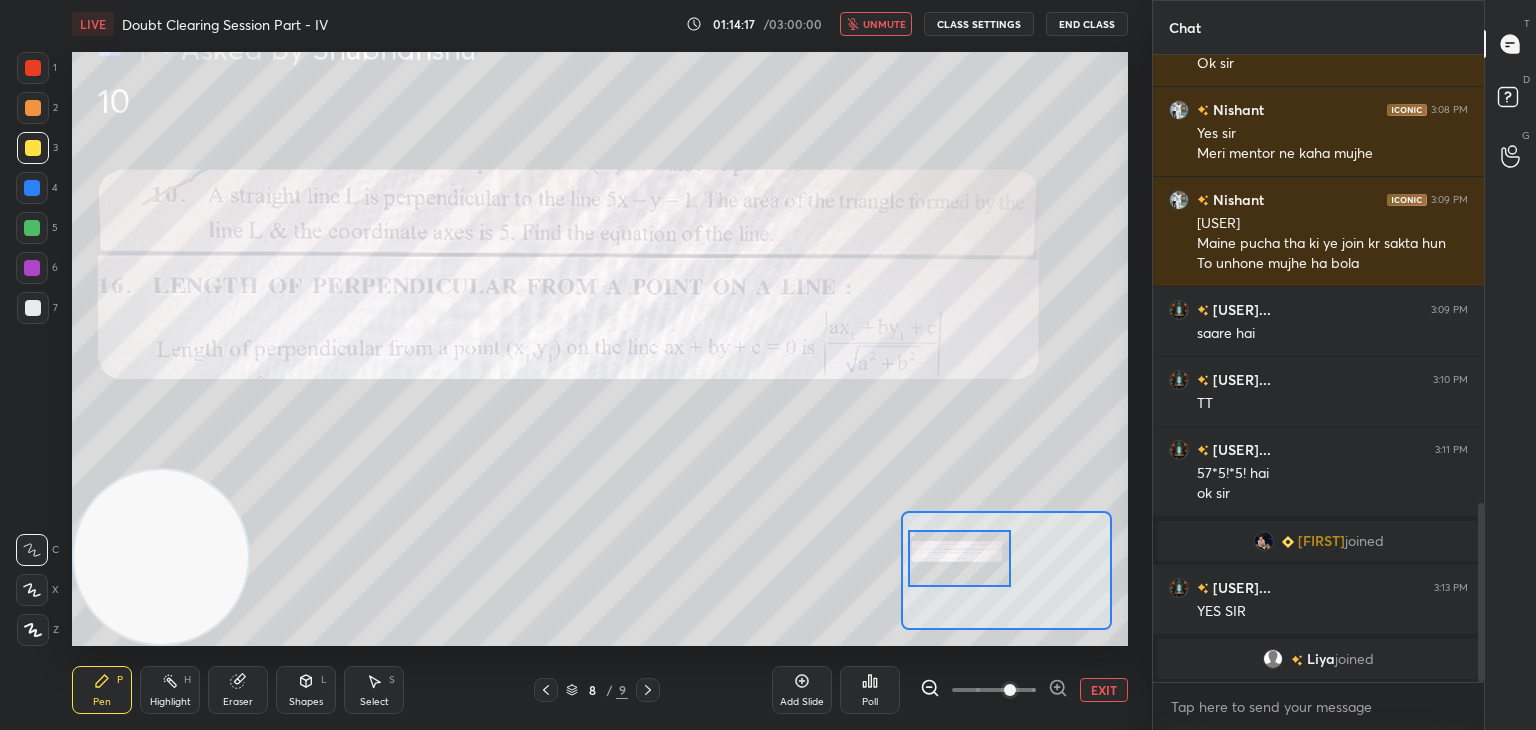 click on "unmute" at bounding box center [884, 24] 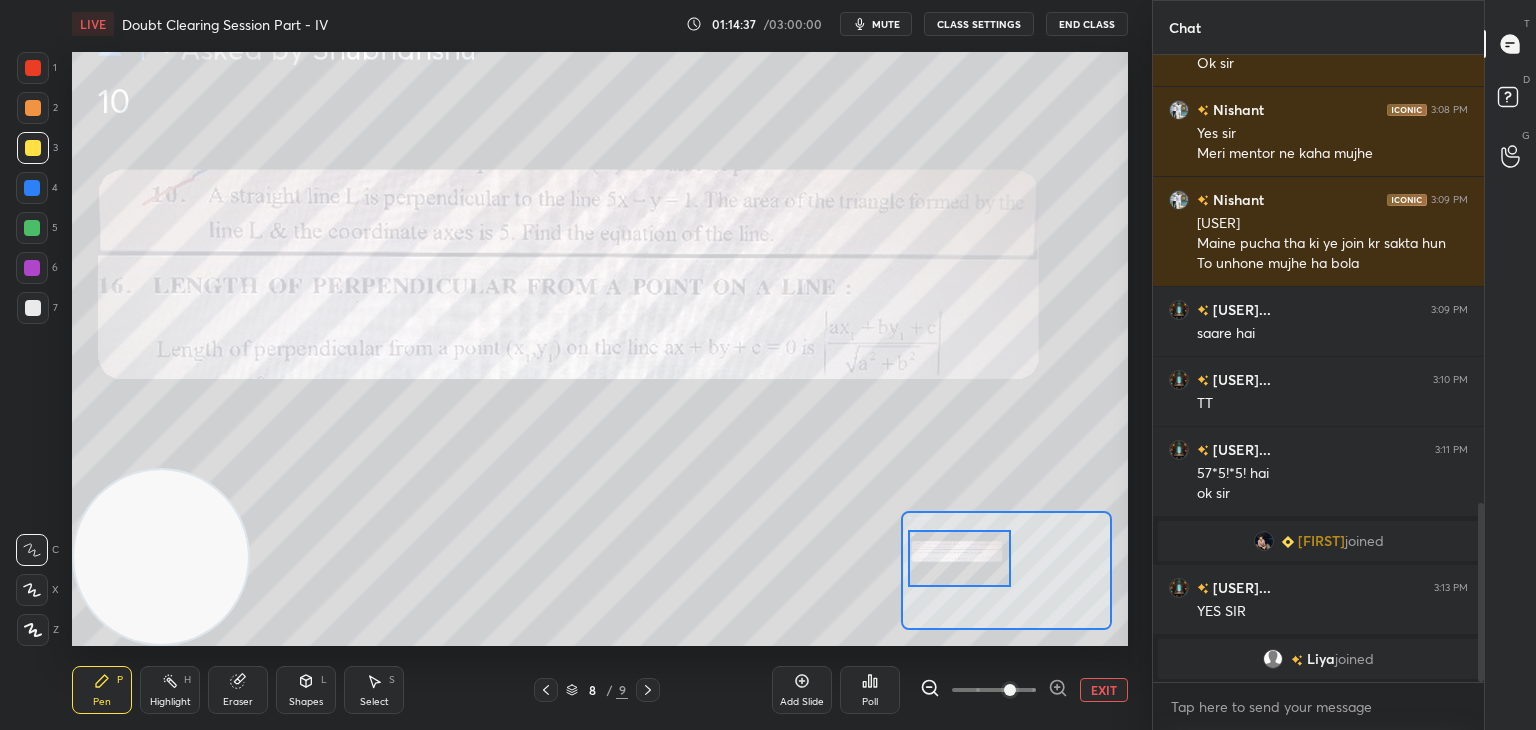 click on "EXIT" at bounding box center (1104, 690) 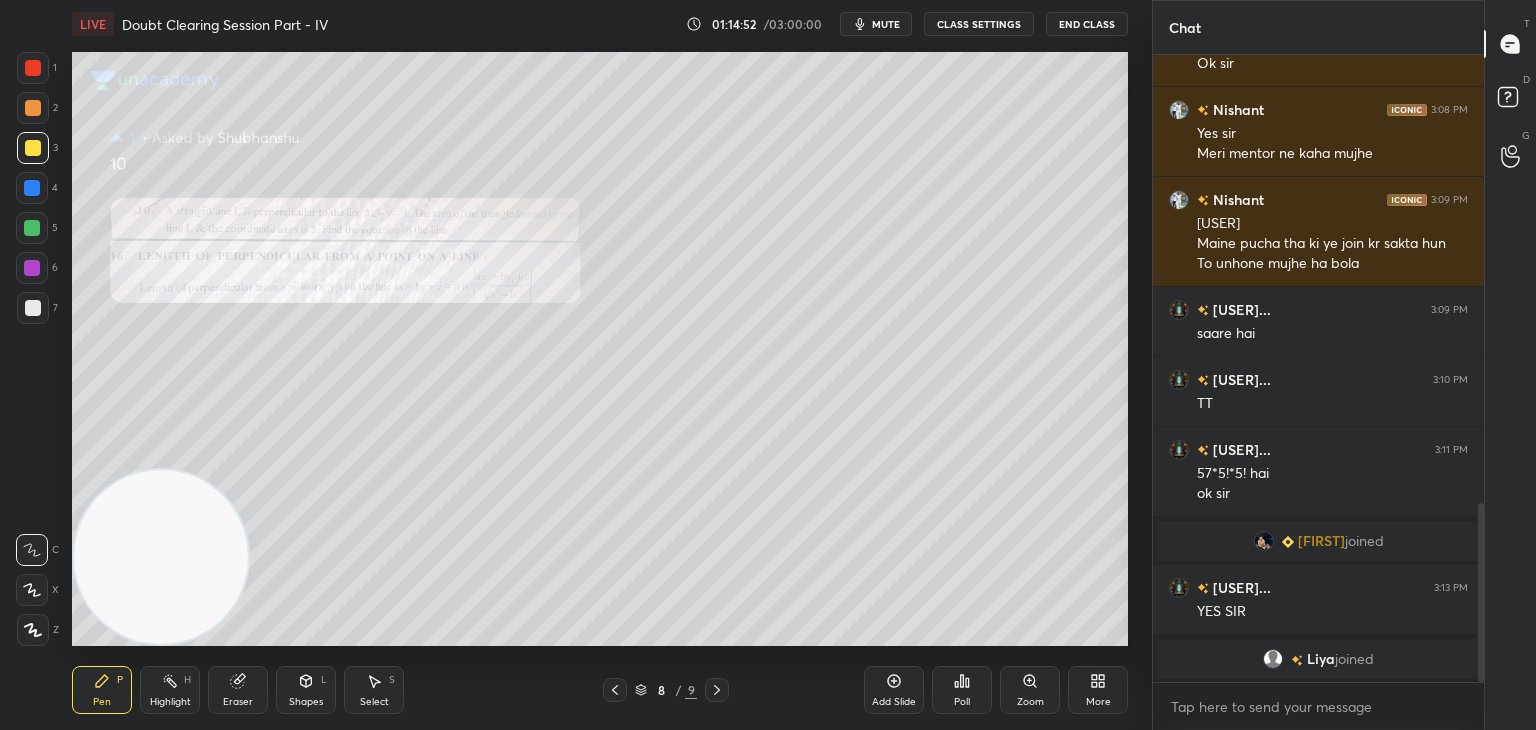 scroll, scrollTop: 1516, scrollLeft: 0, axis: vertical 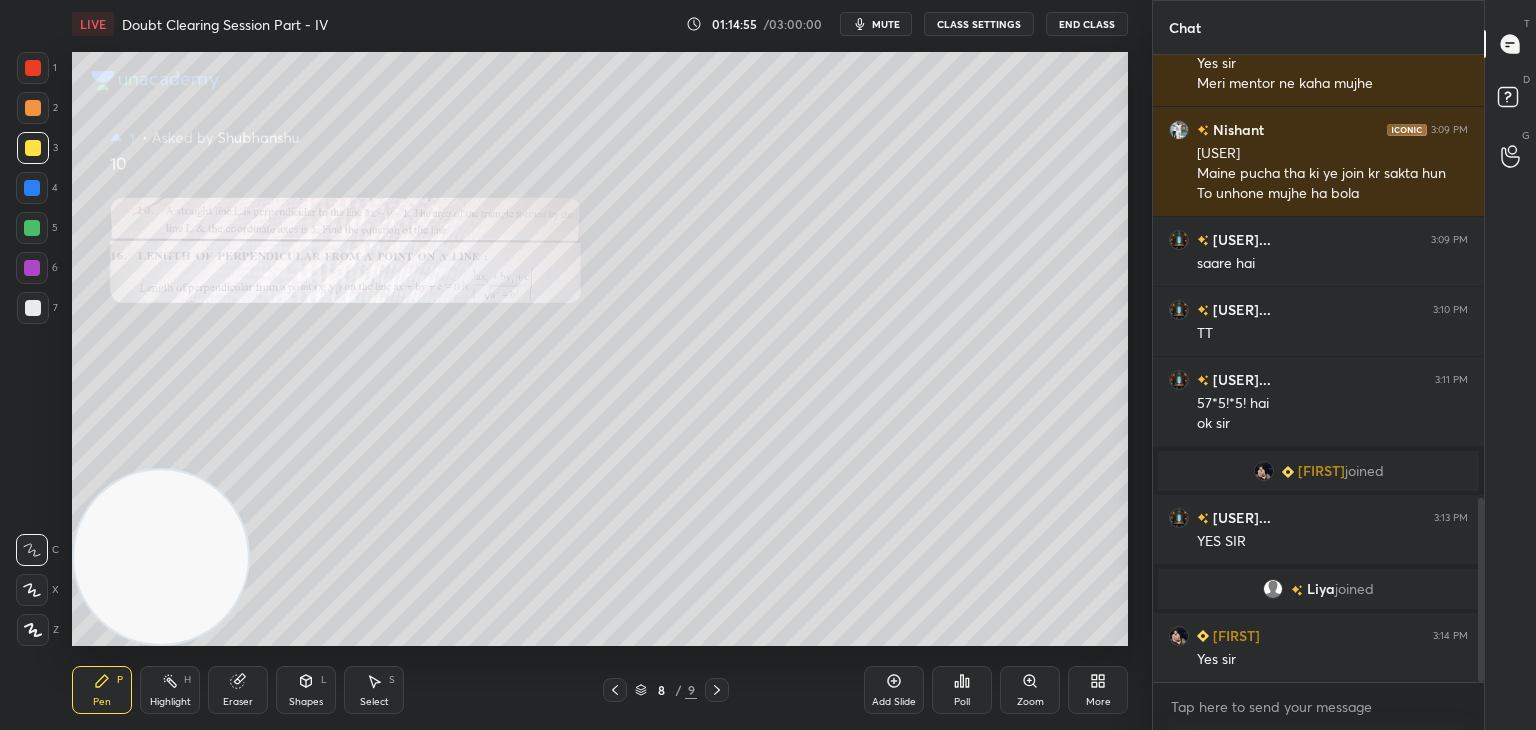 click on "Eraser" at bounding box center (238, 702) 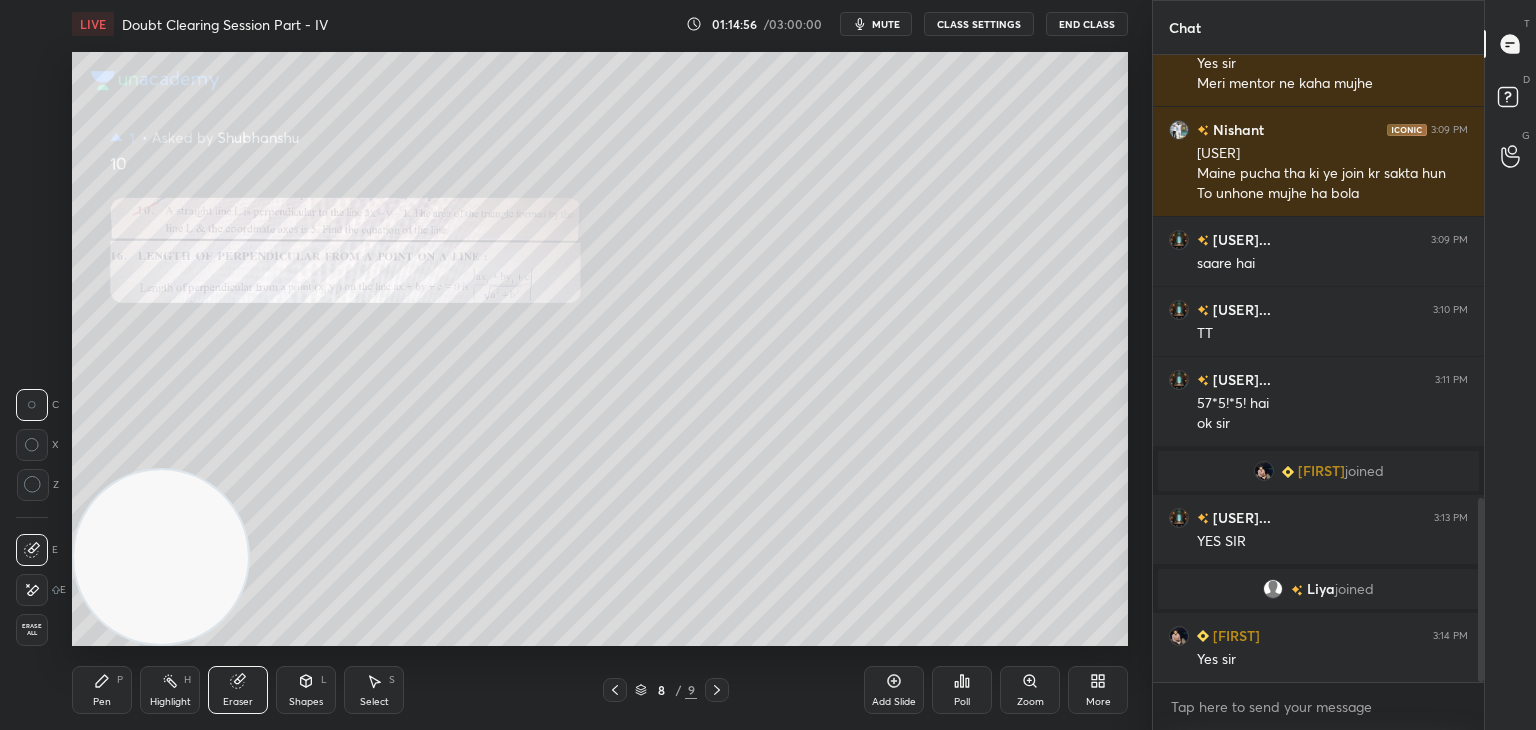click on "Erase all" at bounding box center [32, 630] 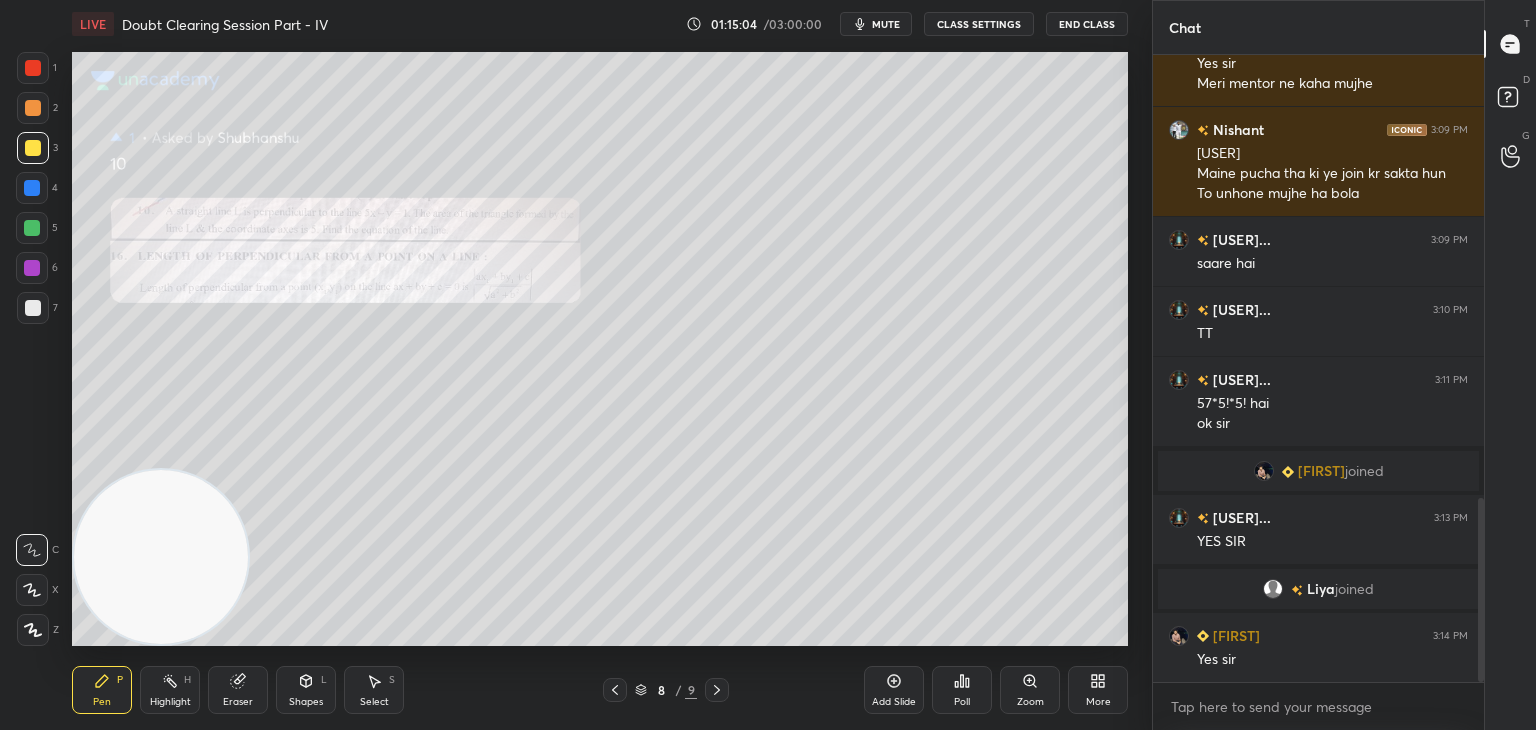 click on "Eraser" at bounding box center (238, 690) 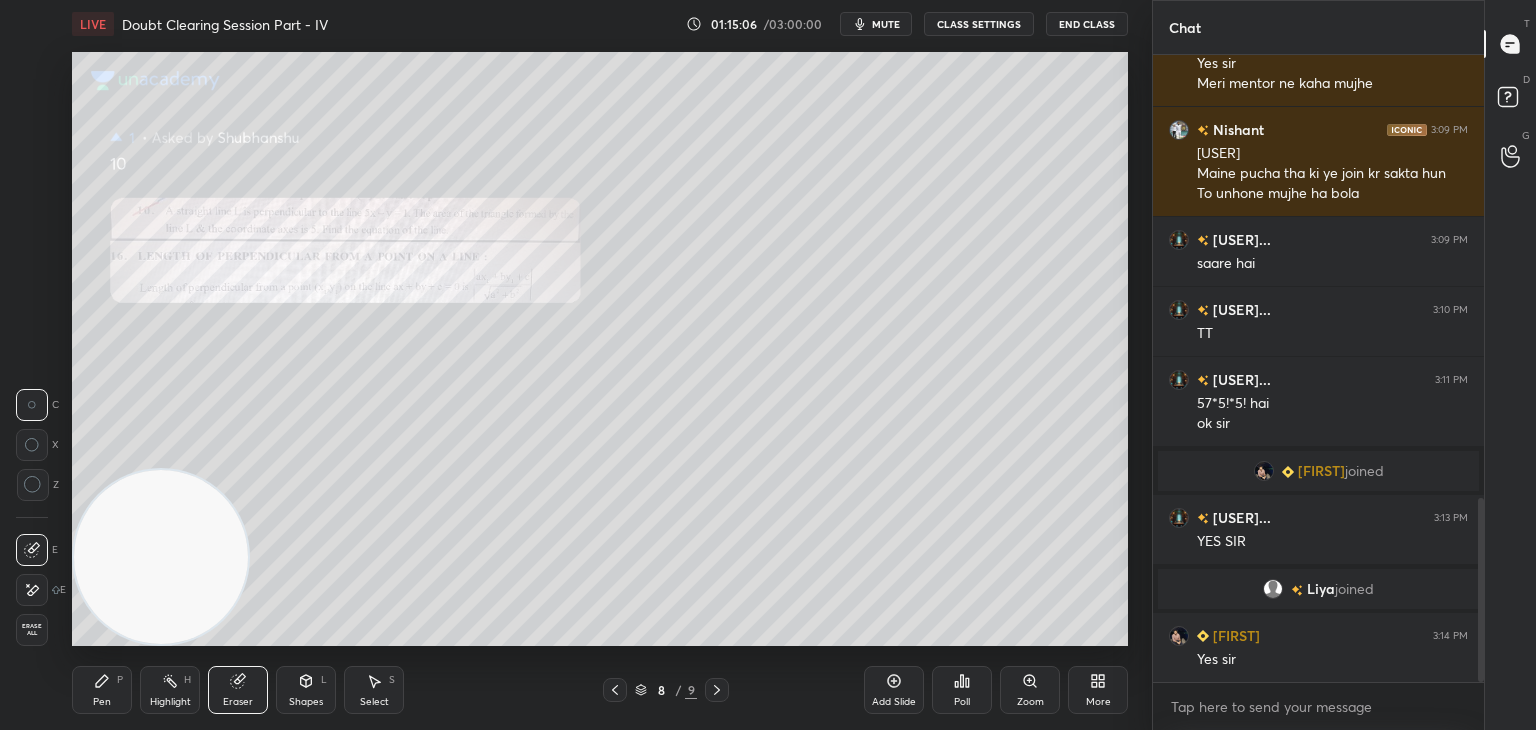 click 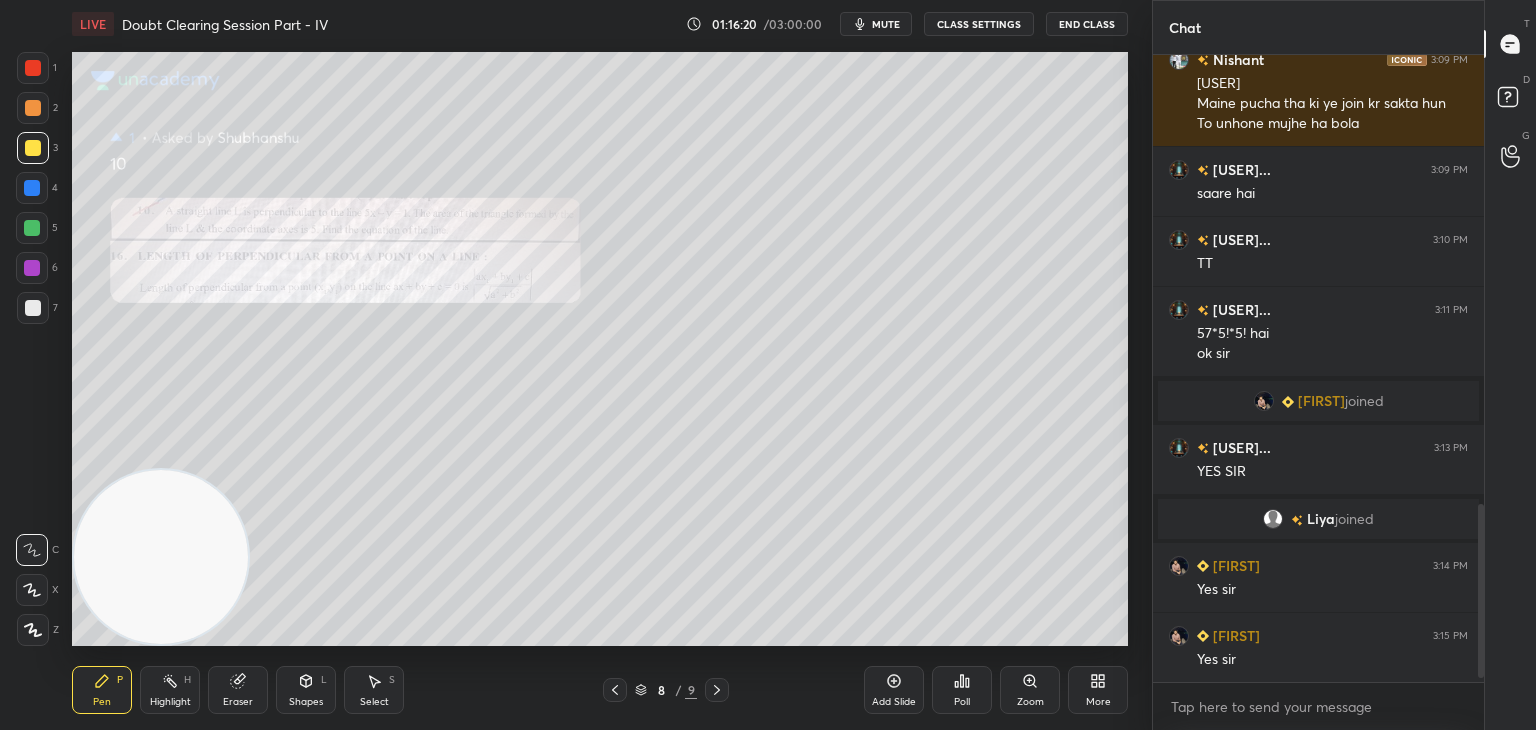 scroll, scrollTop: 1656, scrollLeft: 0, axis: vertical 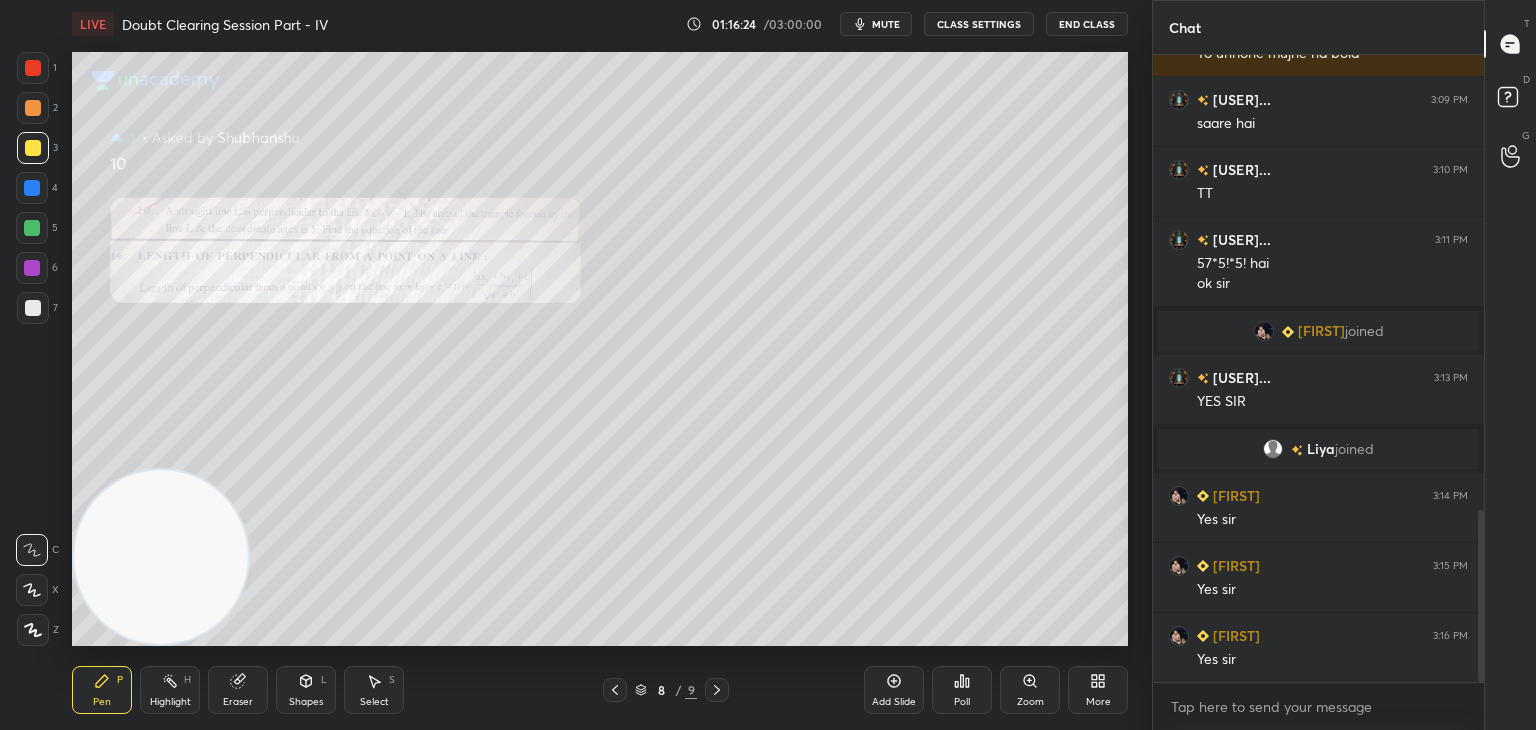 drag, startPoint x: 716, startPoint y: 687, endPoint x: 719, endPoint y: 677, distance: 10.440307 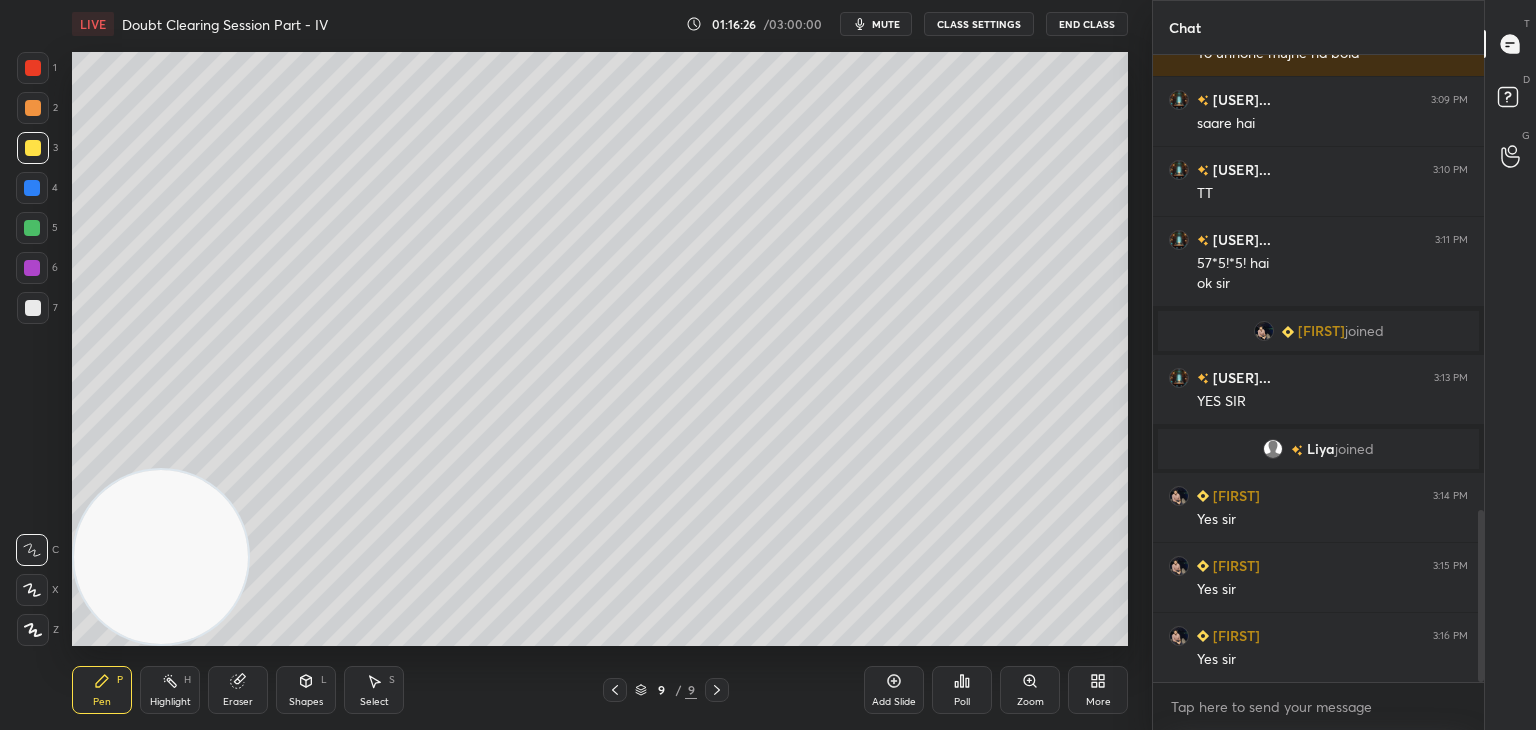 click 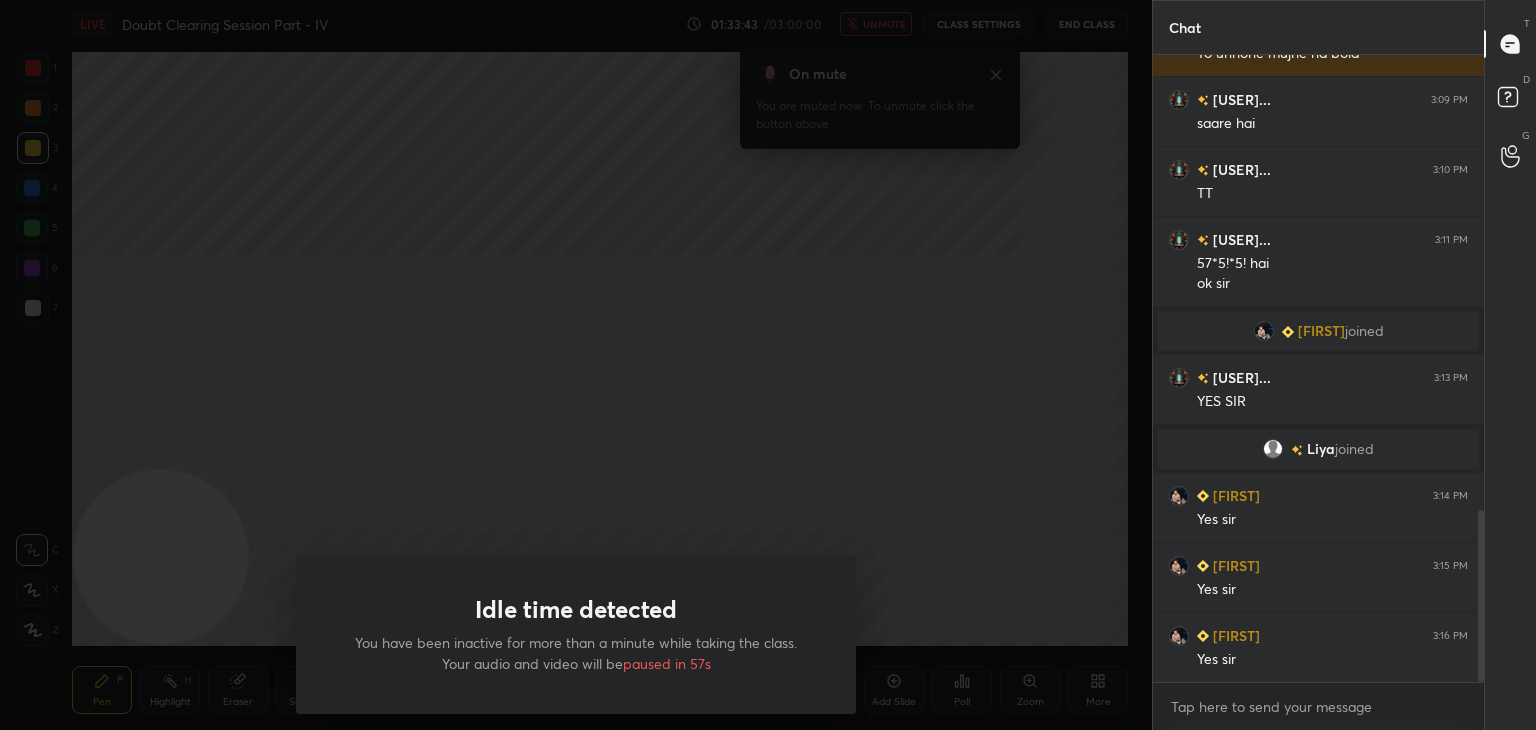 scroll, scrollTop: 1704, scrollLeft: 0, axis: vertical 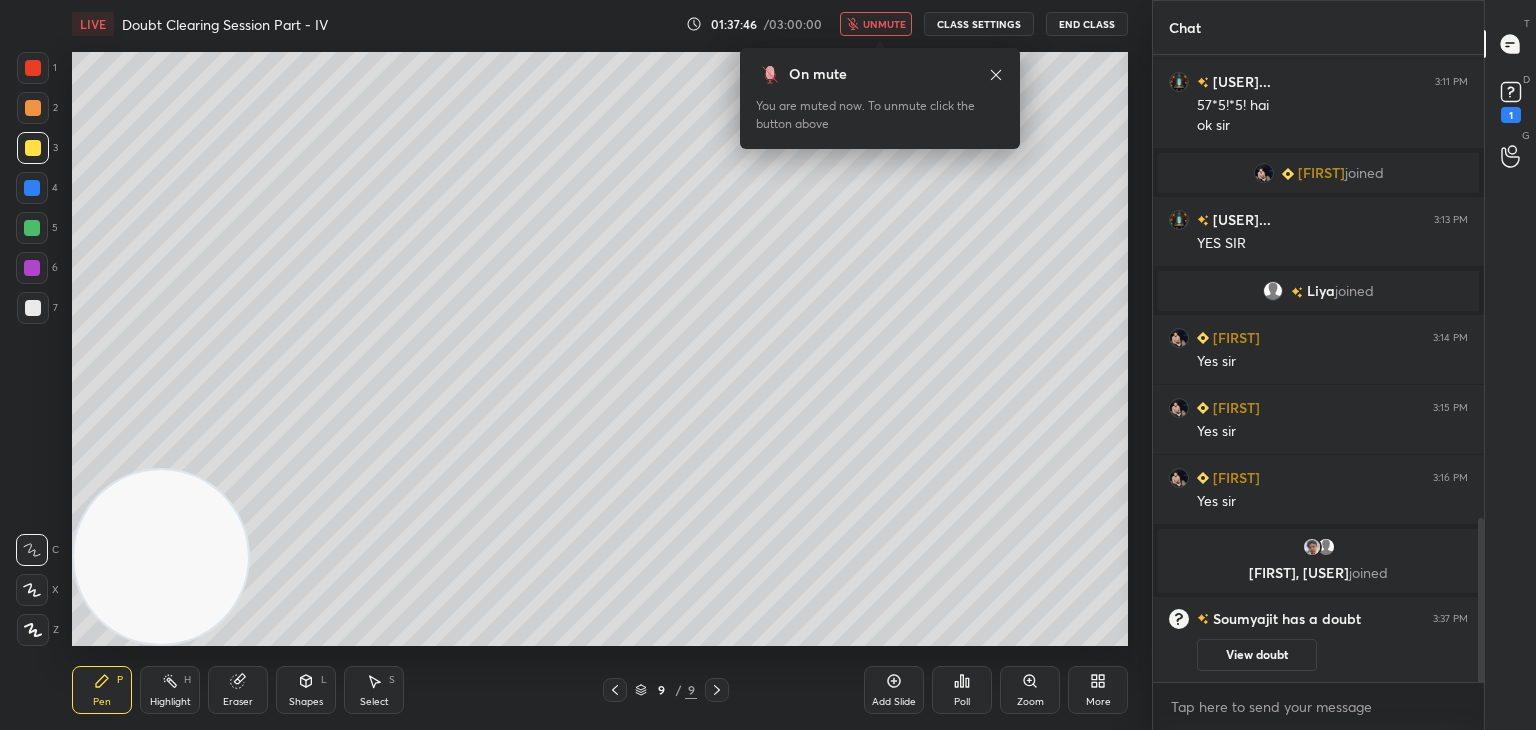 click 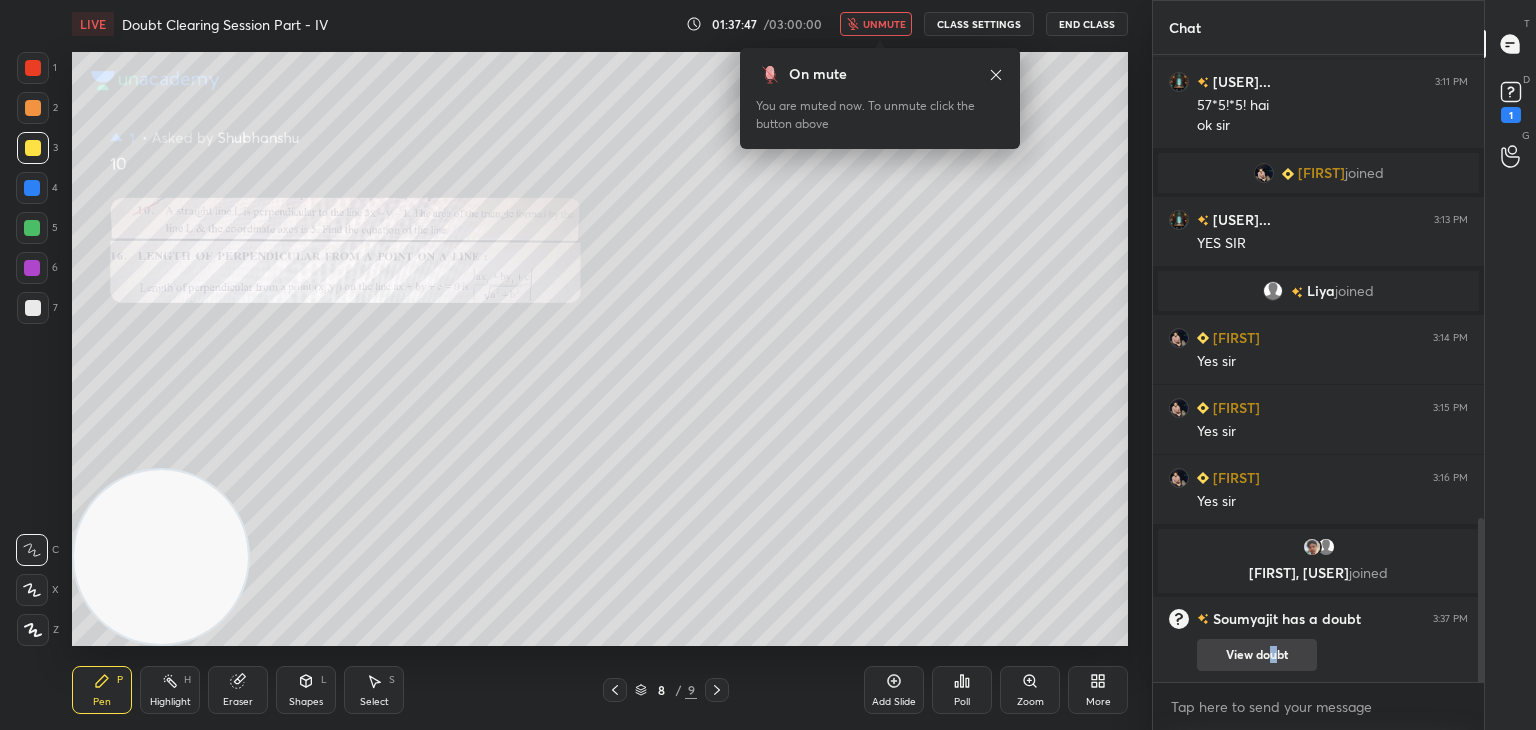 drag, startPoint x: 1270, startPoint y: 657, endPoint x: 1270, endPoint y: 640, distance: 17 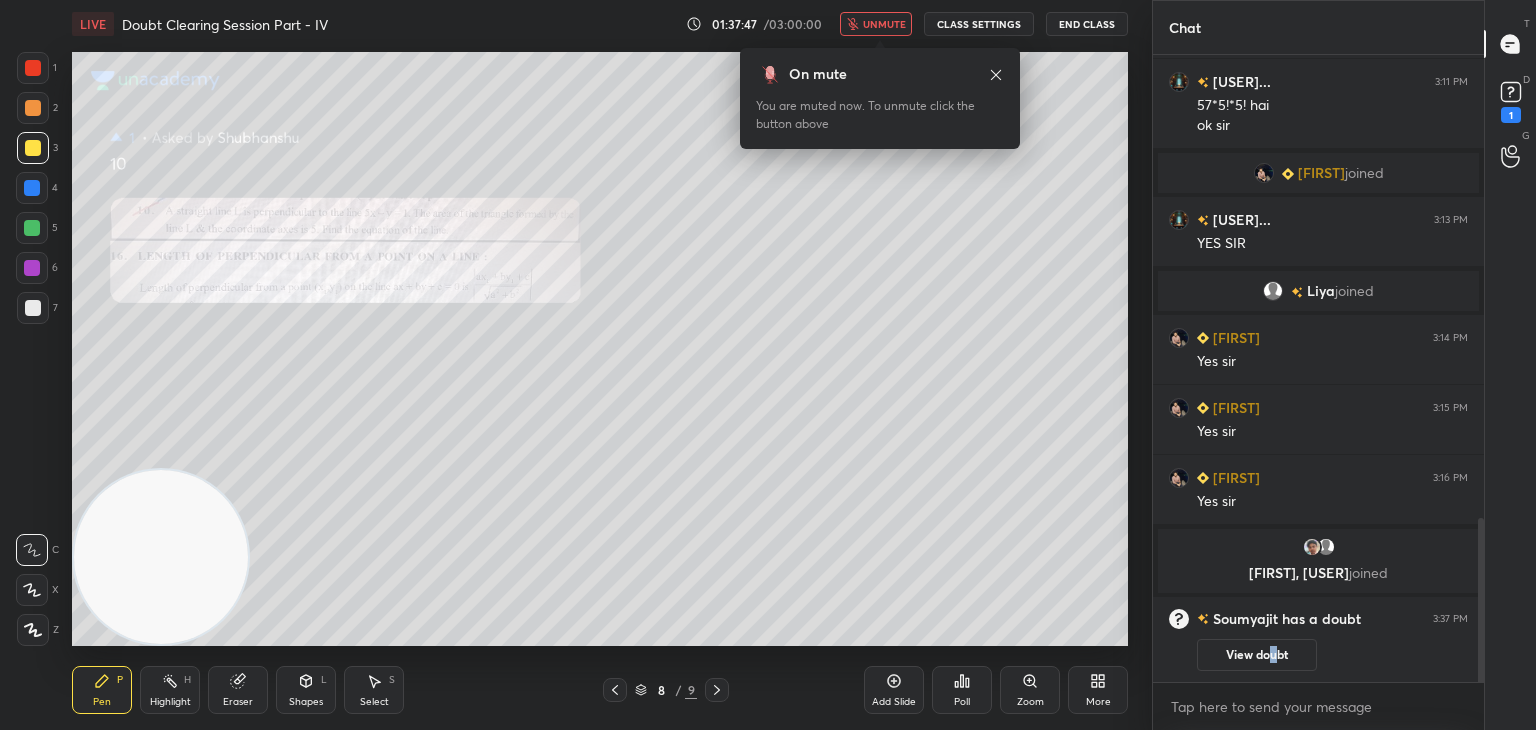click on "View doubt" at bounding box center (1257, 655) 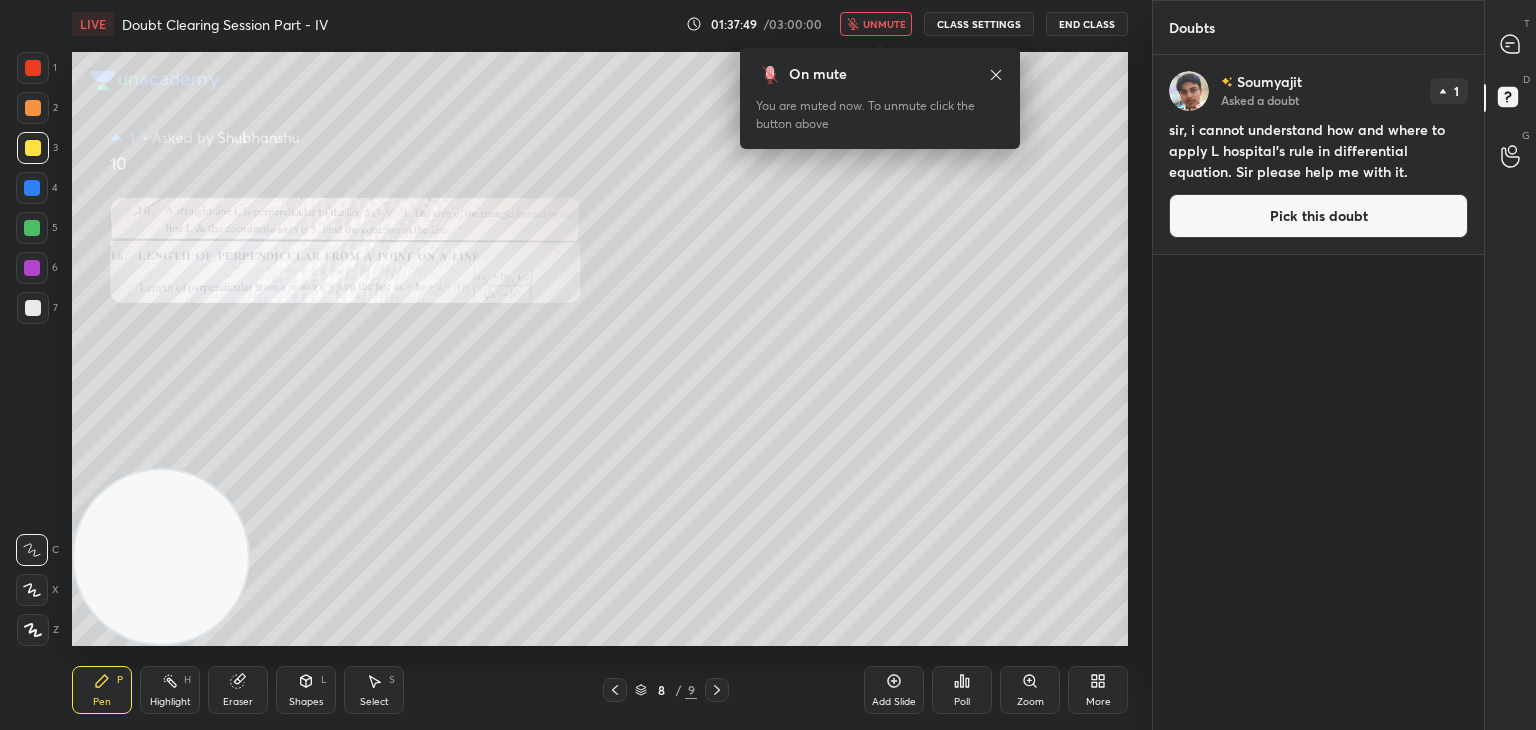 click on "Pick this doubt" at bounding box center (1318, 216) 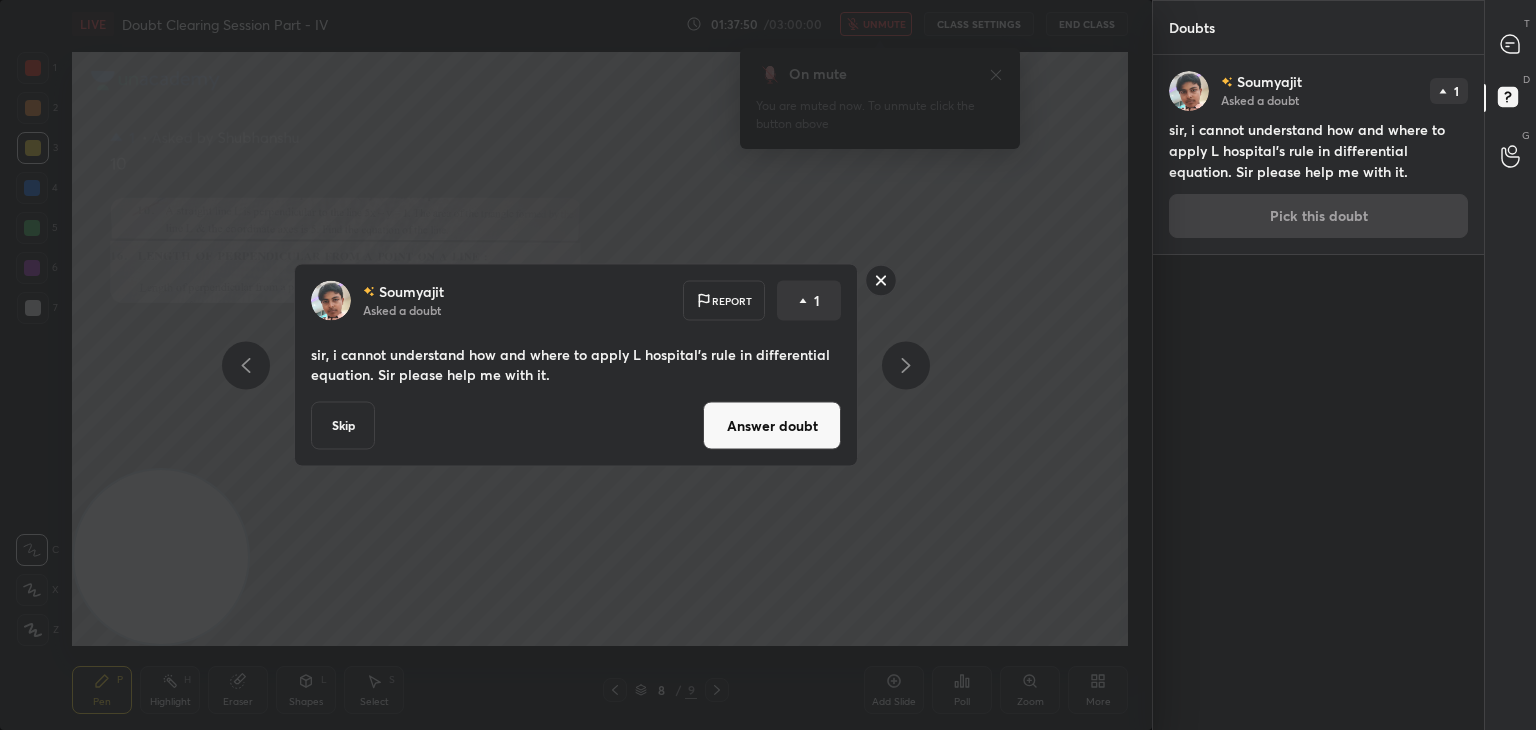 click on "Answer doubt" at bounding box center [772, 426] 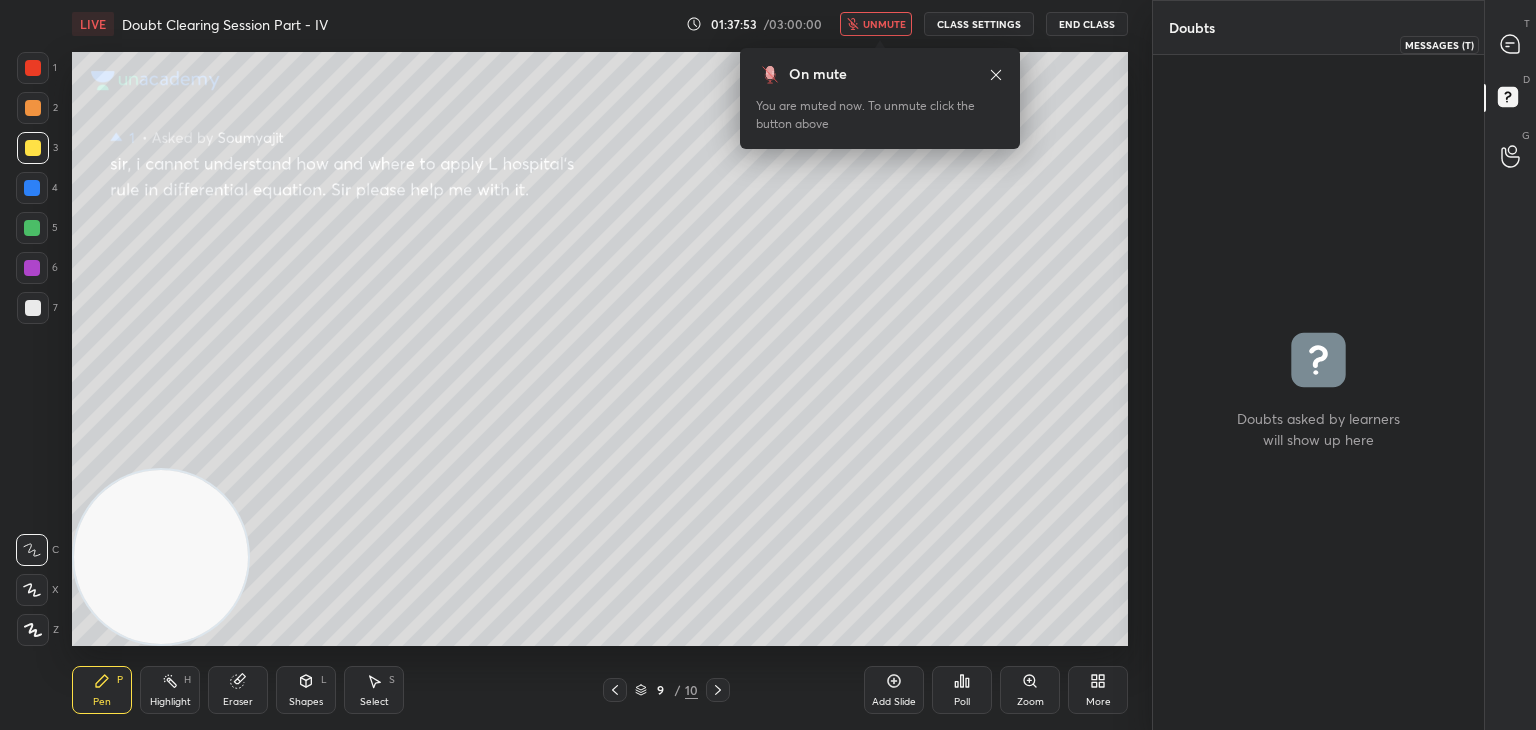 click 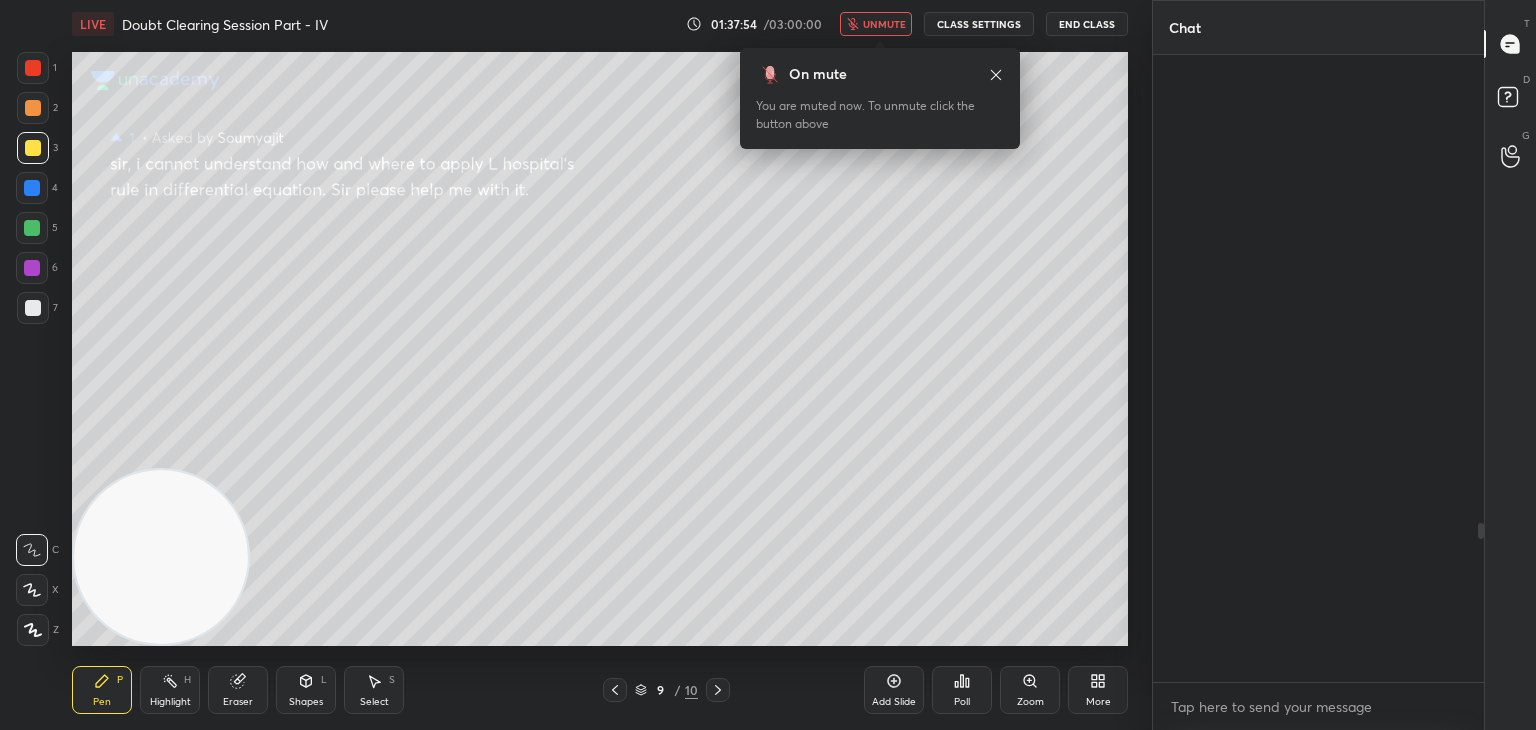 scroll, scrollTop: 1856, scrollLeft: 0, axis: vertical 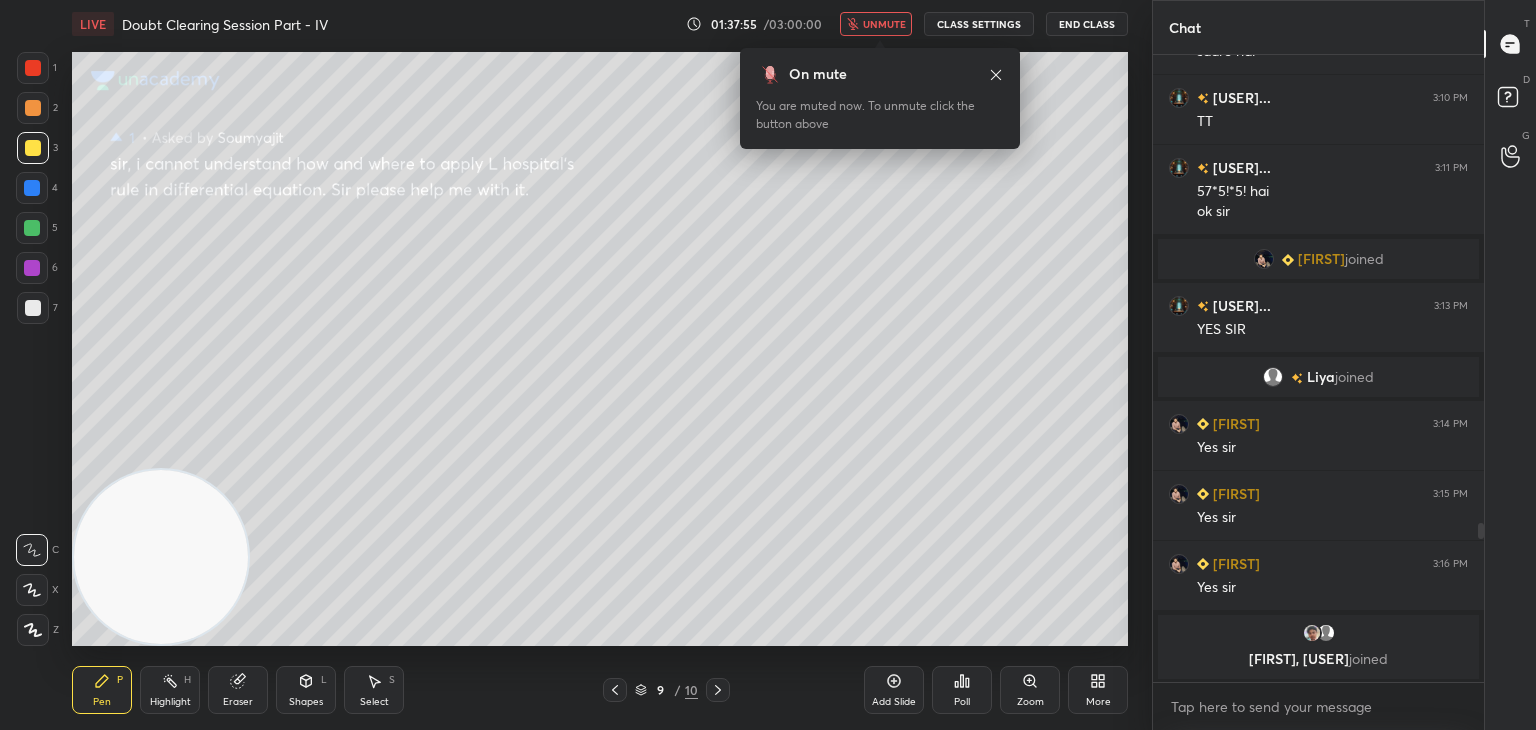 click on "unmute" at bounding box center [884, 24] 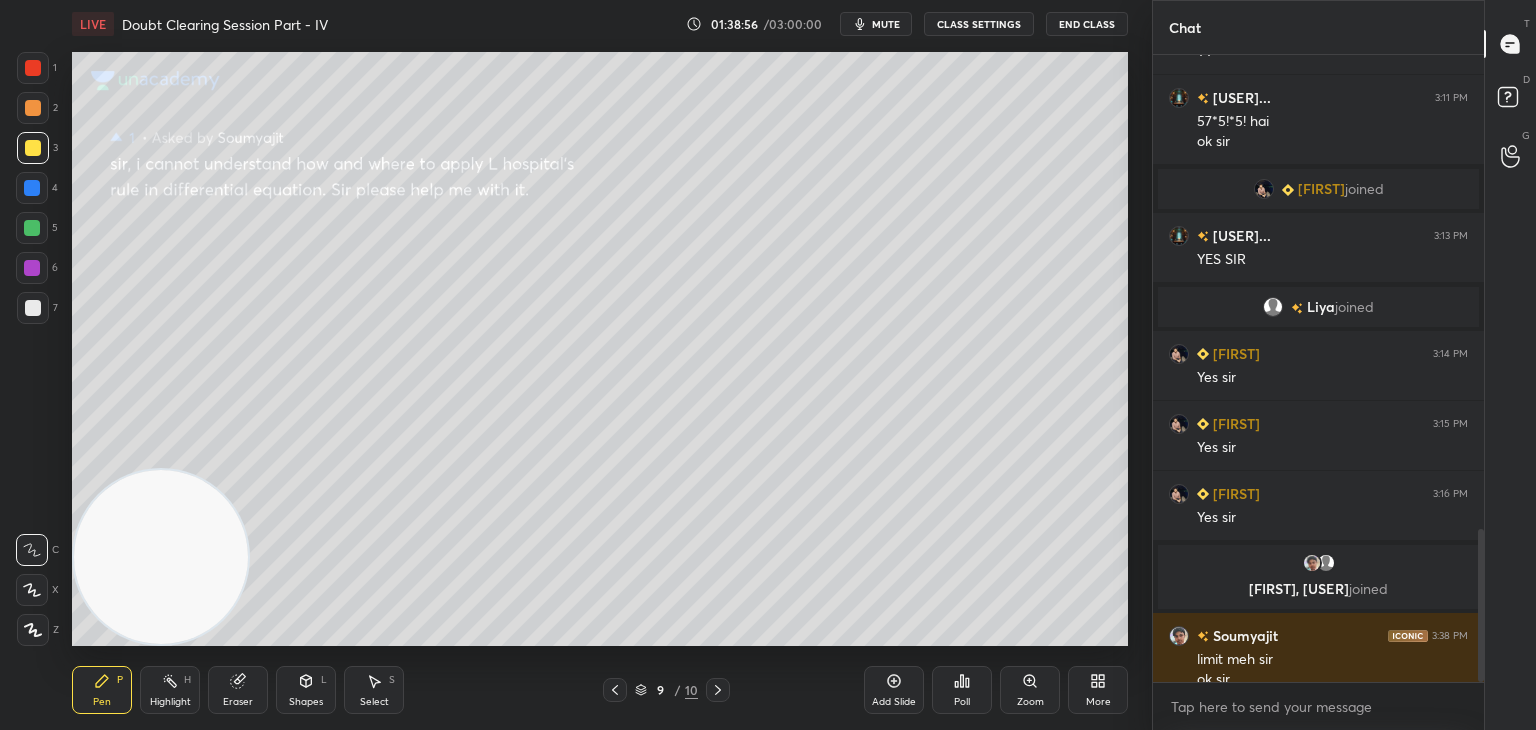 scroll, scrollTop: 1946, scrollLeft: 0, axis: vertical 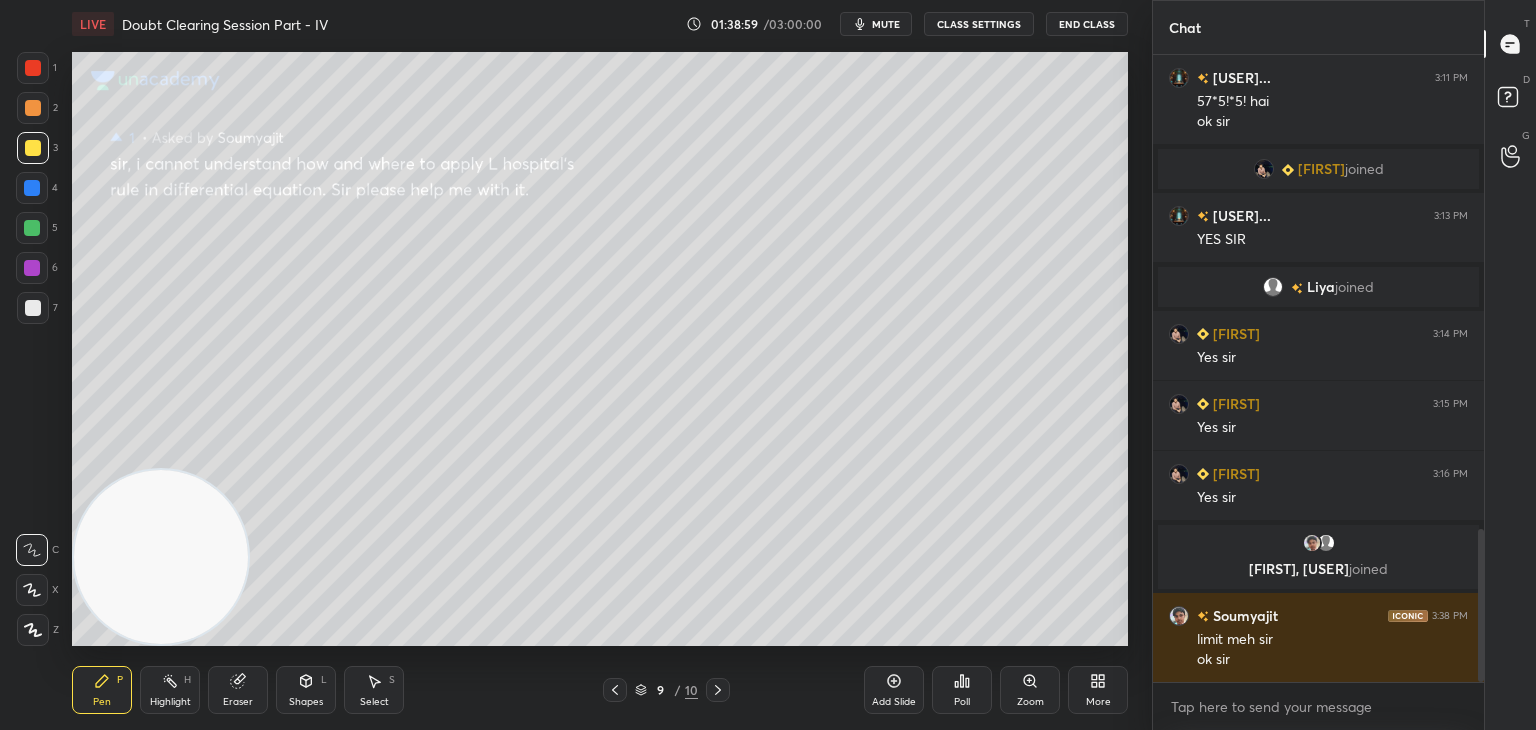 click 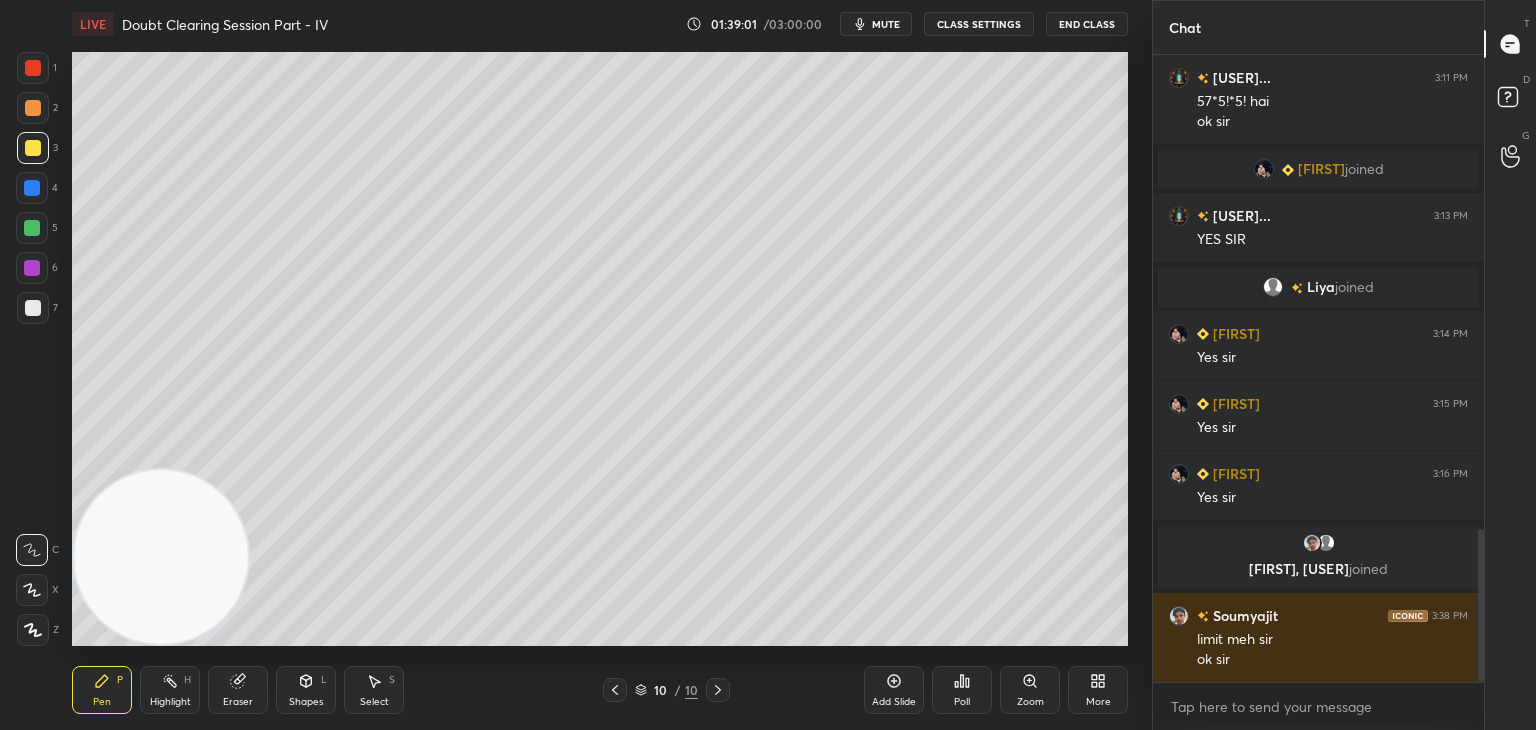 click on "mute" at bounding box center [886, 24] 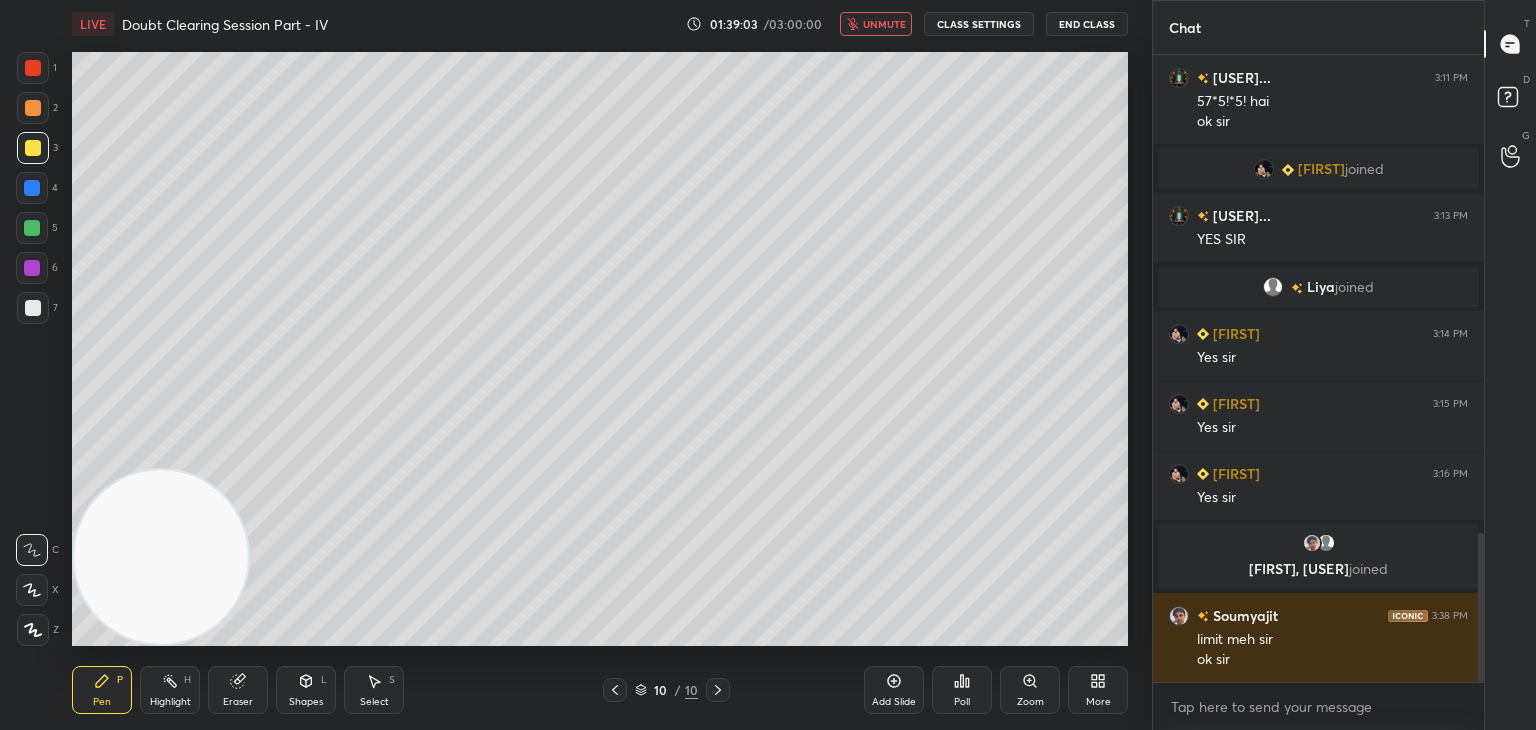 scroll, scrollTop: 2016, scrollLeft: 0, axis: vertical 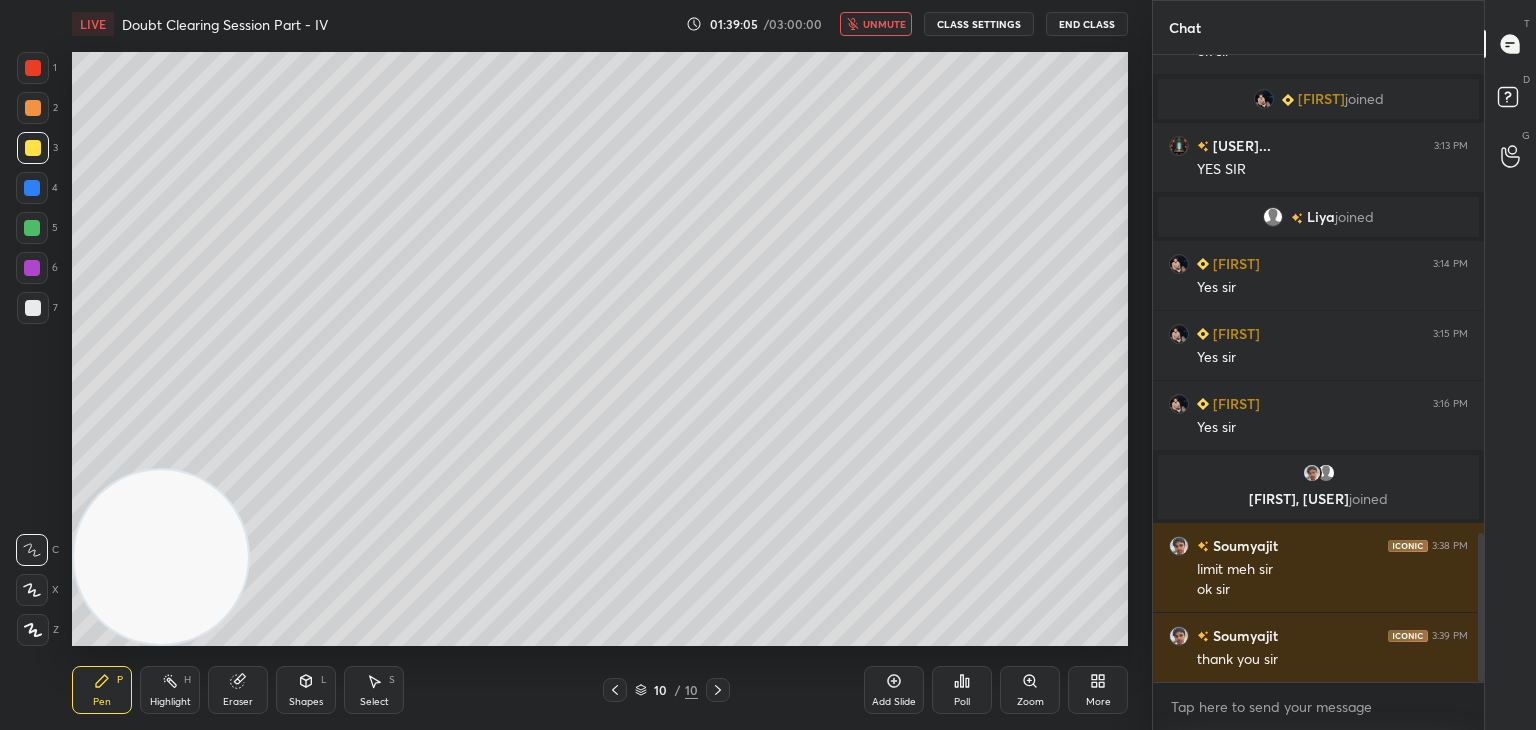 click on "unmute" at bounding box center [884, 24] 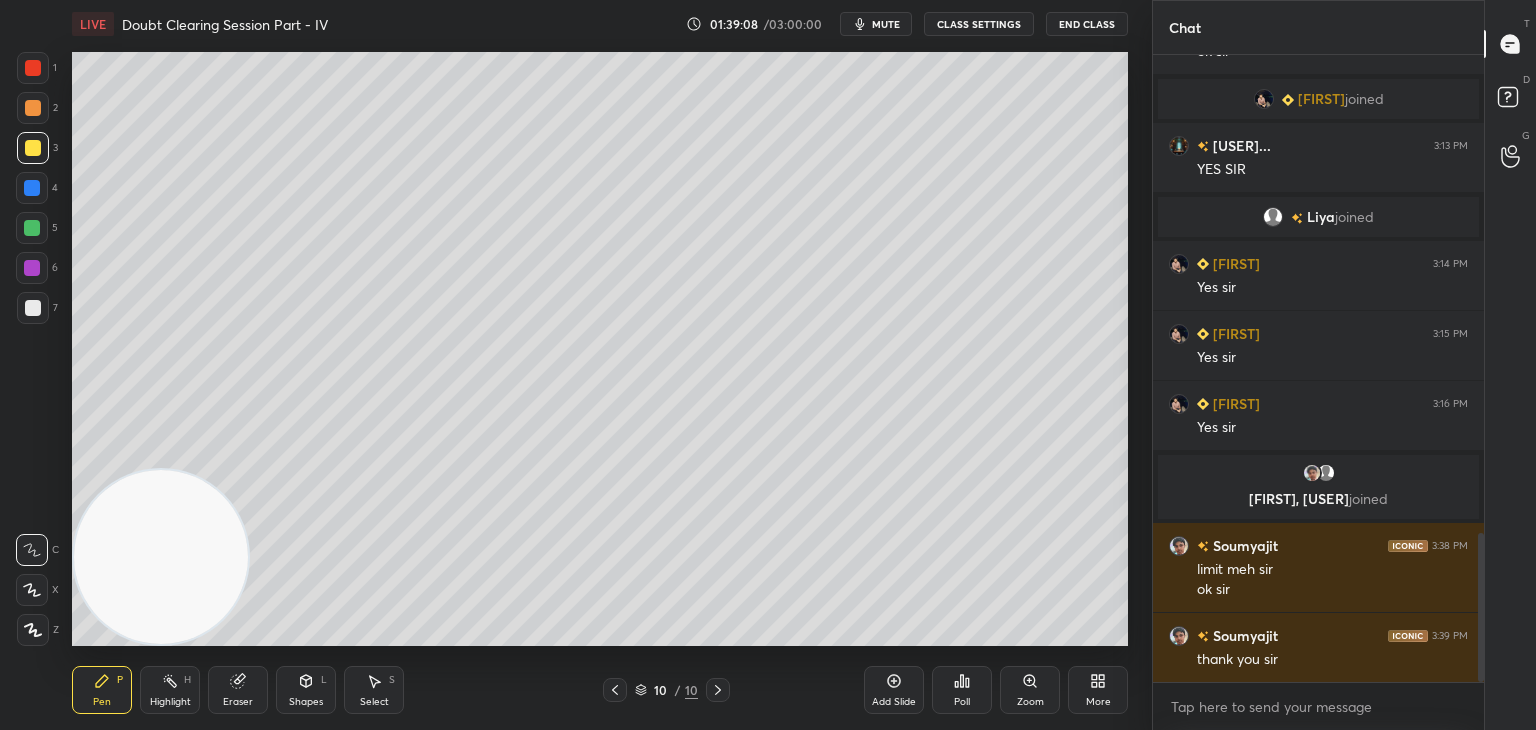 click on "mute" at bounding box center (886, 24) 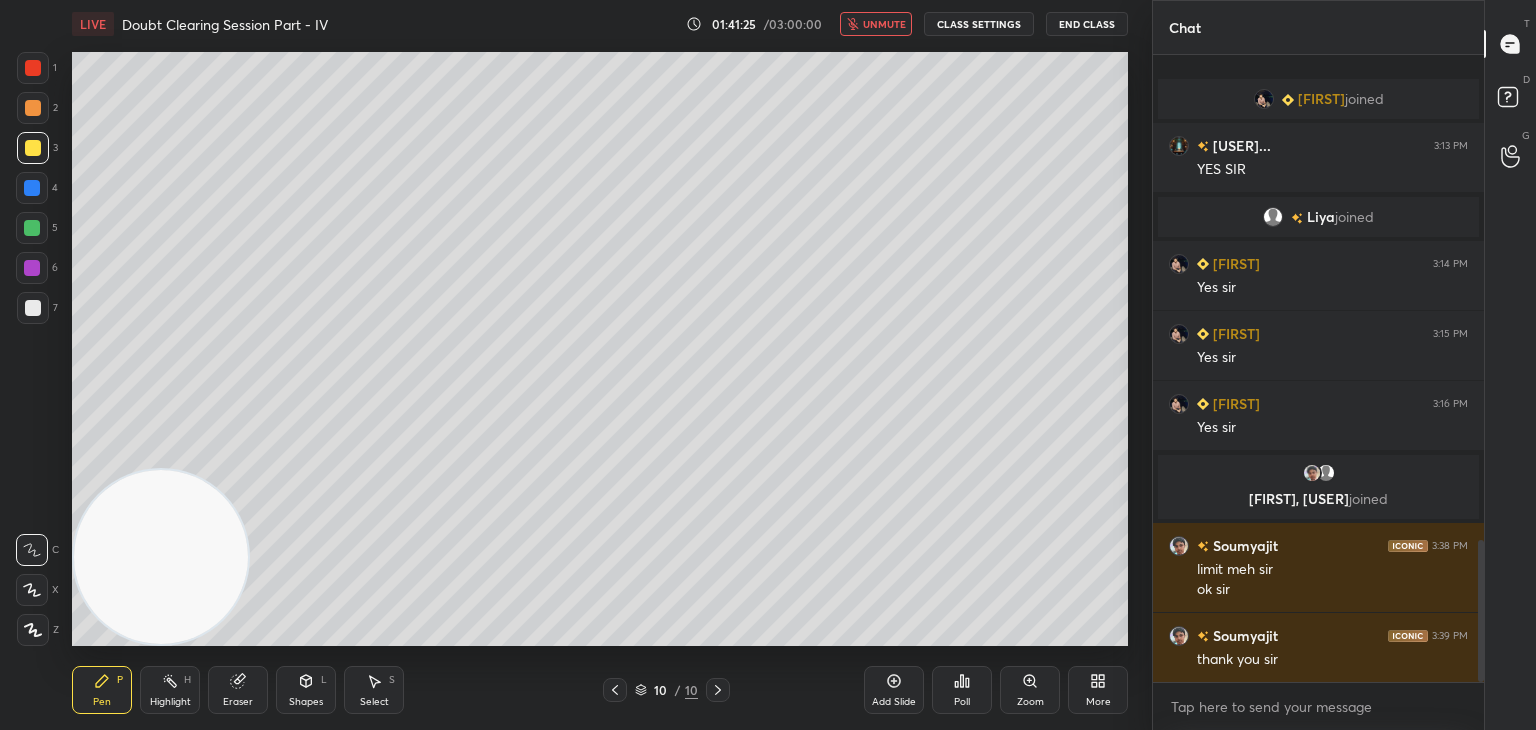 scroll, scrollTop: 2140, scrollLeft: 0, axis: vertical 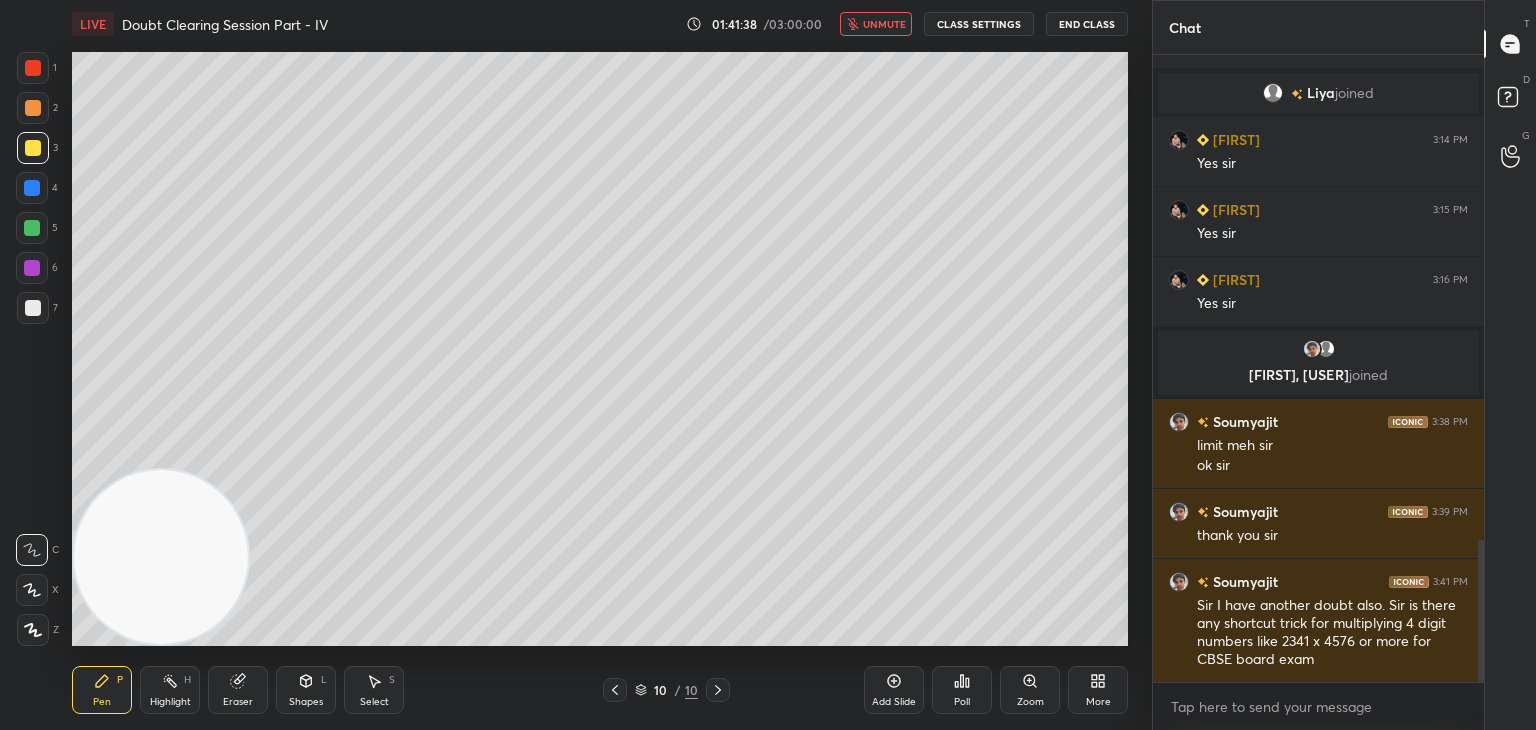 drag, startPoint x: 906, startPoint y: 17, endPoint x: 884, endPoint y: 14, distance: 22.203604 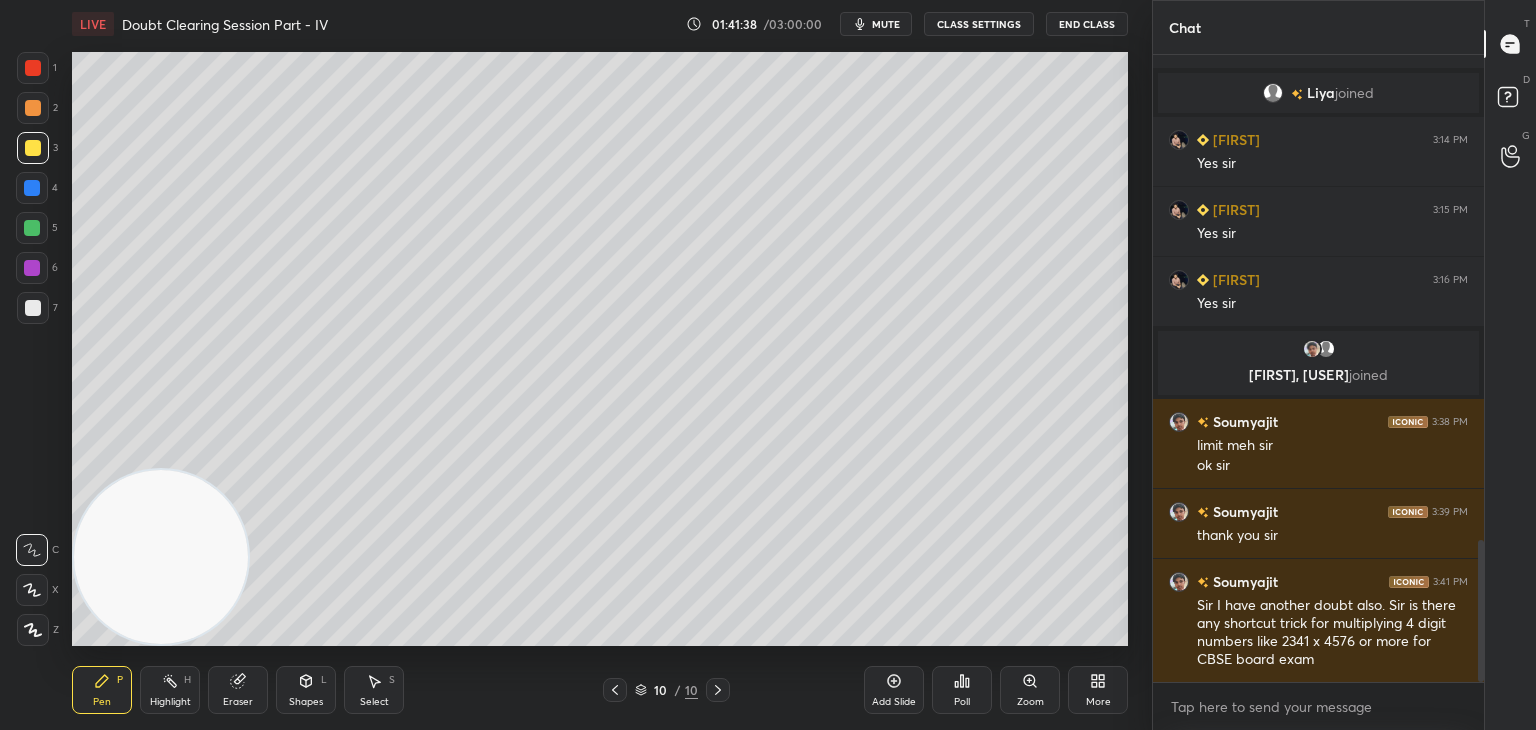 click on "mute" at bounding box center (876, 24) 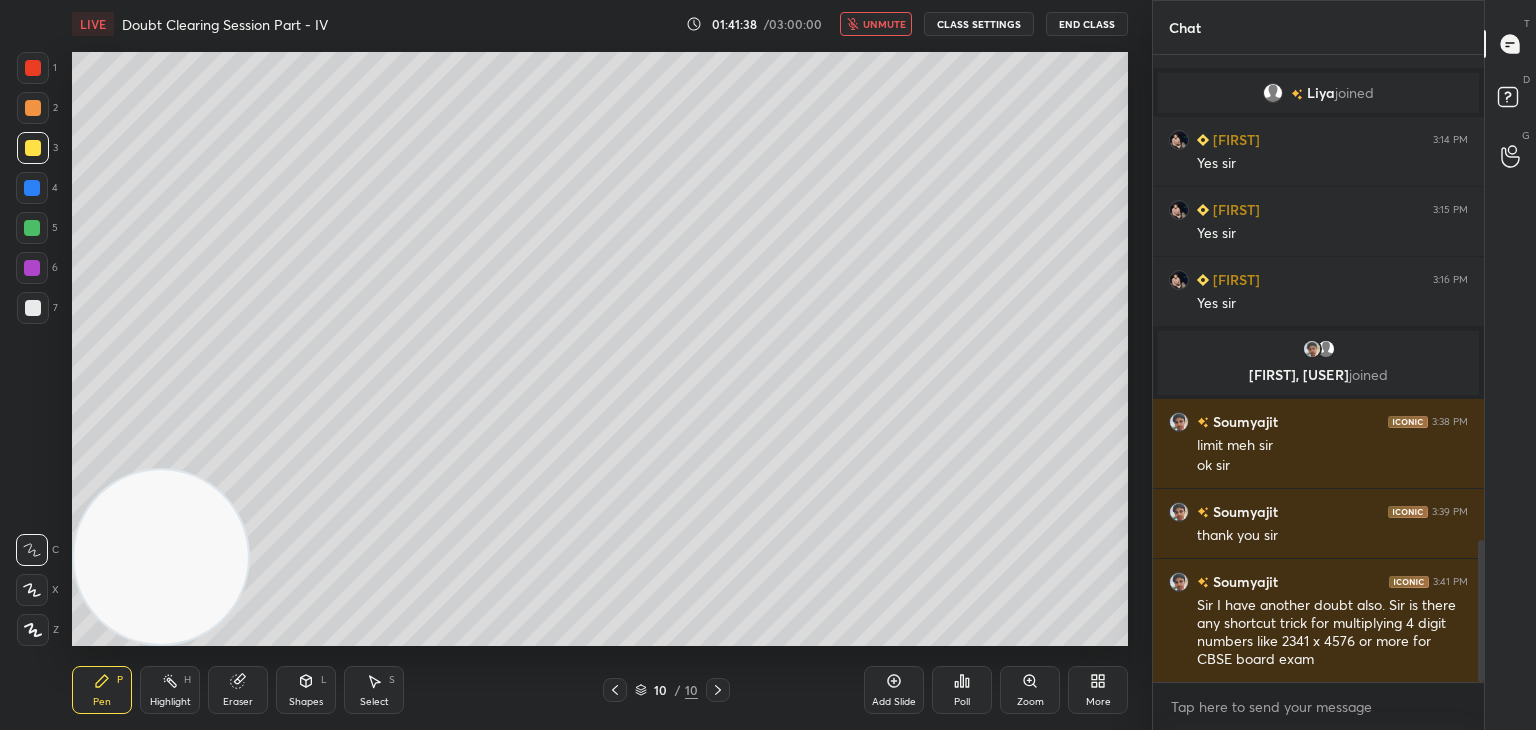click on "unmute" at bounding box center [884, 24] 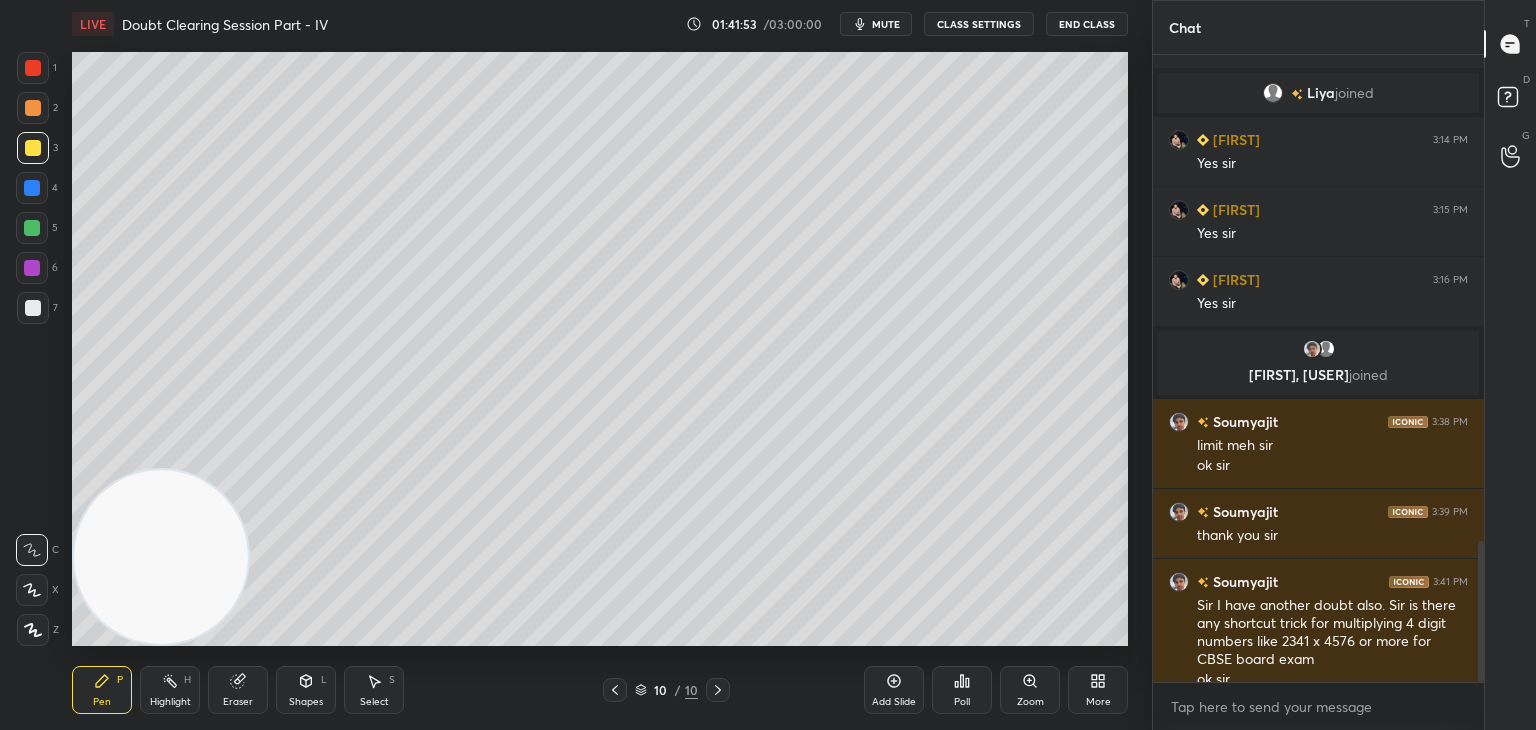 scroll, scrollTop: 2160, scrollLeft: 0, axis: vertical 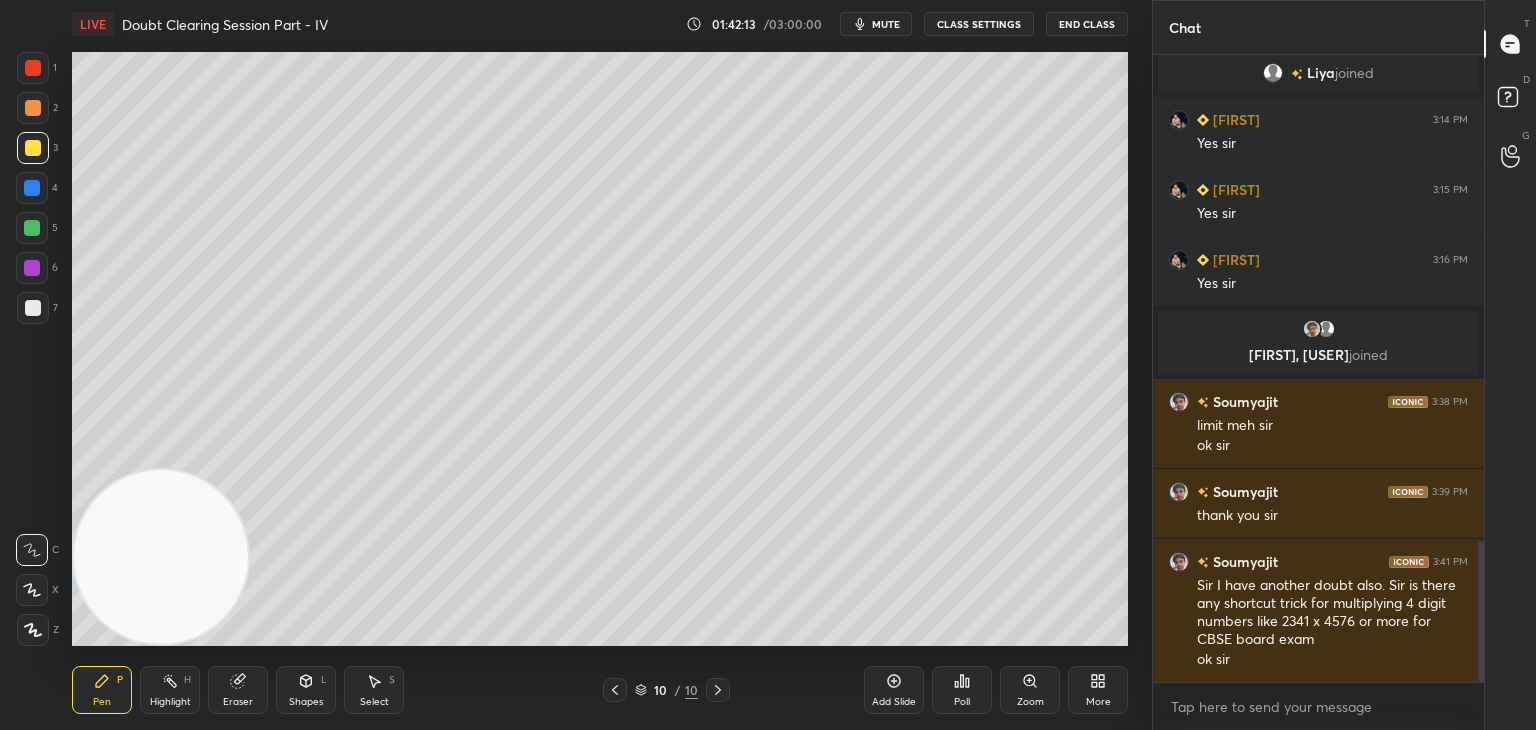 click on "mute" at bounding box center [876, 24] 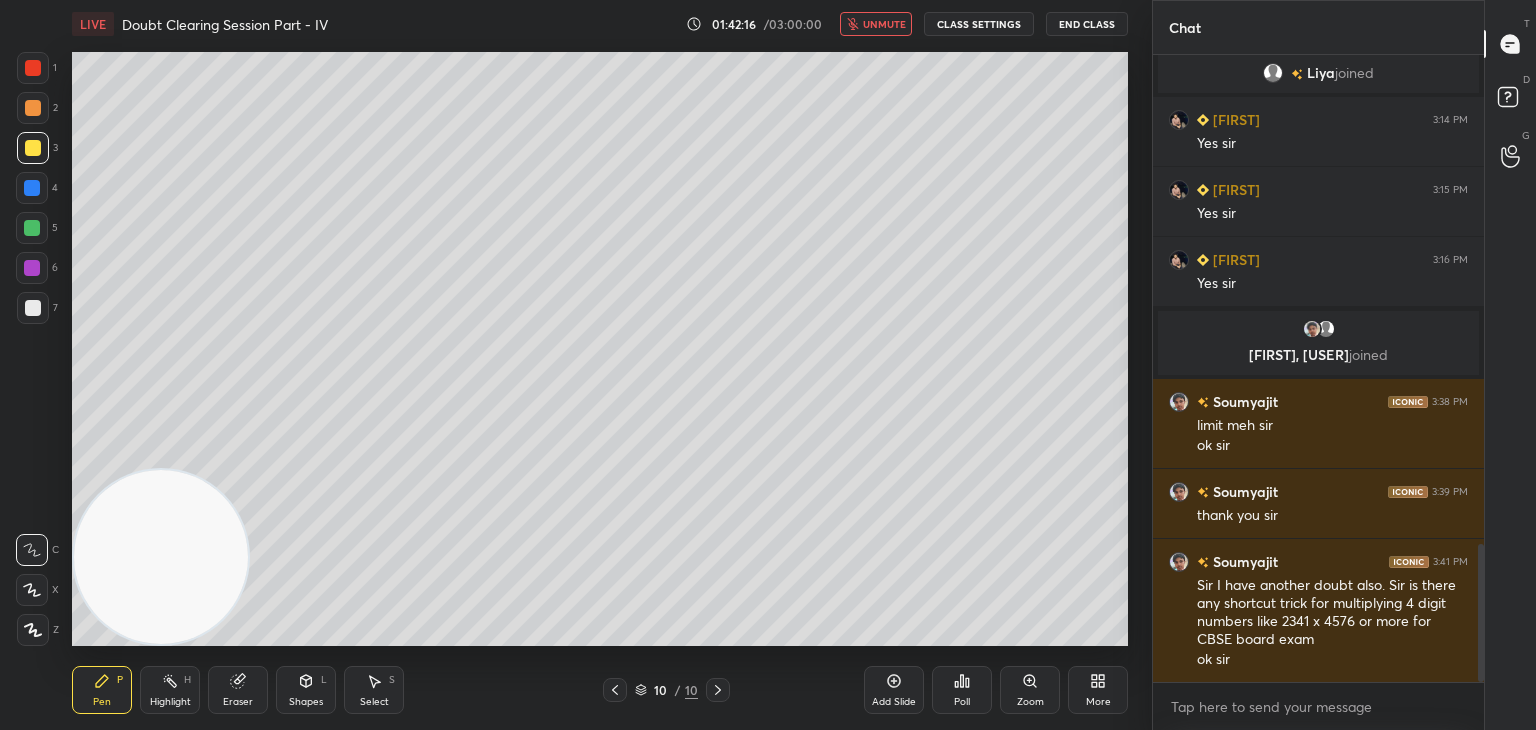 scroll, scrollTop: 2230, scrollLeft: 0, axis: vertical 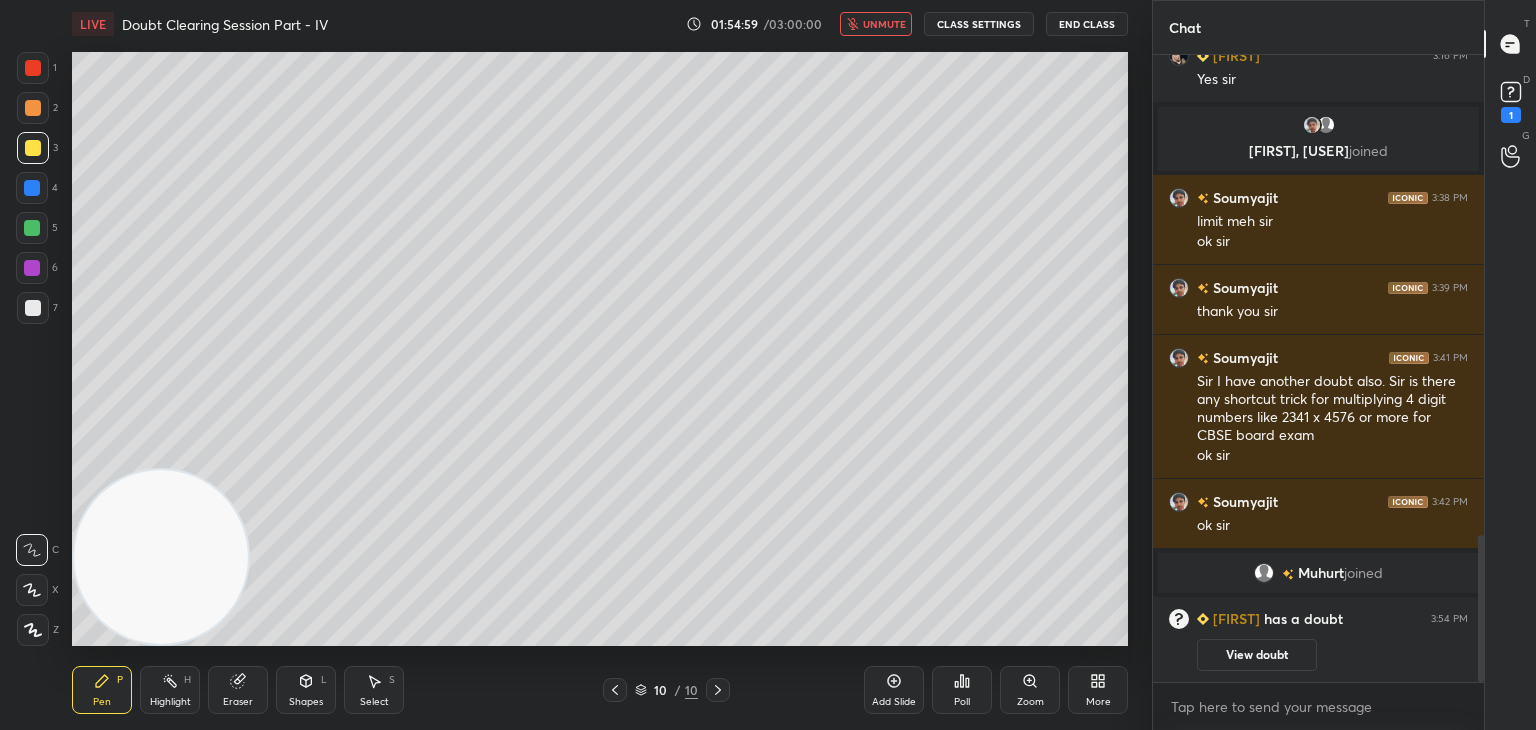 click 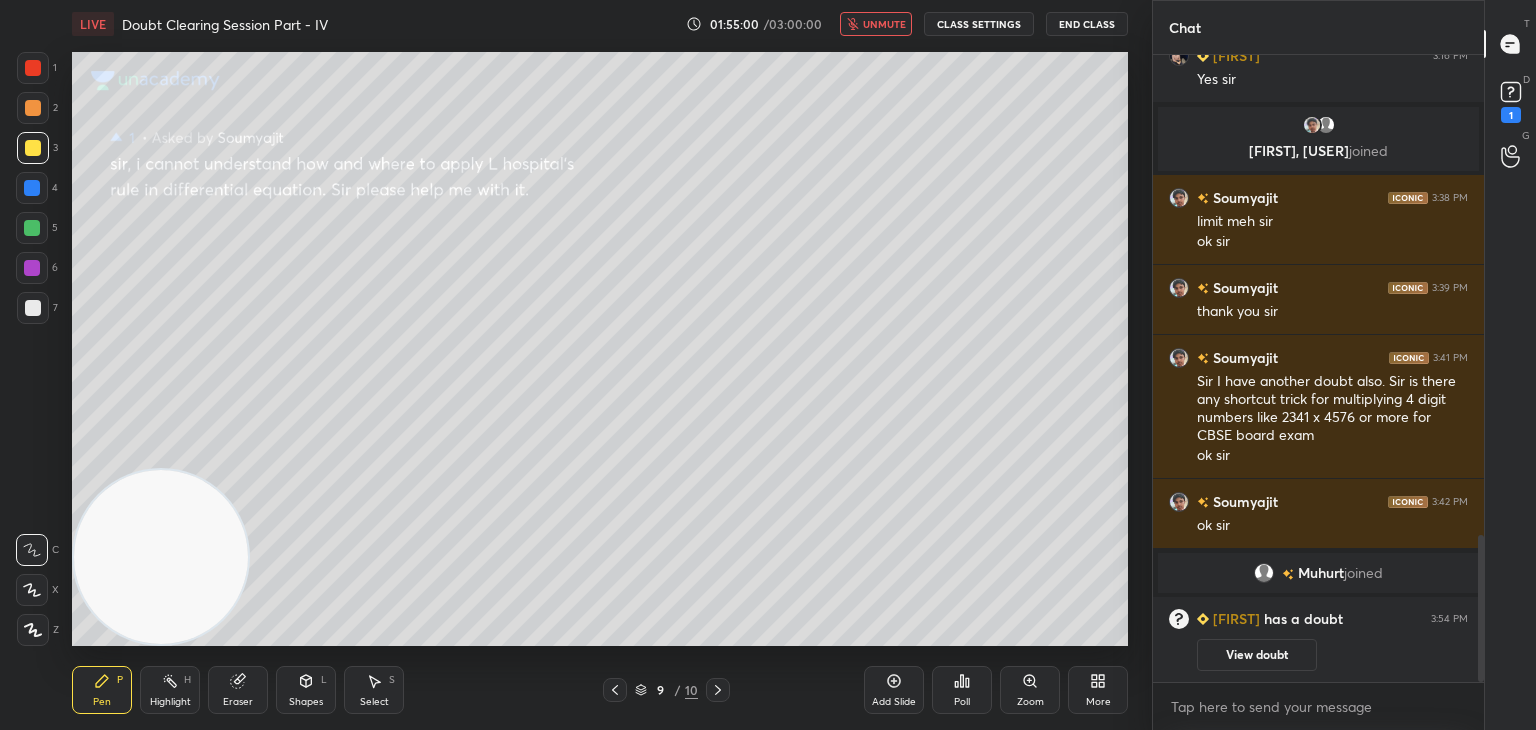 click on "View doubt" at bounding box center (1257, 655) 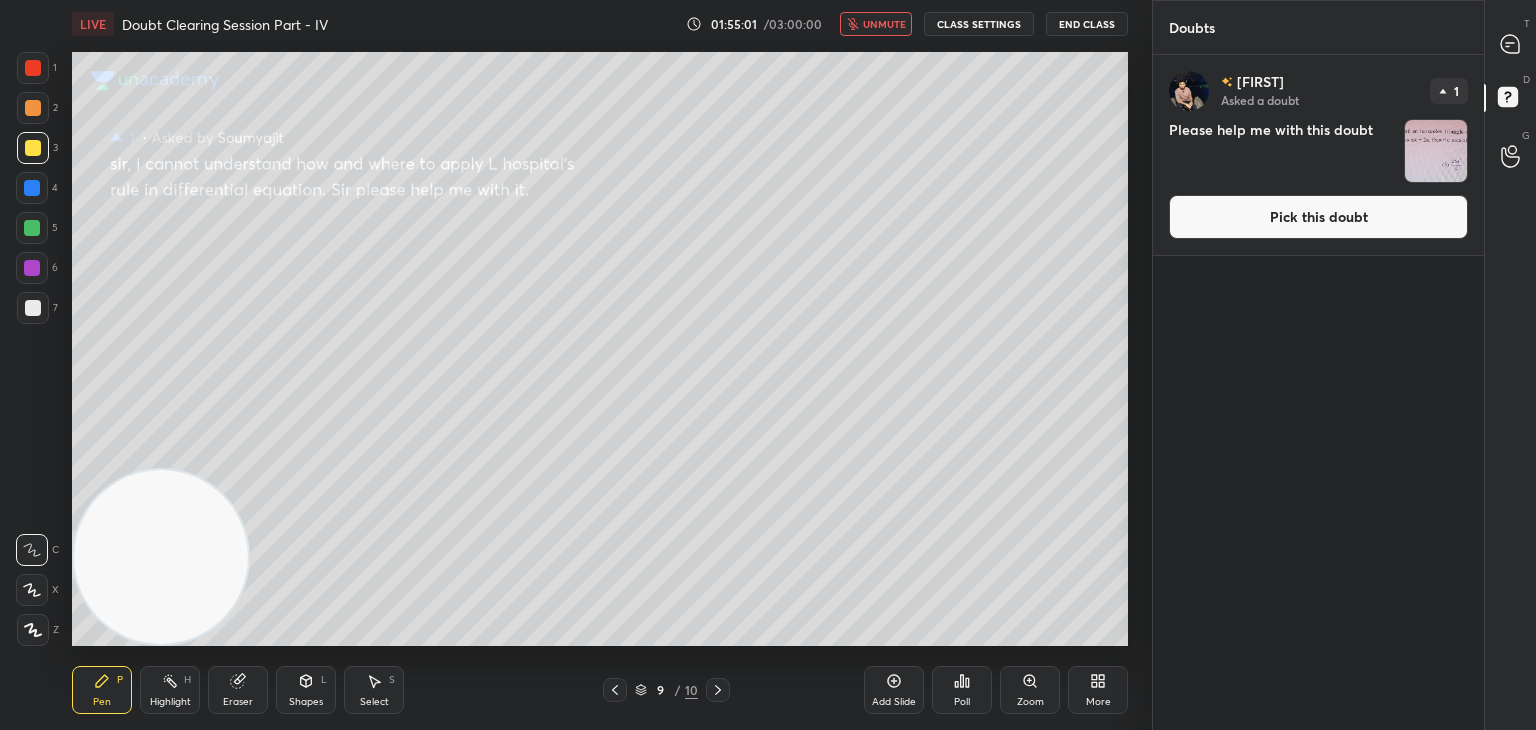 click on "Pick this doubt" at bounding box center (1318, 217) 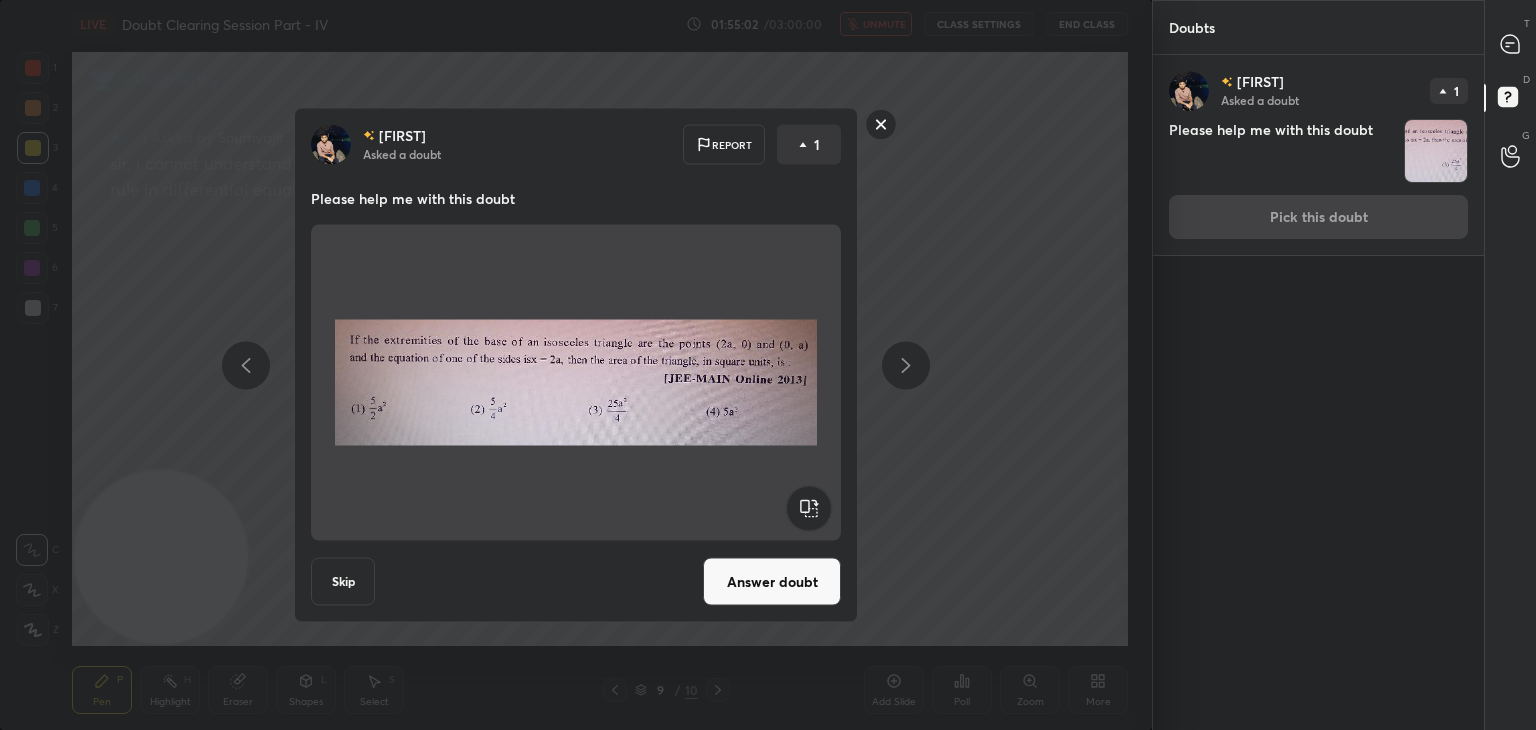 click on "Answer doubt" at bounding box center [772, 582] 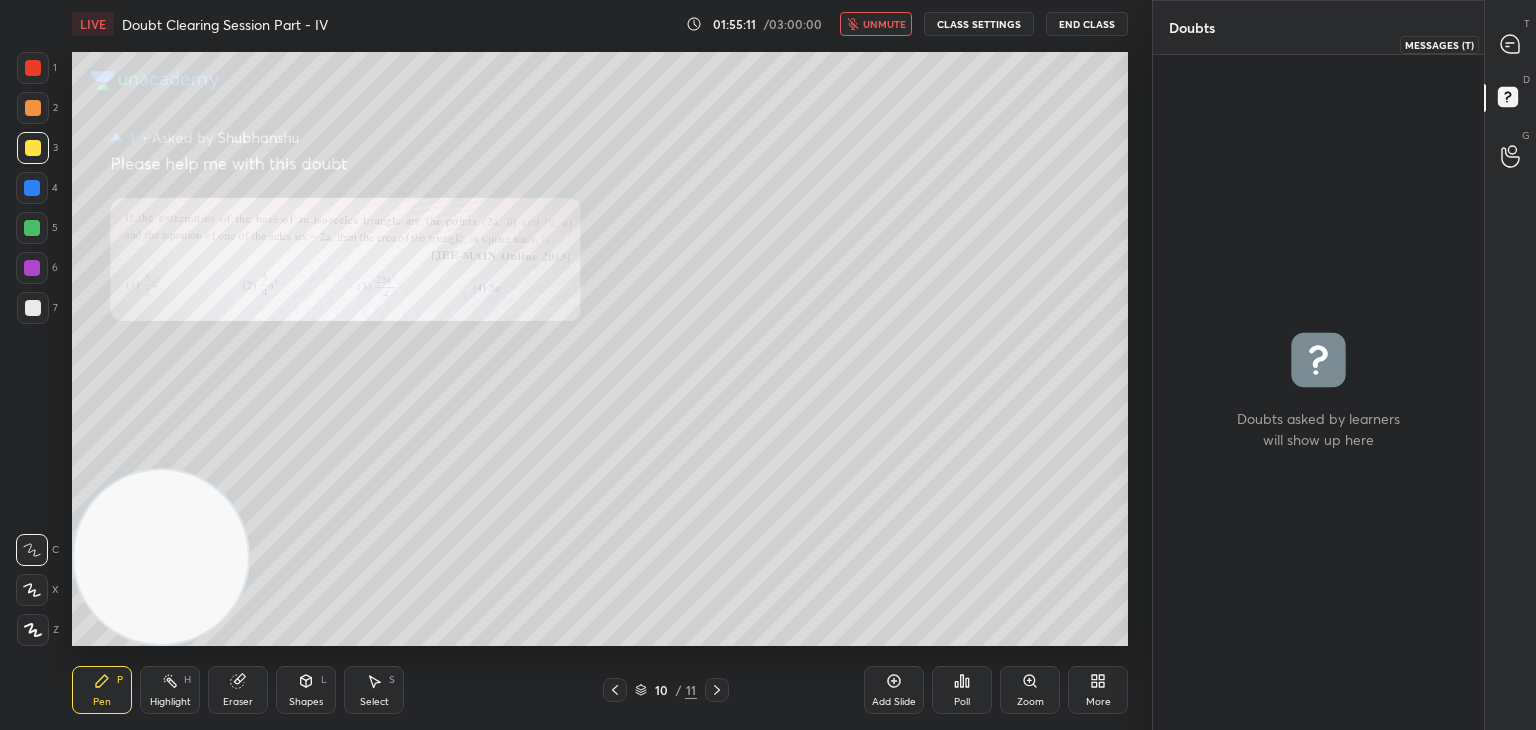 drag, startPoint x: 1513, startPoint y: 62, endPoint x: 1484, endPoint y: 77, distance: 32.649654 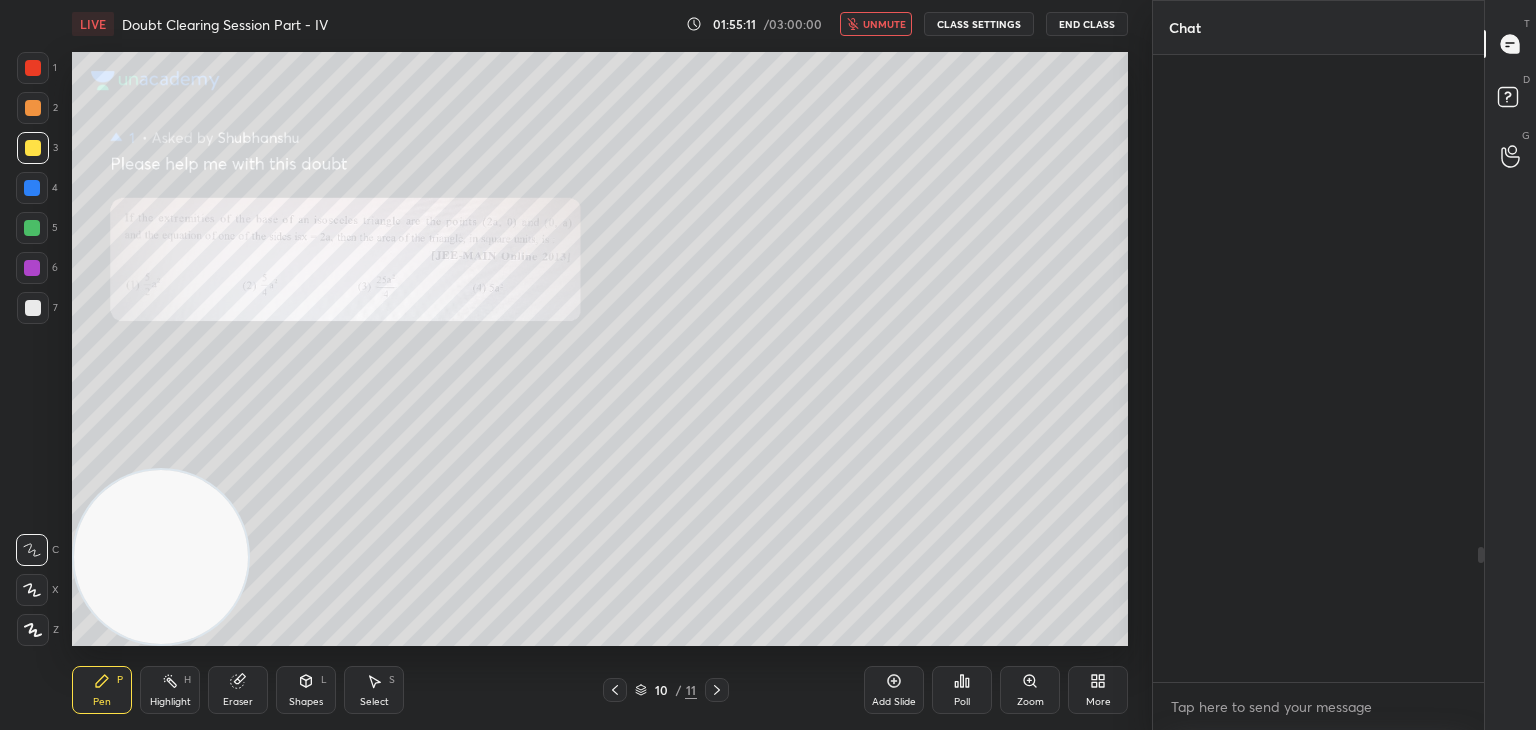 scroll, scrollTop: 2278, scrollLeft: 0, axis: vertical 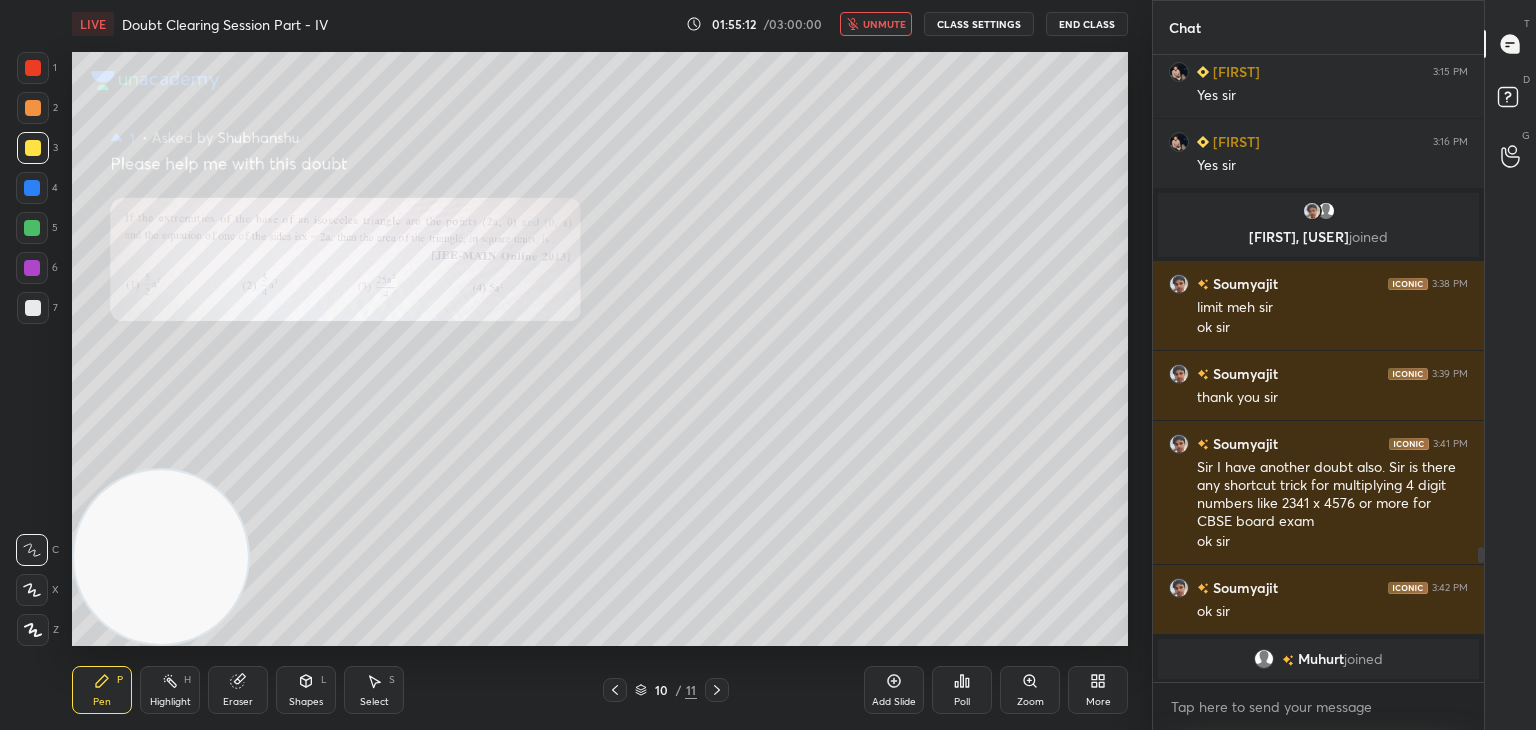 click on "Zoom" at bounding box center [1030, 690] 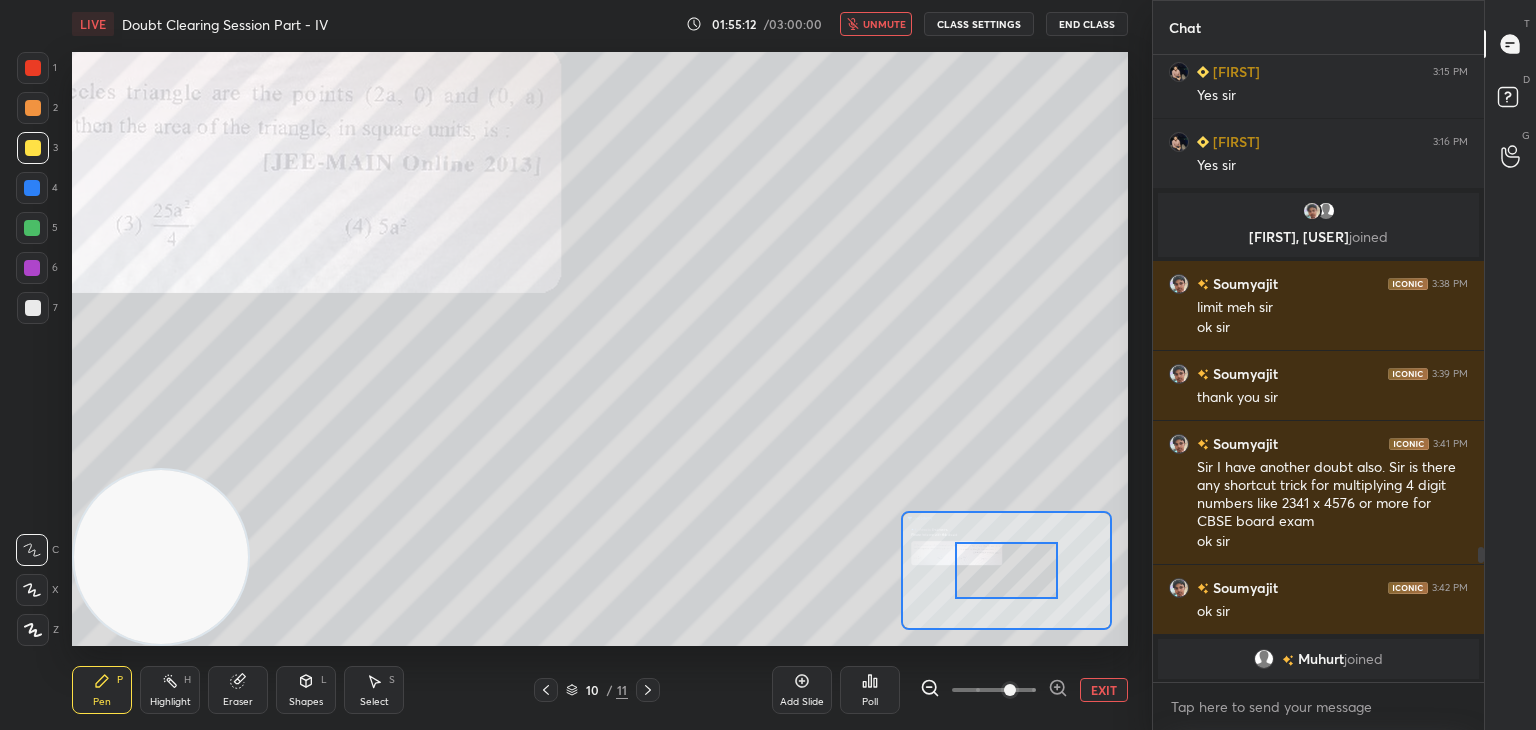 click at bounding box center (1010, 690) 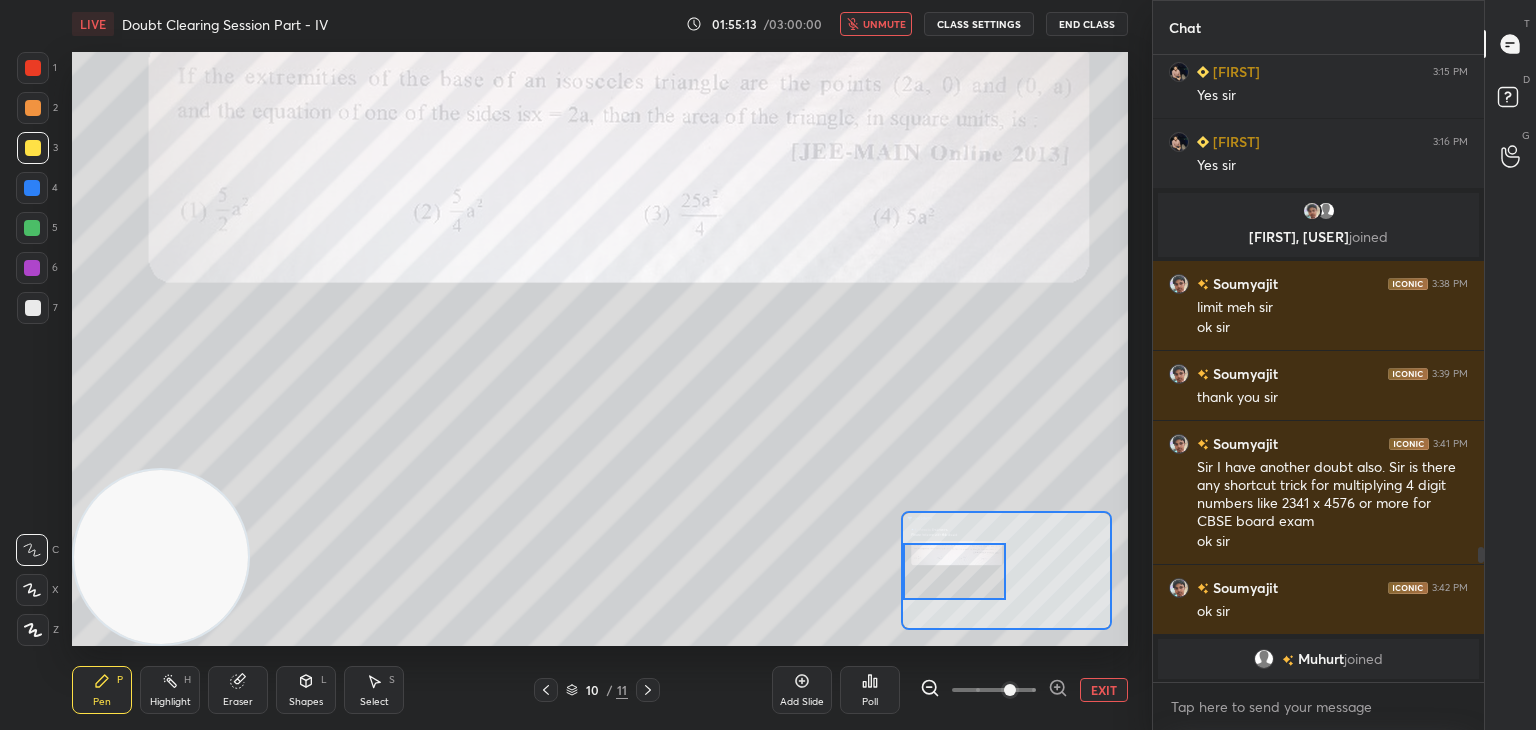 drag, startPoint x: 1012, startPoint y: 585, endPoint x: 960, endPoint y: 578, distance: 52.46904 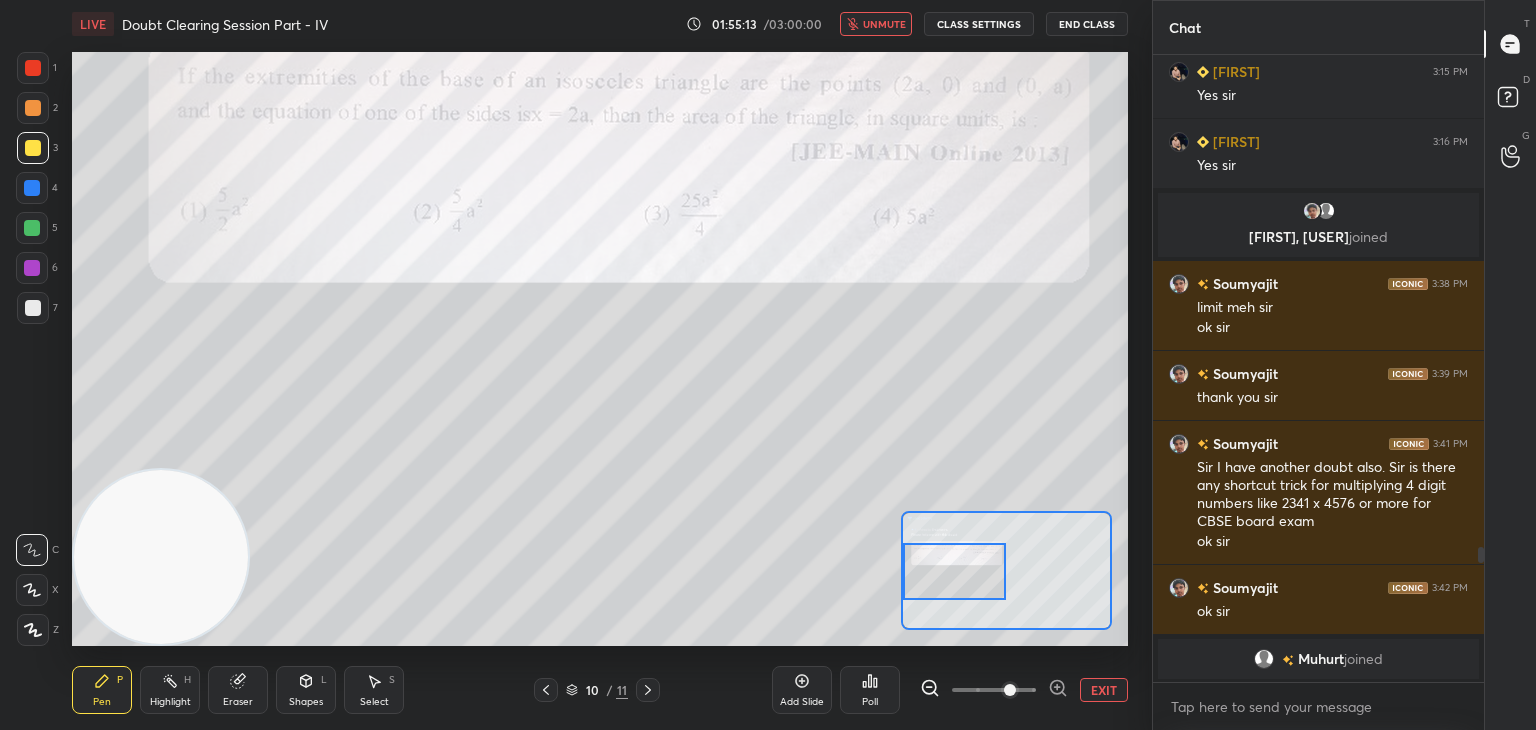 click at bounding box center (955, 571) 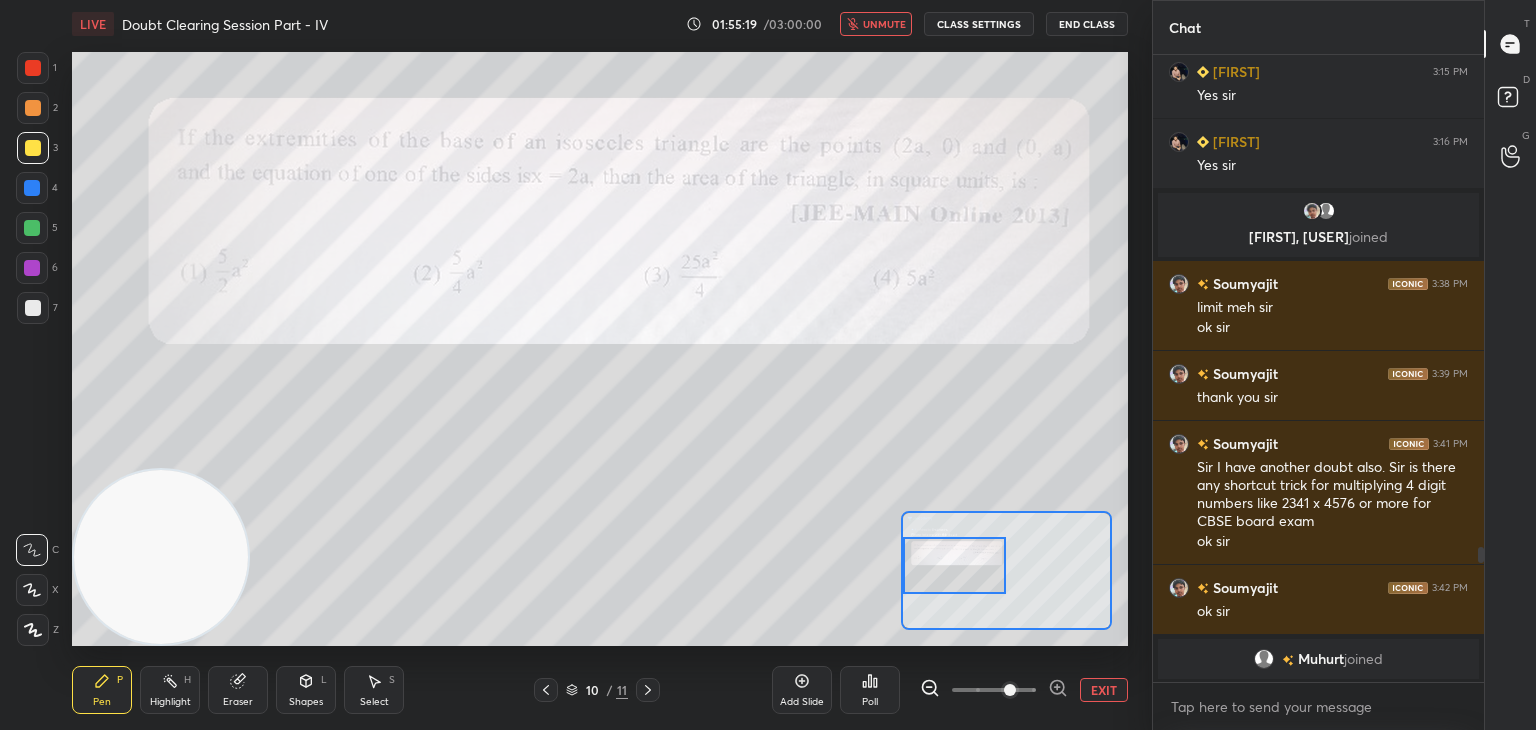 click on "LIVE Doubt Clearing Session Part - IV 01:55:19 /  03:00:00 unmute CLASS SETTINGS End Class" at bounding box center [600, 24] 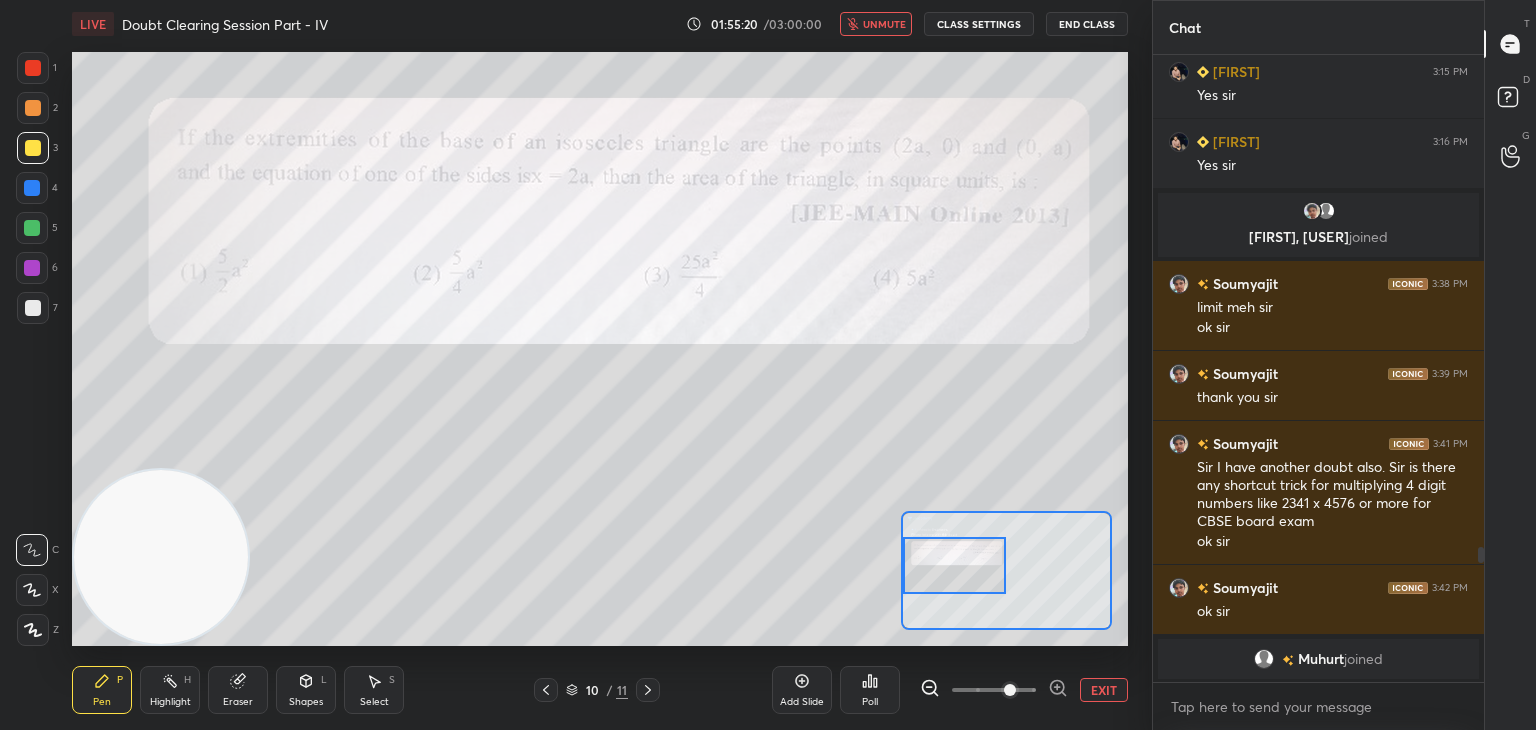 click on "unmute" at bounding box center [884, 24] 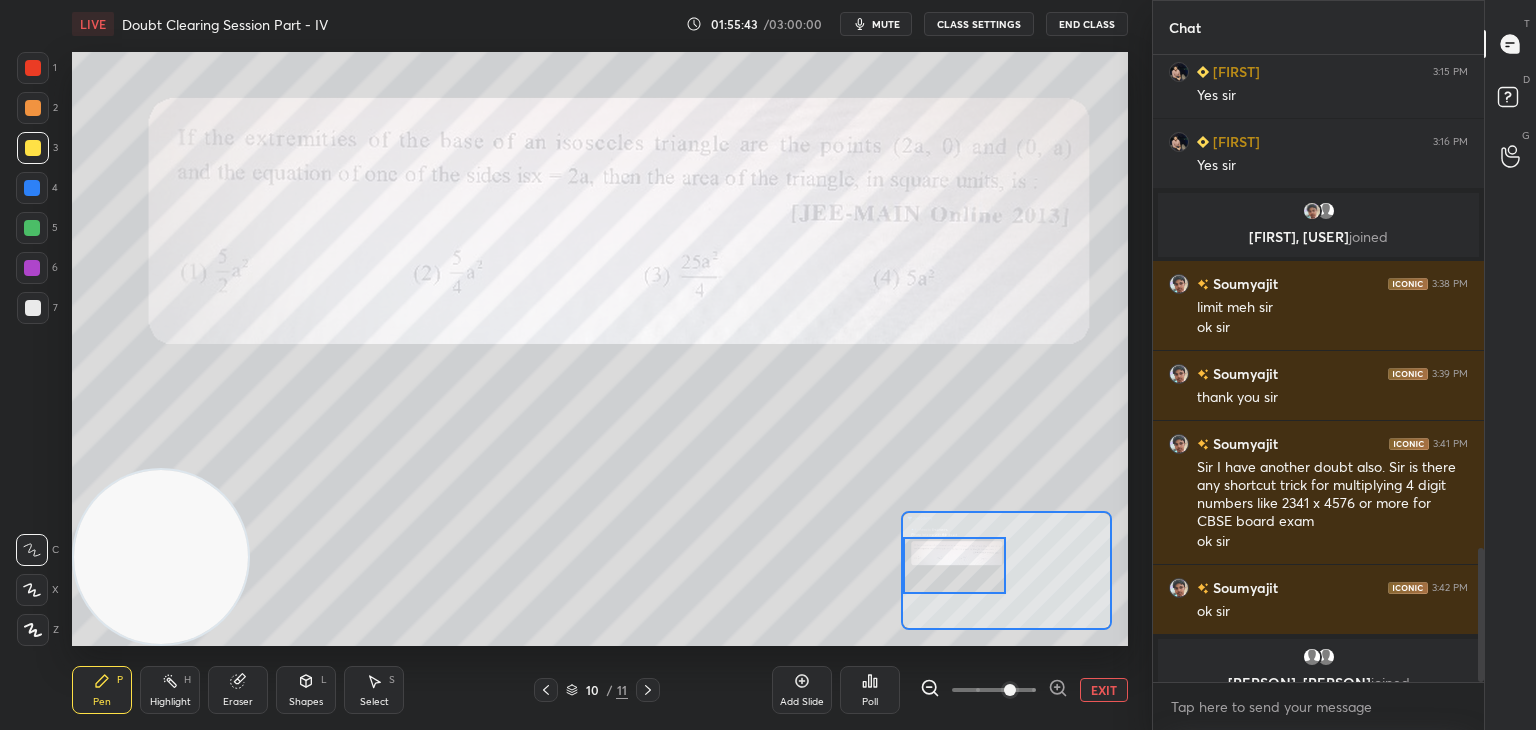 scroll, scrollTop: 2302, scrollLeft: 0, axis: vertical 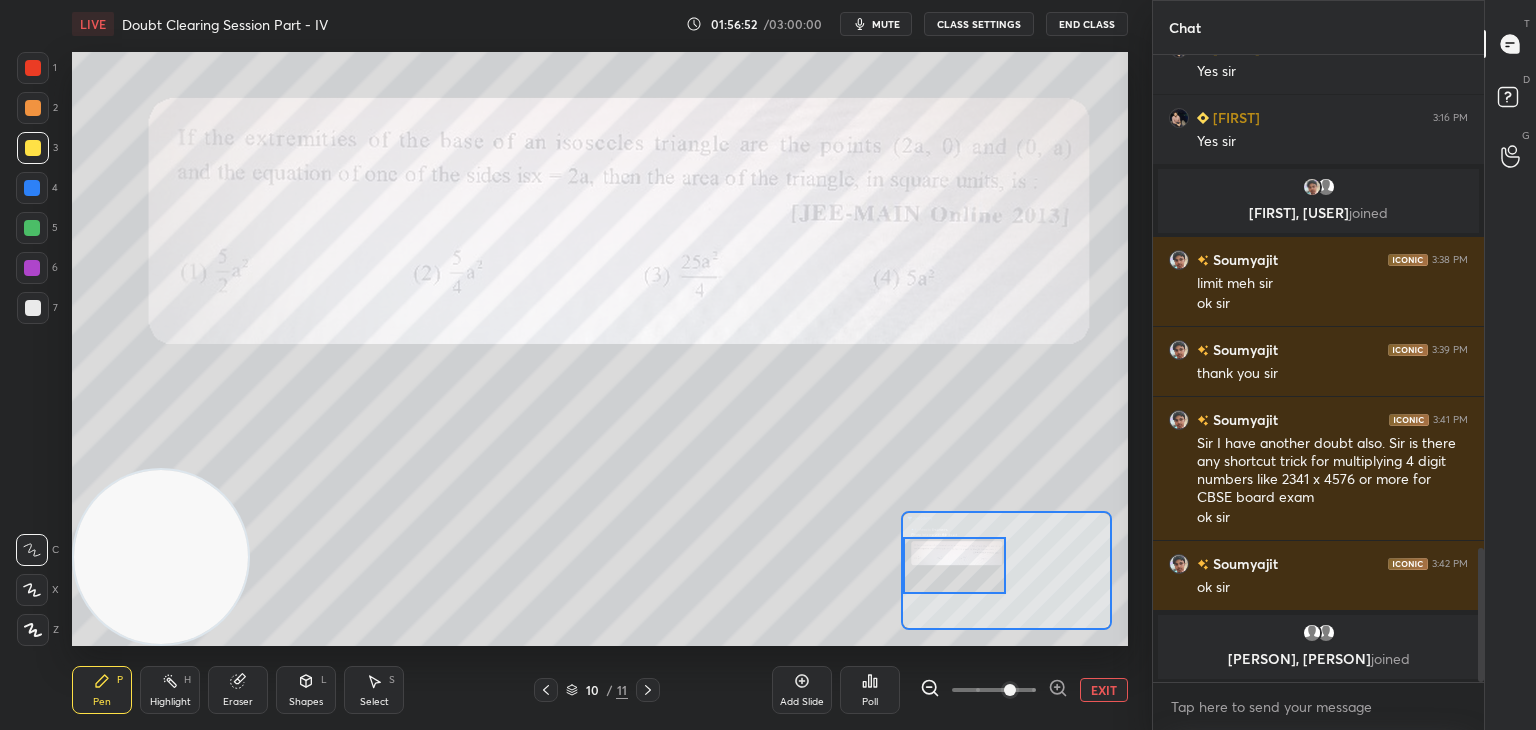 click on "EXIT" at bounding box center [1104, 690] 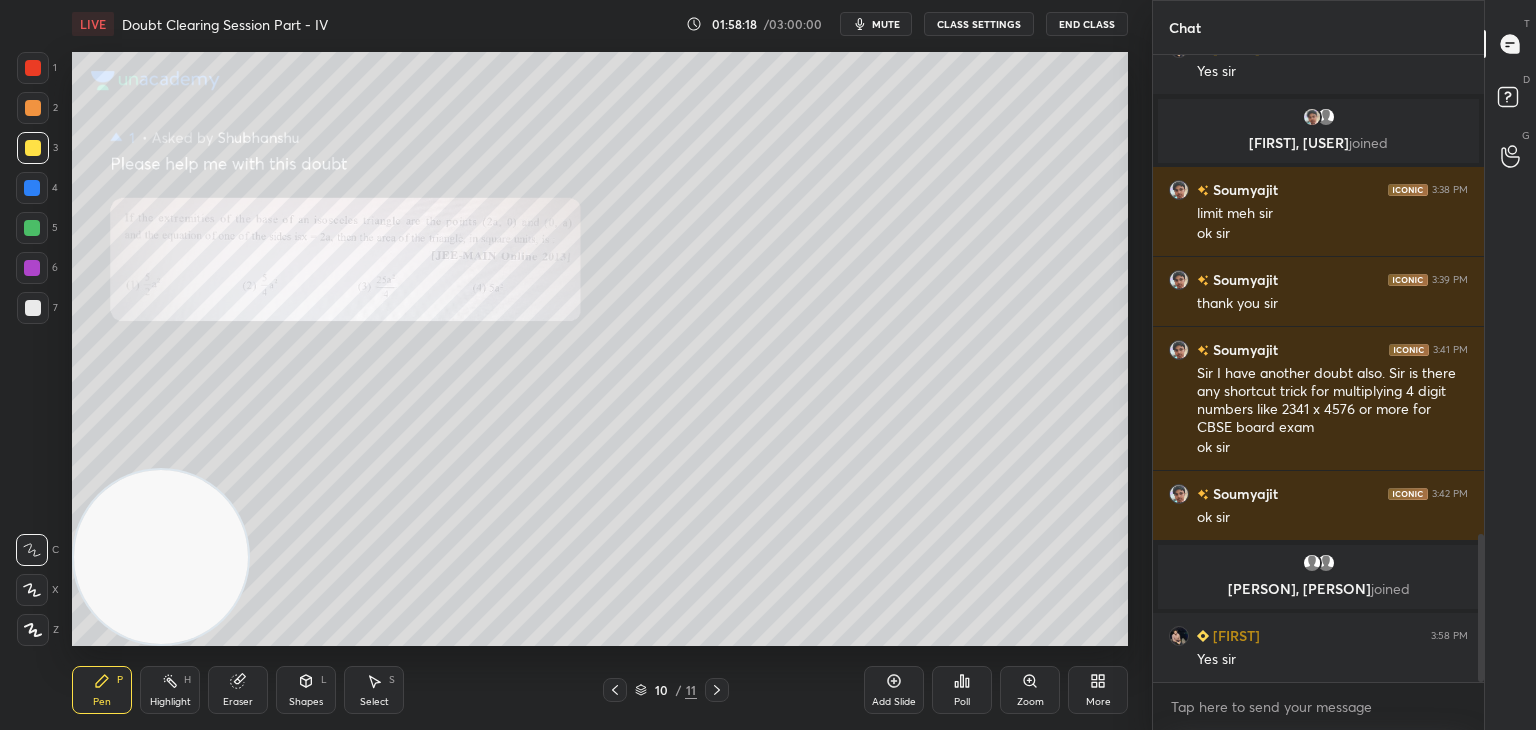 scroll, scrollTop: 2028, scrollLeft: 0, axis: vertical 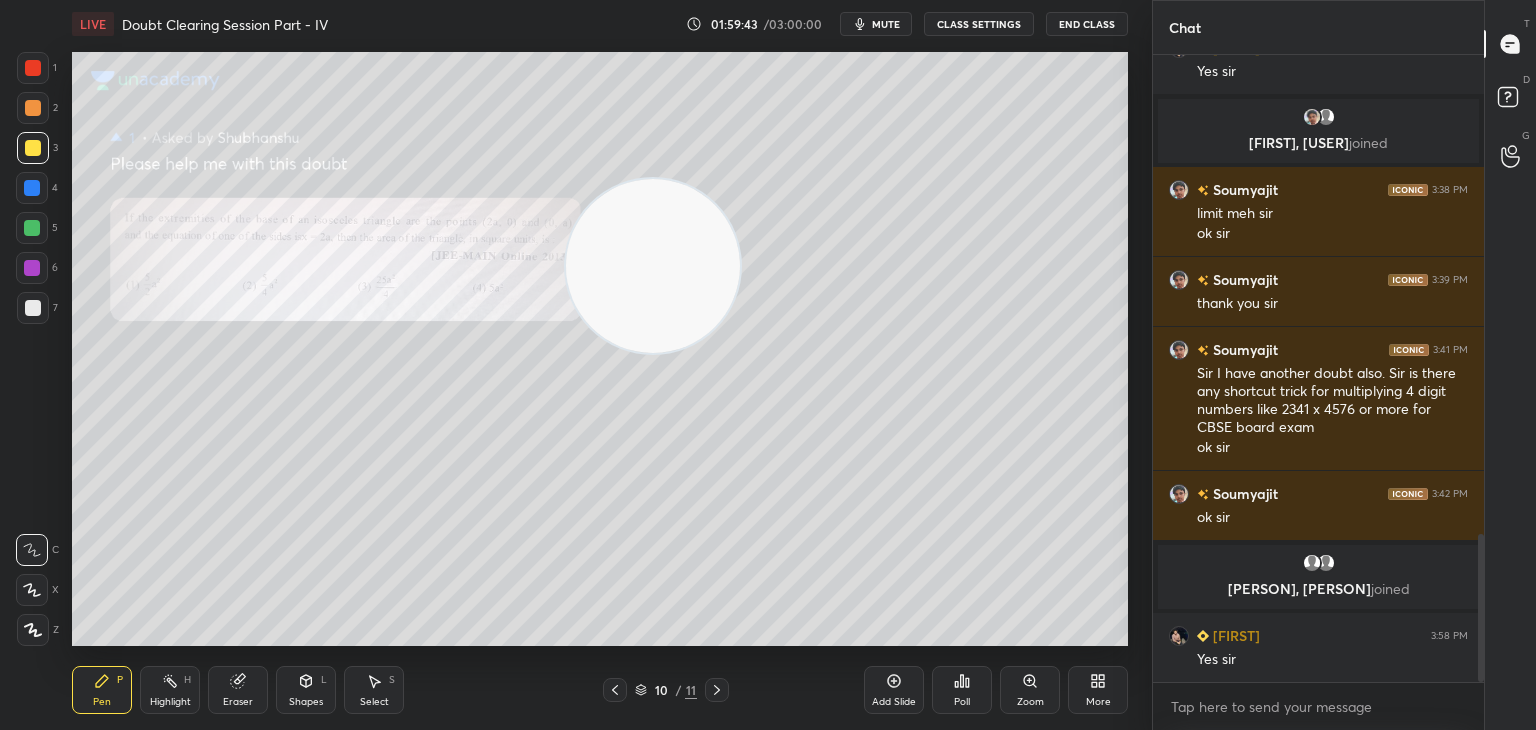 drag, startPoint x: 164, startPoint y: 525, endPoint x: 1071, endPoint y: 41, distance: 1028.0588 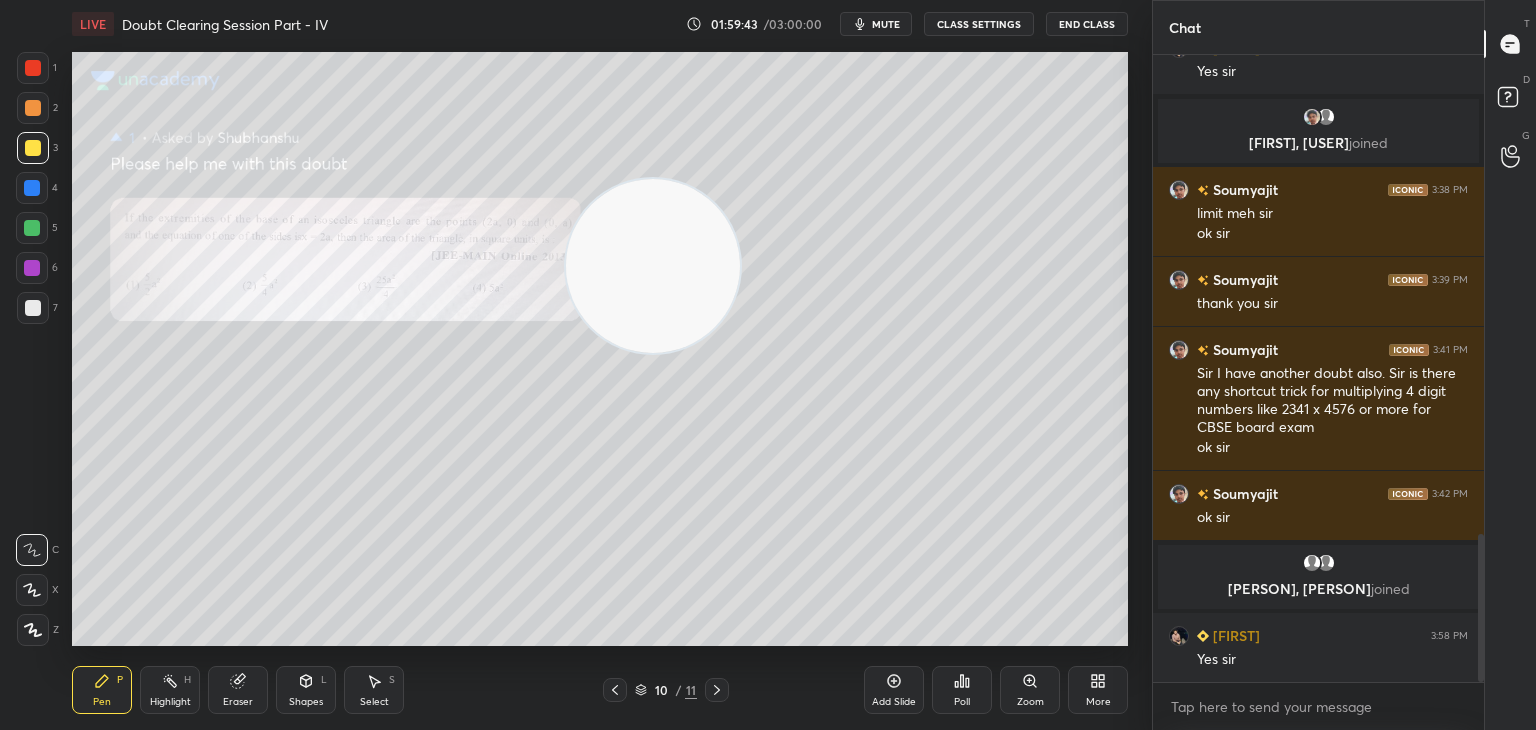 click on "LIVE Doubt Clearing Session Part - IV 01:59:43 /  03:00:00 mute CLASS SETTINGS End Class Setting up your live class Poll for   secs No correct answer Start poll Back Doubt Clearing Session Part - IV • L4 of Doubt Clearing Course on Mathematics IIT JEE - Part II Abhishek Sahu Pen P Highlight H Eraser Shapes L Select S 10 / 11 Add Slide Poll Zoom More" at bounding box center [600, 365] 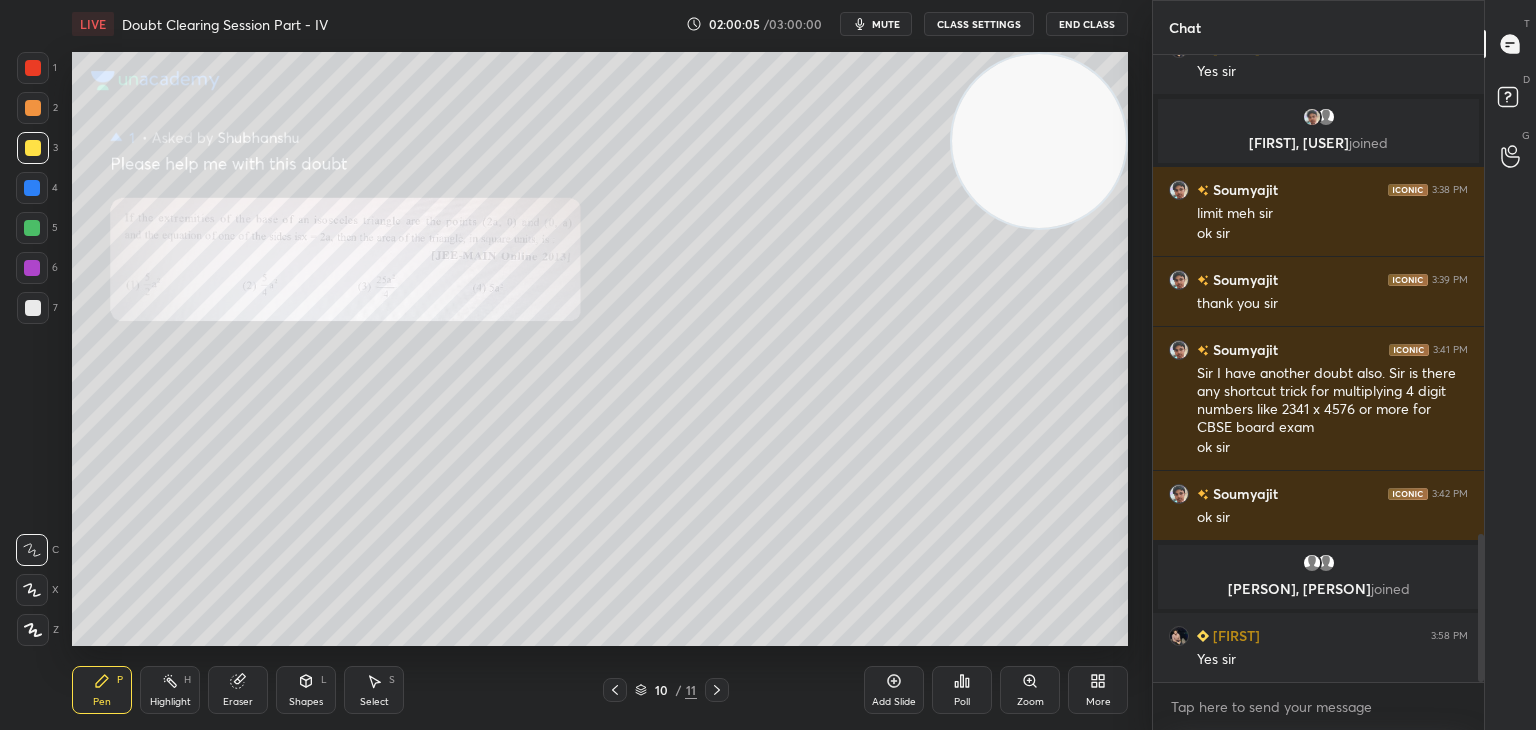 scroll, scrollTop: 2098, scrollLeft: 0, axis: vertical 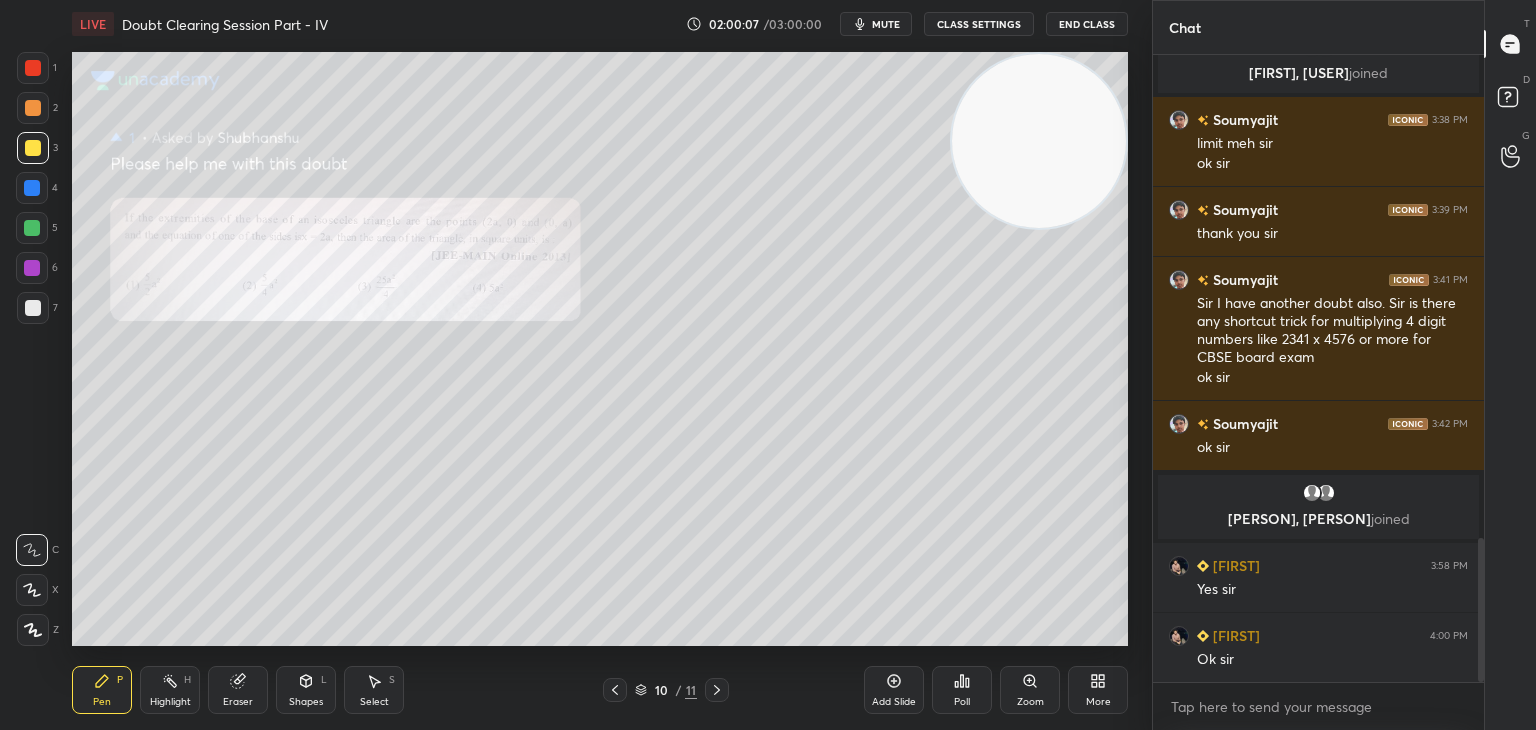 drag, startPoint x: 708, startPoint y: 687, endPoint x: 710, endPoint y: 669, distance: 18.110771 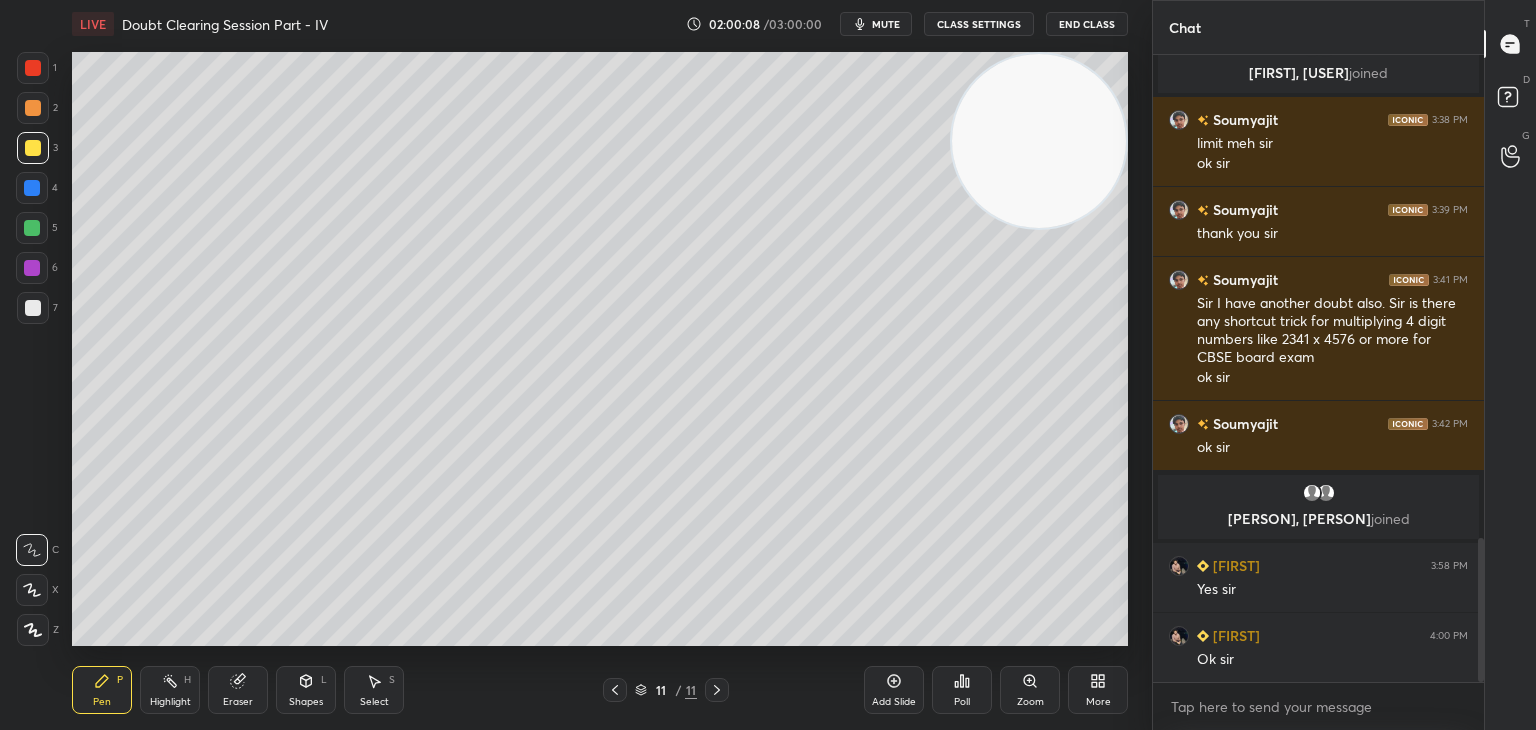 click on "mute" at bounding box center (886, 24) 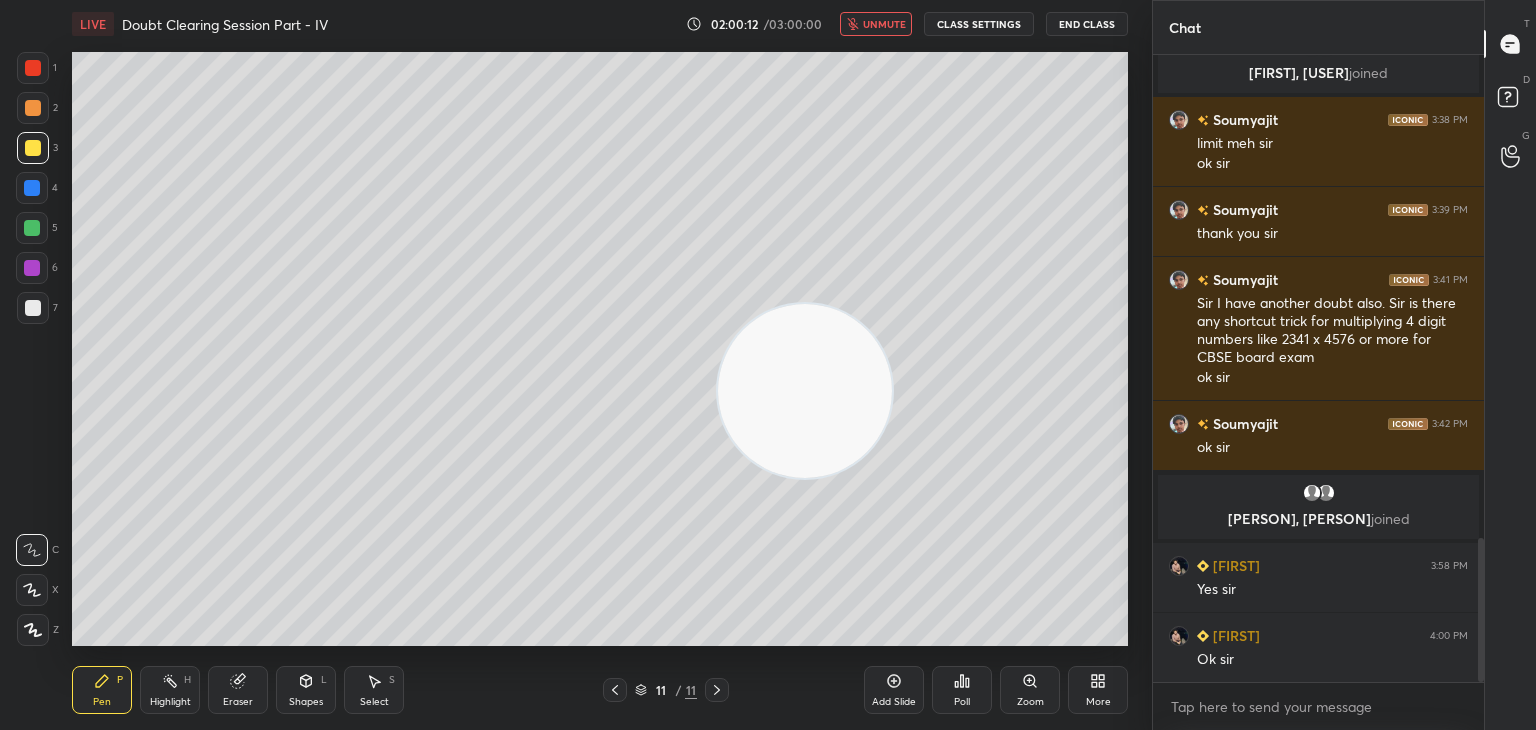 drag, startPoint x: 958, startPoint y: 249, endPoint x: 226, endPoint y: 775, distance: 901.3878 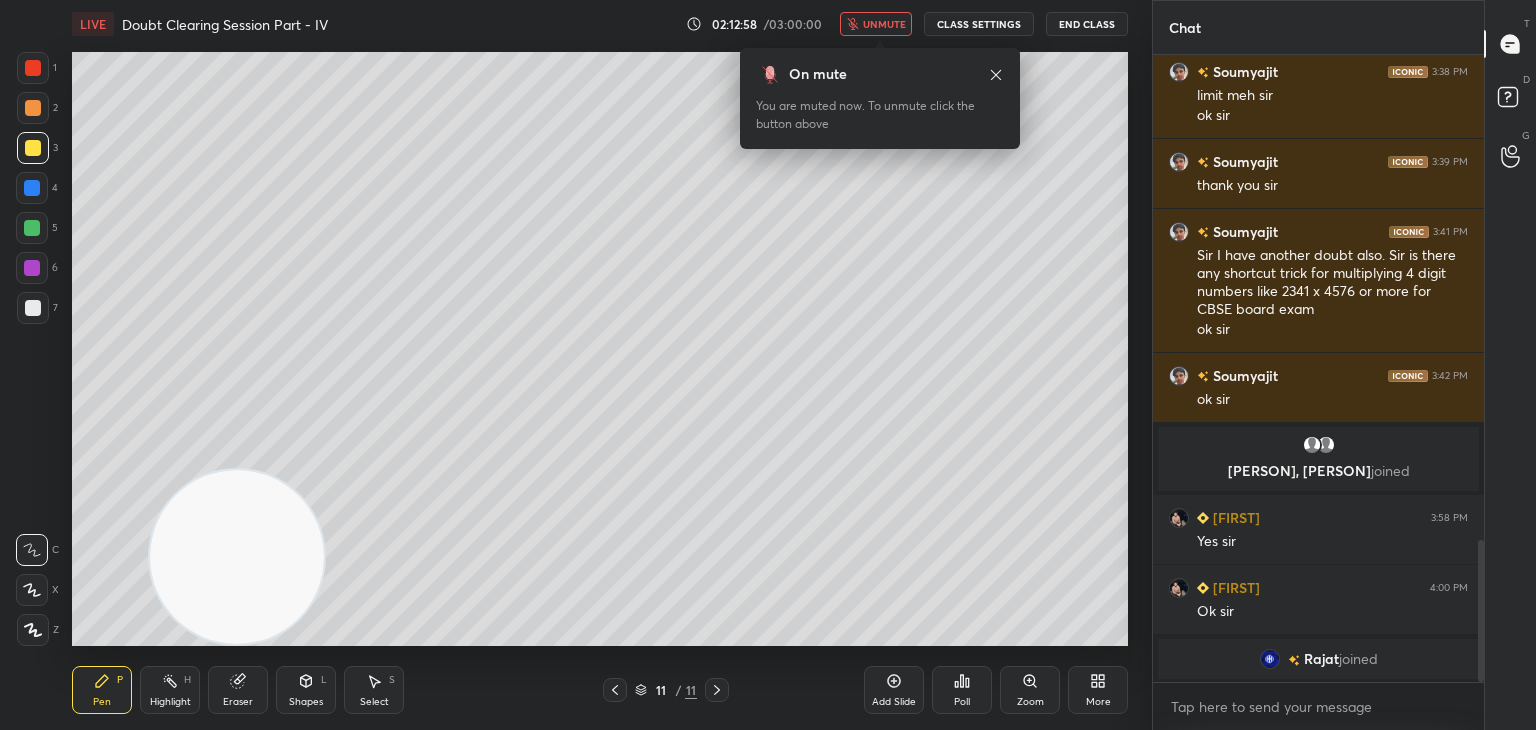 scroll, scrollTop: 2176, scrollLeft: 0, axis: vertical 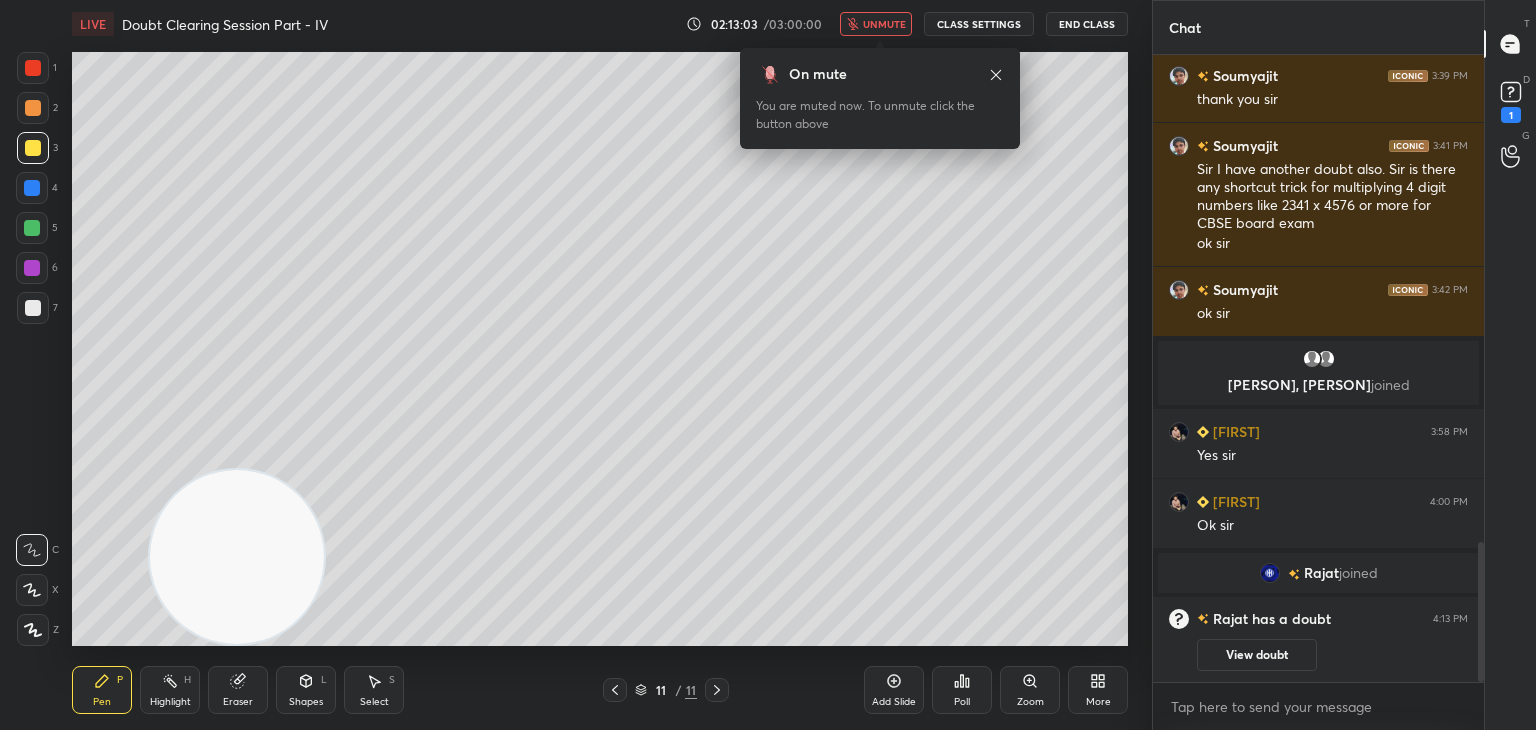 click 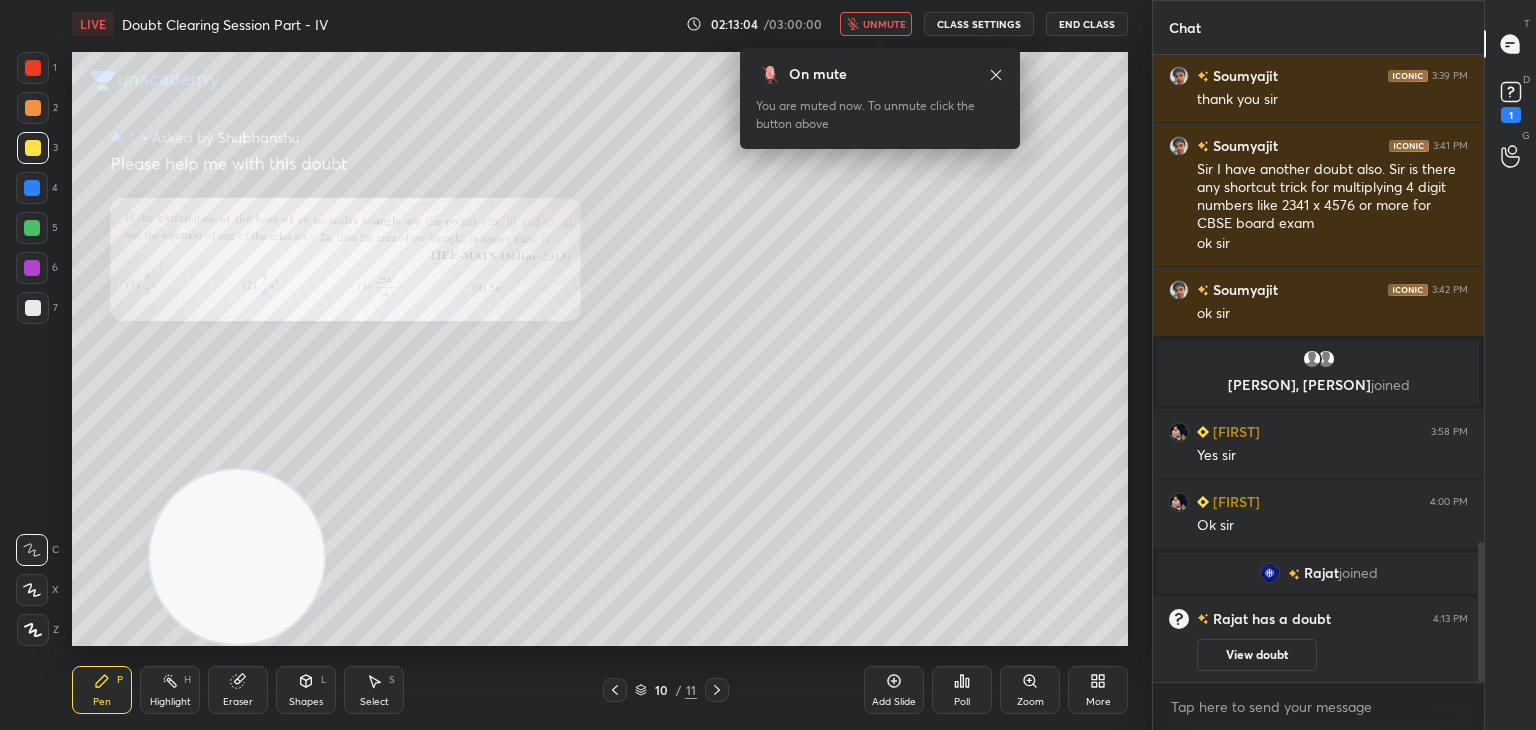 click on "View doubt" at bounding box center (1257, 655) 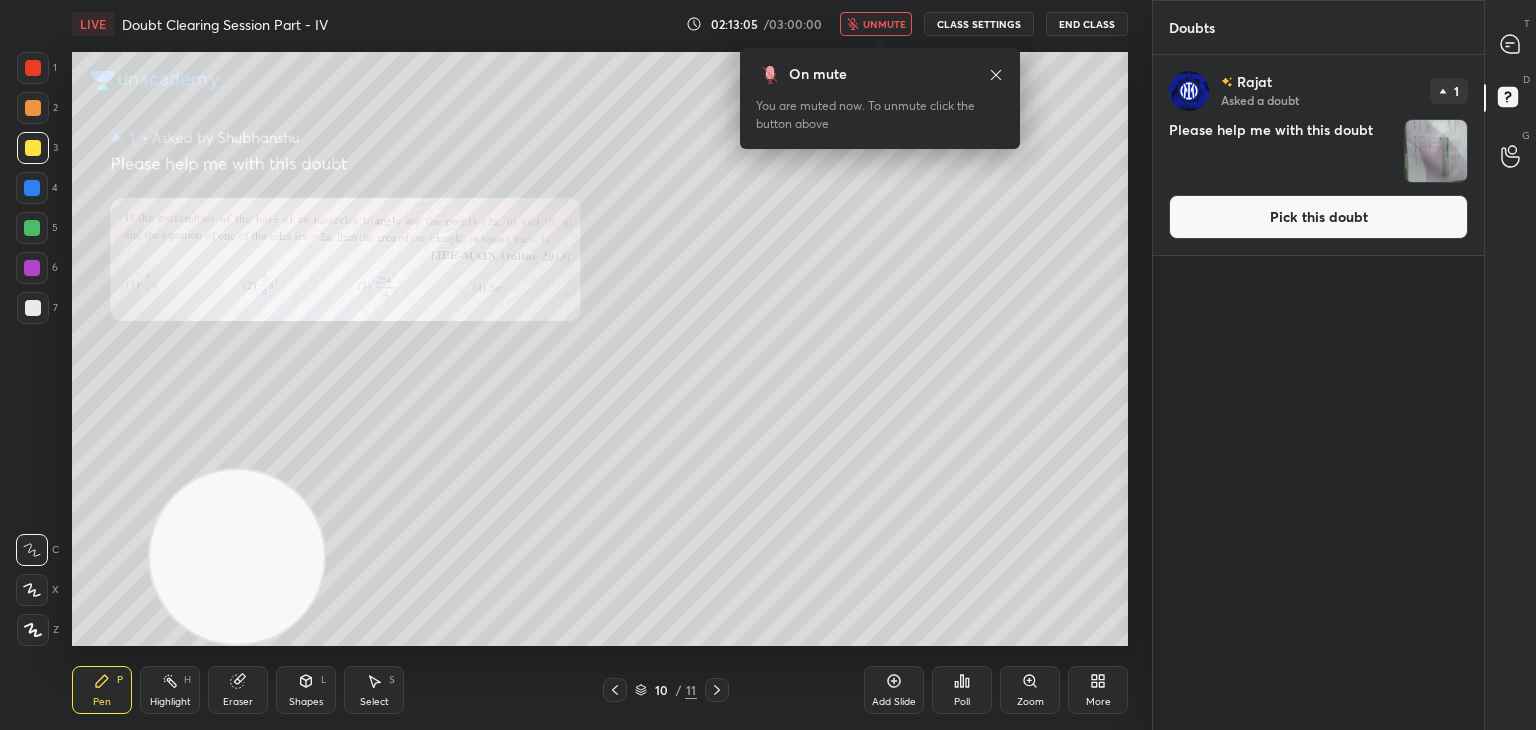 drag, startPoint x: 1228, startPoint y: 217, endPoint x: 1198, endPoint y: 225, distance: 31.04835 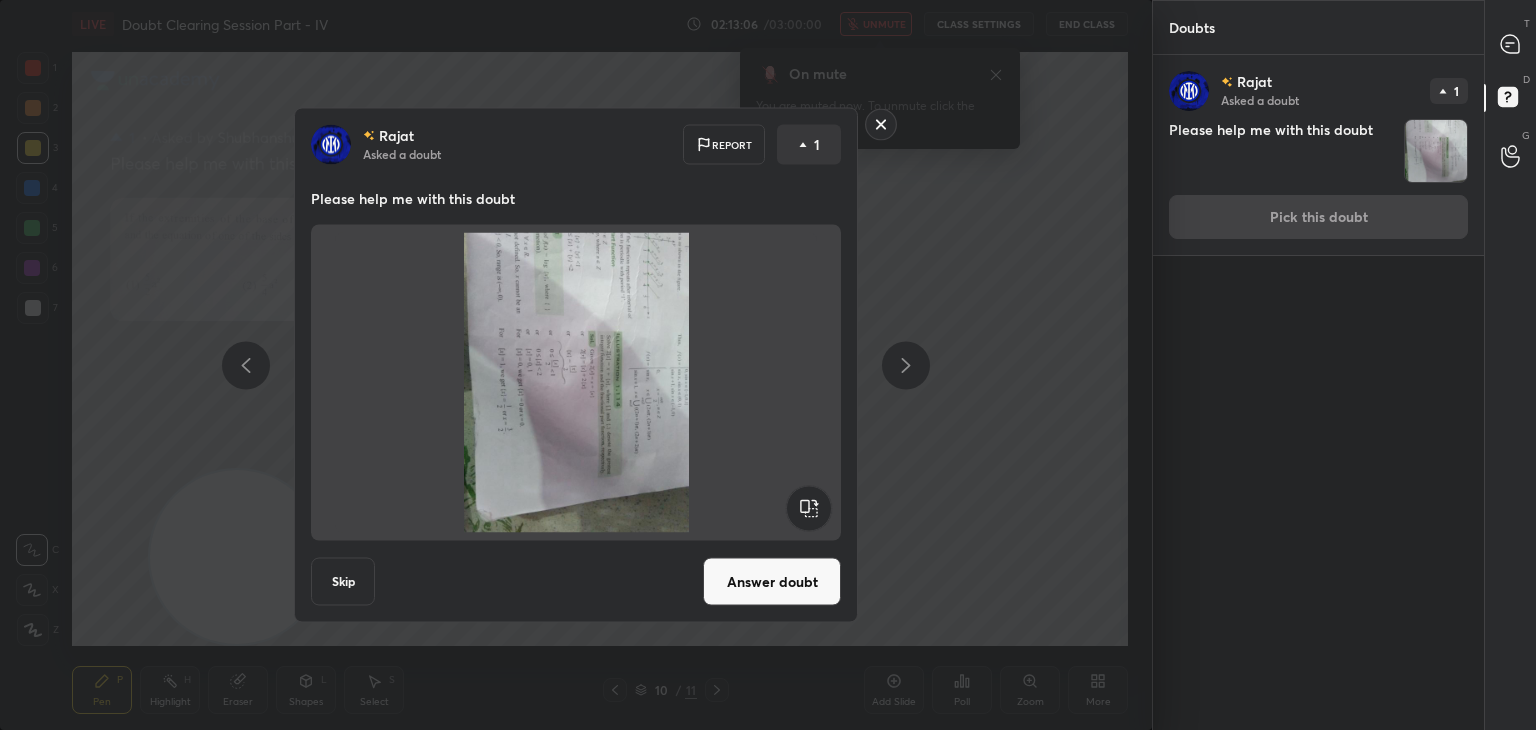 drag, startPoint x: 818, startPoint y: 505, endPoint x: 804, endPoint y: 505, distance: 14 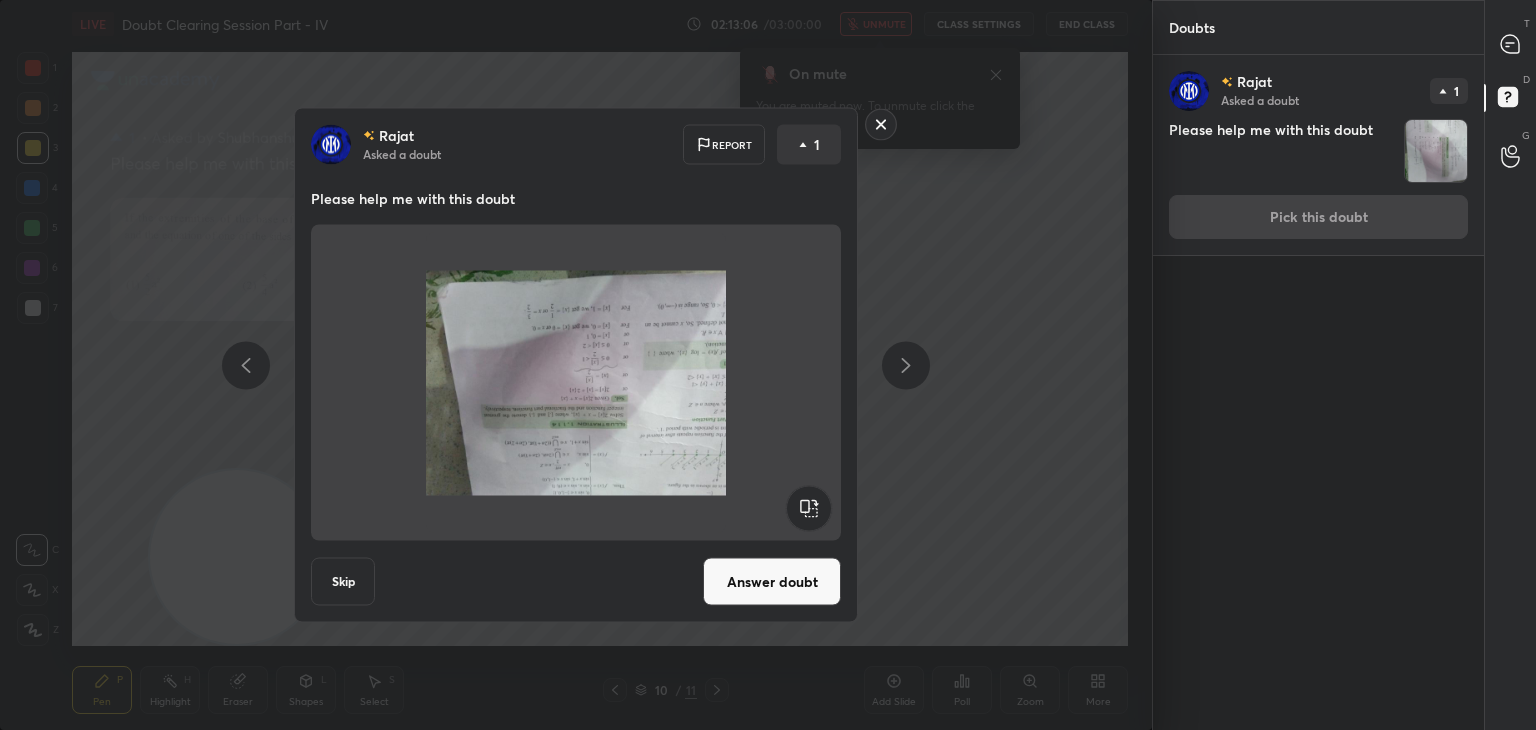 click 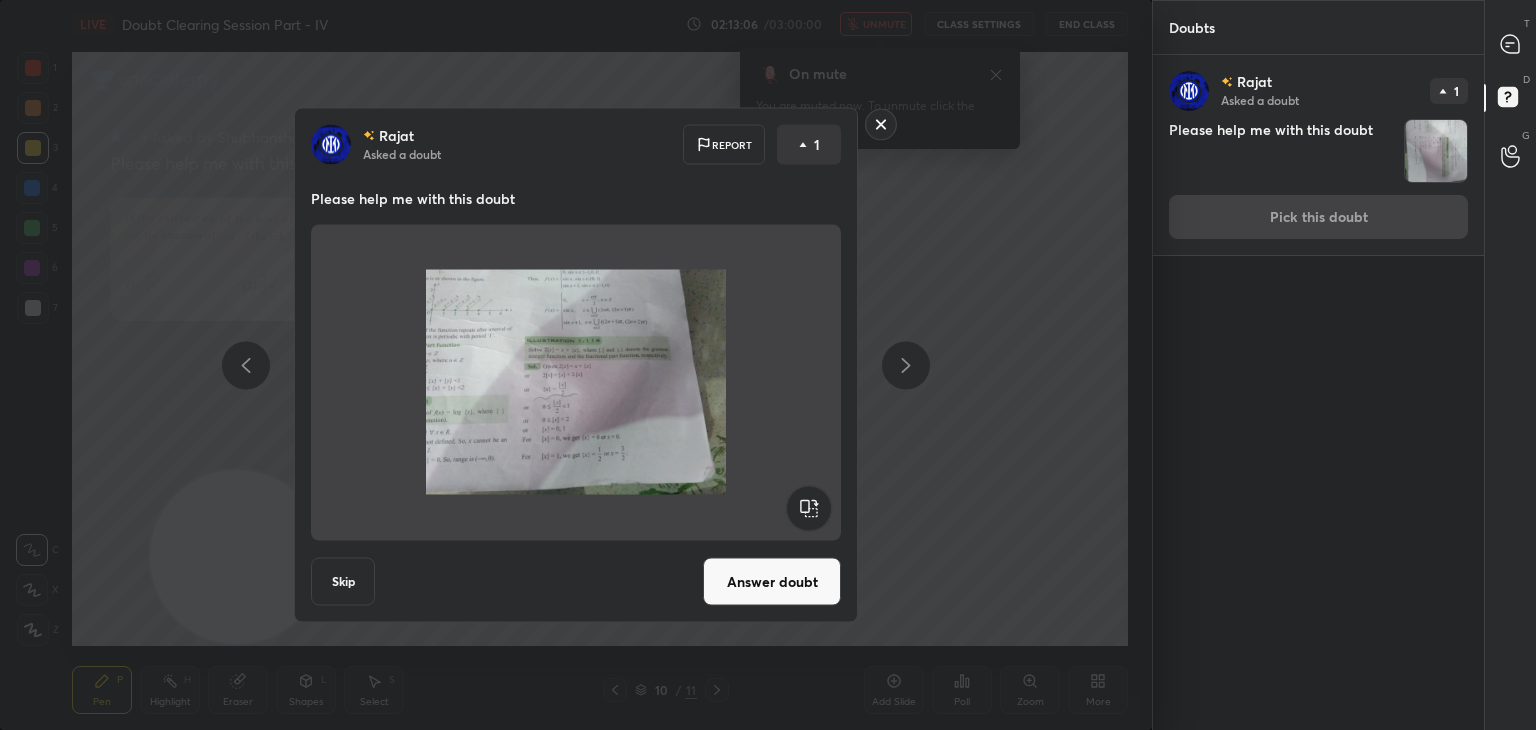click on "Answer doubt" at bounding box center [772, 582] 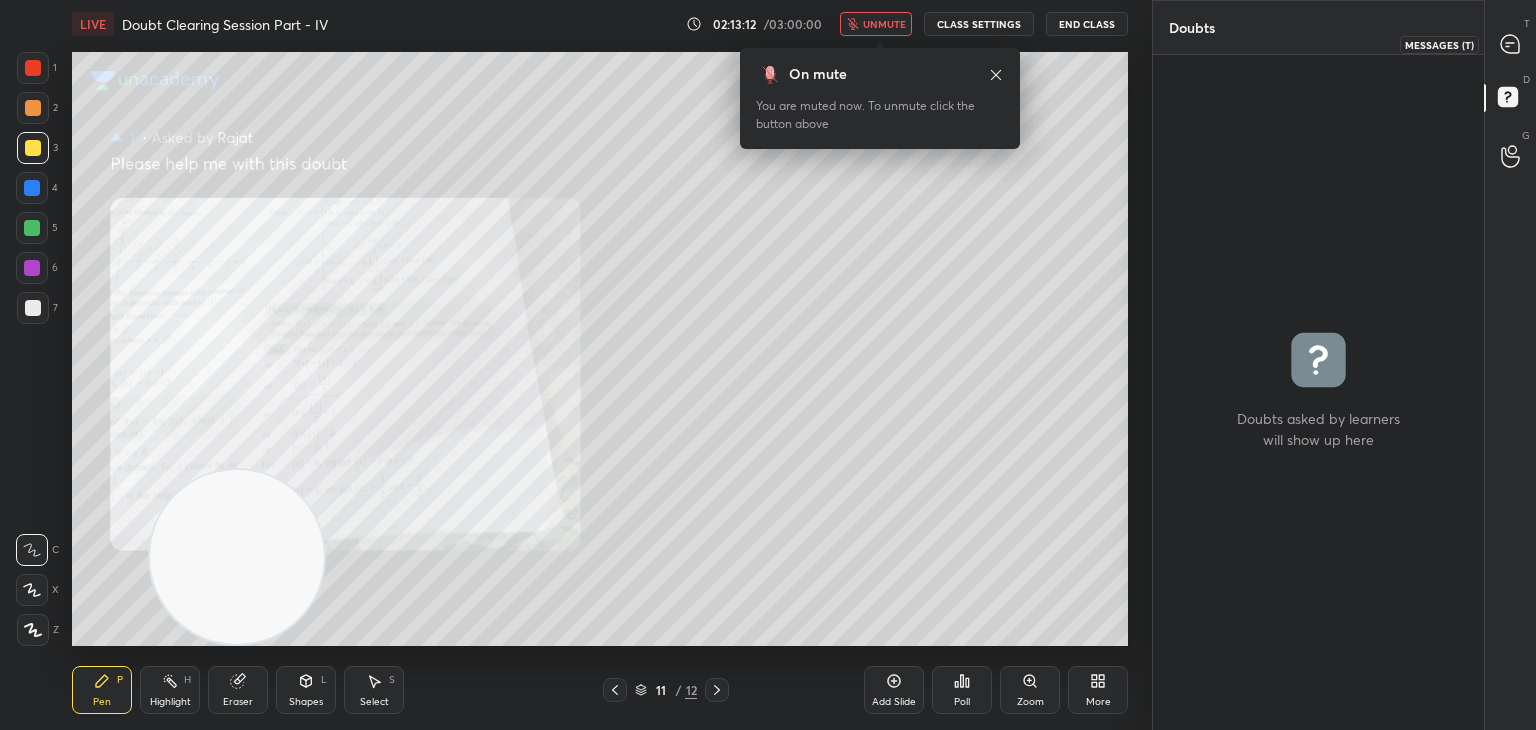 drag, startPoint x: 1506, startPoint y: 53, endPoint x: 1491, endPoint y: 63, distance: 18.027756 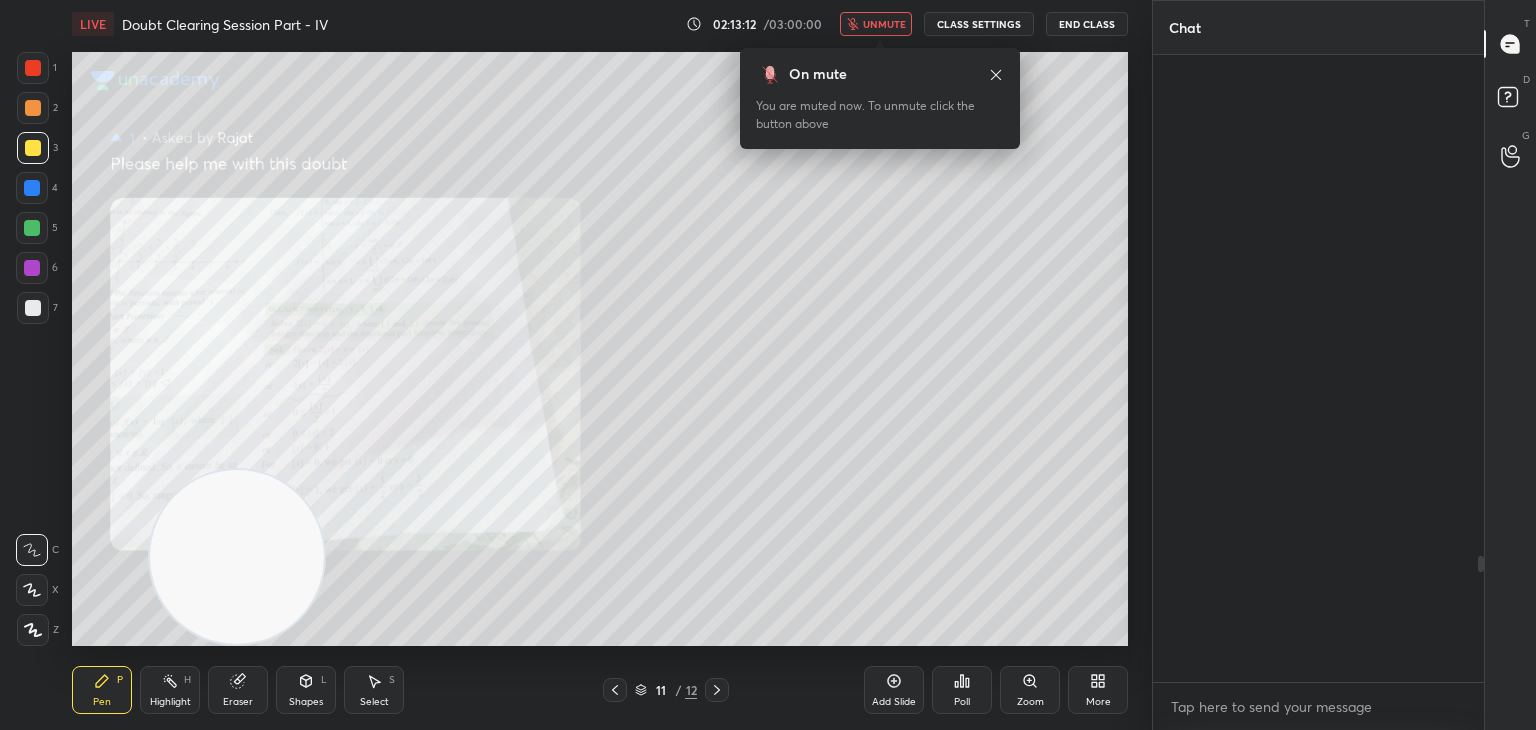 scroll, scrollTop: 2490, scrollLeft: 0, axis: vertical 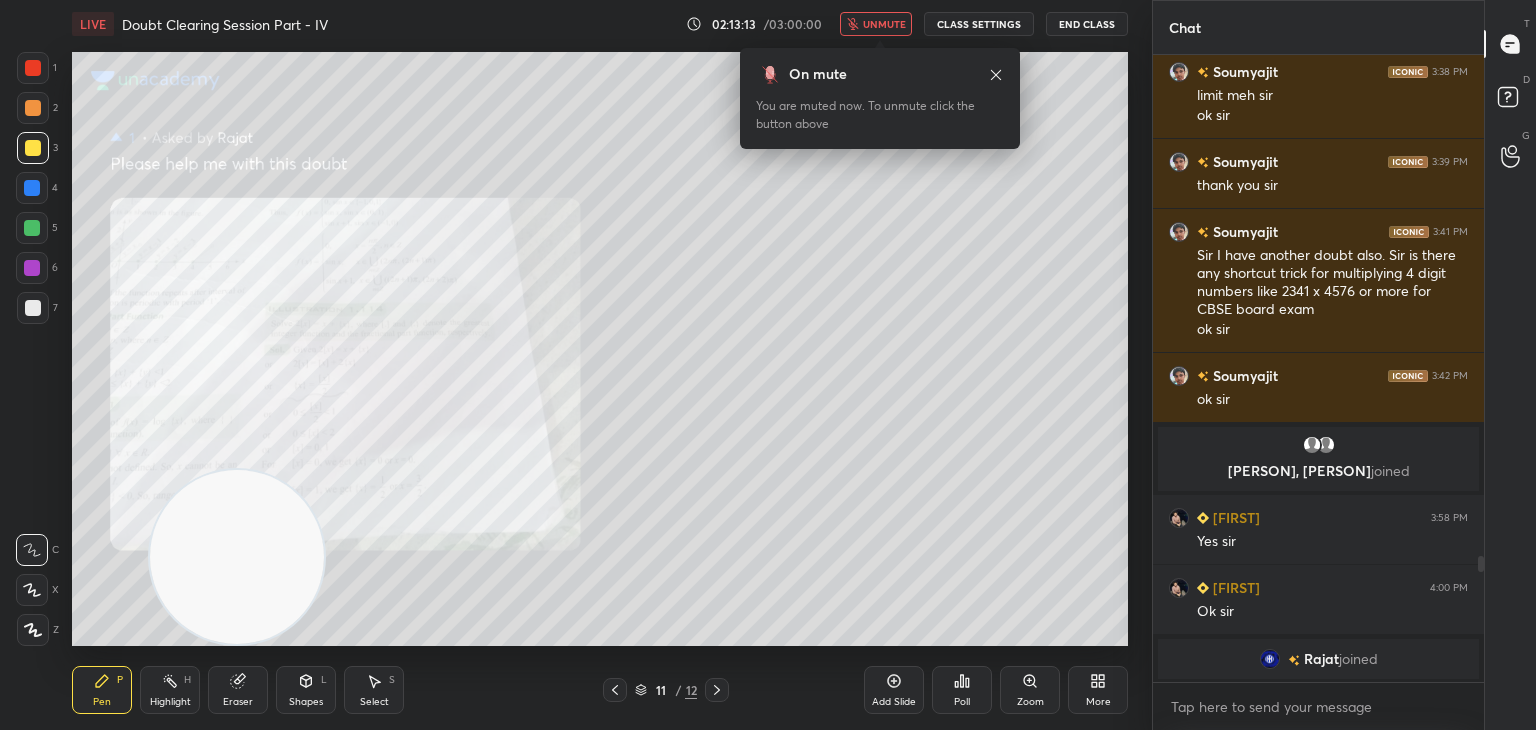click 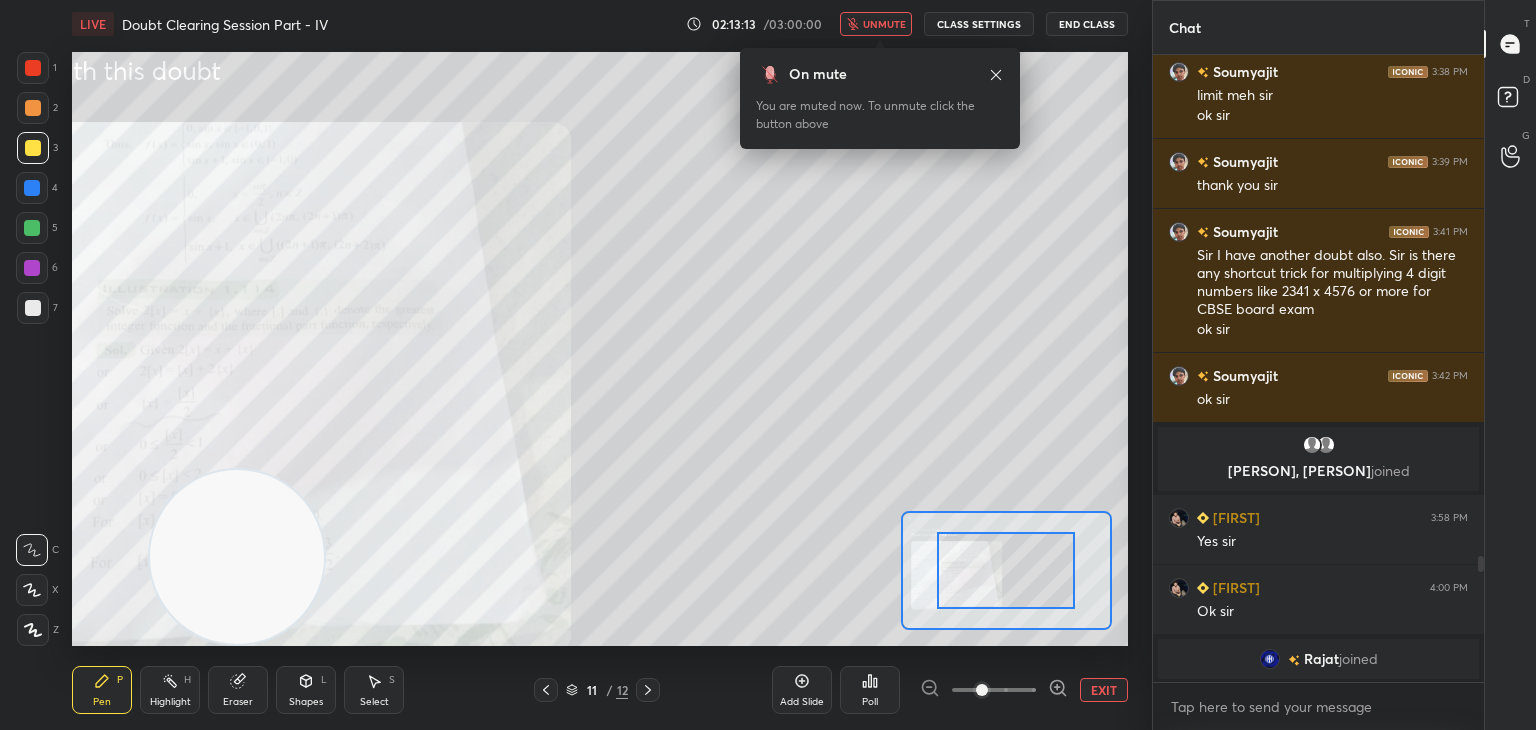click at bounding box center (994, 690) 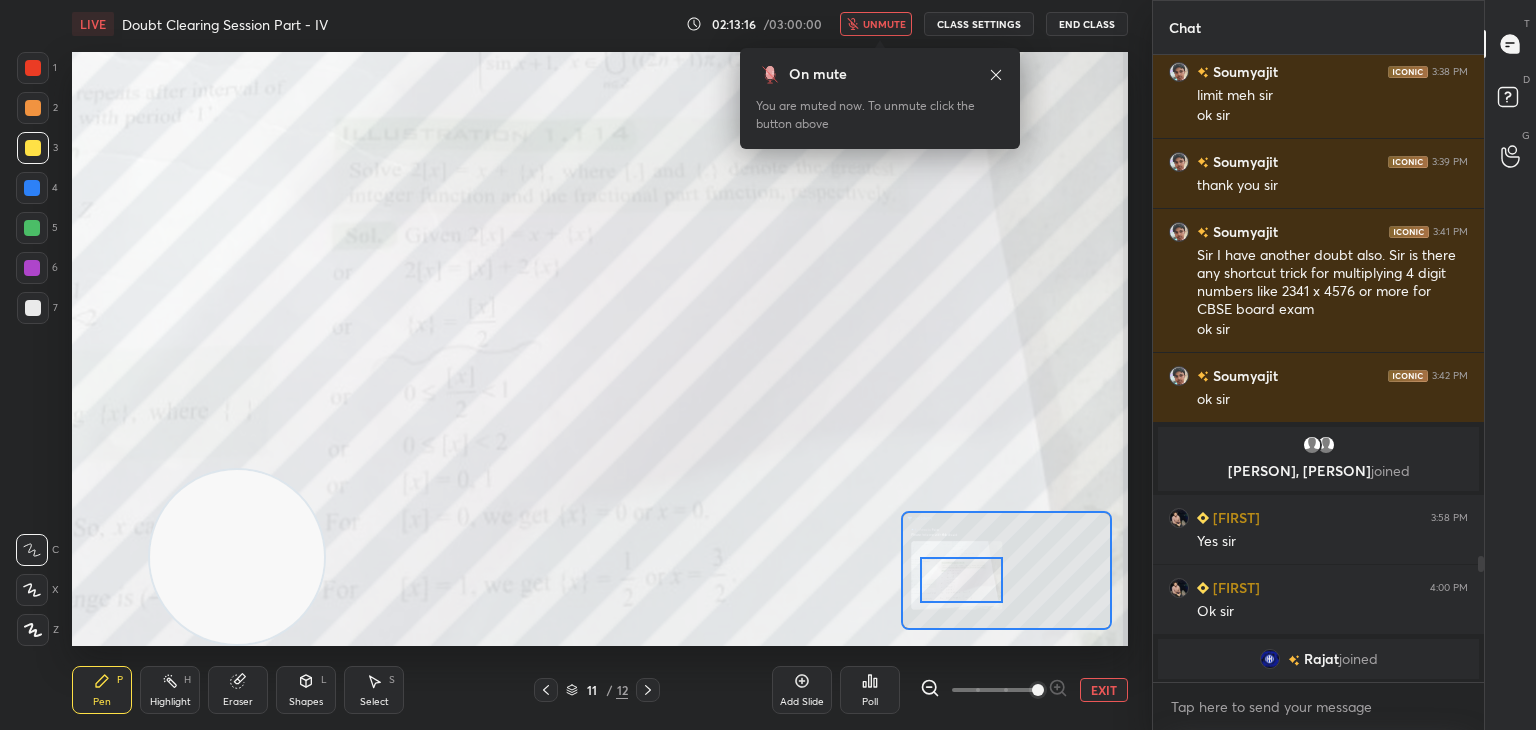 drag, startPoint x: 989, startPoint y: 586, endPoint x: 980, endPoint y: 597, distance: 14.21267 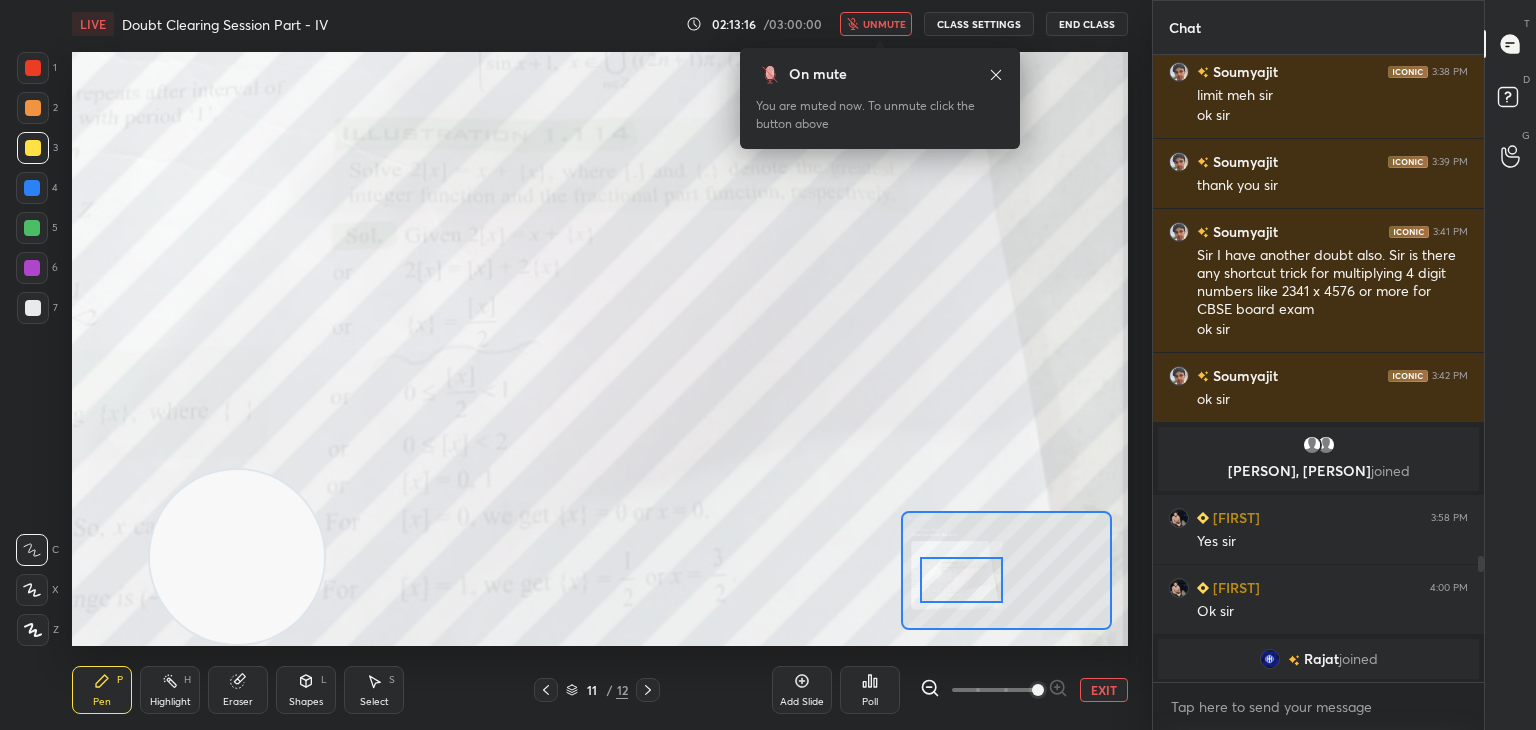 click at bounding box center (961, 580) 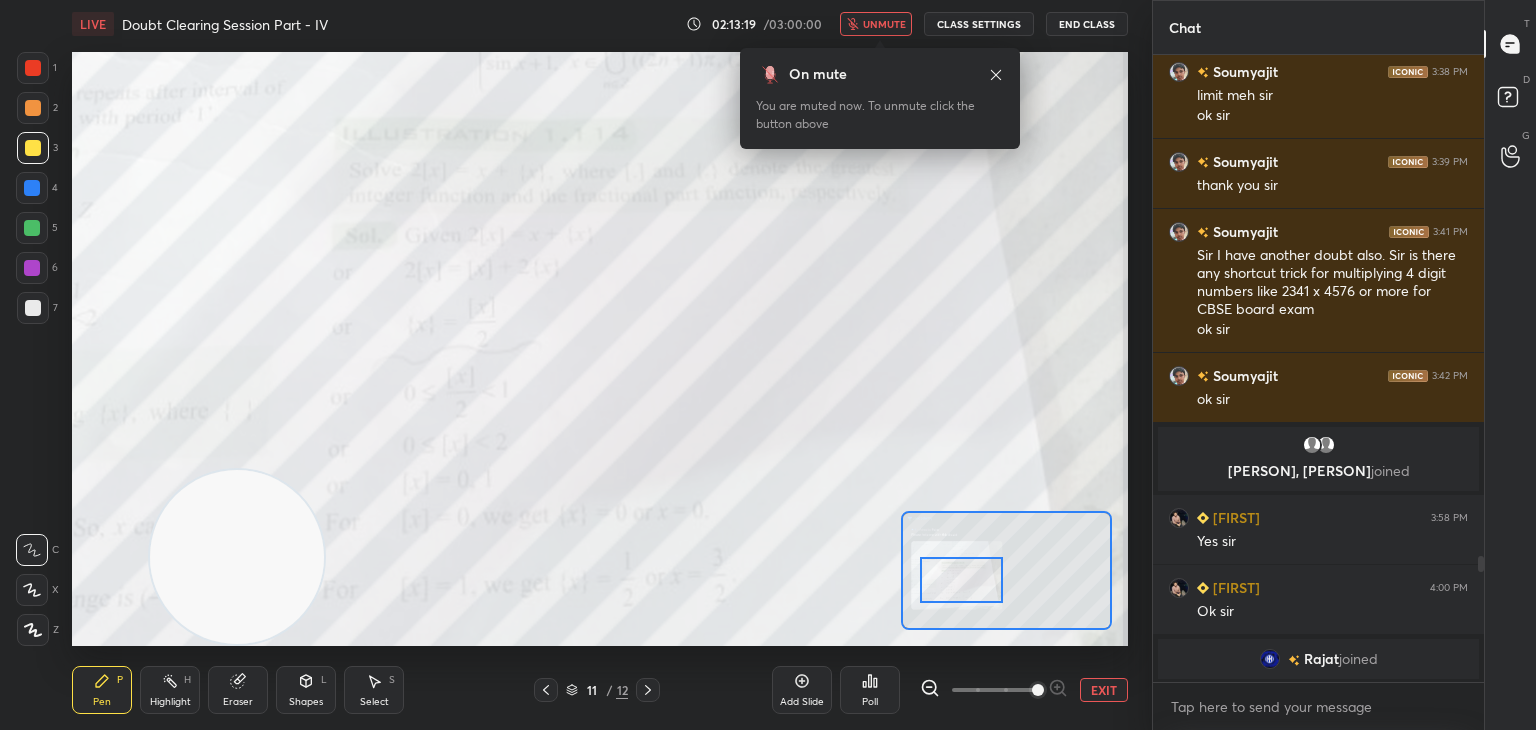 click on "unmute" at bounding box center [884, 24] 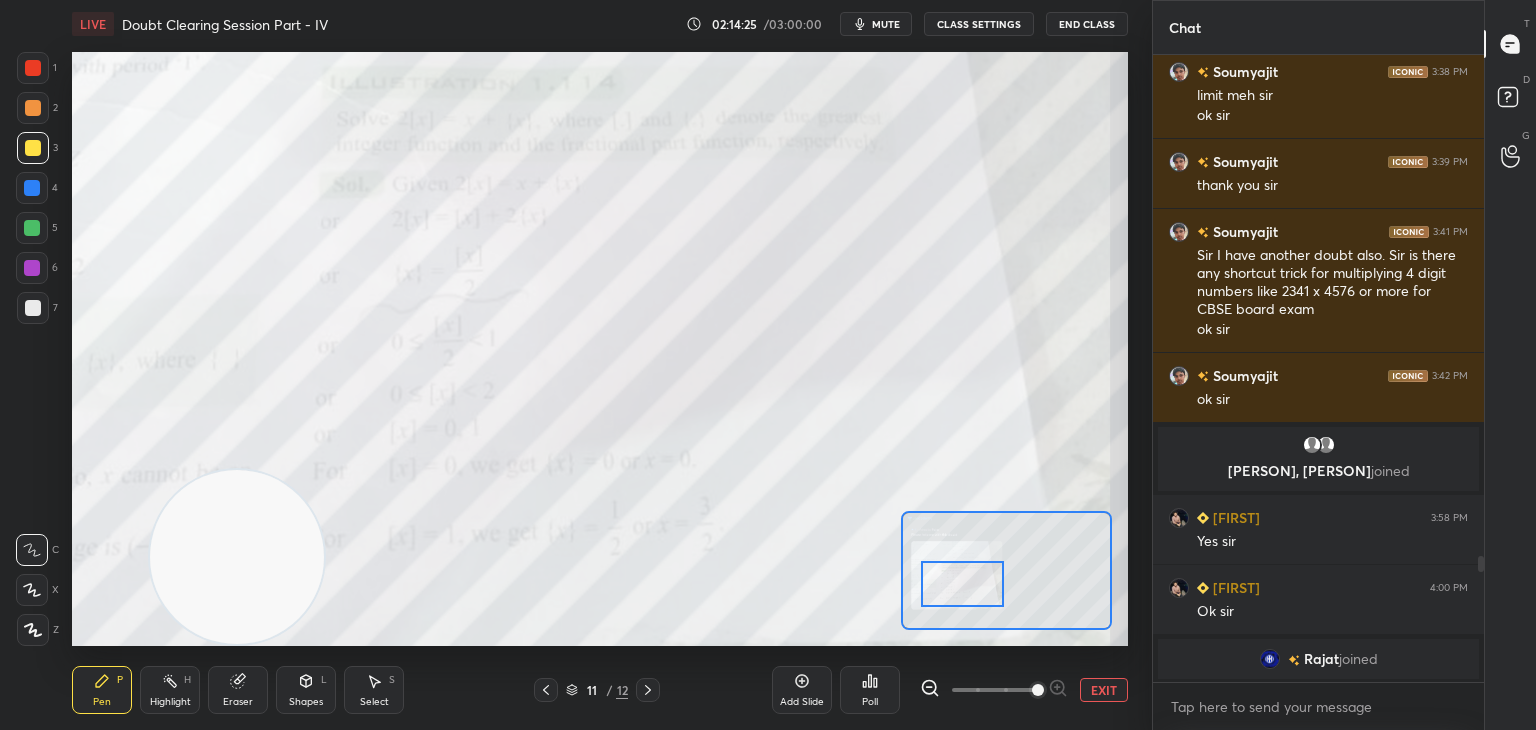 click at bounding box center [962, 584] 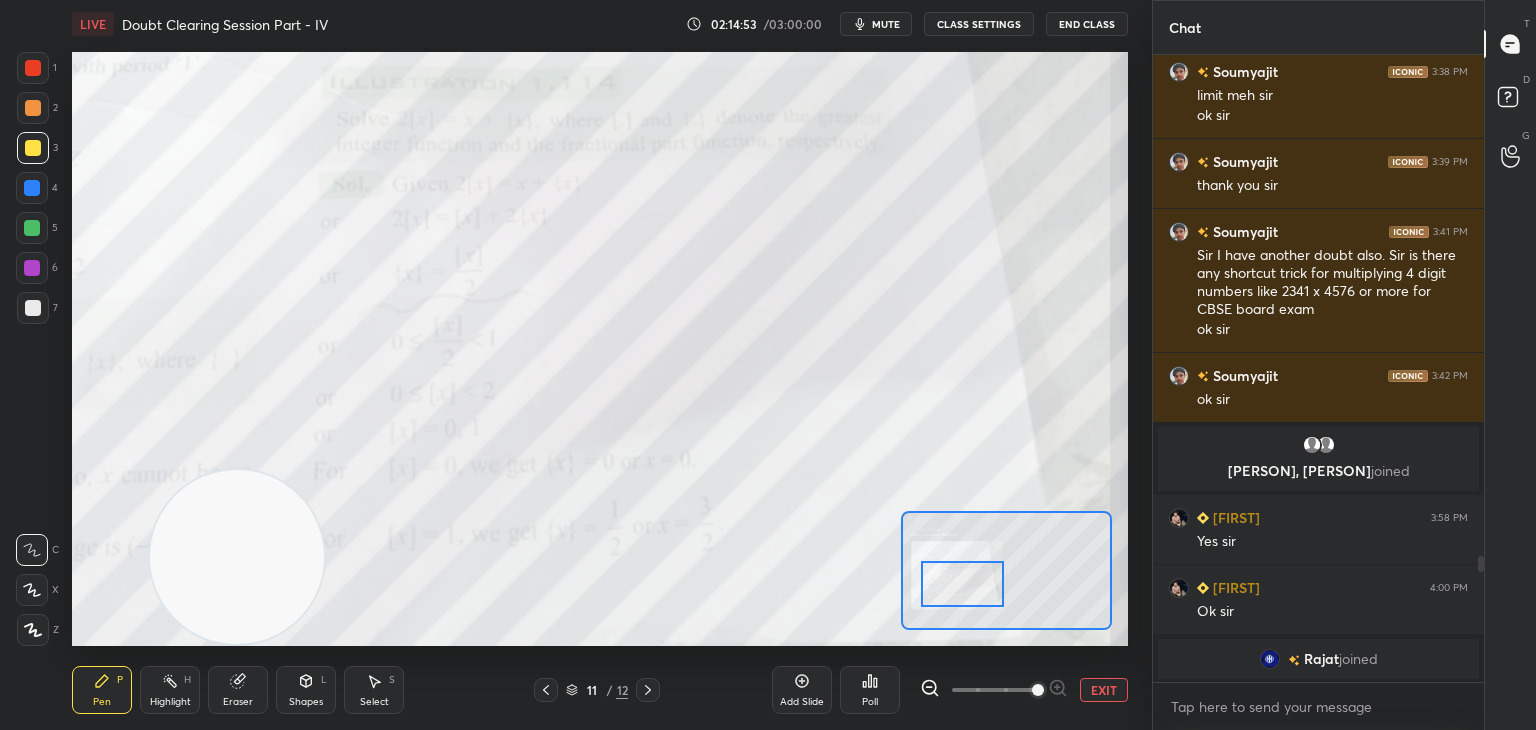 click on "EXIT" at bounding box center (1104, 690) 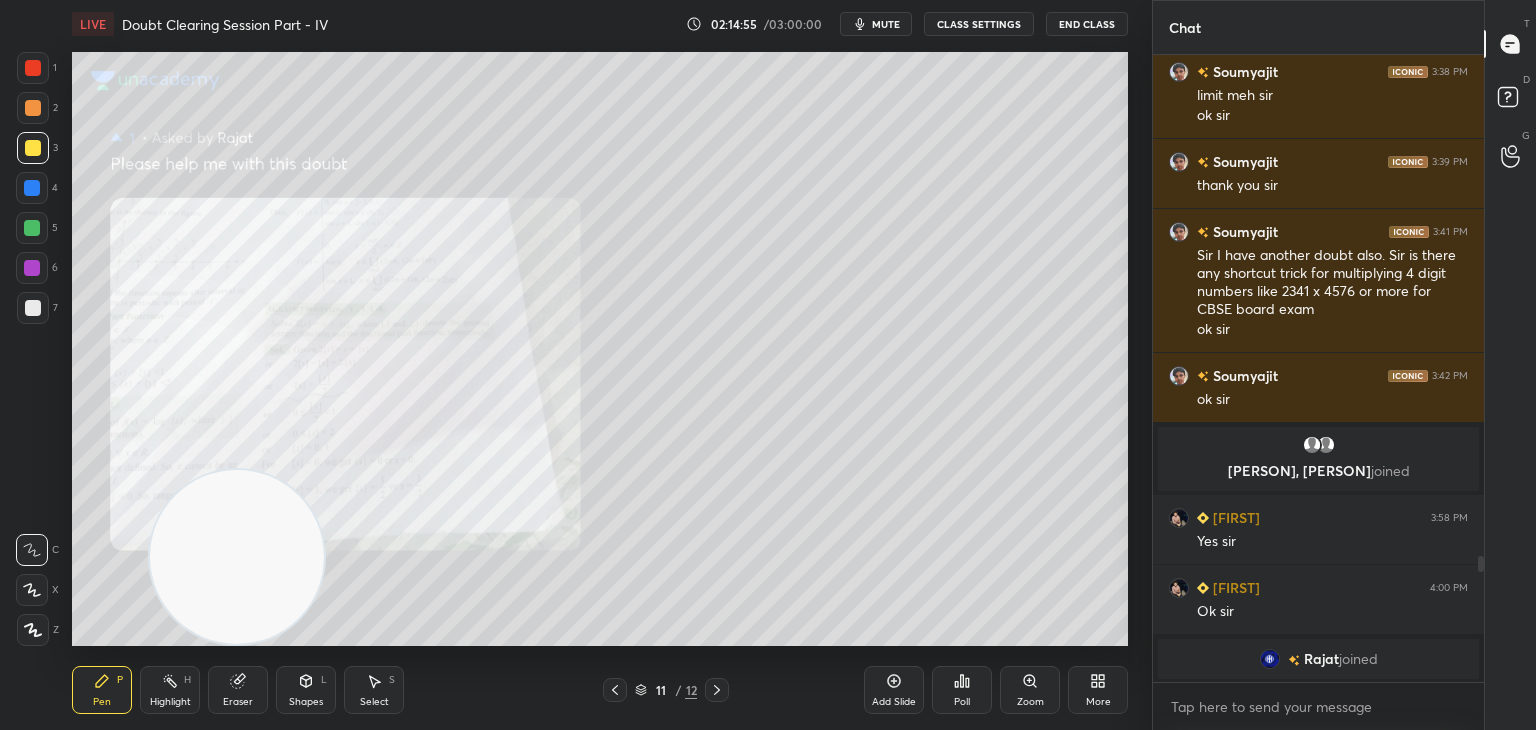 click on "mute" at bounding box center [886, 24] 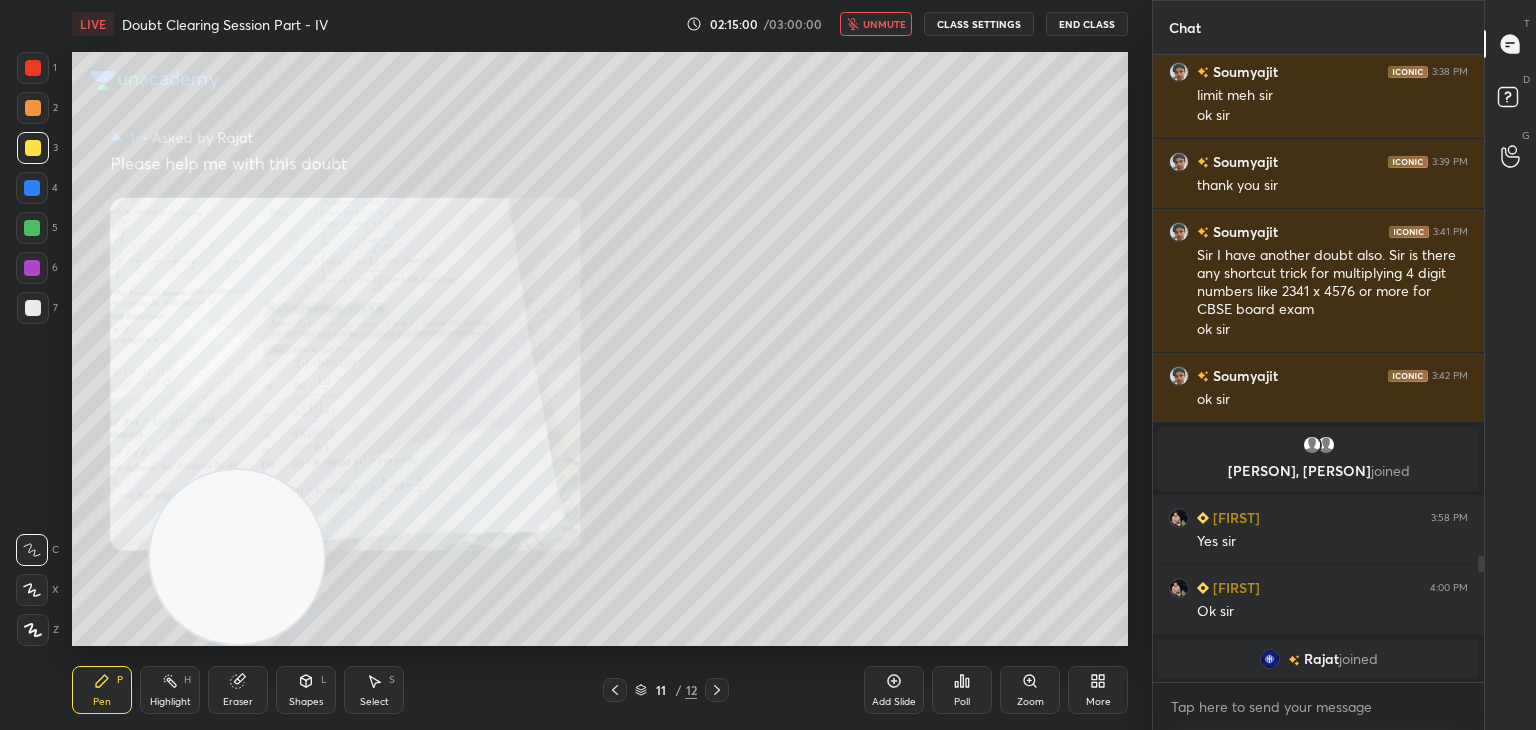 scroll, scrollTop: 2578, scrollLeft: 0, axis: vertical 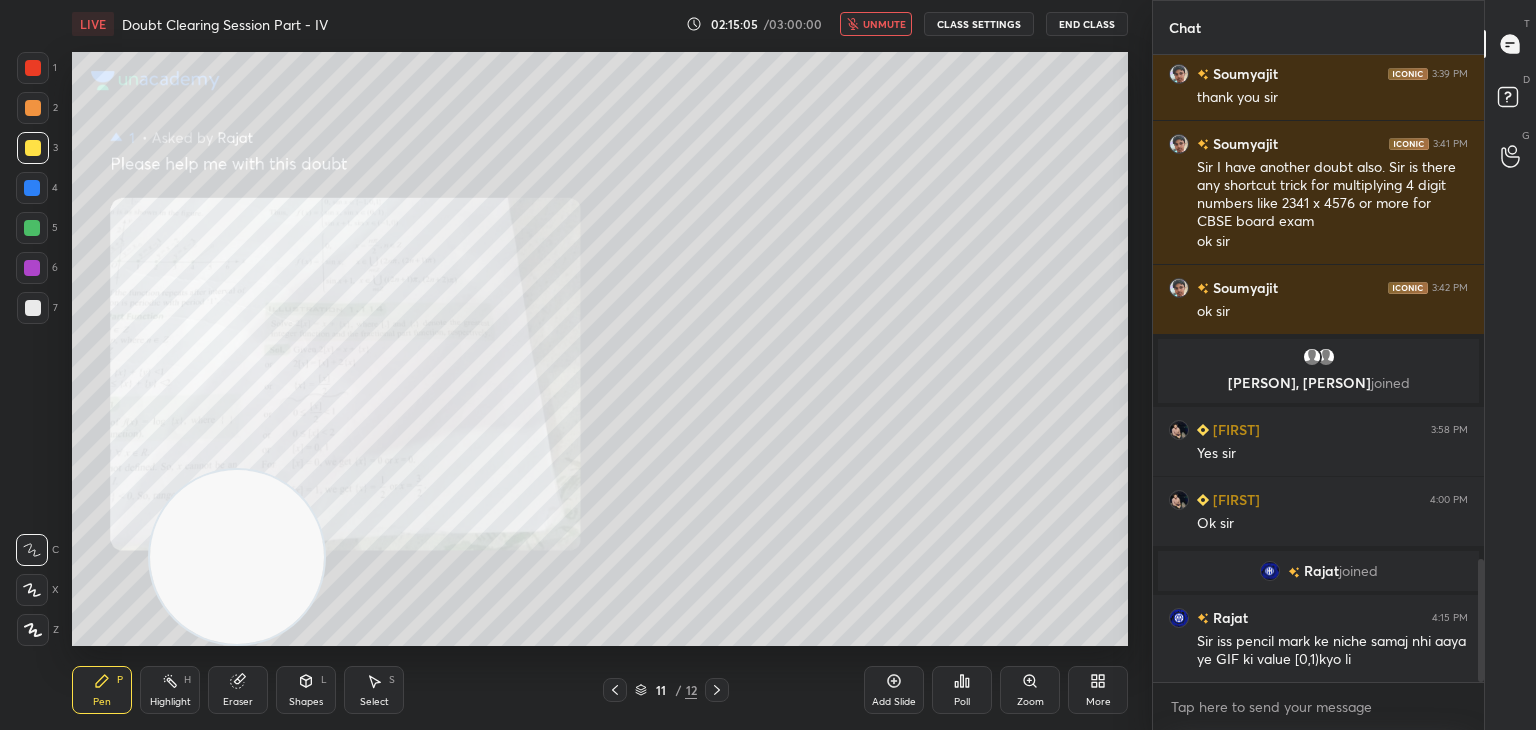 click on "unmute" at bounding box center (876, 24) 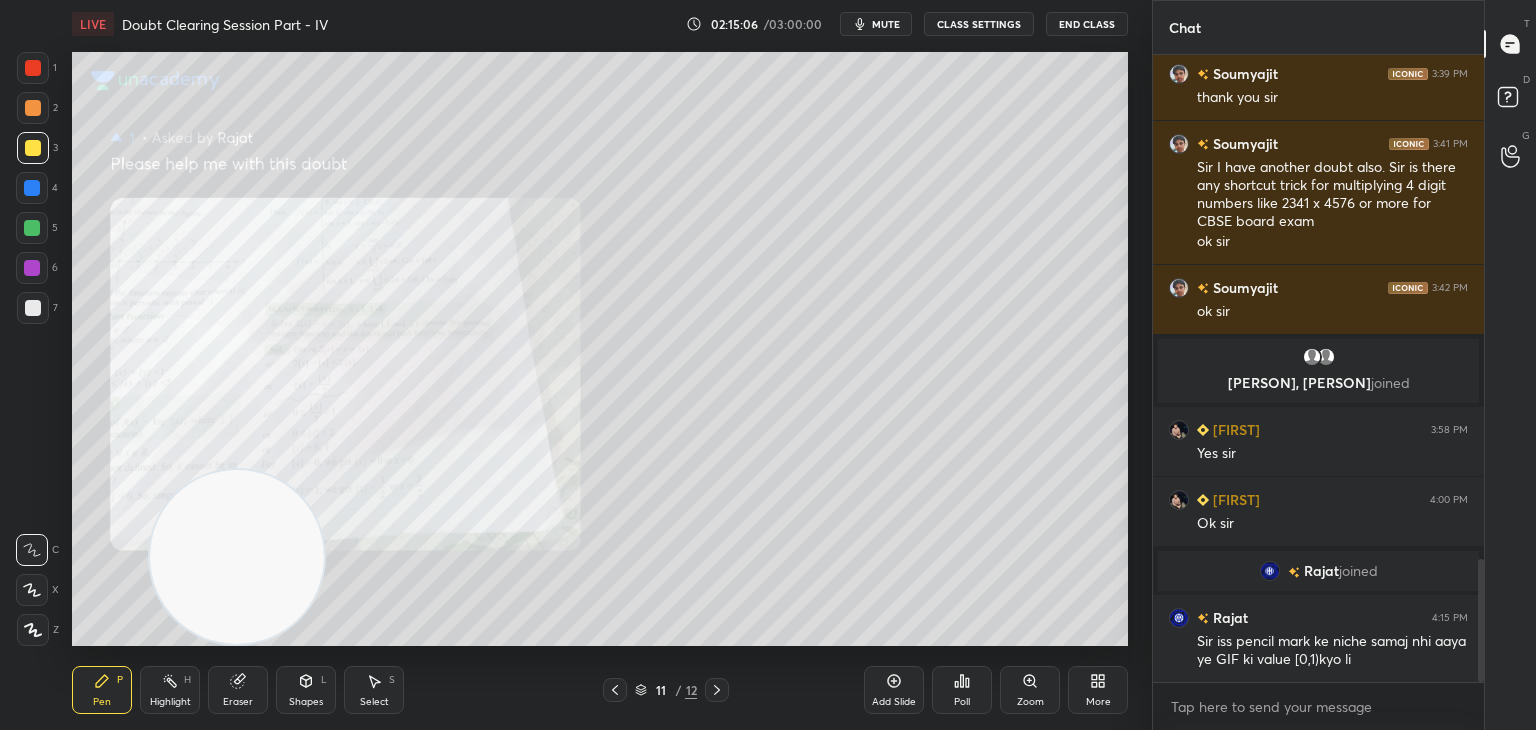 click on "Pen P Highlight H Eraser Shapes L Select S 11 / 12 Add Slide Poll Zoom More" at bounding box center [600, 690] 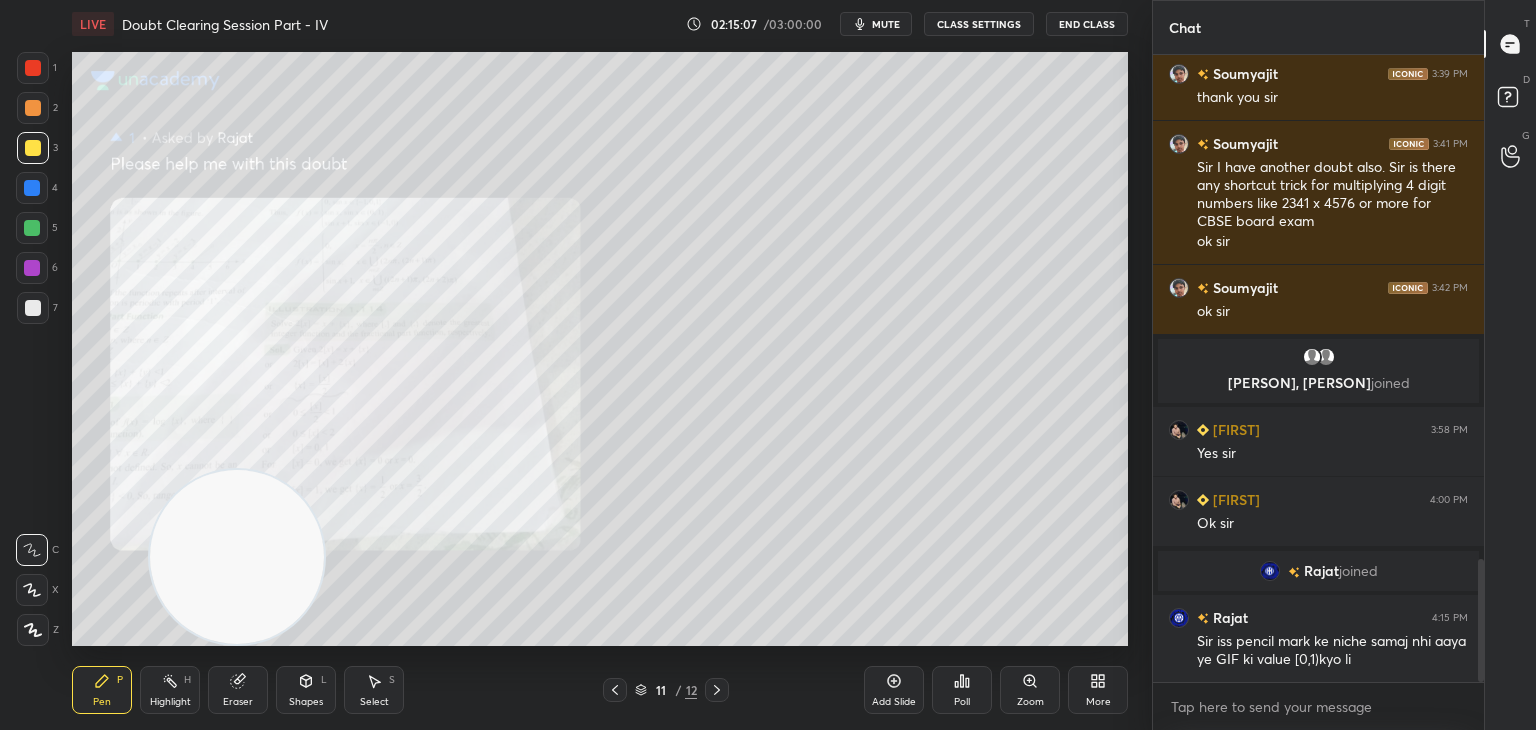 click 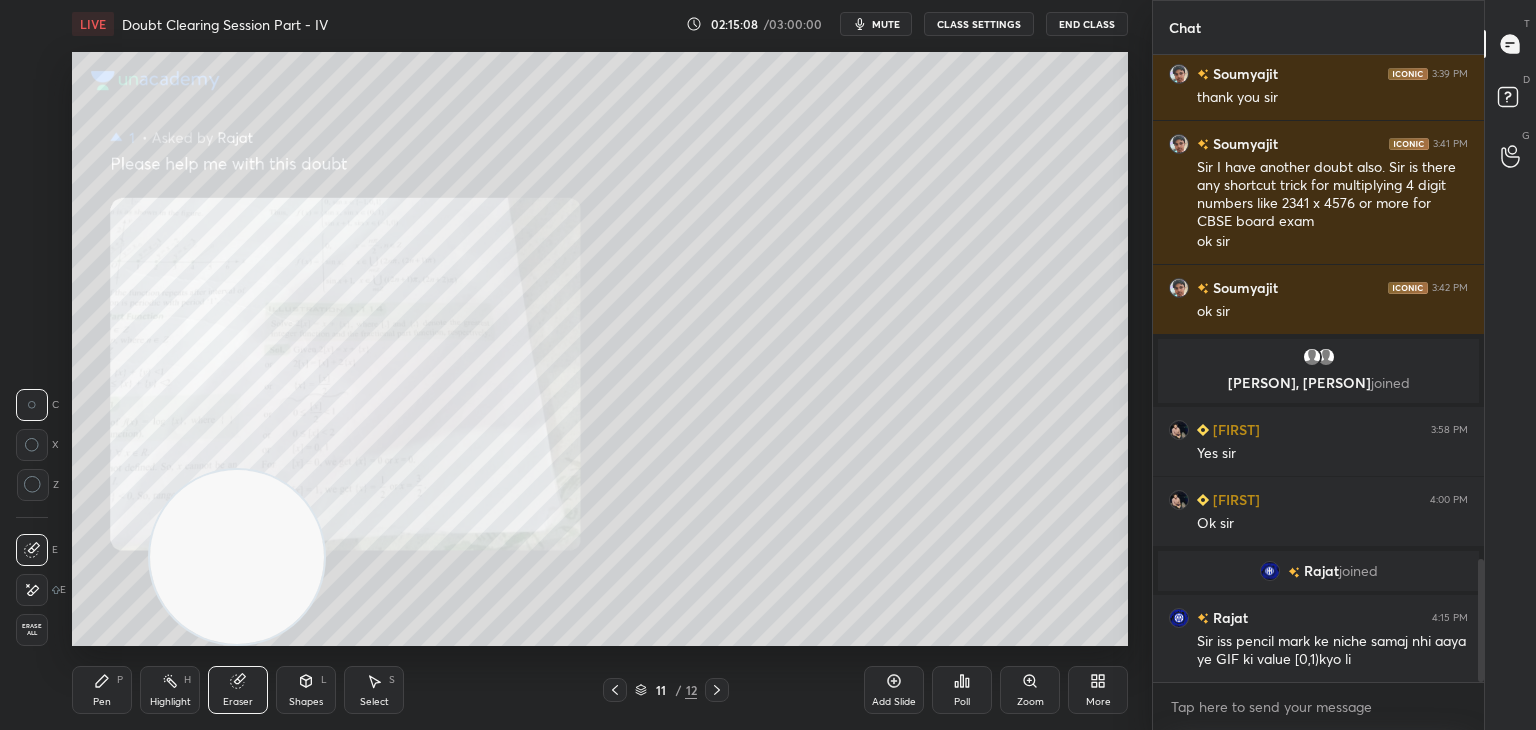 click on "Erase all" at bounding box center [32, 630] 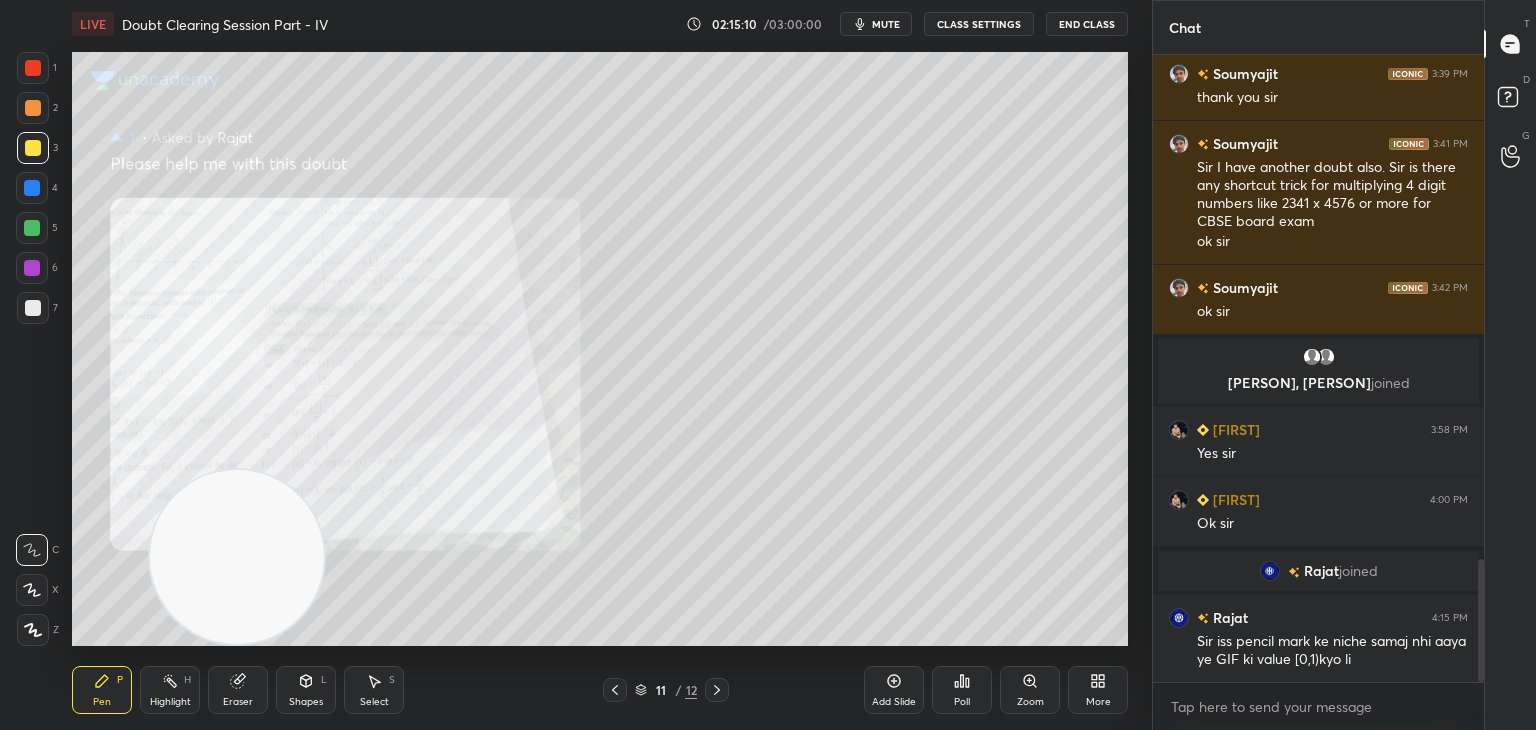 click on "Zoom" at bounding box center [1030, 690] 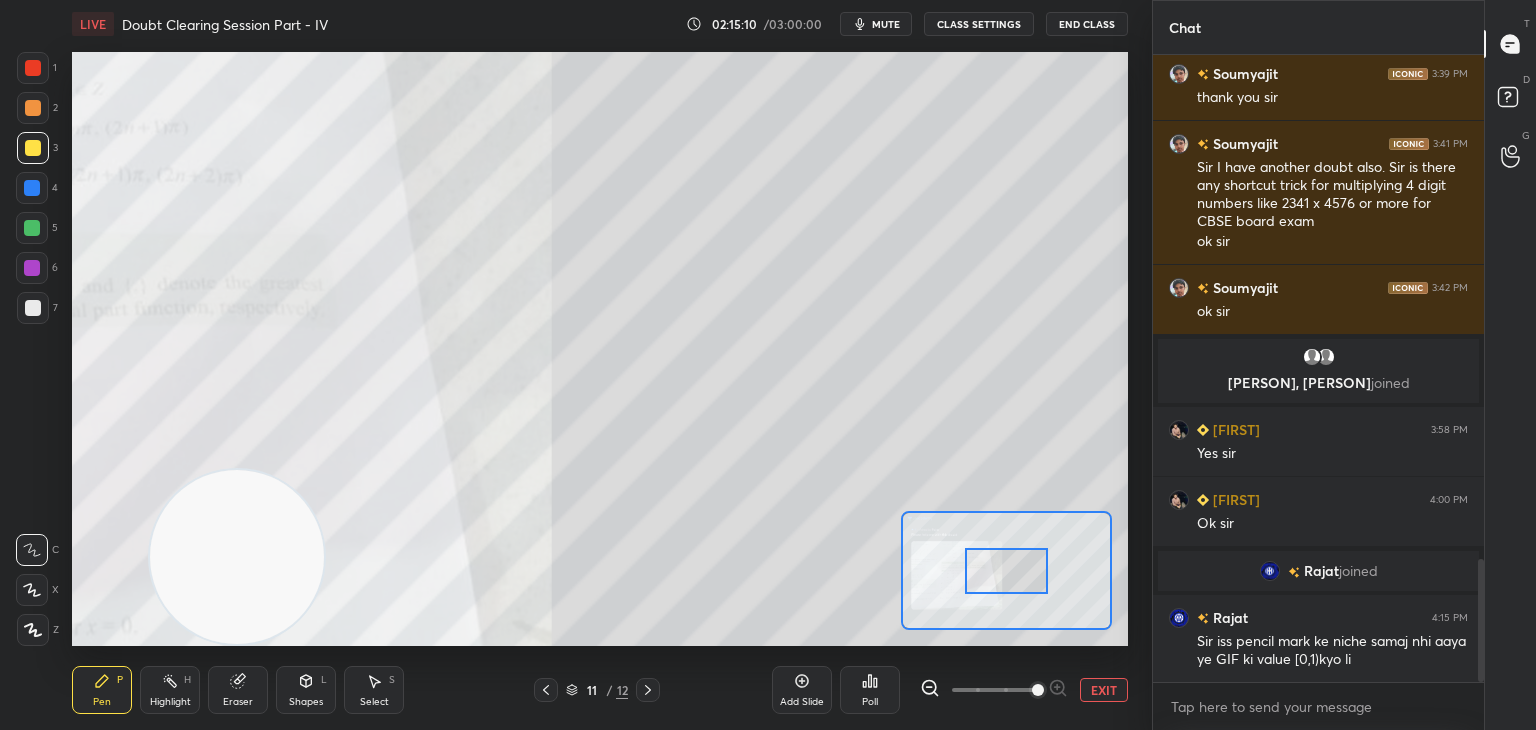 click at bounding box center (994, 690) 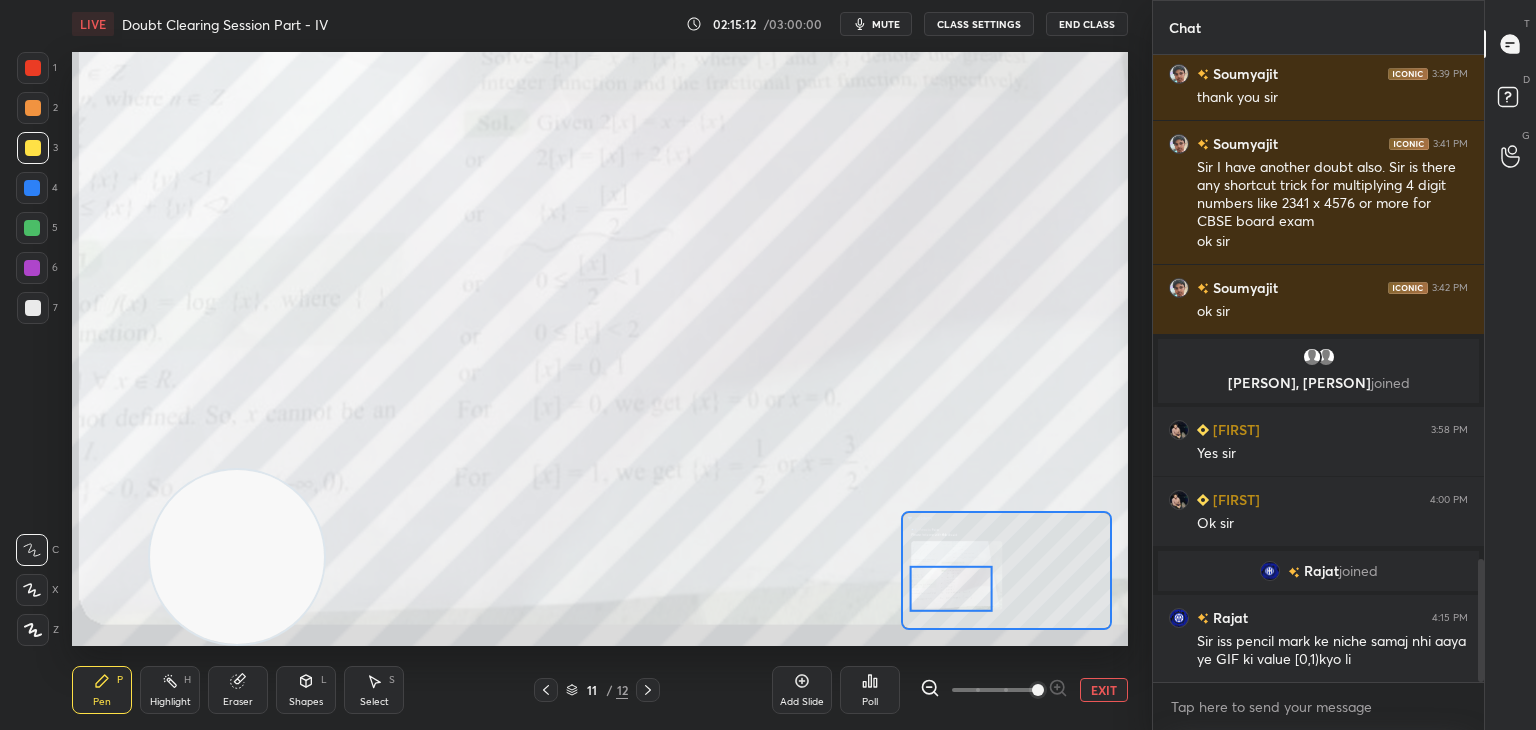 drag, startPoint x: 970, startPoint y: 593, endPoint x: 976, endPoint y: 568, distance: 25.70992 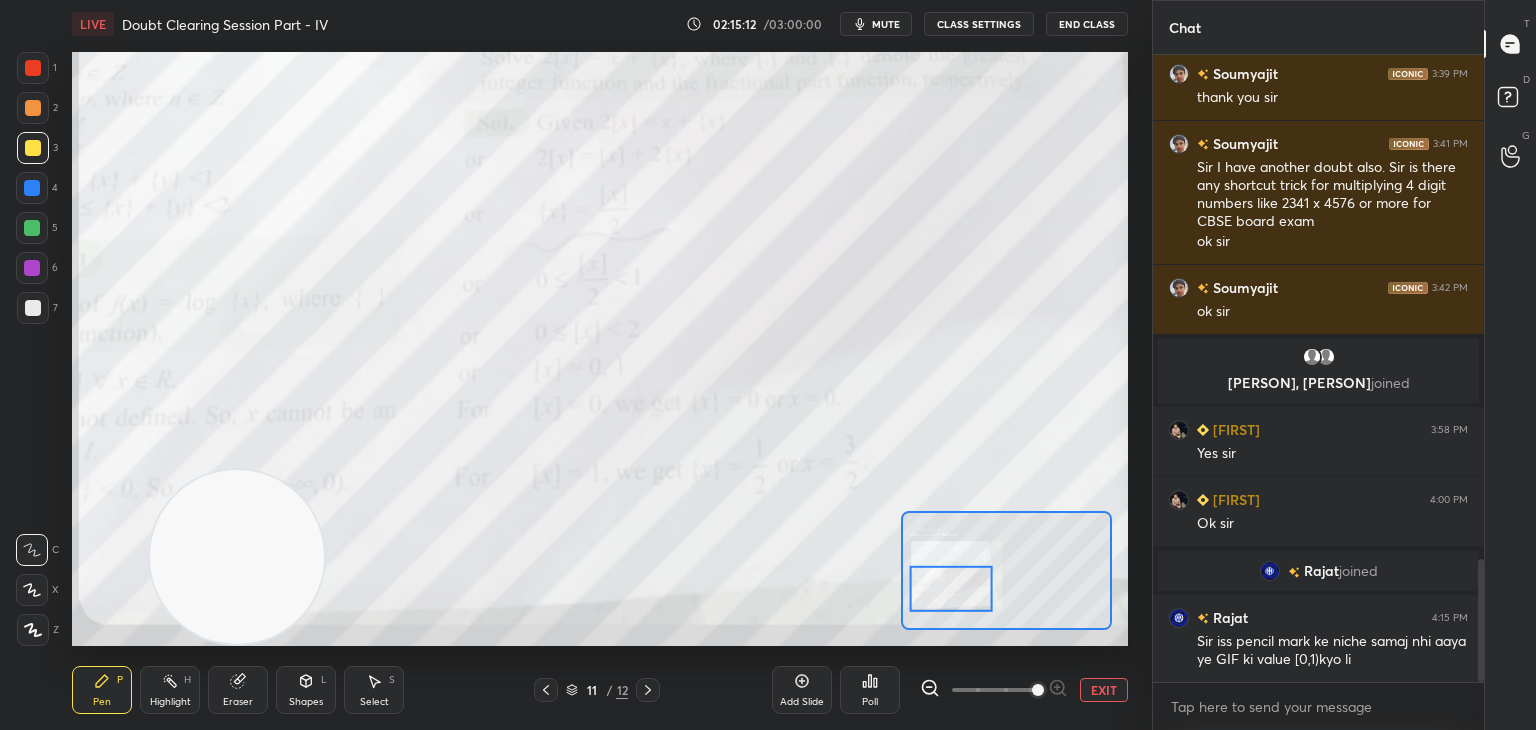 click at bounding box center (951, 588) 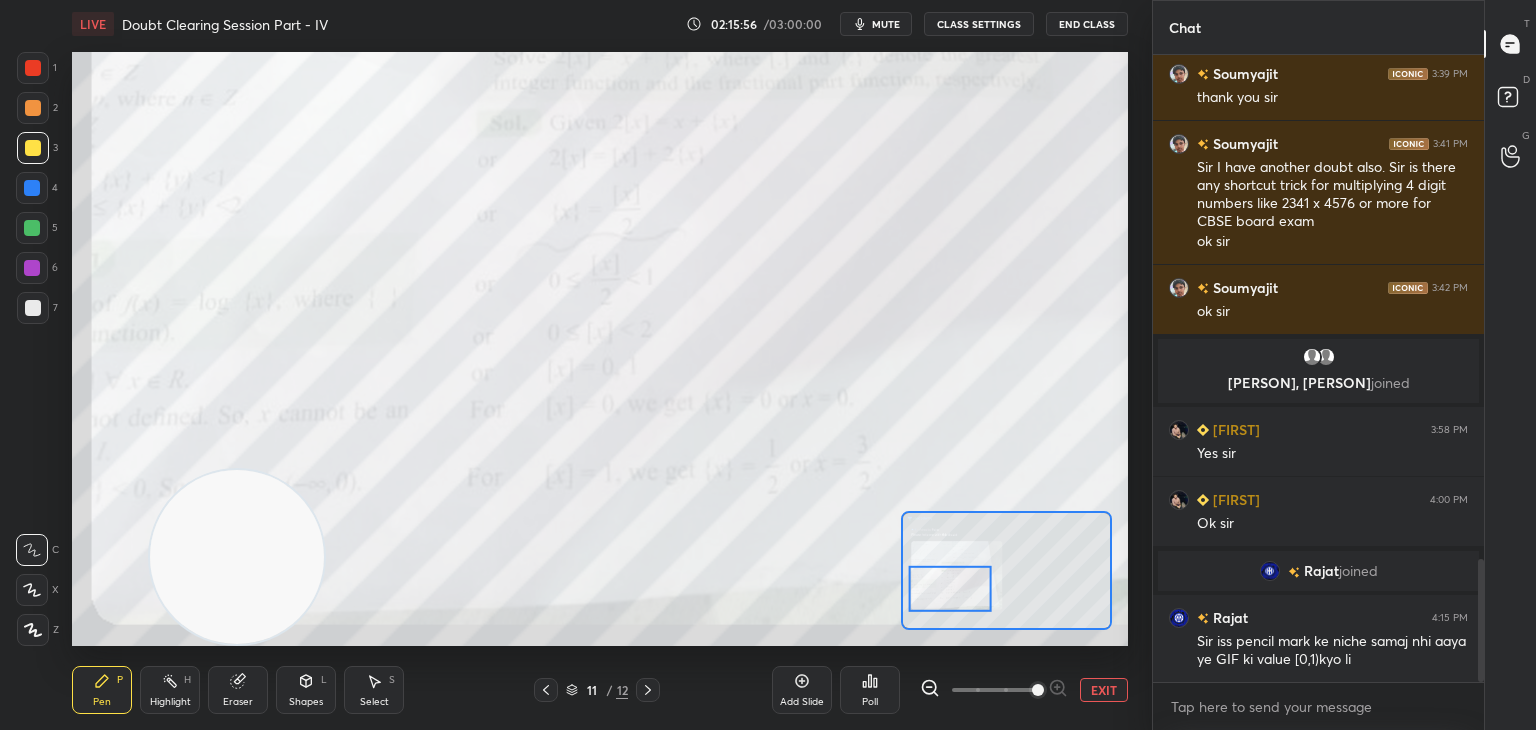 click on "Eraser" at bounding box center [238, 702] 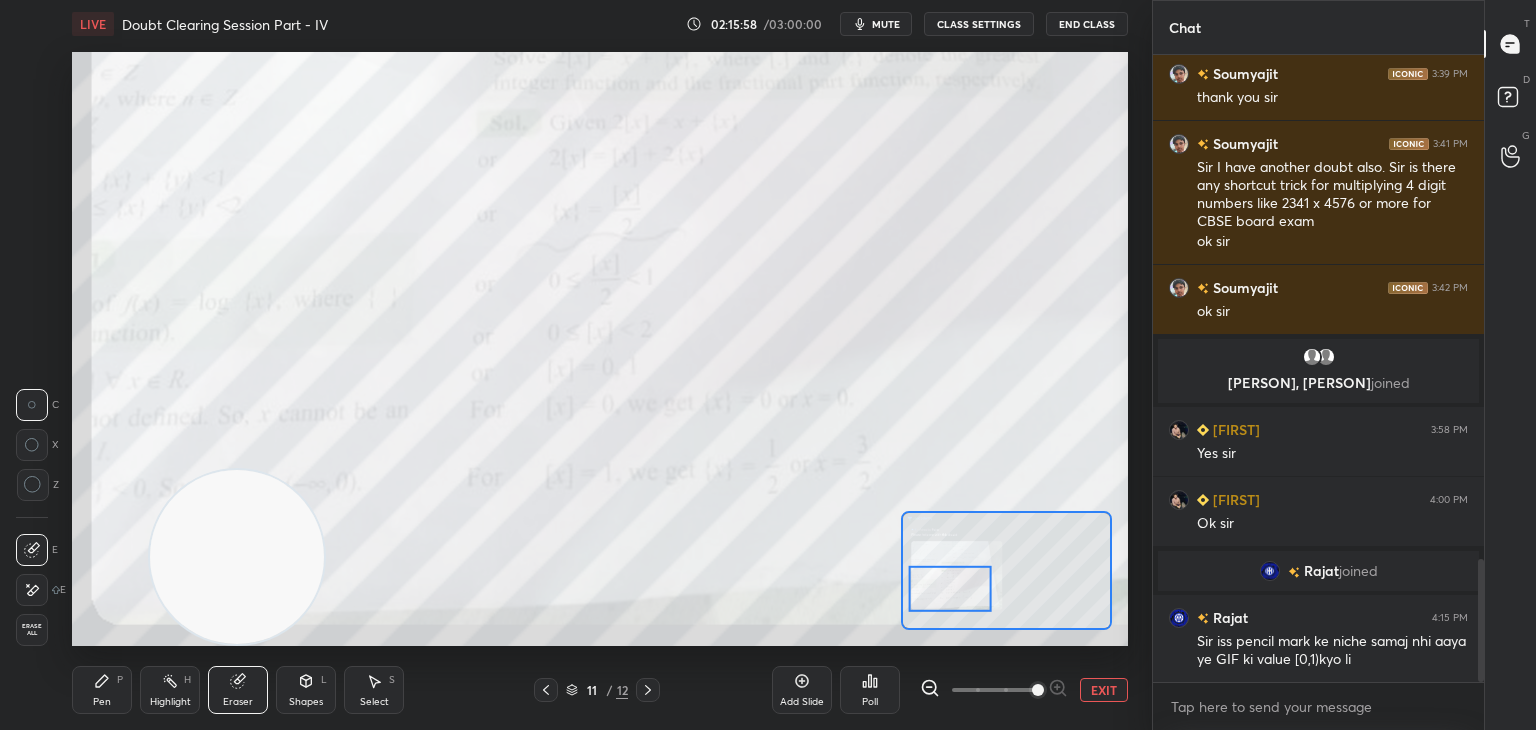 click on "Pen P" at bounding box center [102, 690] 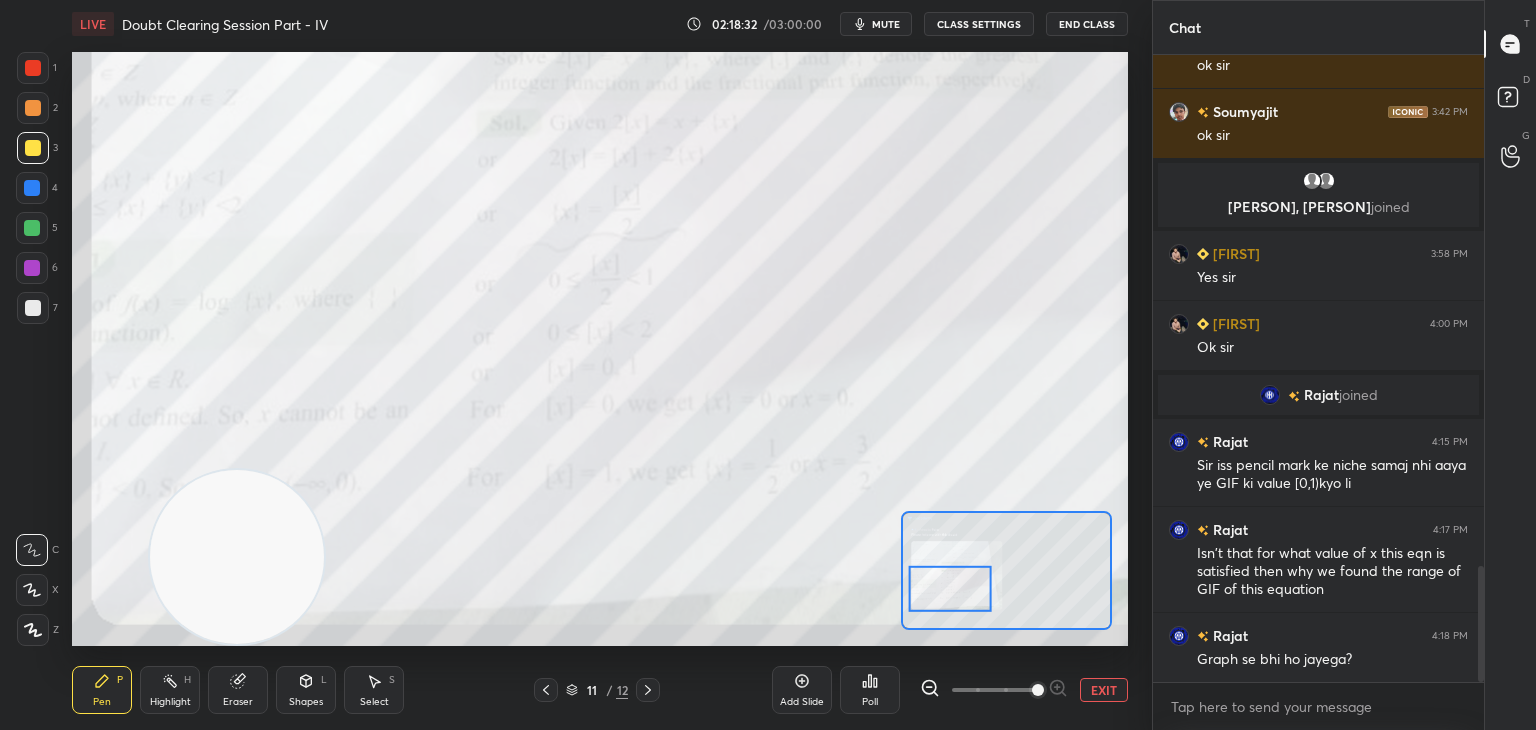 scroll, scrollTop: 2774, scrollLeft: 0, axis: vertical 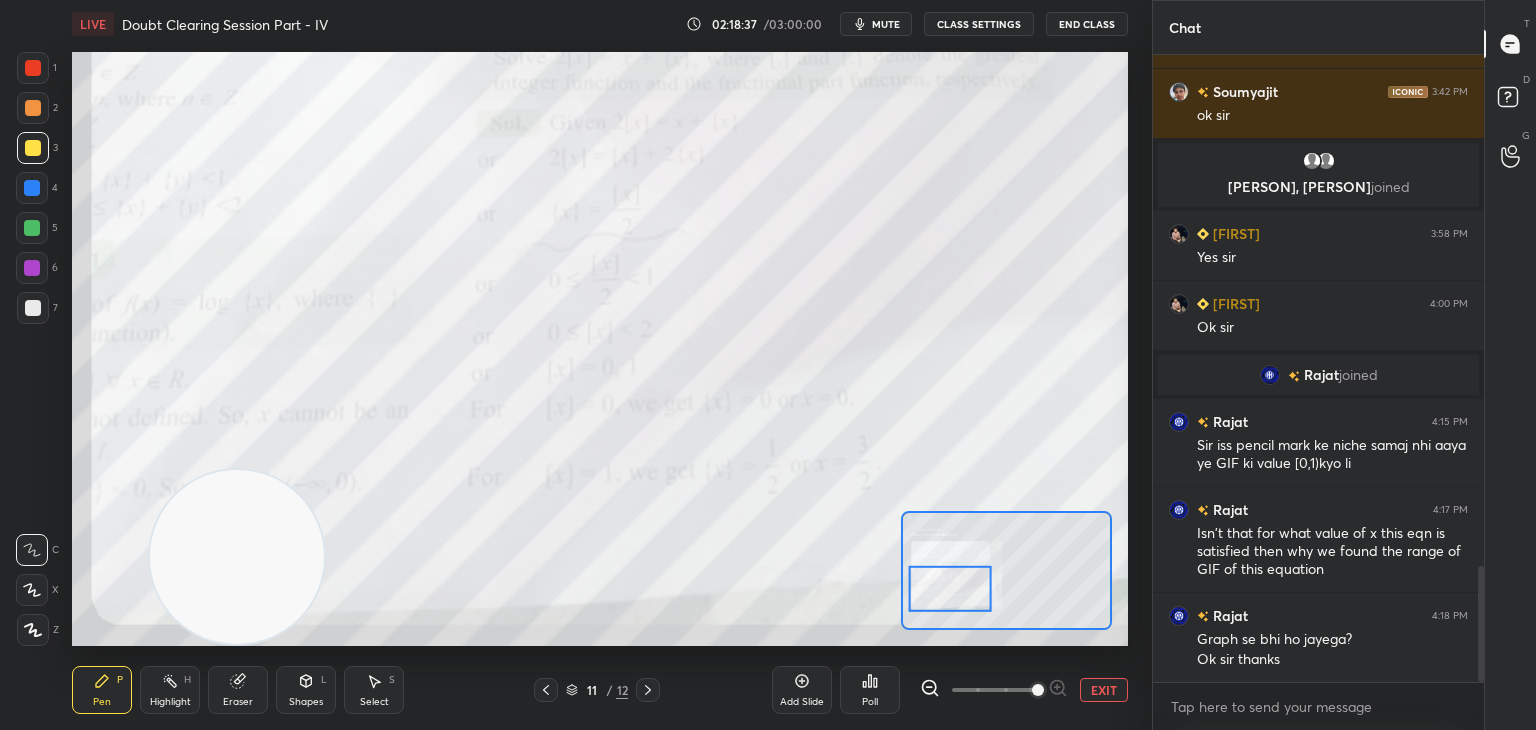 click on "mute" at bounding box center [886, 24] 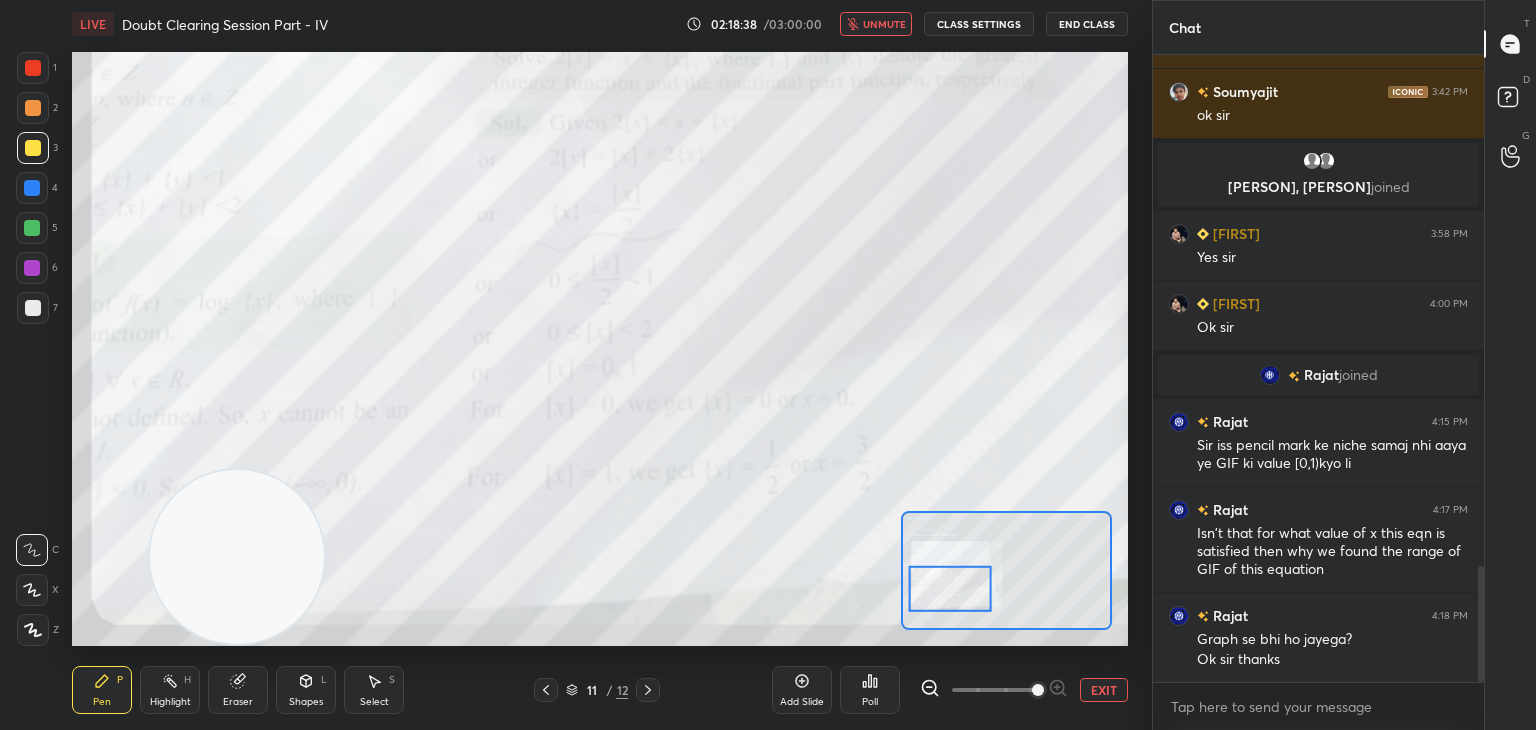 click on "EXIT" at bounding box center [1104, 690] 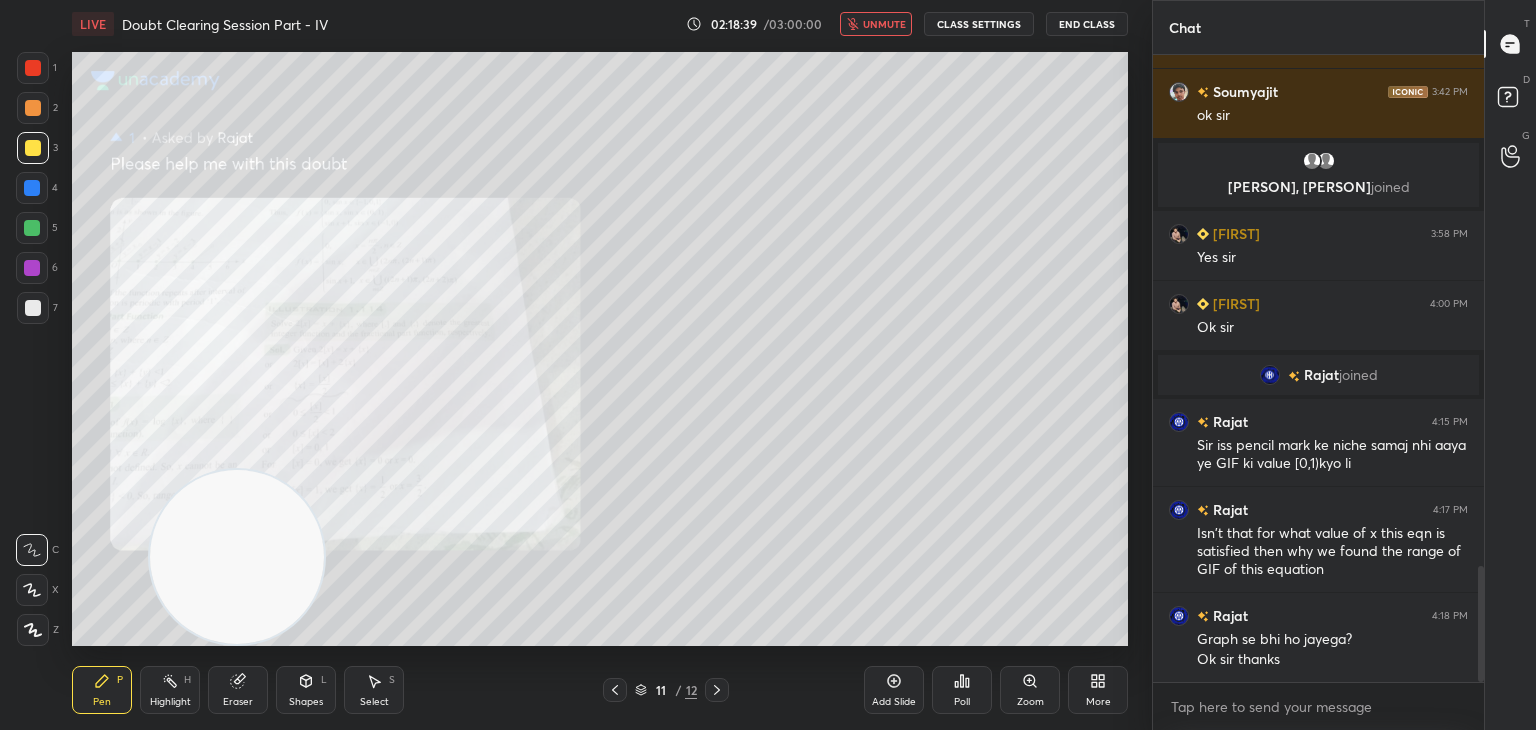 click 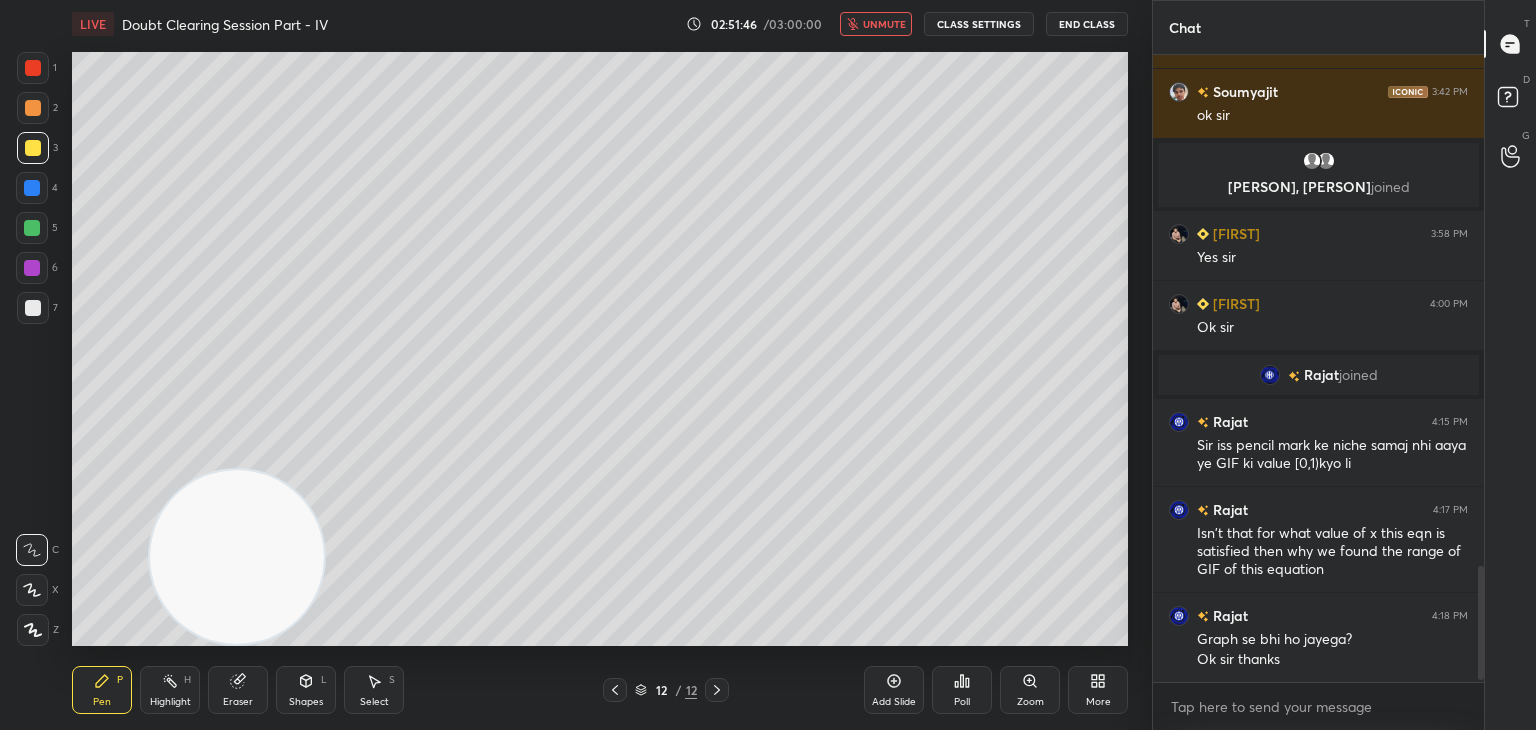 scroll, scrollTop: 2822, scrollLeft: 0, axis: vertical 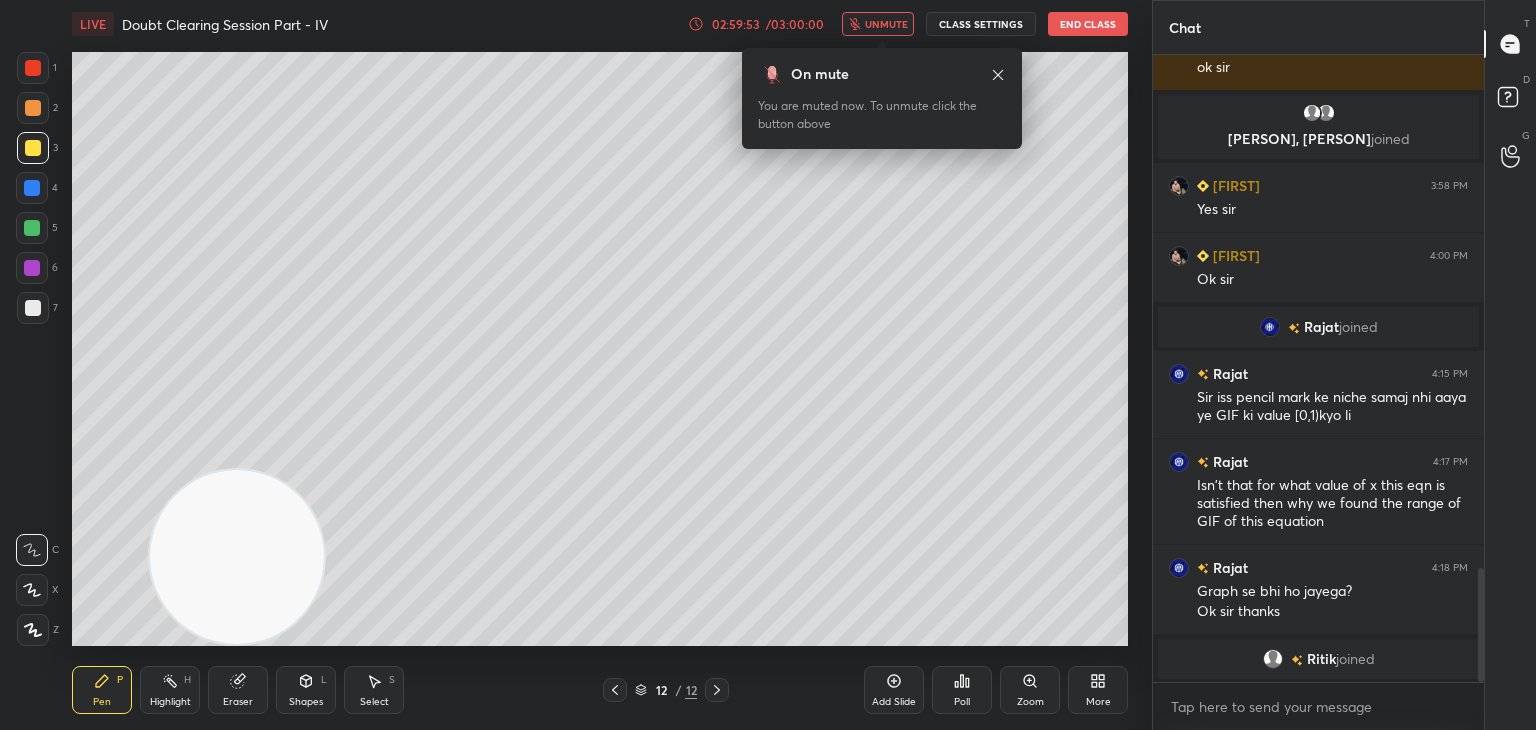 click 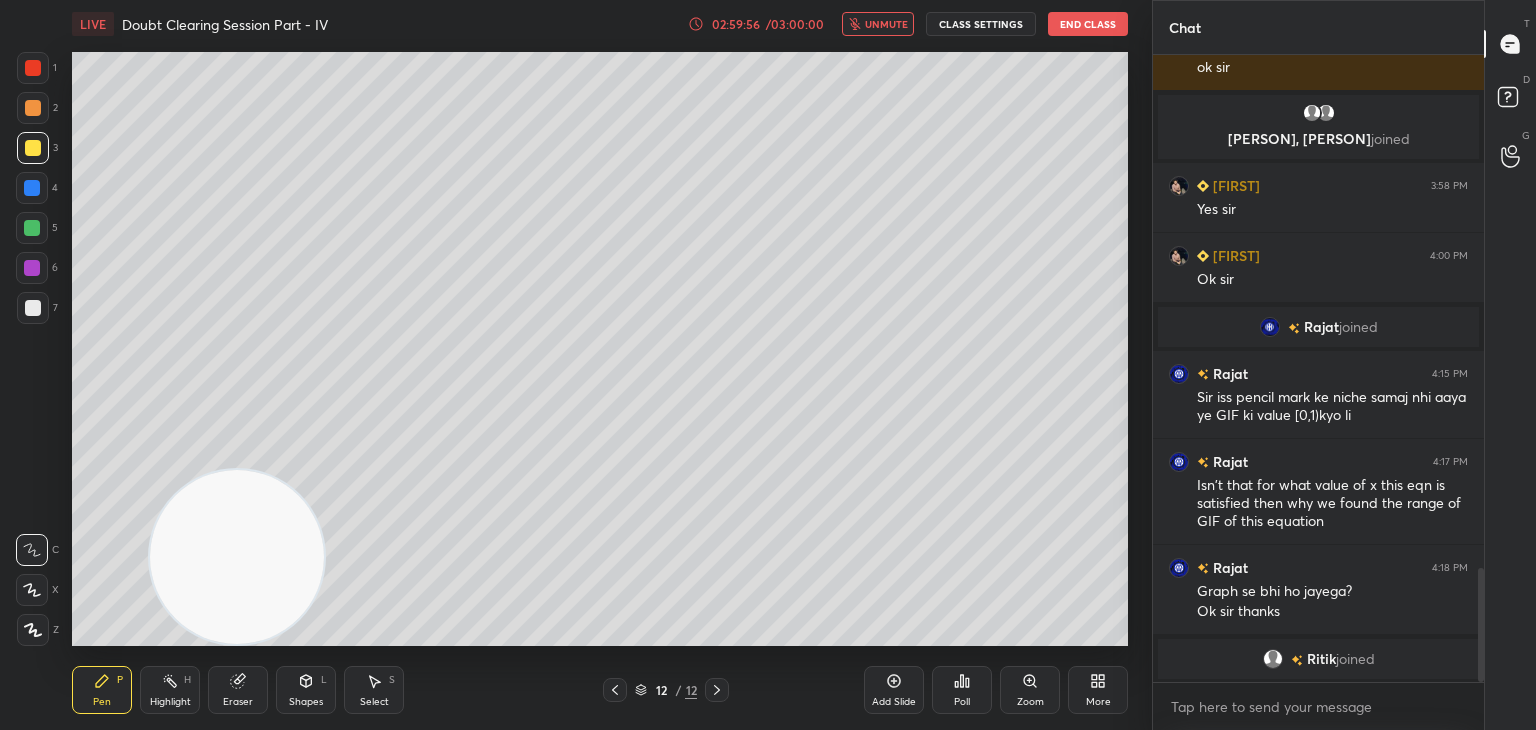 click on "unmute" at bounding box center (878, 24) 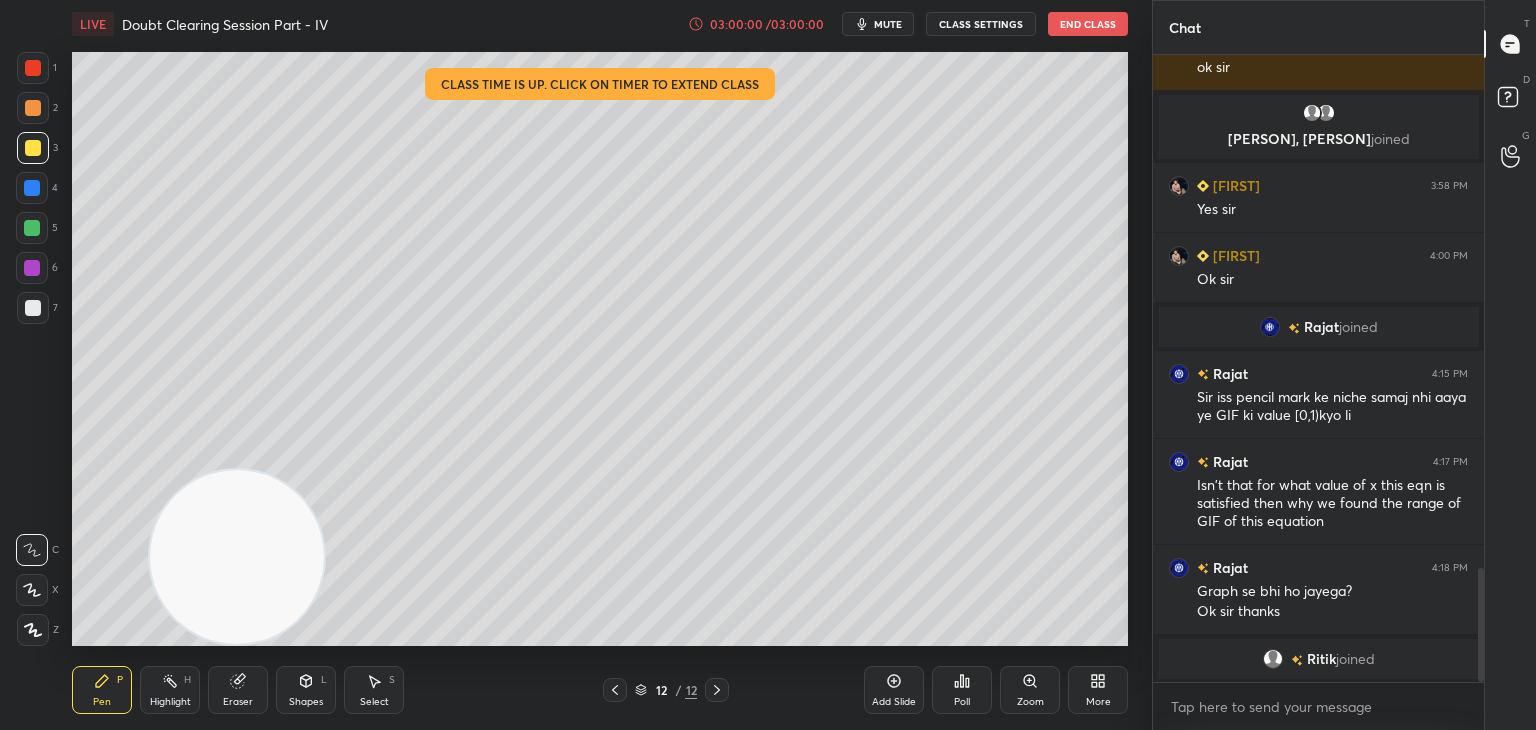 click on "End Class" at bounding box center [1088, 24] 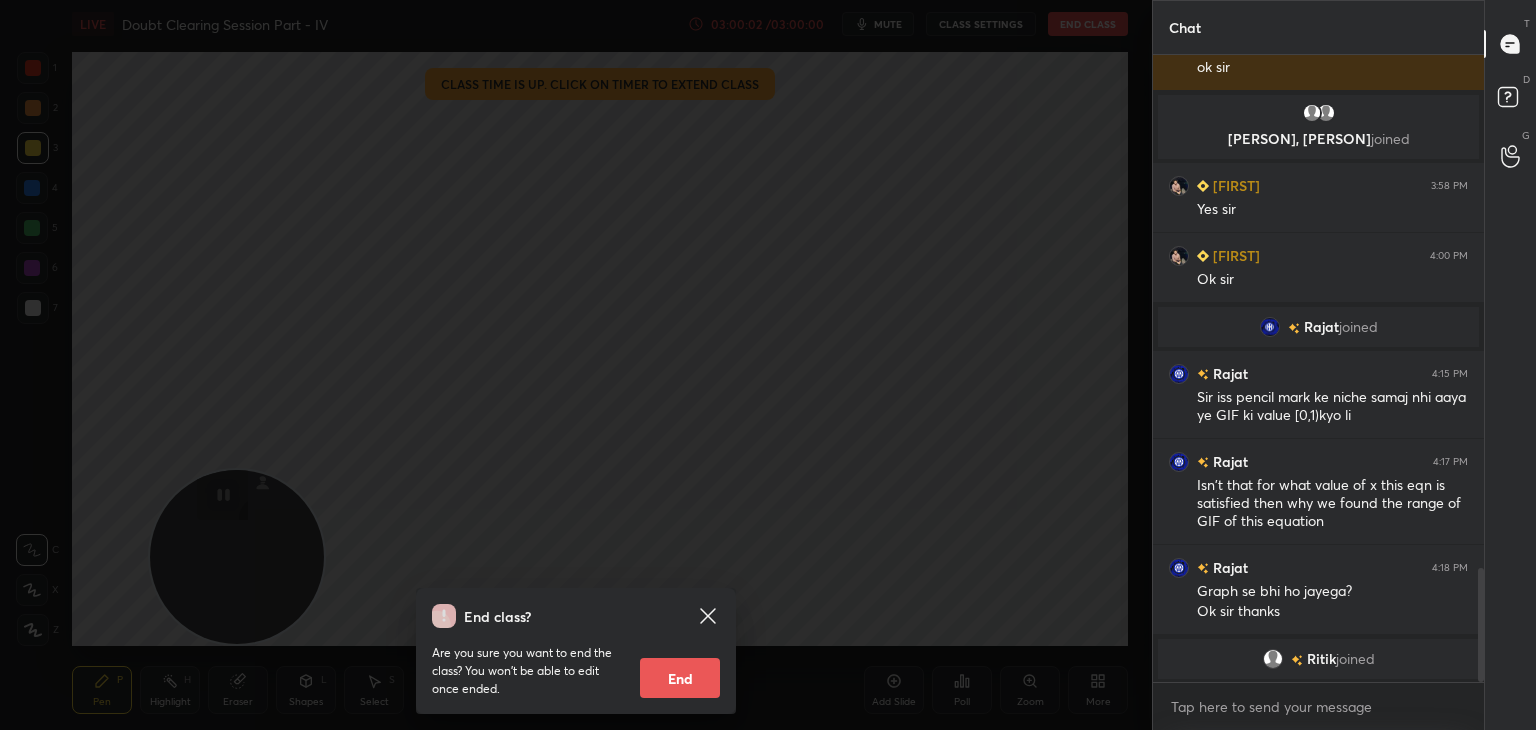 click on "End" at bounding box center [680, 678] 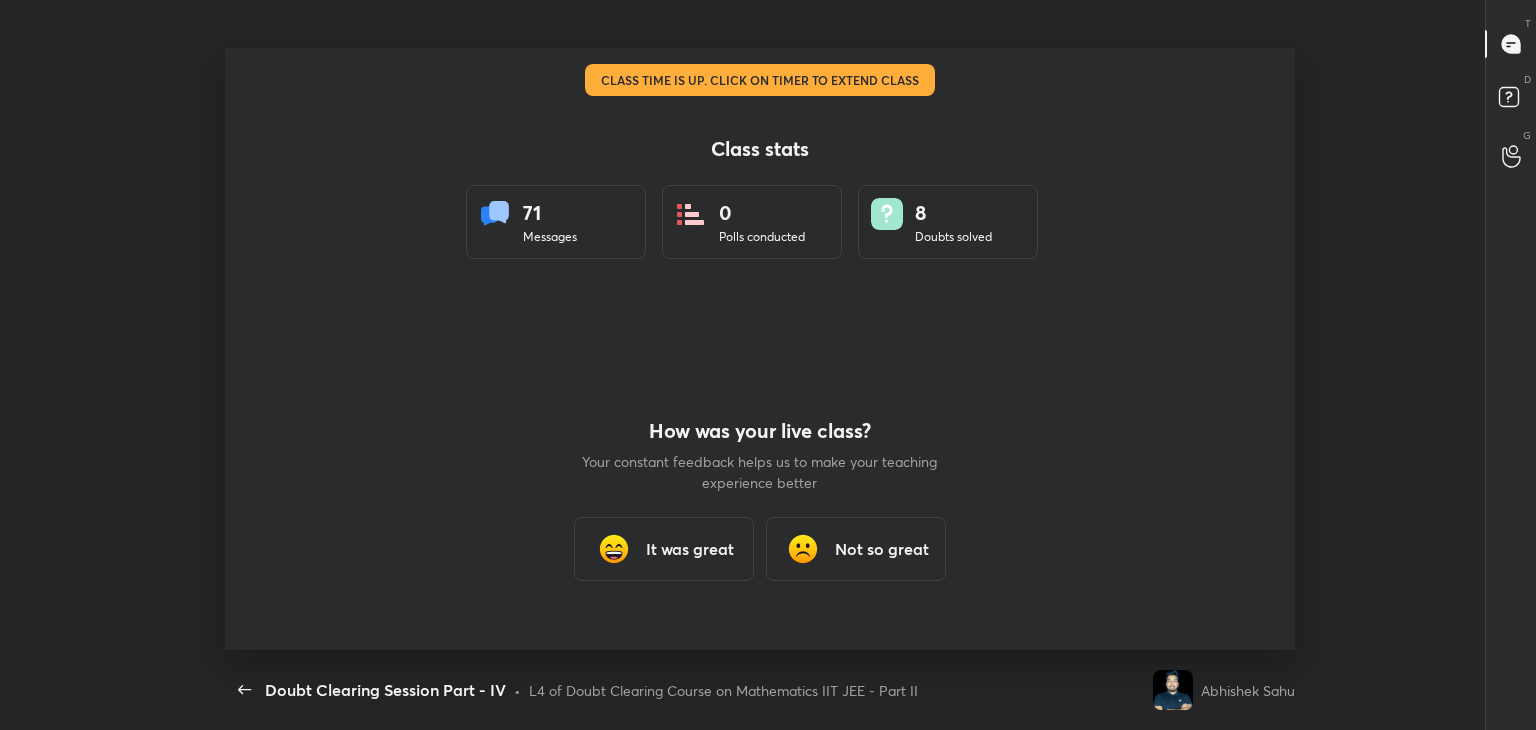 scroll, scrollTop: 99397, scrollLeft: 98860, axis: both 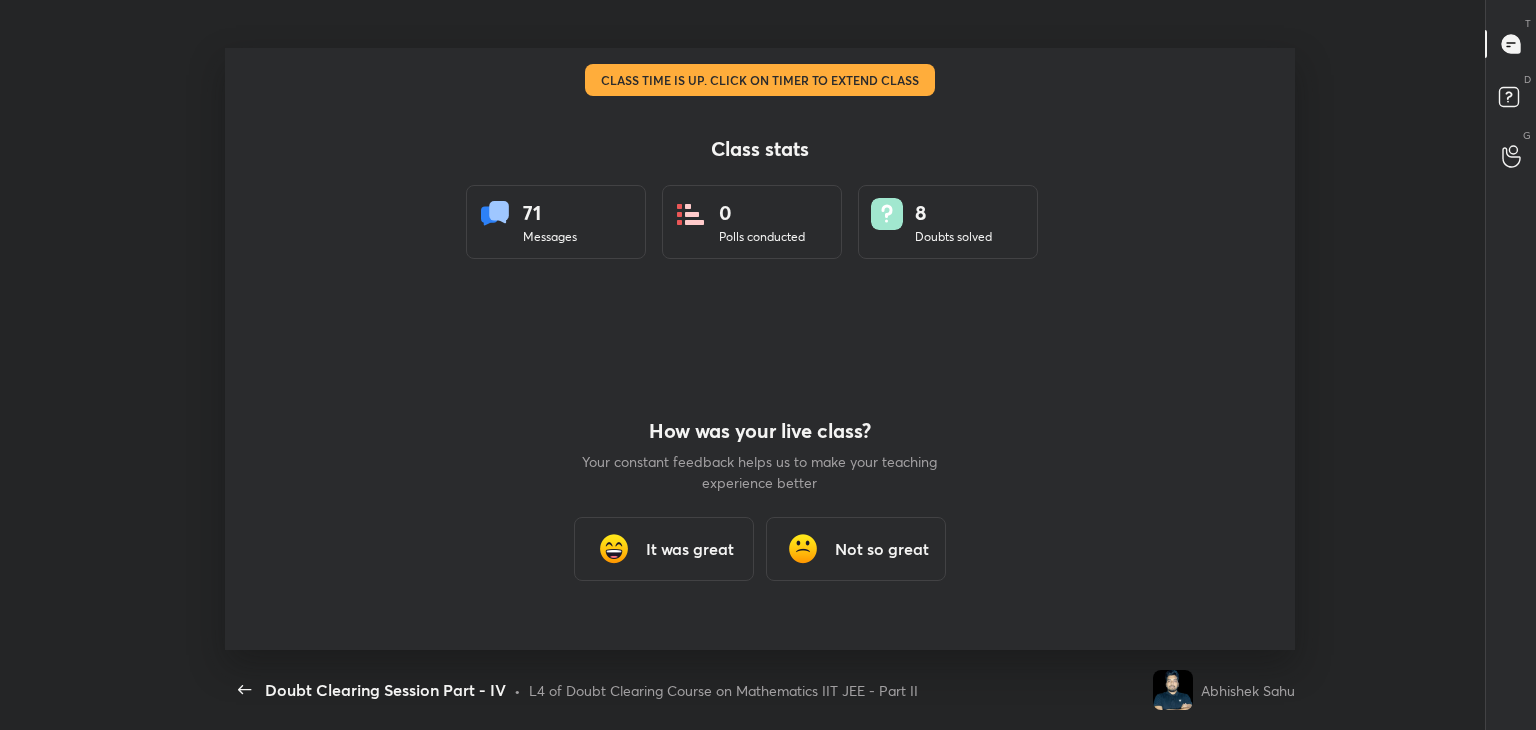 click on "It was great" at bounding box center (690, 549) 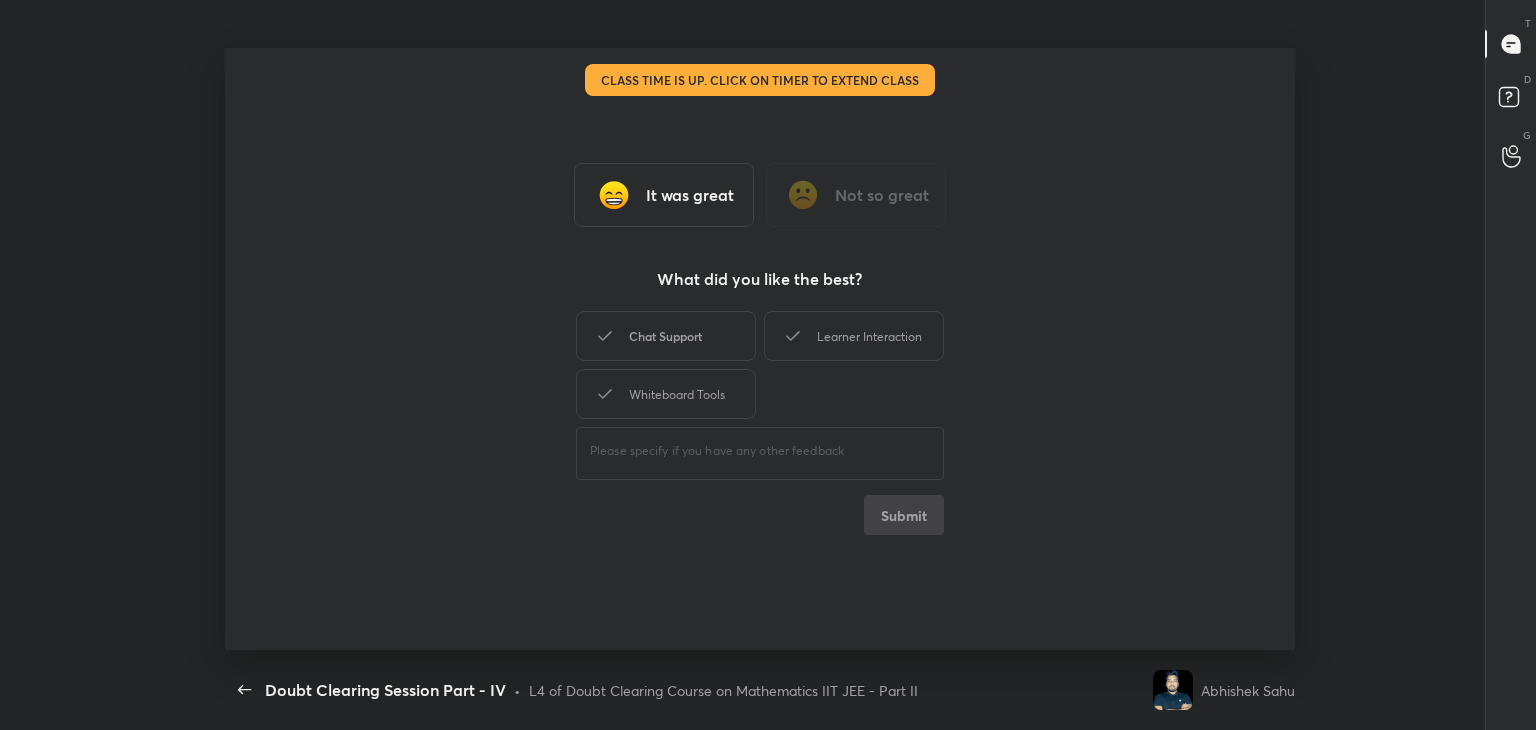click on "Chat Support" at bounding box center [666, 336] 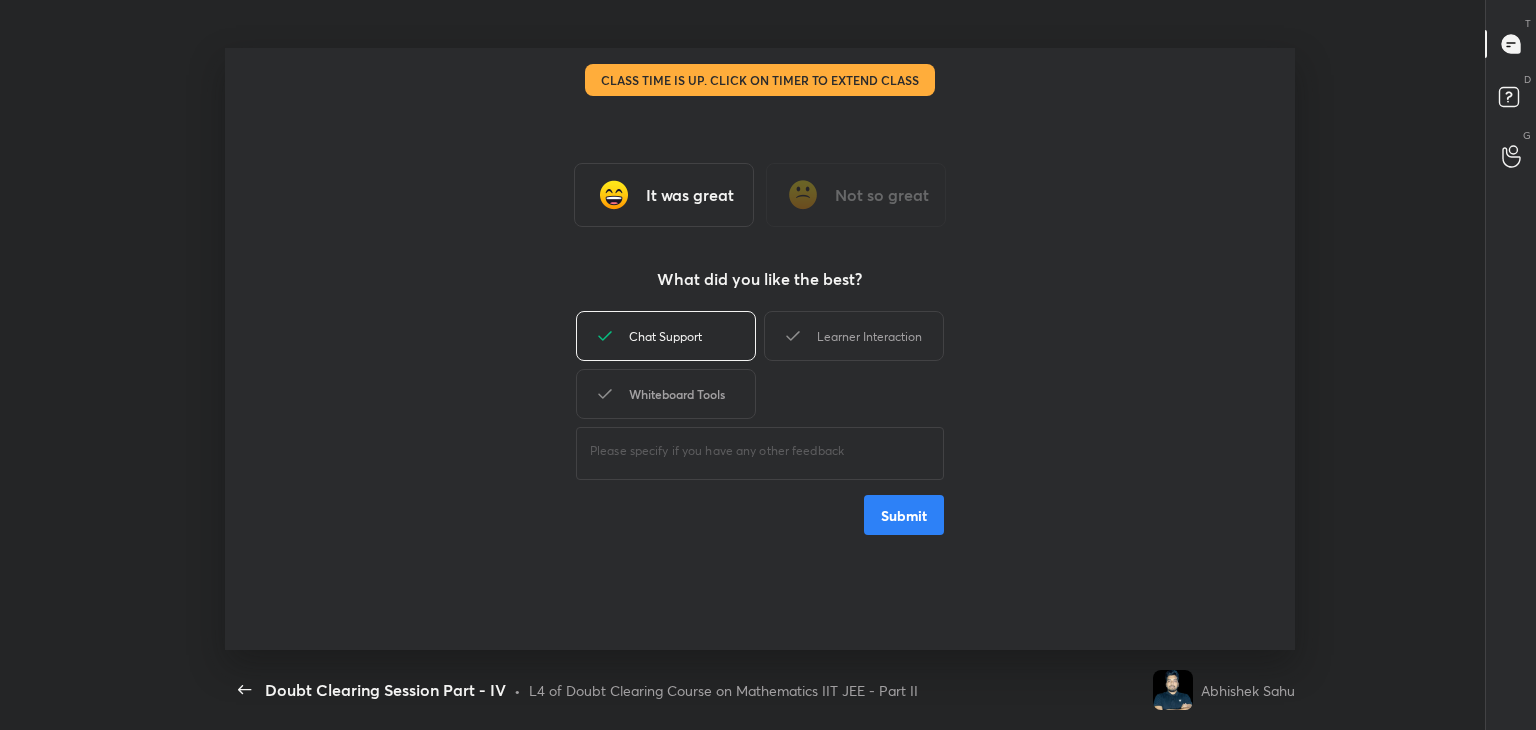 drag, startPoint x: 838, startPoint y: 341, endPoint x: 707, endPoint y: 381, distance: 136.9708 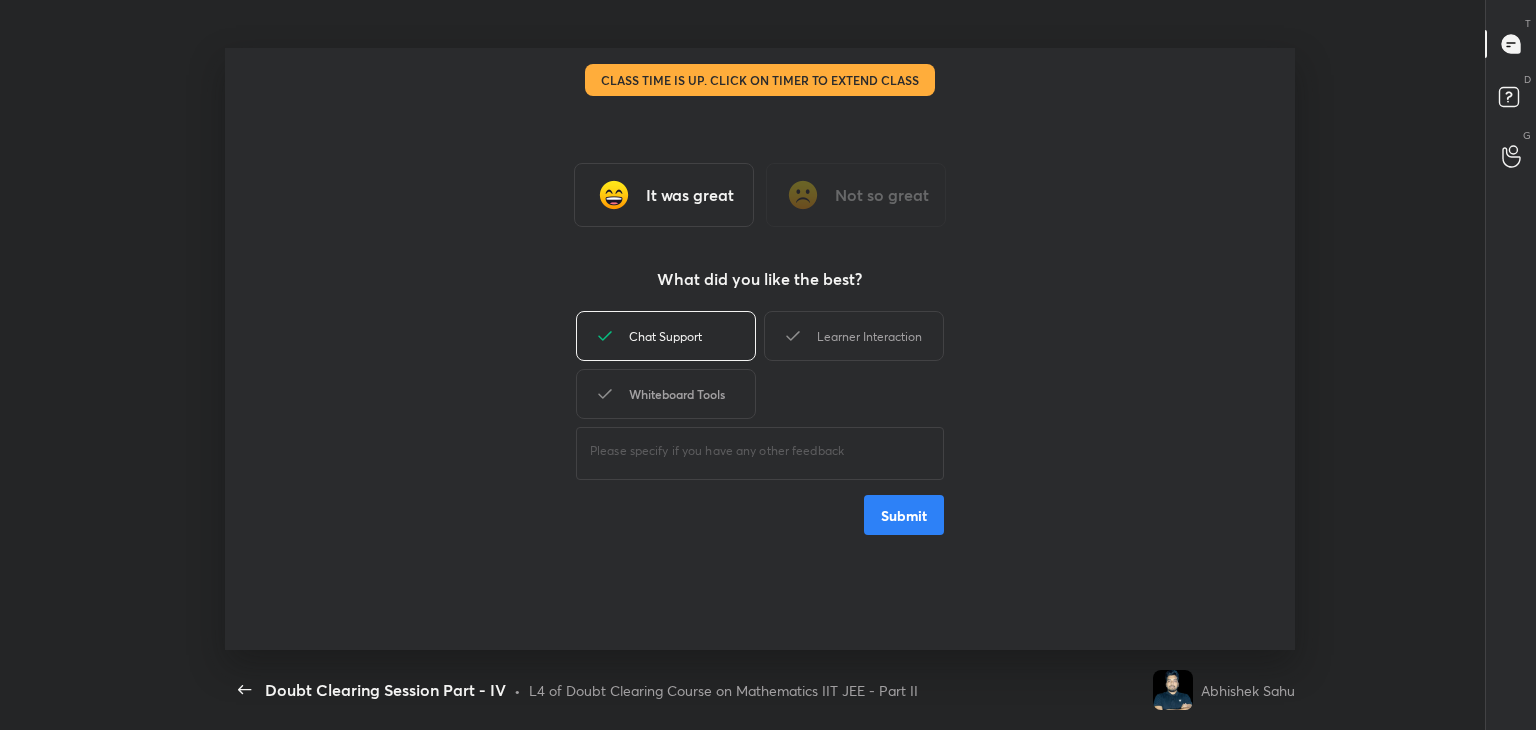 click on "Learner Interaction" at bounding box center [854, 336] 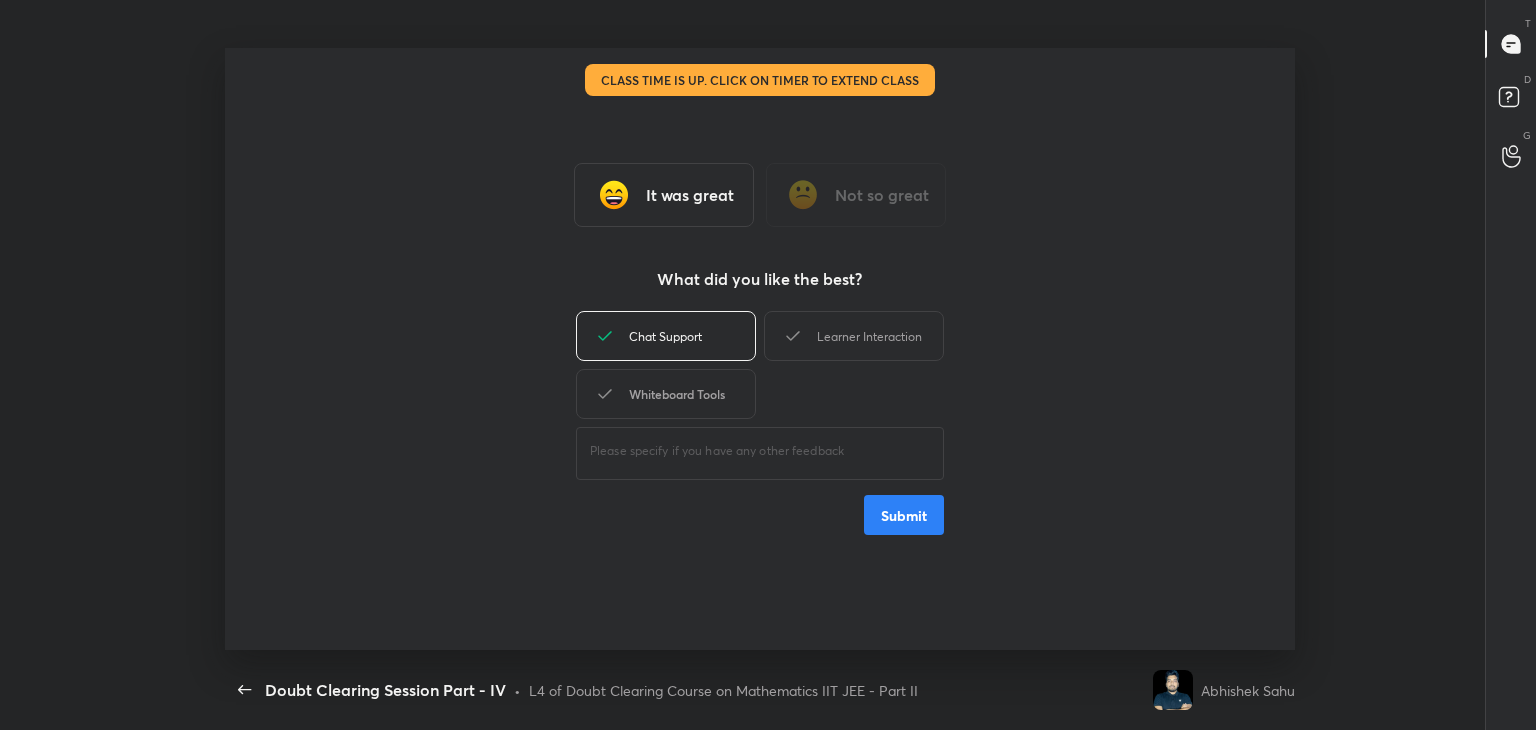click on "Whiteboard Tools" at bounding box center [666, 394] 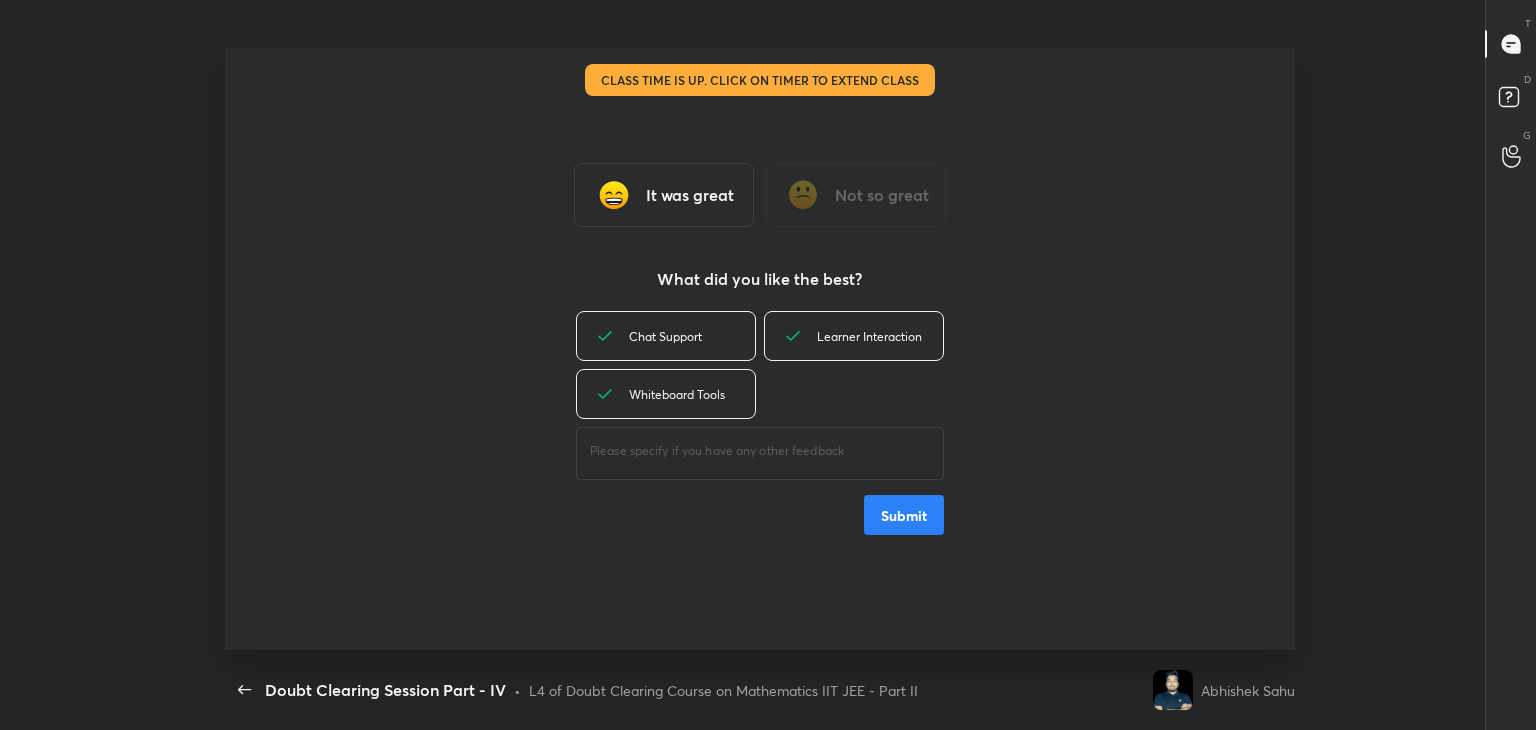 click on "Submit" at bounding box center (904, 515) 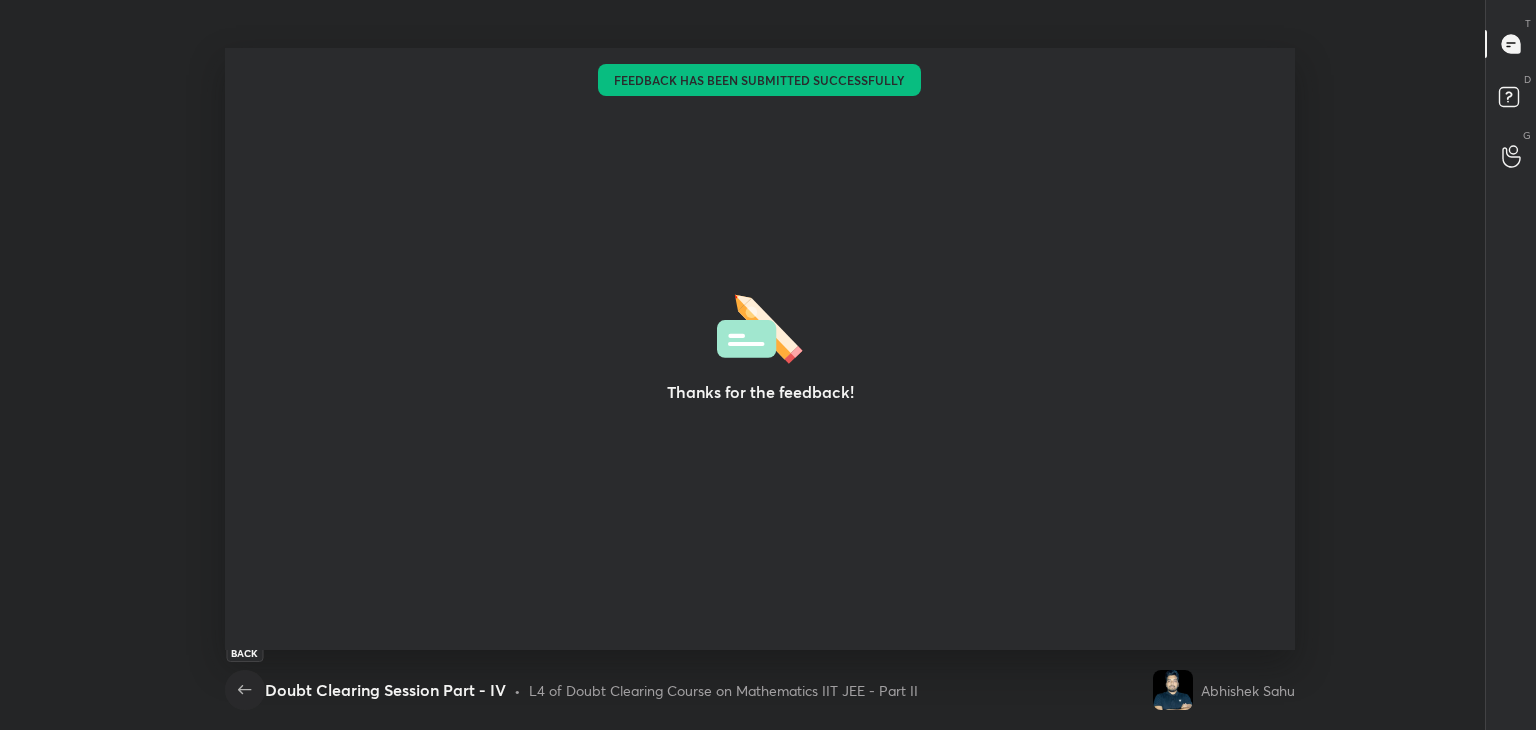 drag, startPoint x: 242, startPoint y: 686, endPoint x: 251, endPoint y: 675, distance: 14.21267 